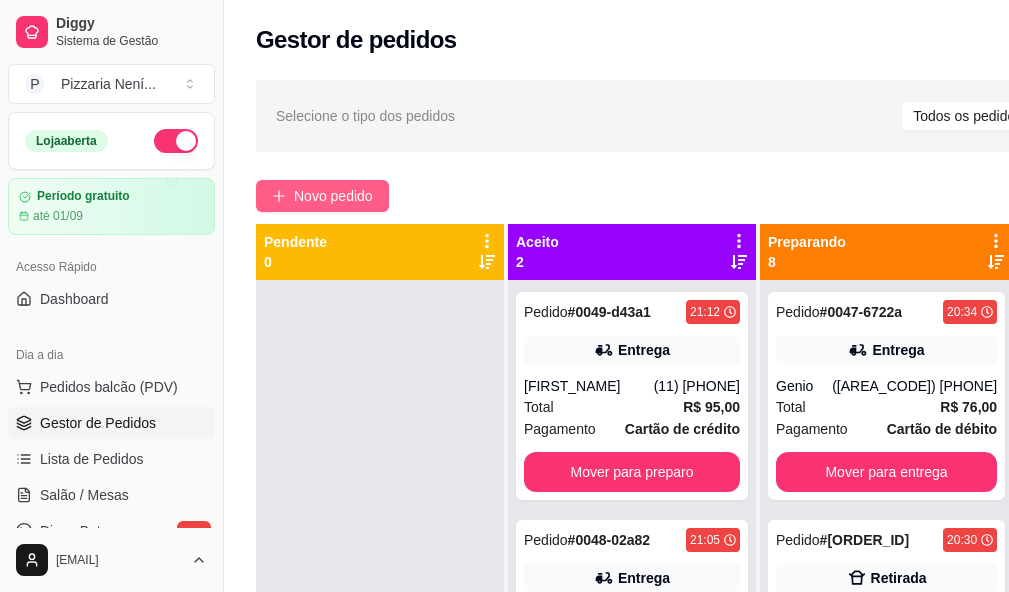 scroll, scrollTop: 0, scrollLeft: 0, axis: both 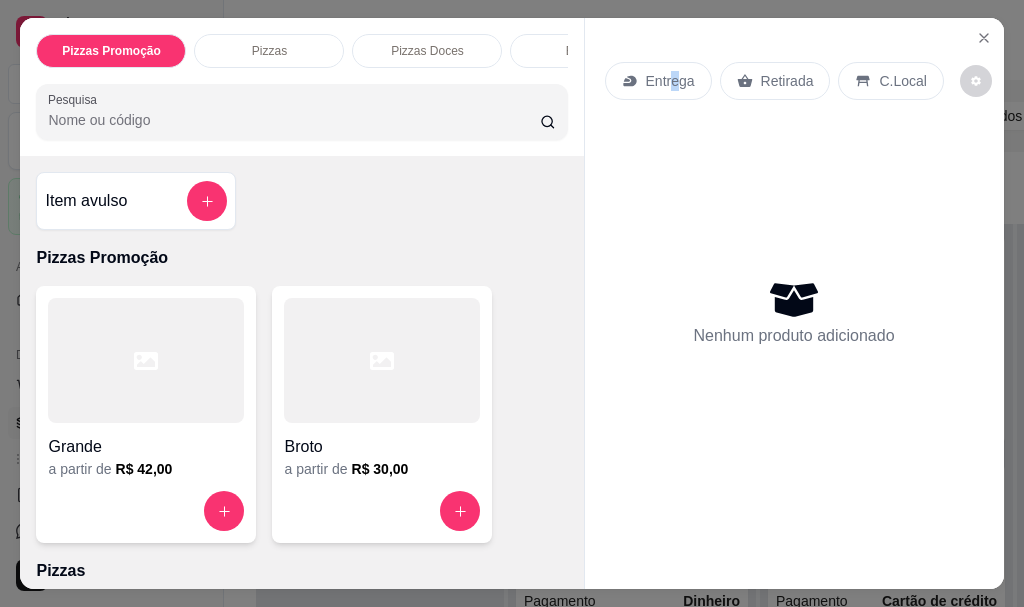 click on "Entrega" at bounding box center (670, 81) 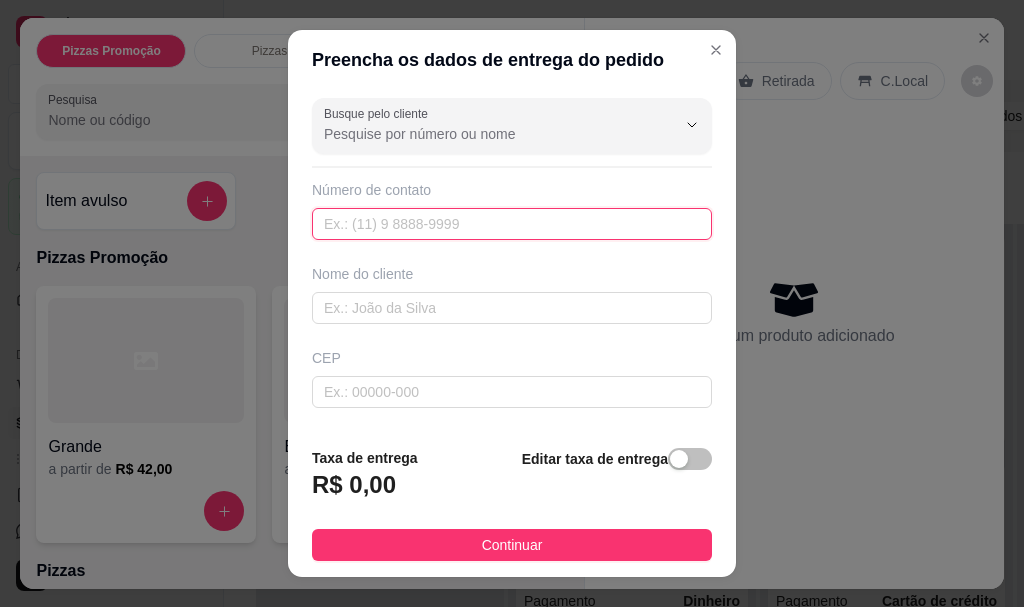 click at bounding box center [512, 224] 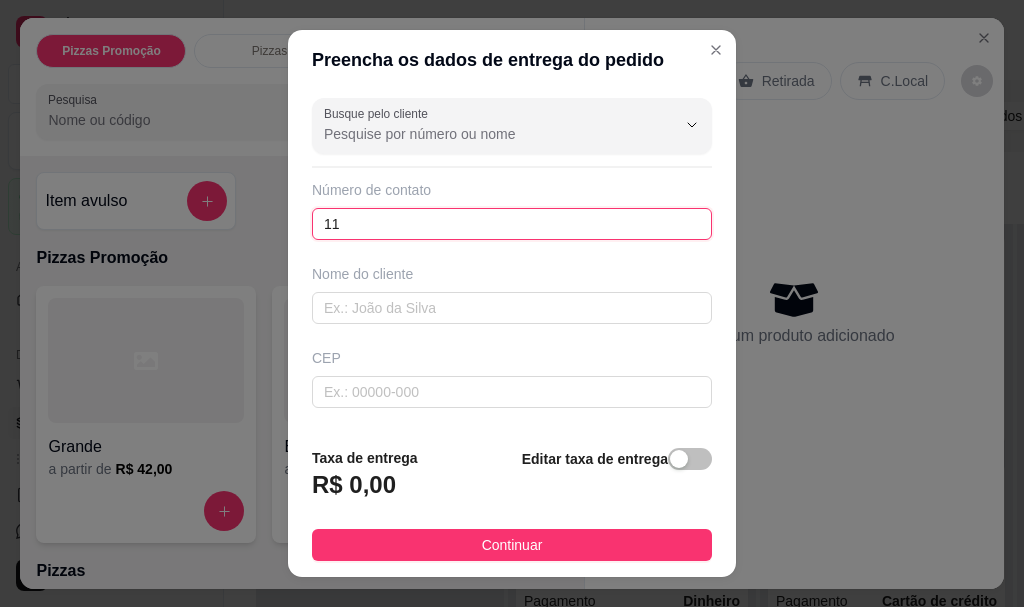 paste on "(11) [PHONE]" 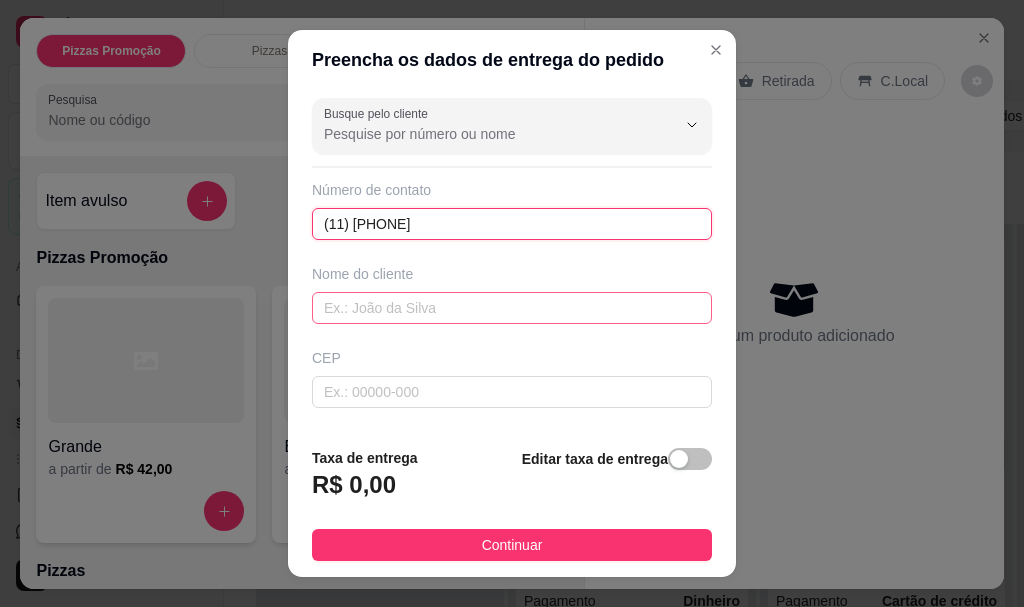 type on "(11) [PHONE]" 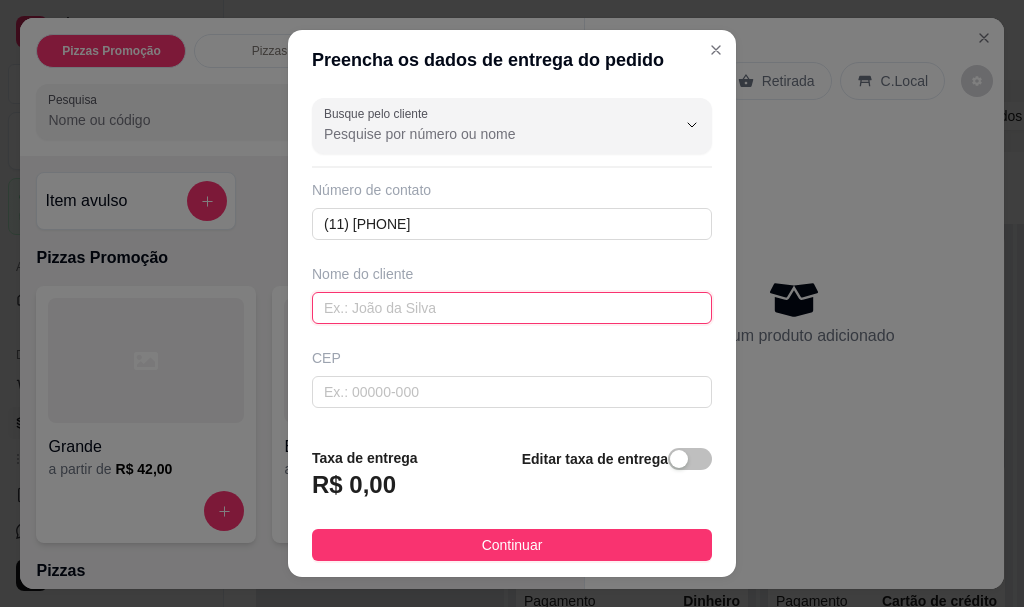 click at bounding box center (512, 308) 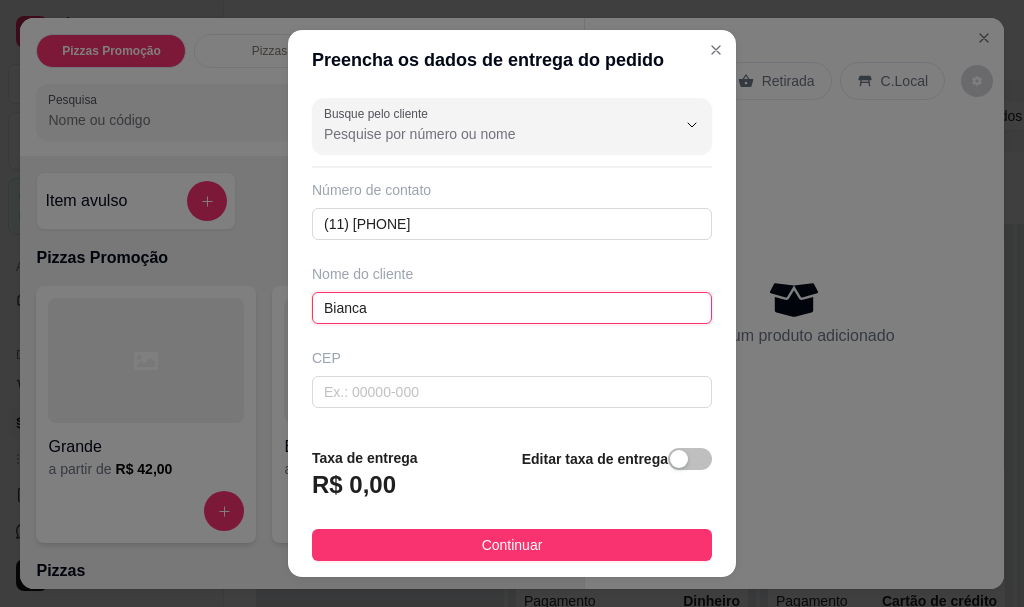 scroll, scrollTop: 200, scrollLeft: 0, axis: vertical 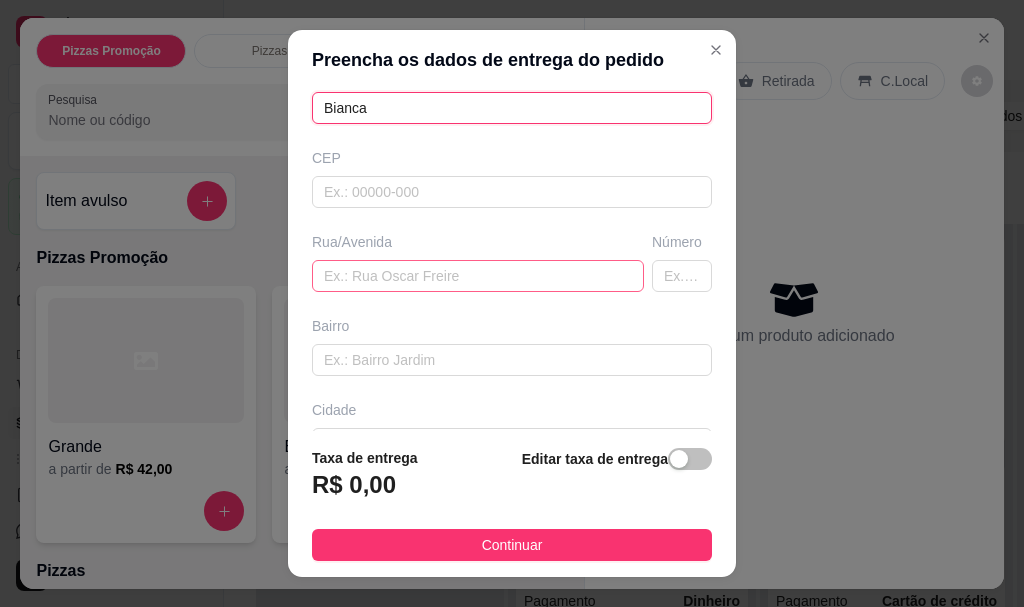 type on "Bianca" 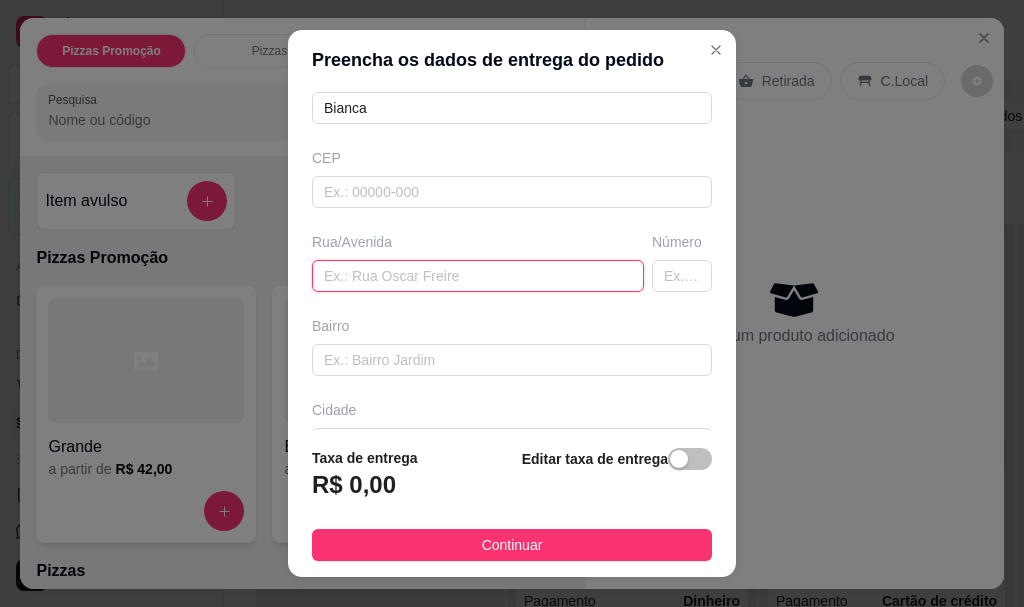 click at bounding box center (478, 276) 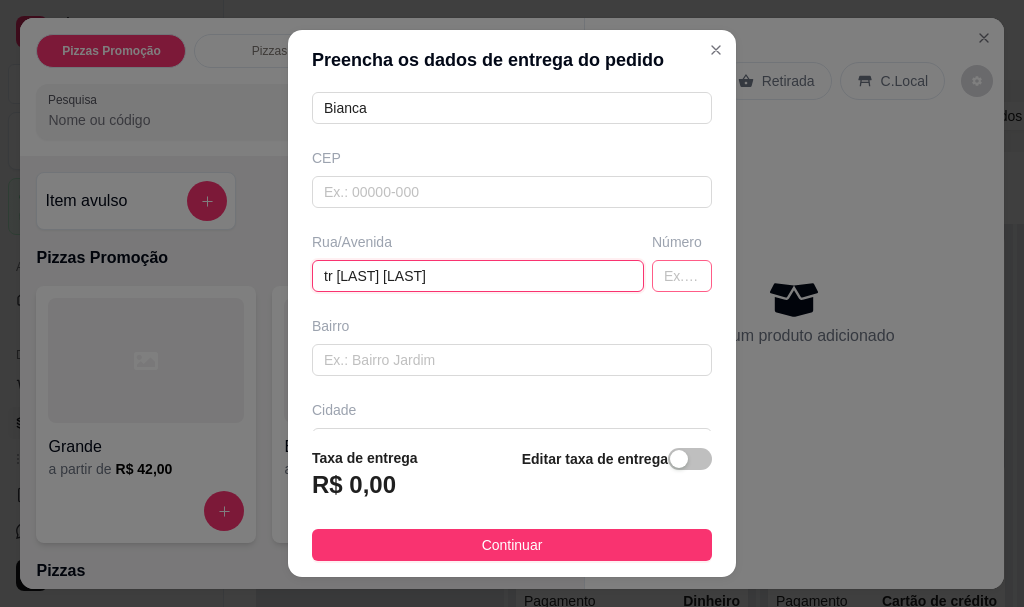 type on "tr [LAST] [LAST]" 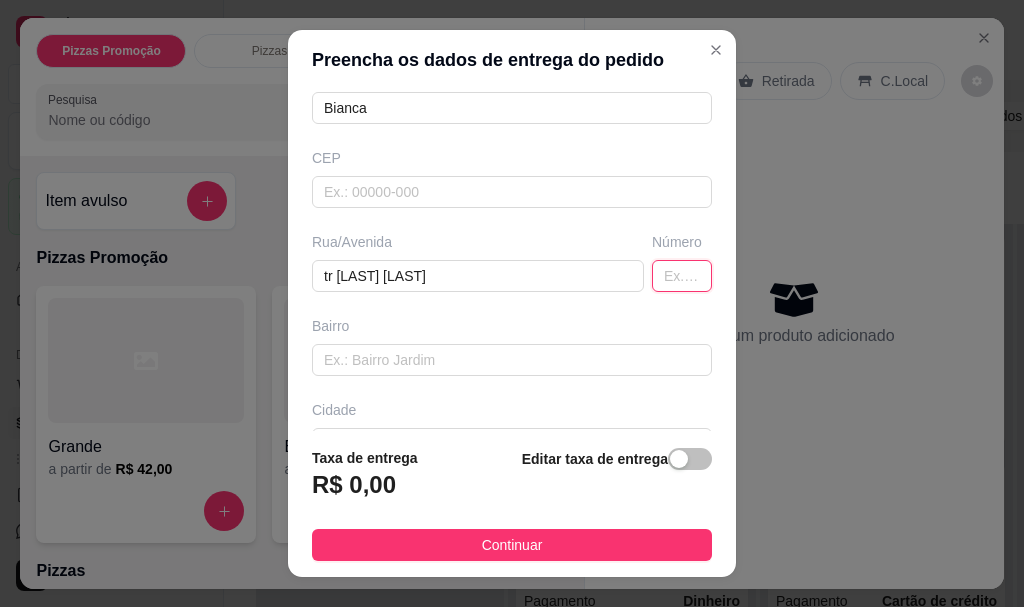 click at bounding box center [682, 276] 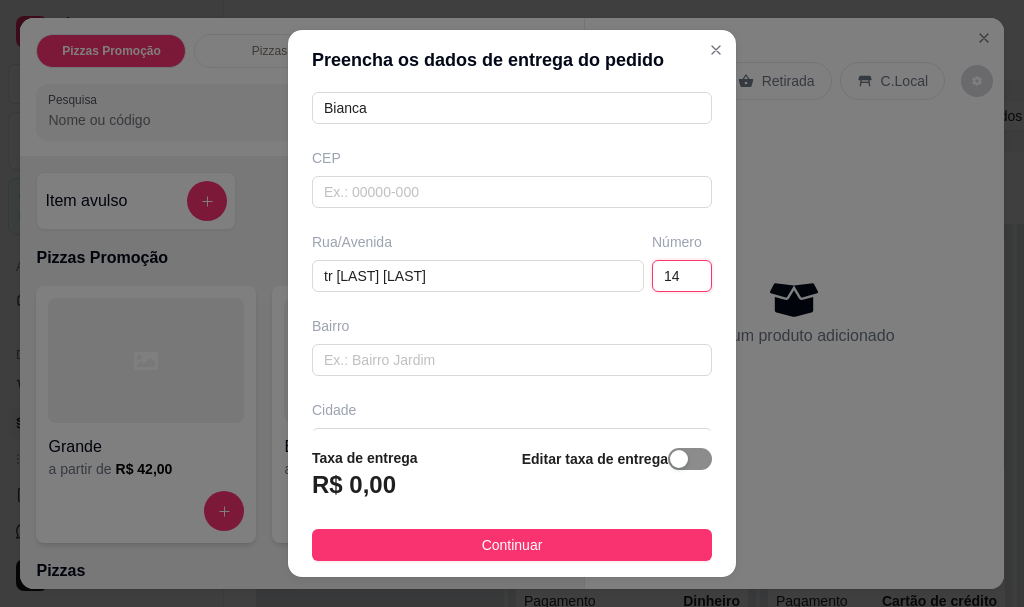 type on "14" 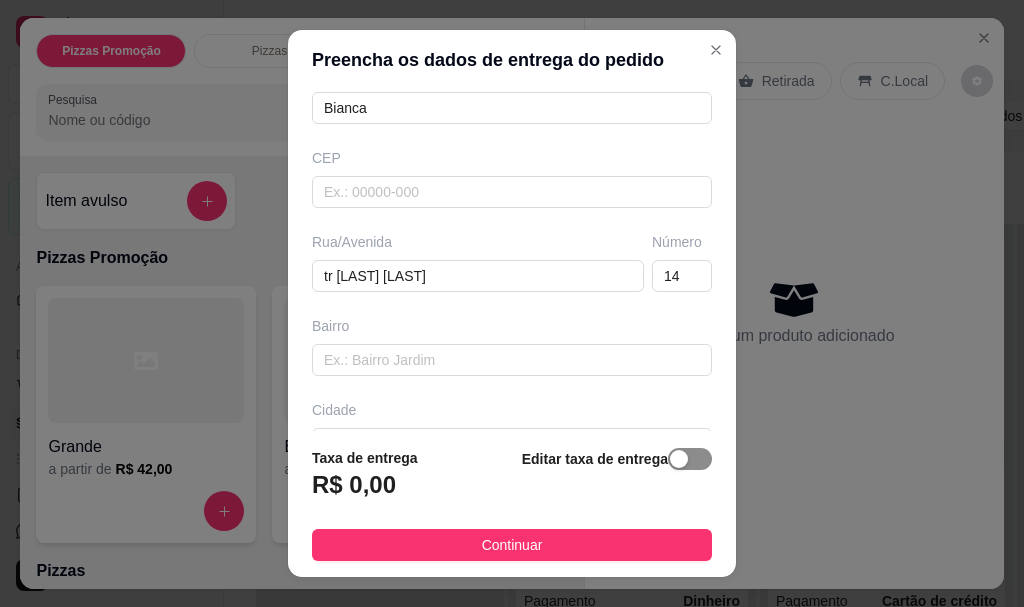 click at bounding box center (690, 459) 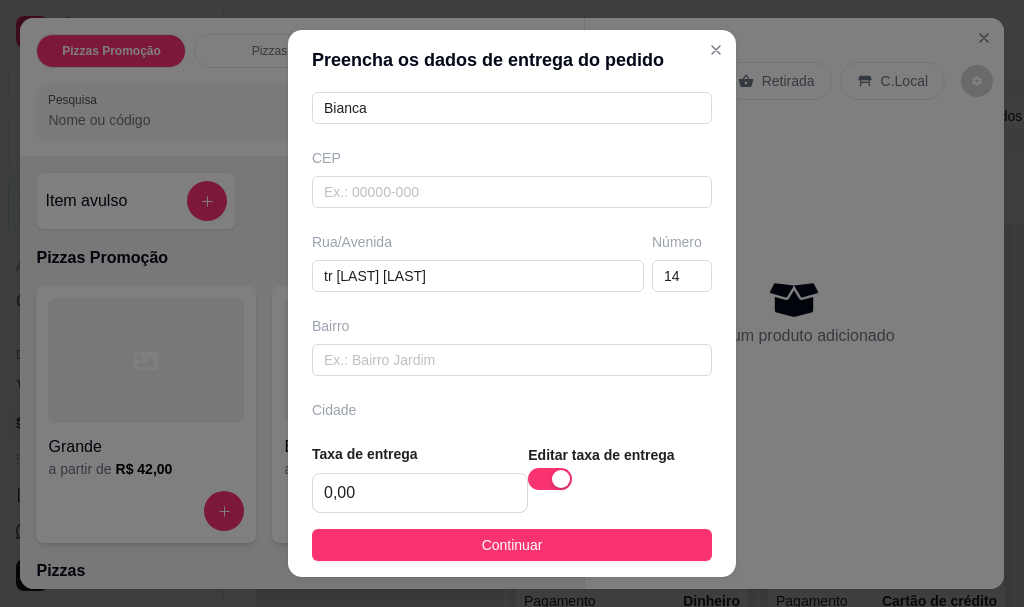 click on "Editar taxa de entrega" at bounding box center (620, 478) 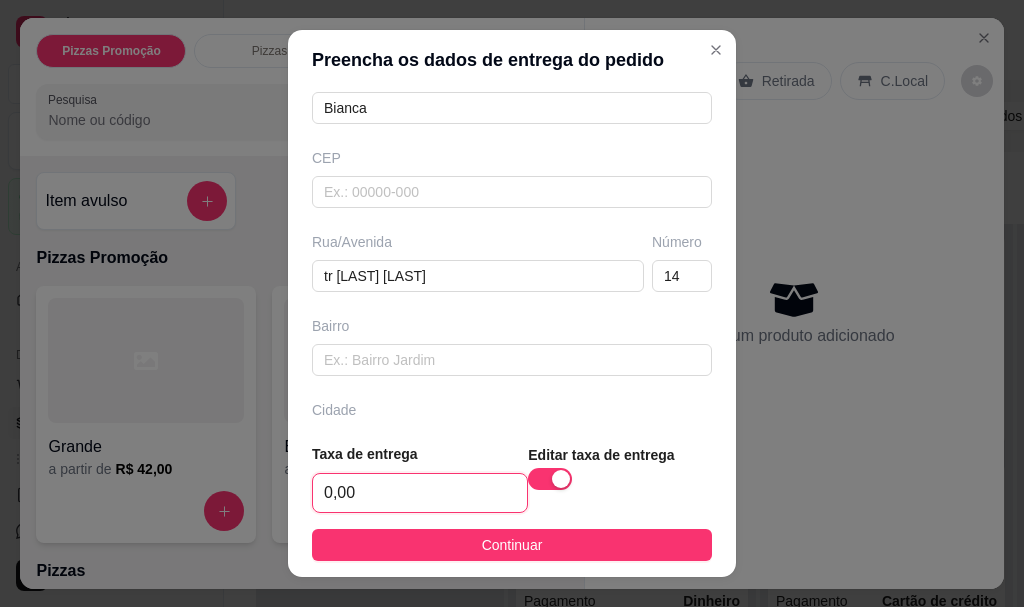click on "0,00" at bounding box center (420, 493) 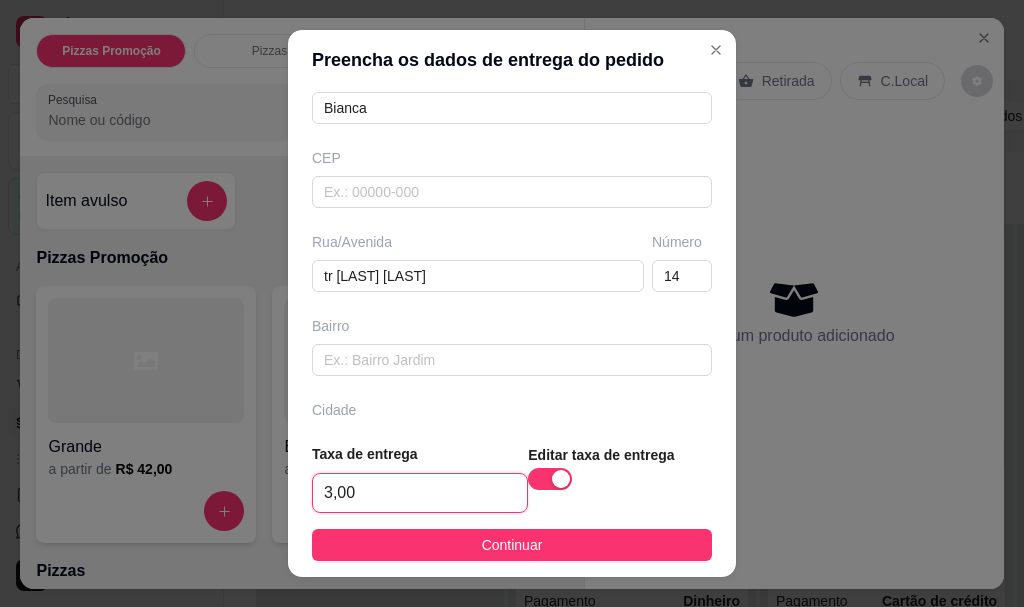 type on "3,00" 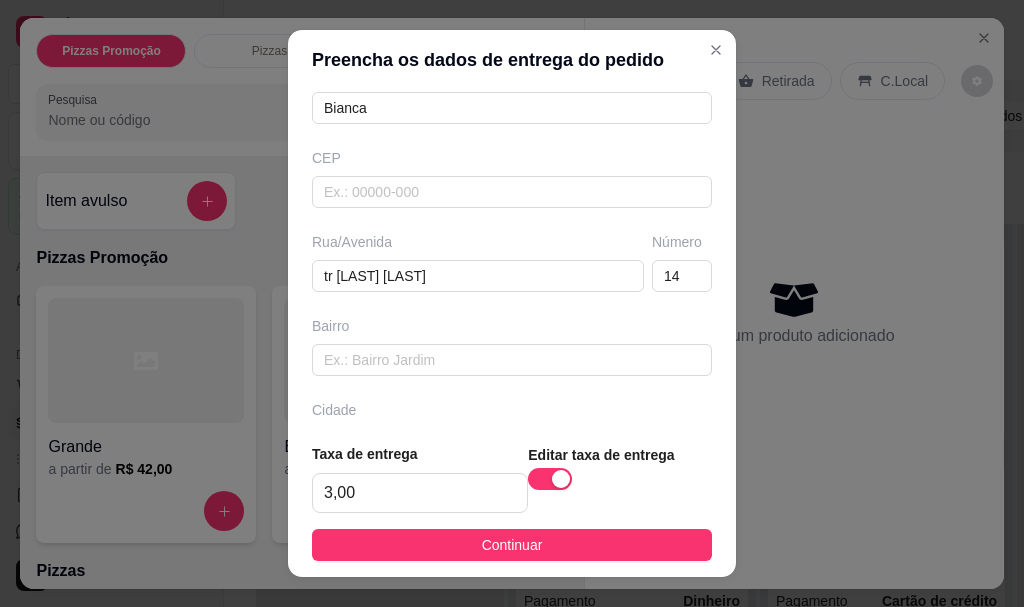 click on "Taxa de entrega 3,00 Editar taxa de entrega  Continuar" at bounding box center (512, 502) 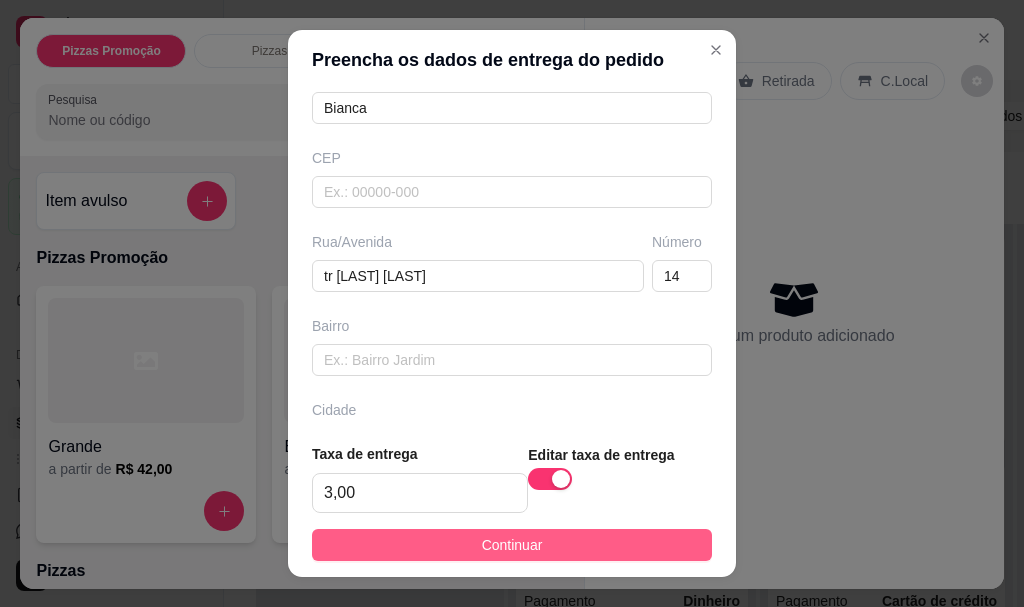 click on "Continuar" at bounding box center (512, 545) 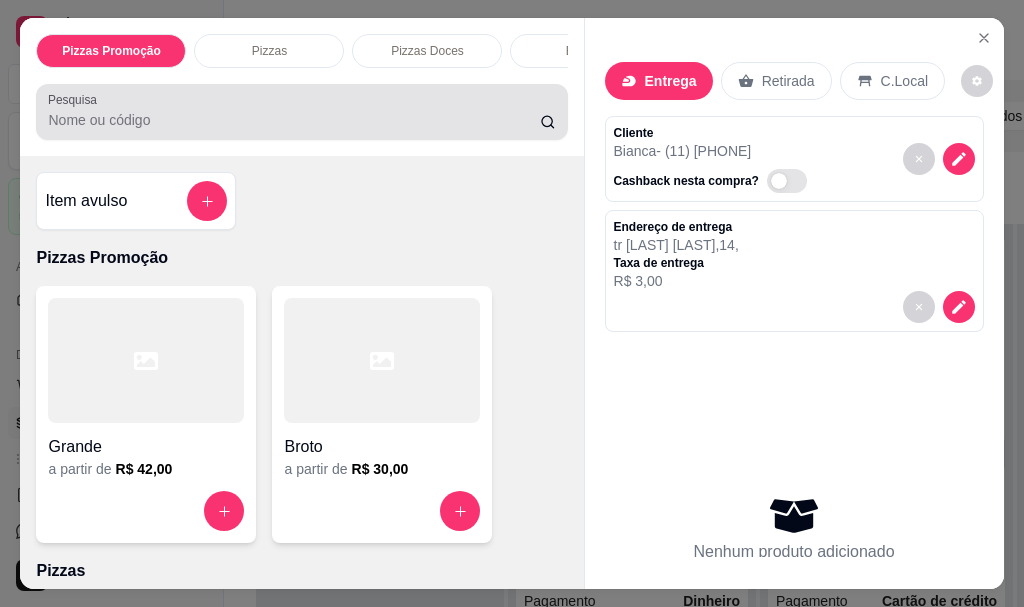 click on "Pesquisa" at bounding box center (294, 120) 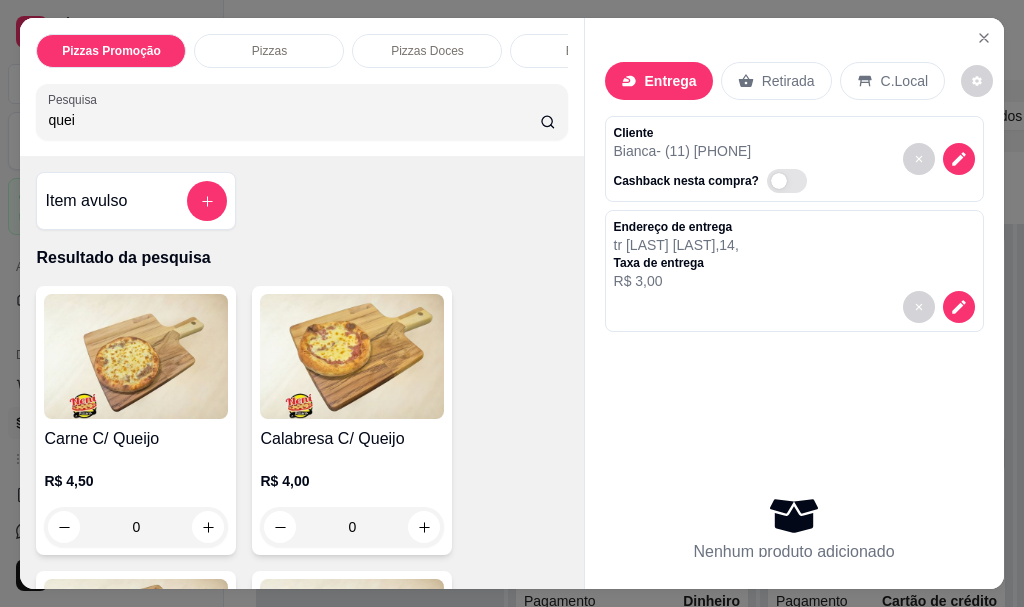 scroll, scrollTop: 53, scrollLeft: 0, axis: vertical 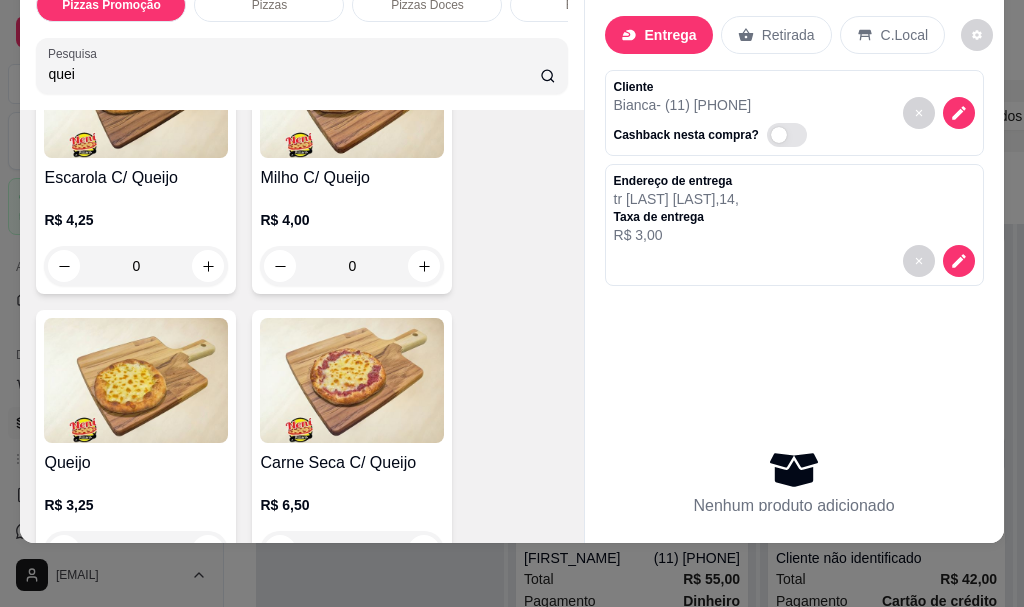 type on "quei" 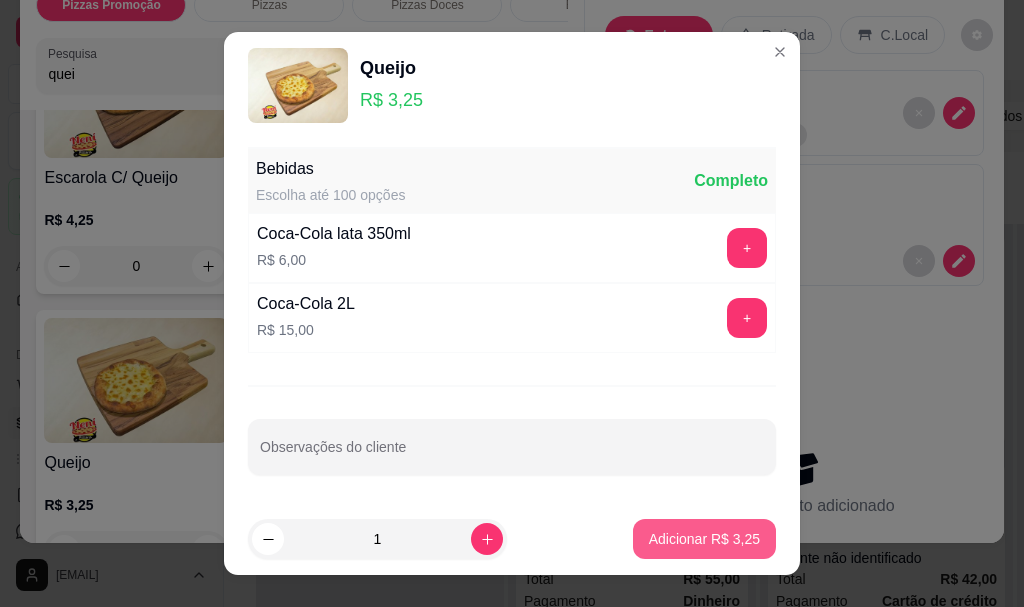 click on "Adicionar   R$ 3,25" at bounding box center (704, 539) 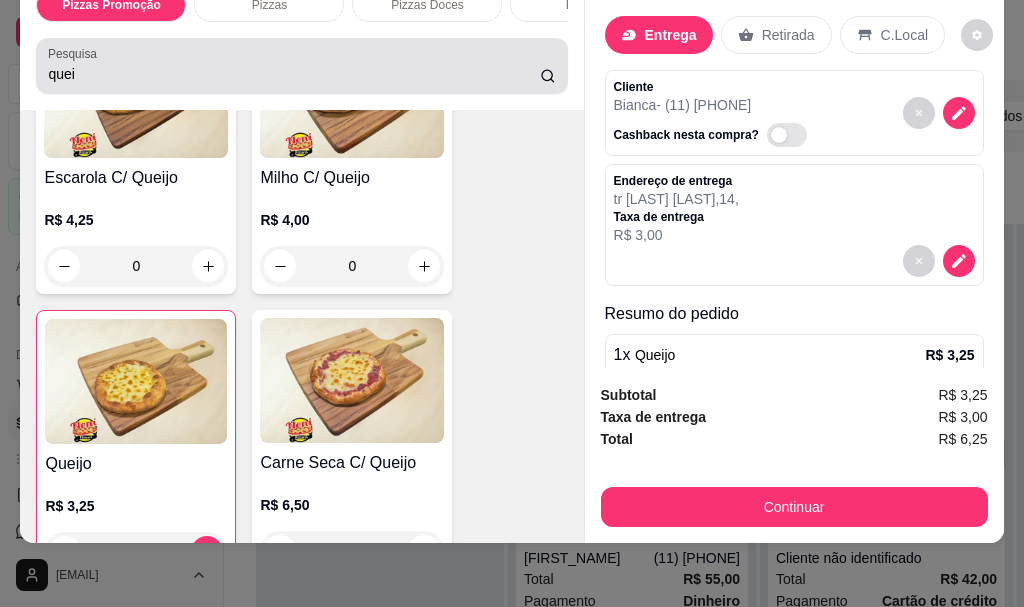 click on "quei" at bounding box center [294, 74] 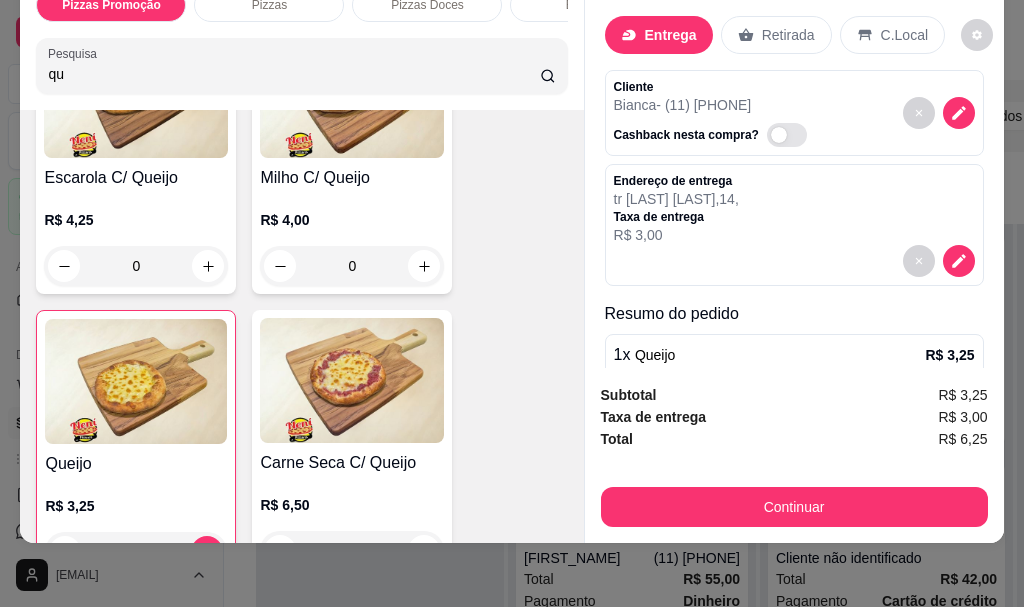 type on "q" 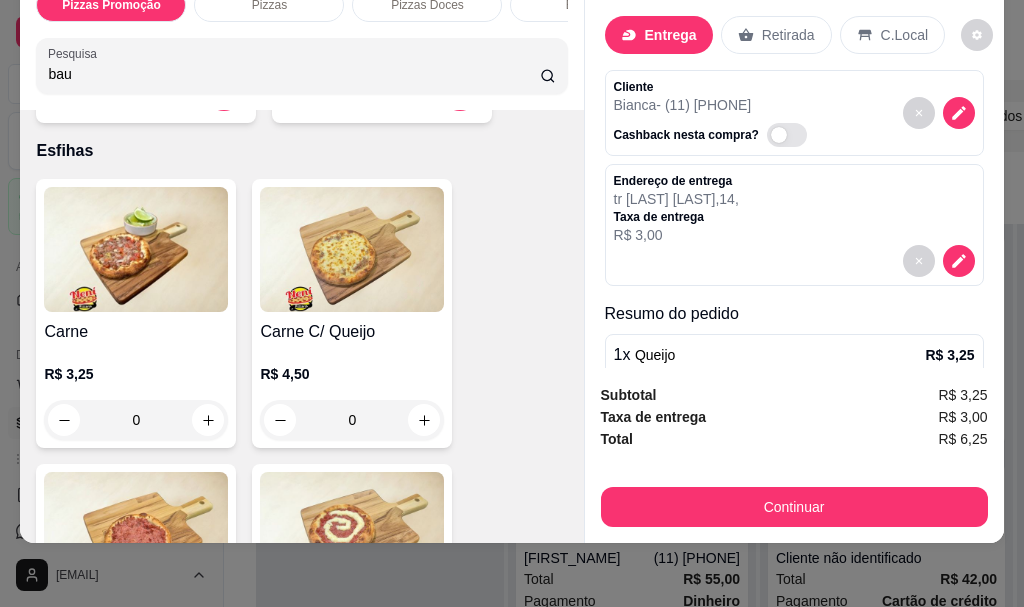 scroll, scrollTop: 1525, scrollLeft: 0, axis: vertical 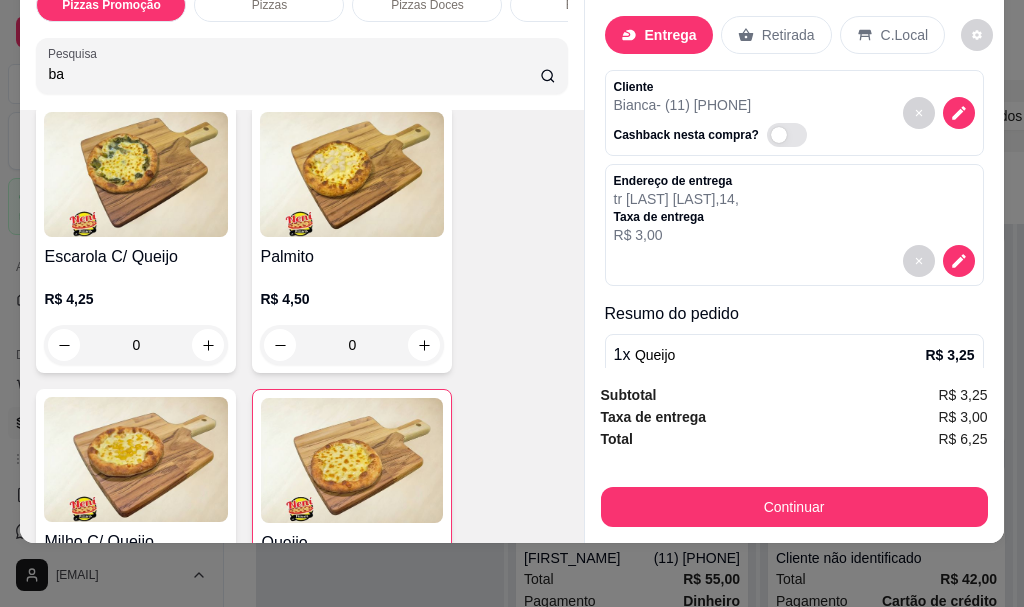 type on "b" 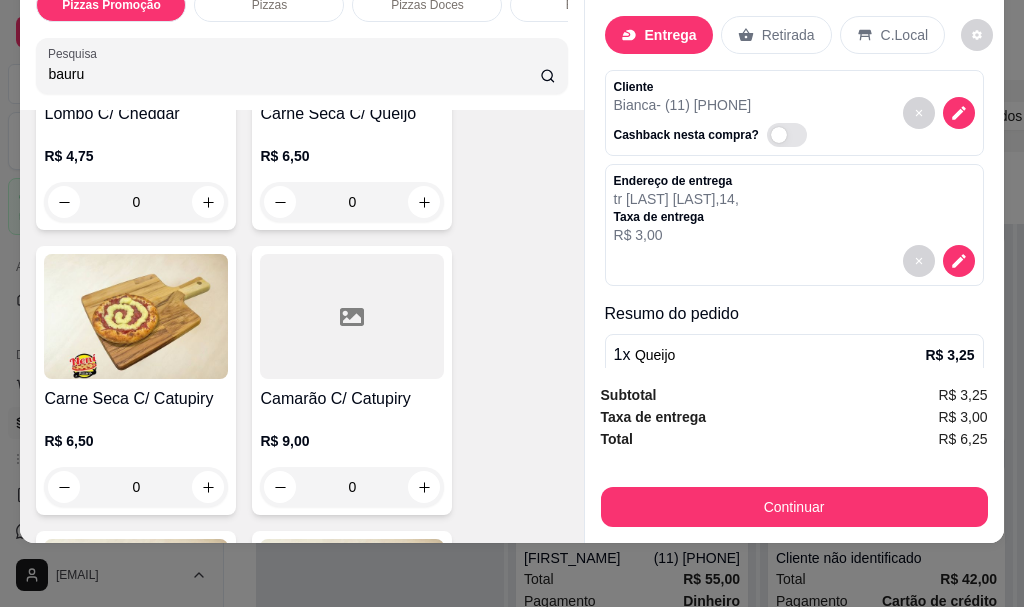 scroll, scrollTop: 3225, scrollLeft: 0, axis: vertical 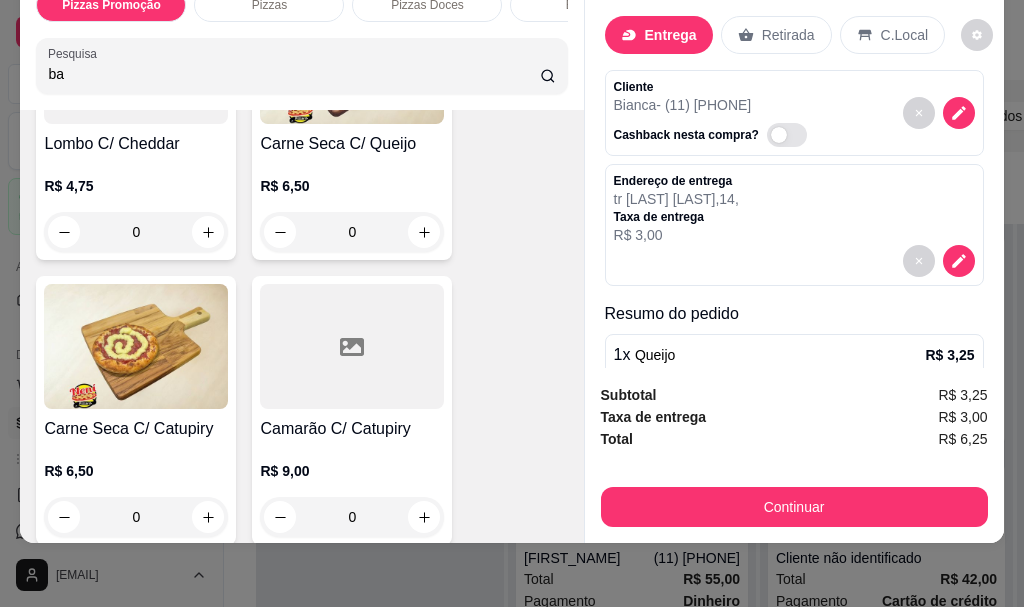type on "b" 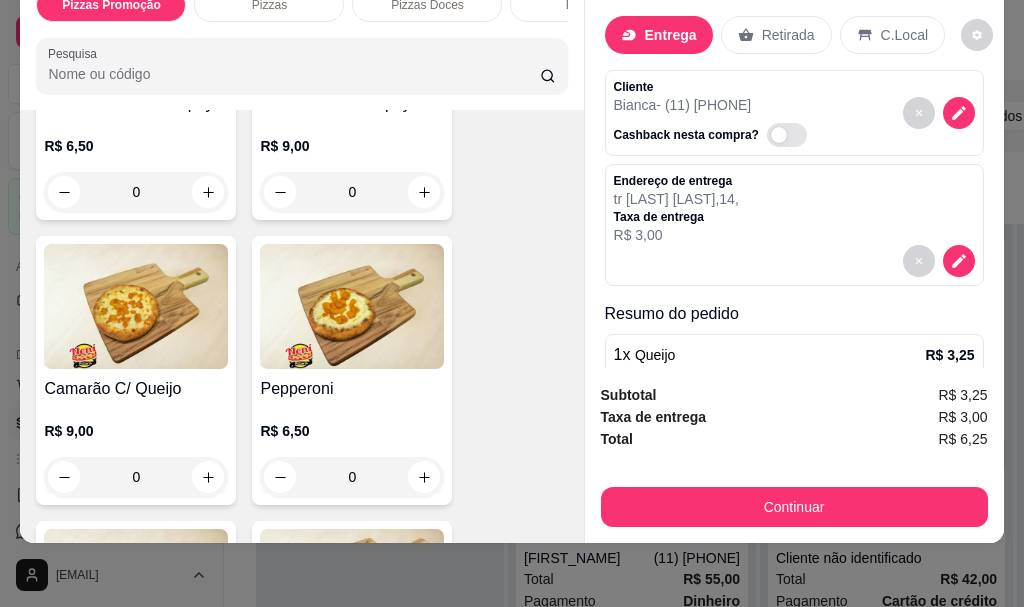scroll, scrollTop: 2900, scrollLeft: 0, axis: vertical 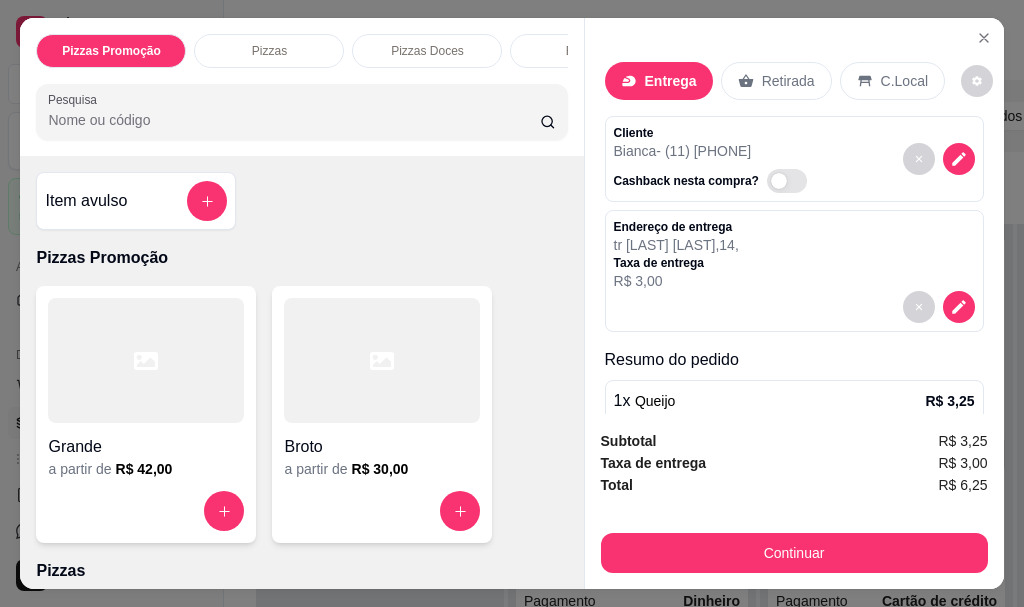 type 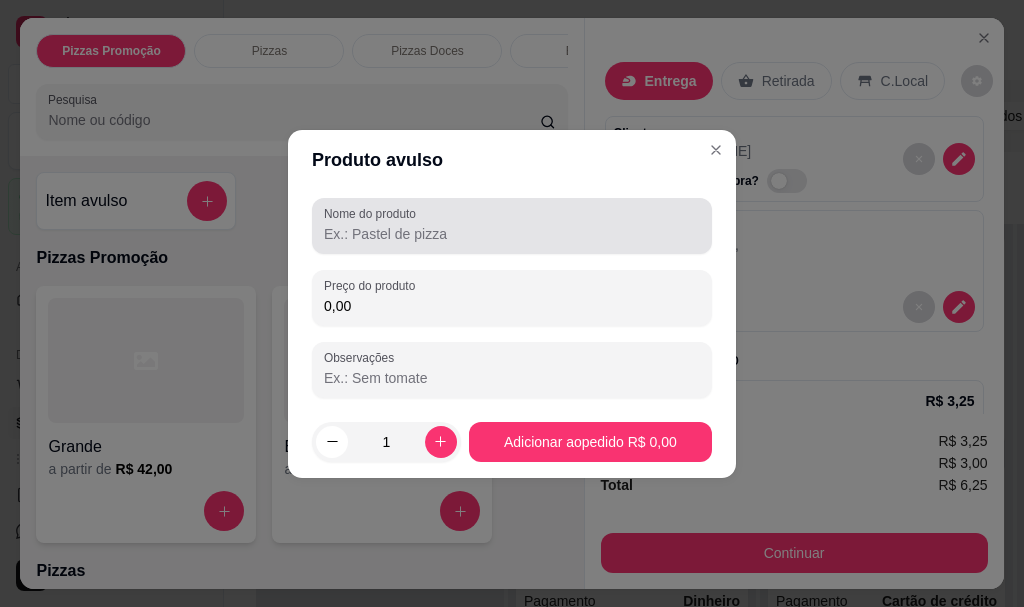 click on "Nome do produto" at bounding box center (512, 234) 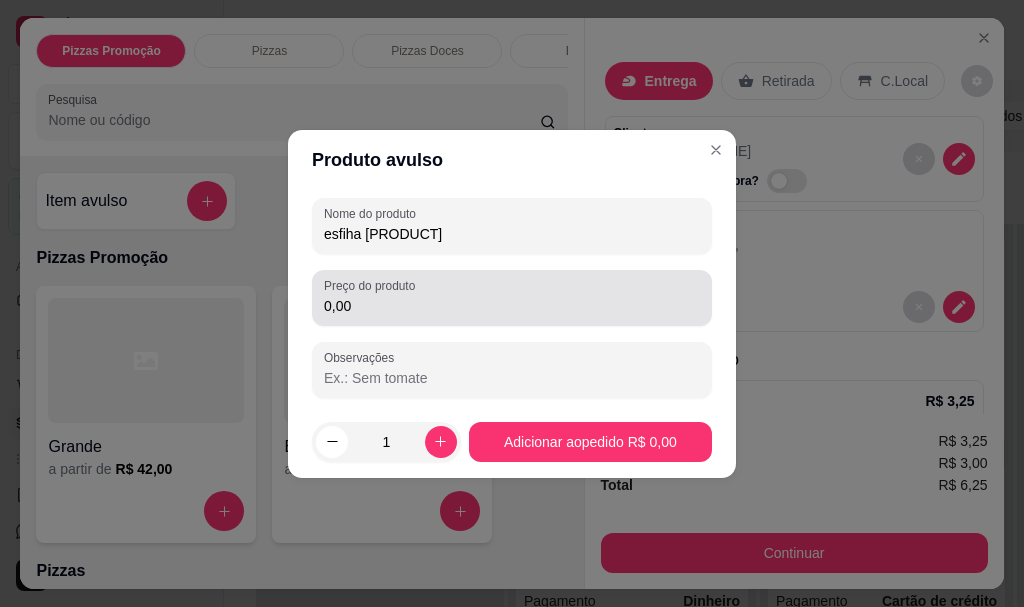 type on "esfiha [PRODUCT]" 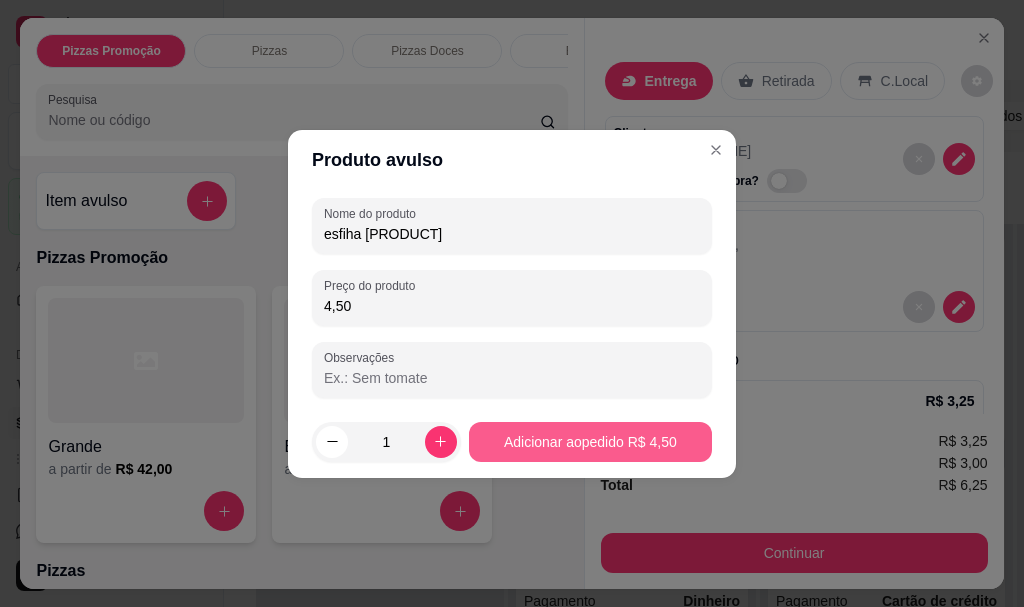 type on "4,50" 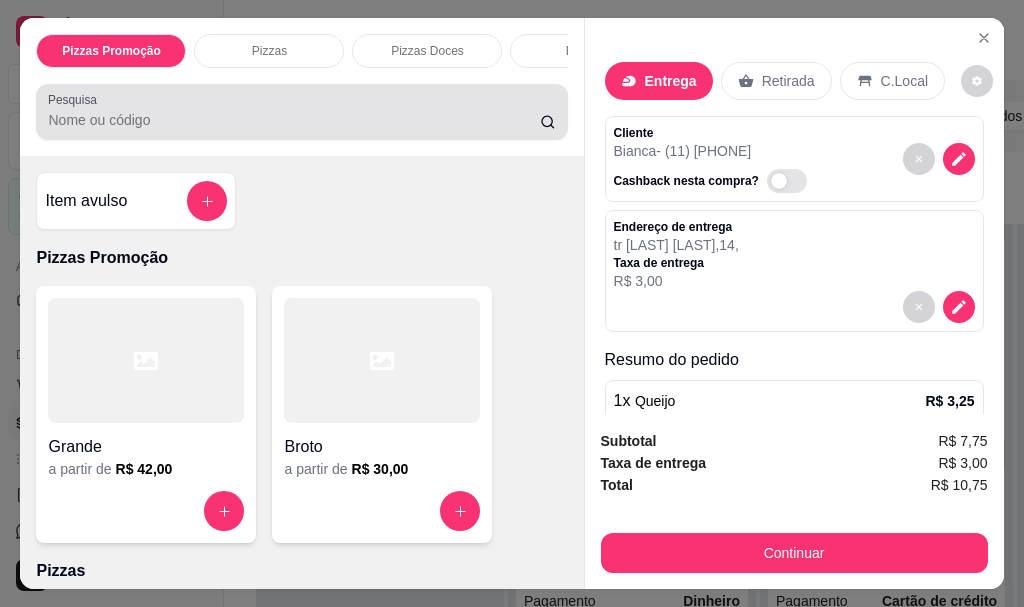 click on "Pesquisa" at bounding box center [294, 120] 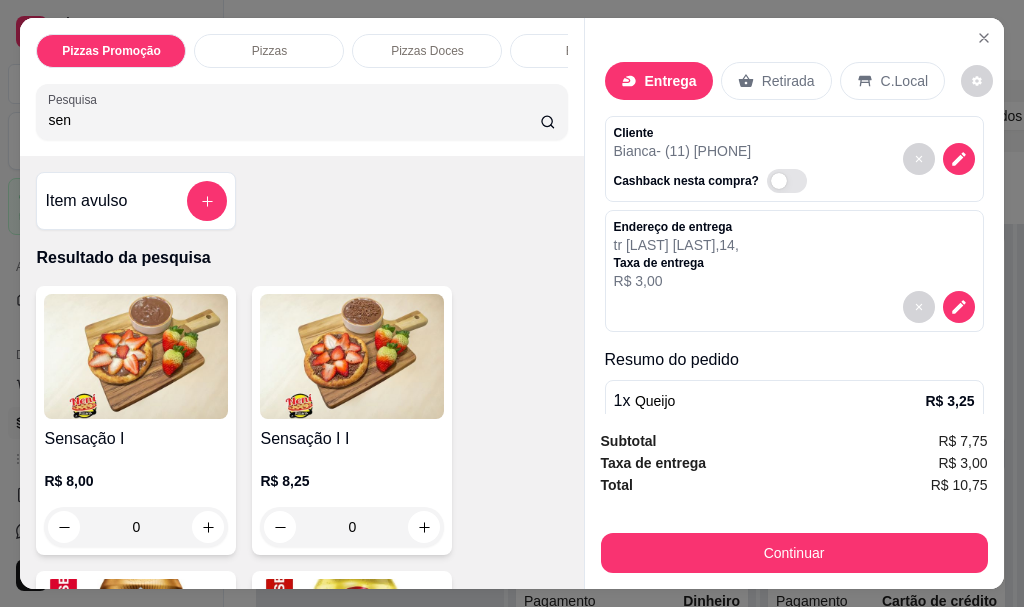 type on "sen" 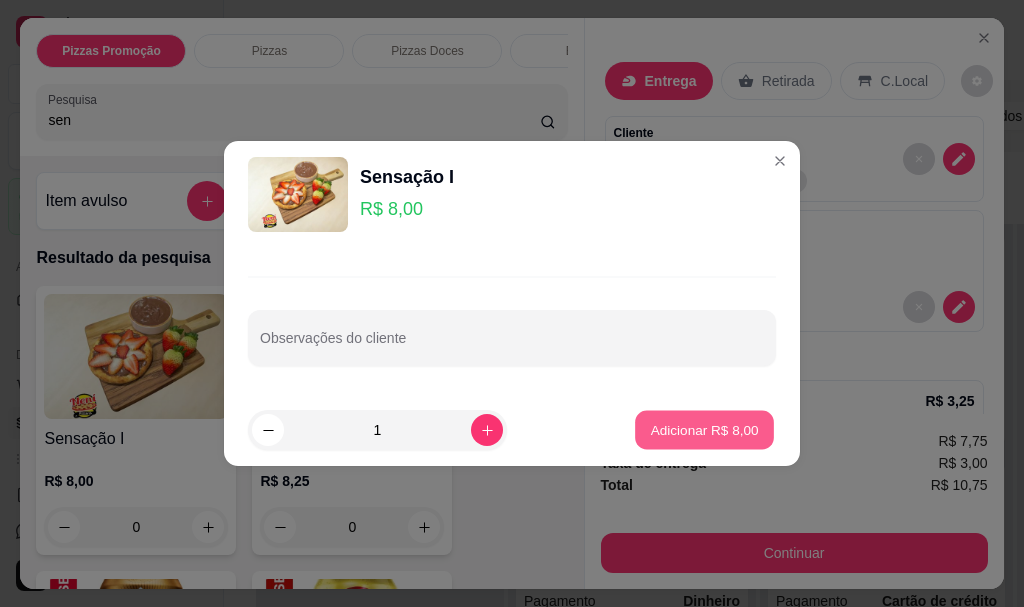 click on "Adicionar   R$ 8,00" at bounding box center [704, 429] 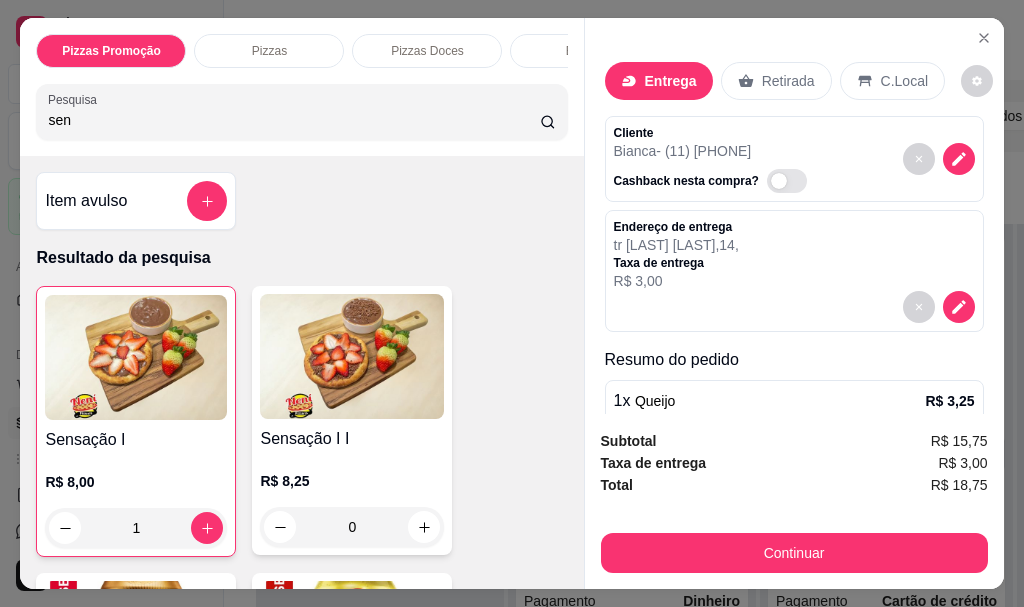 click on "sen" at bounding box center [294, 120] 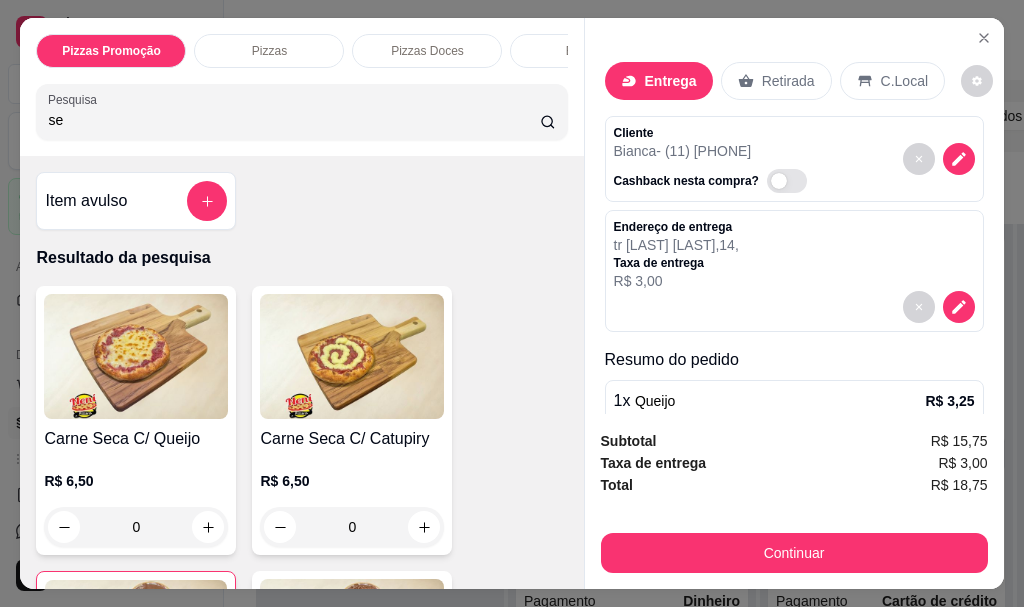 type on "s" 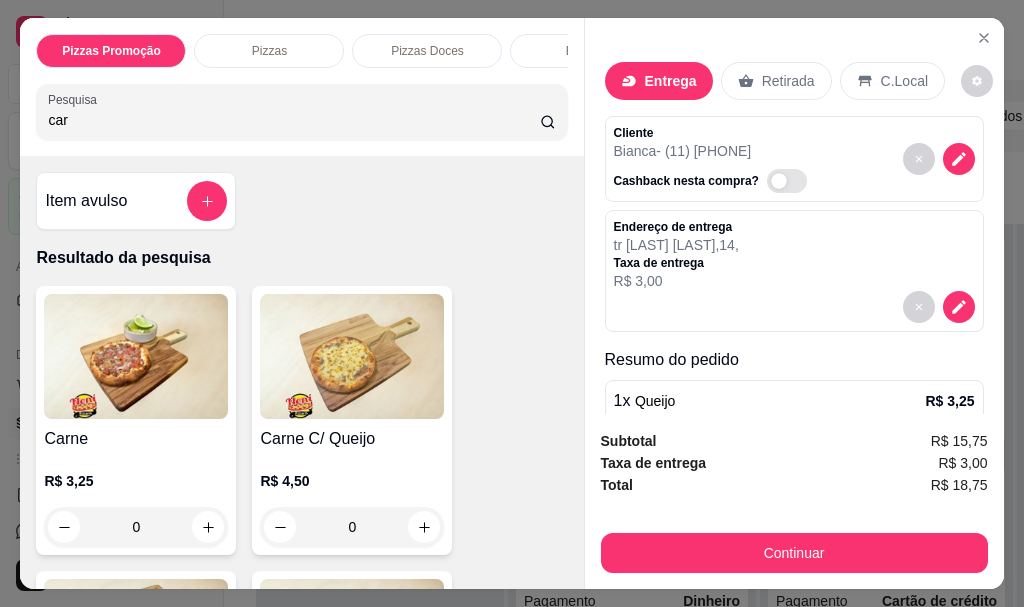 type on "car" 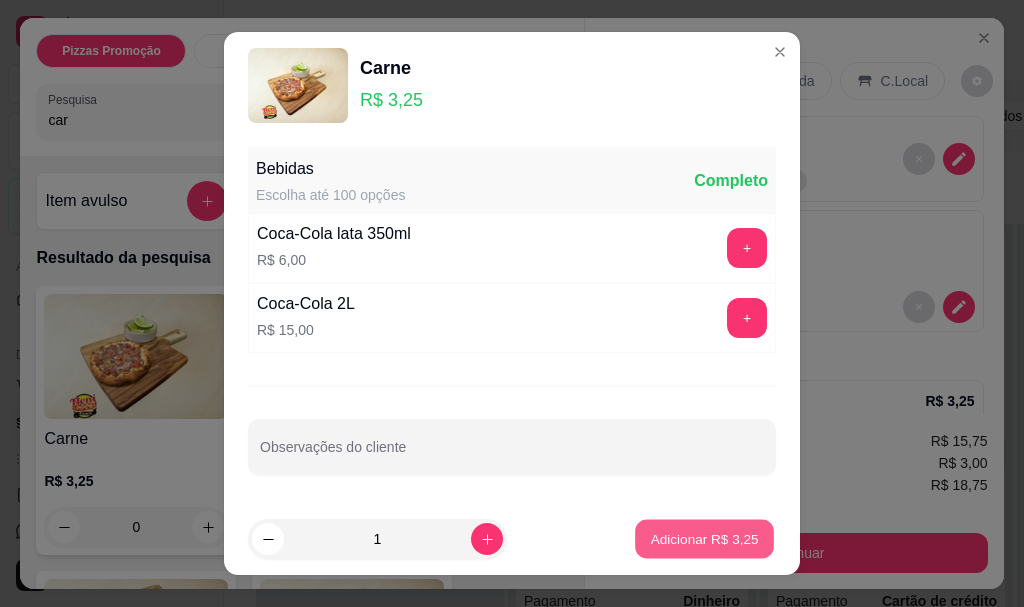 click on "Adicionar   R$ 3,25" at bounding box center [704, 539] 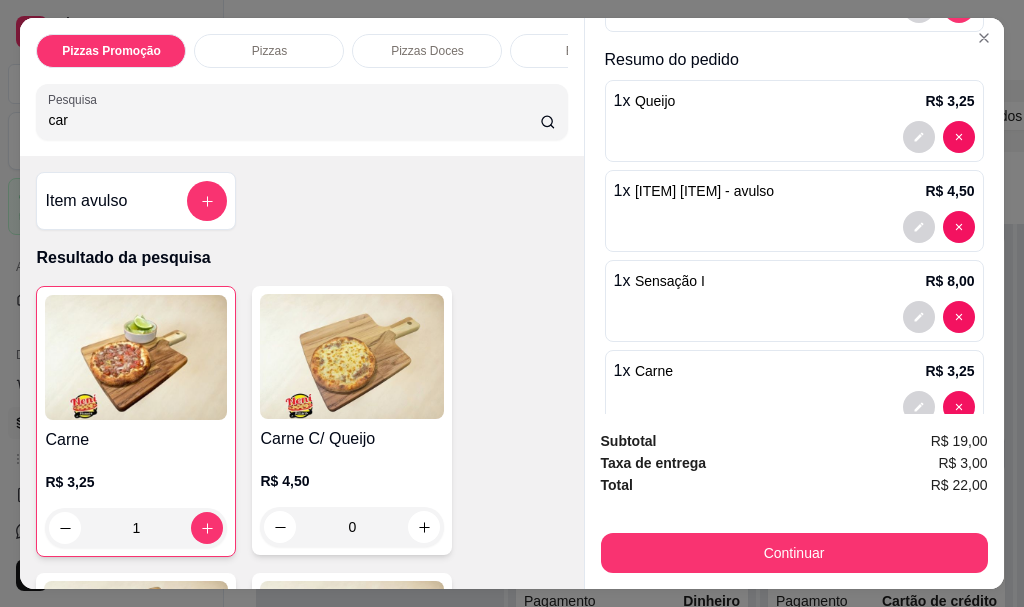 scroll, scrollTop: 346, scrollLeft: 0, axis: vertical 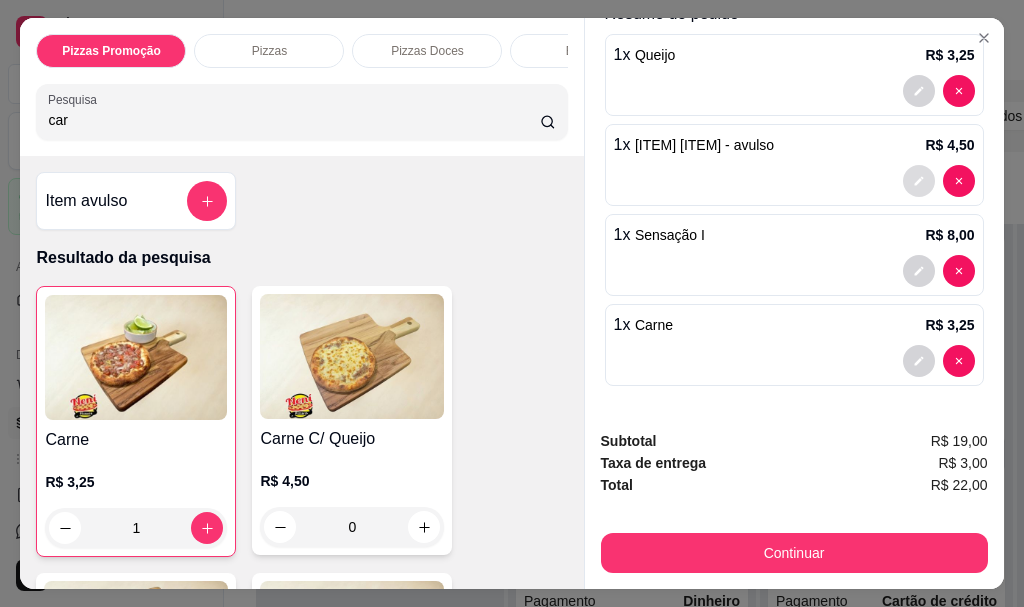 click 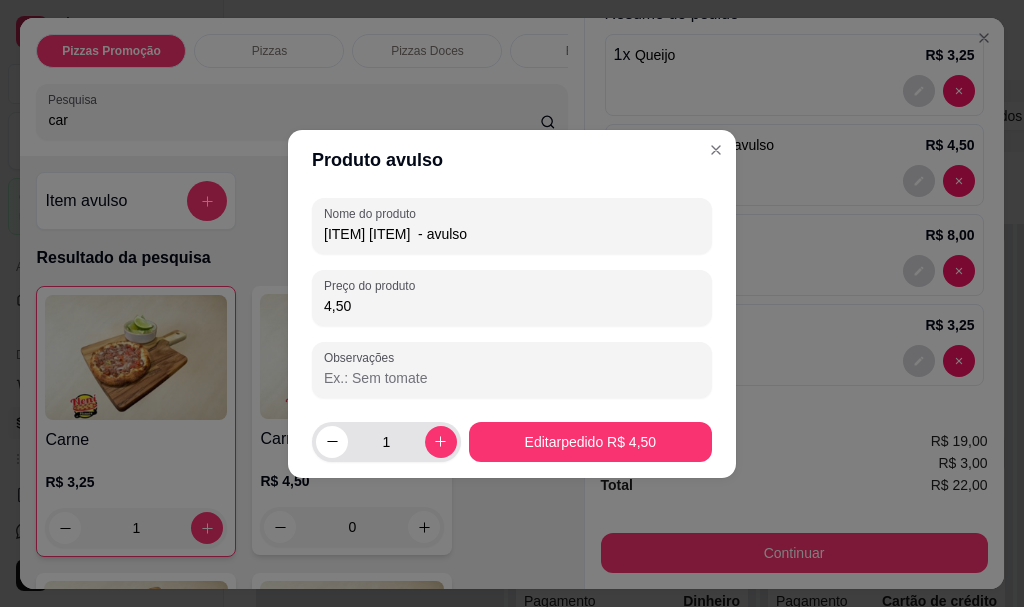 click 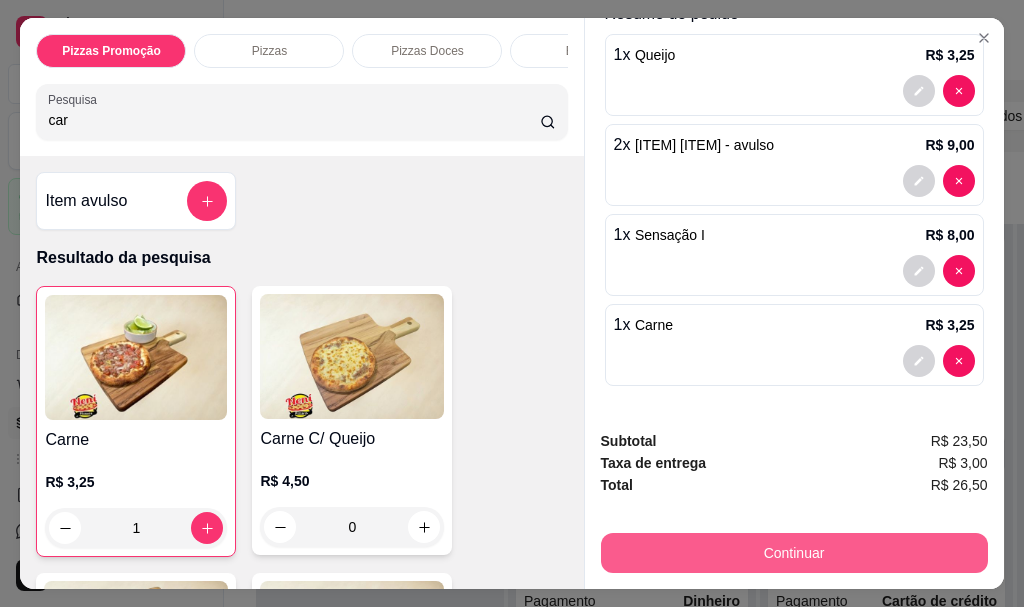 click on "Continuar" at bounding box center (794, 553) 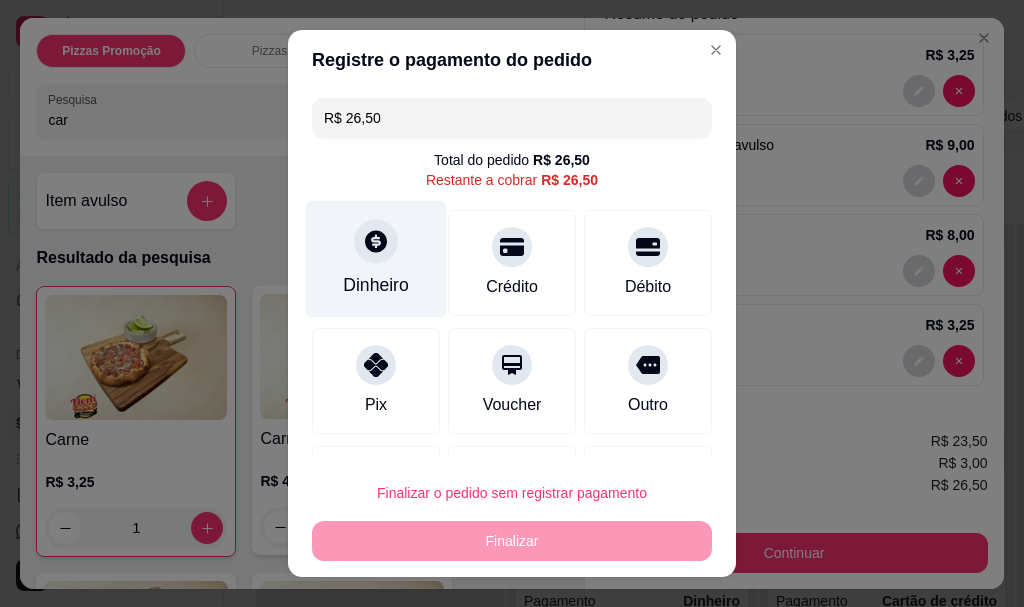 click on "Dinheiro" at bounding box center [376, 259] 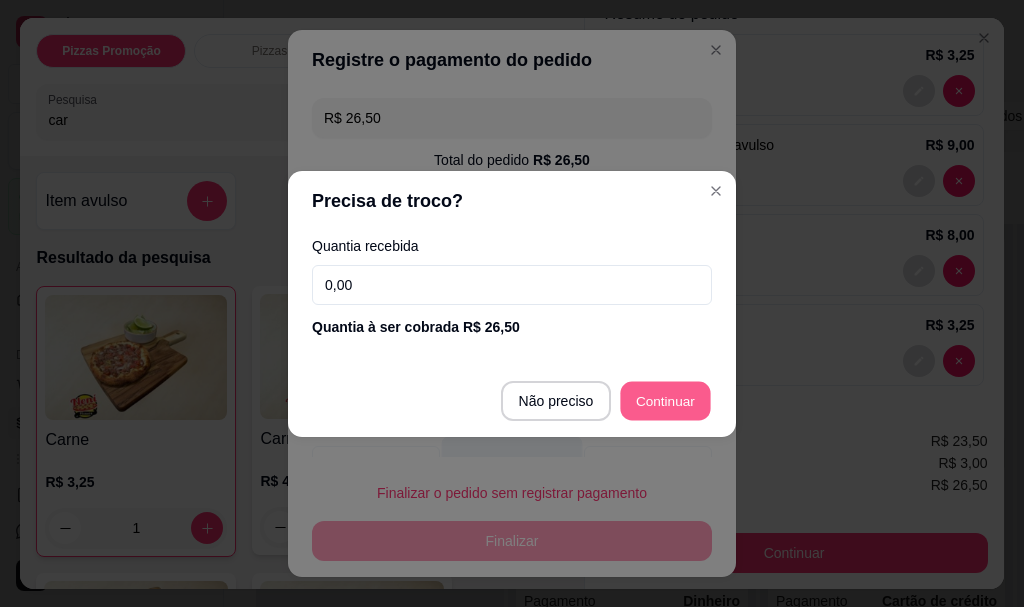 type on "R$ 0,00" 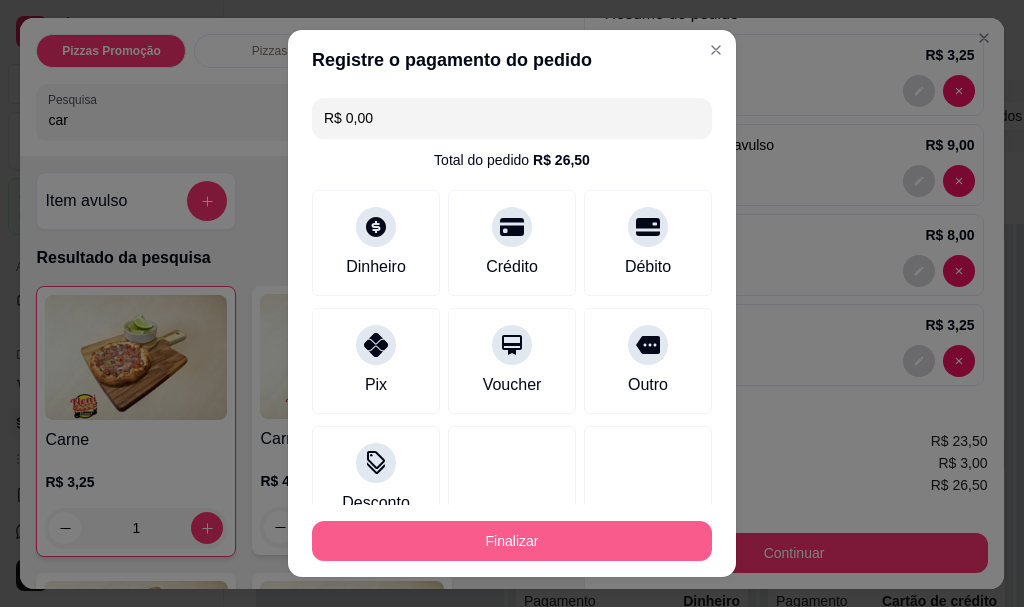 click on "Finalizar" at bounding box center (512, 541) 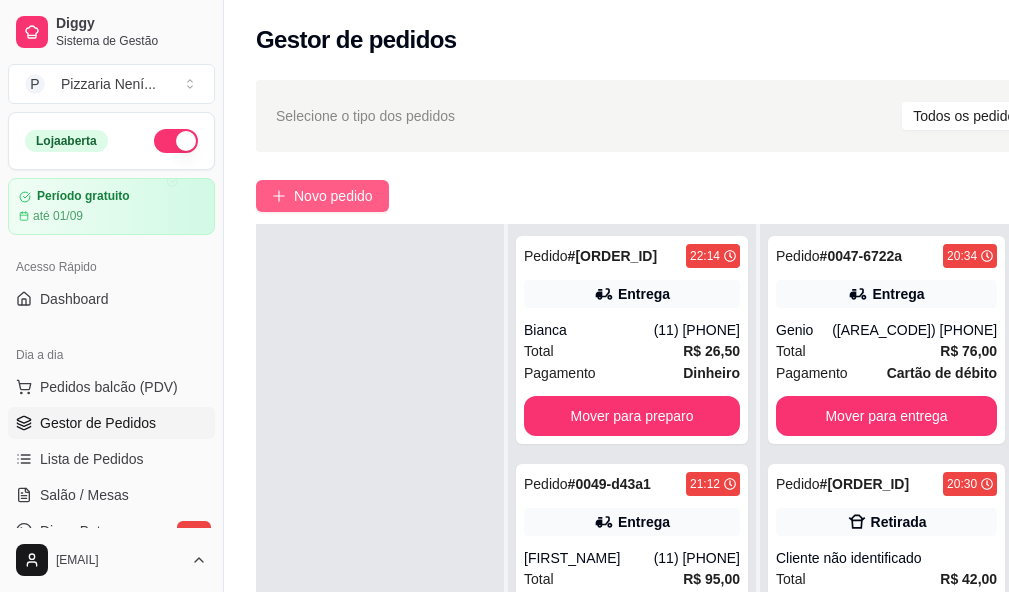 click on "Novo pedido" at bounding box center [333, 196] 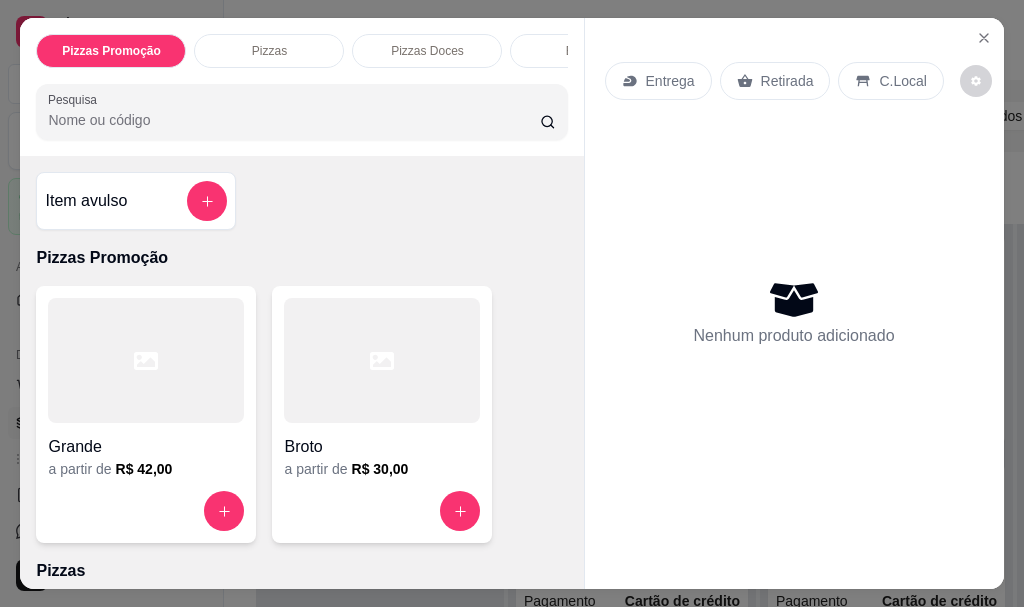 click on "Entrega" at bounding box center (670, 81) 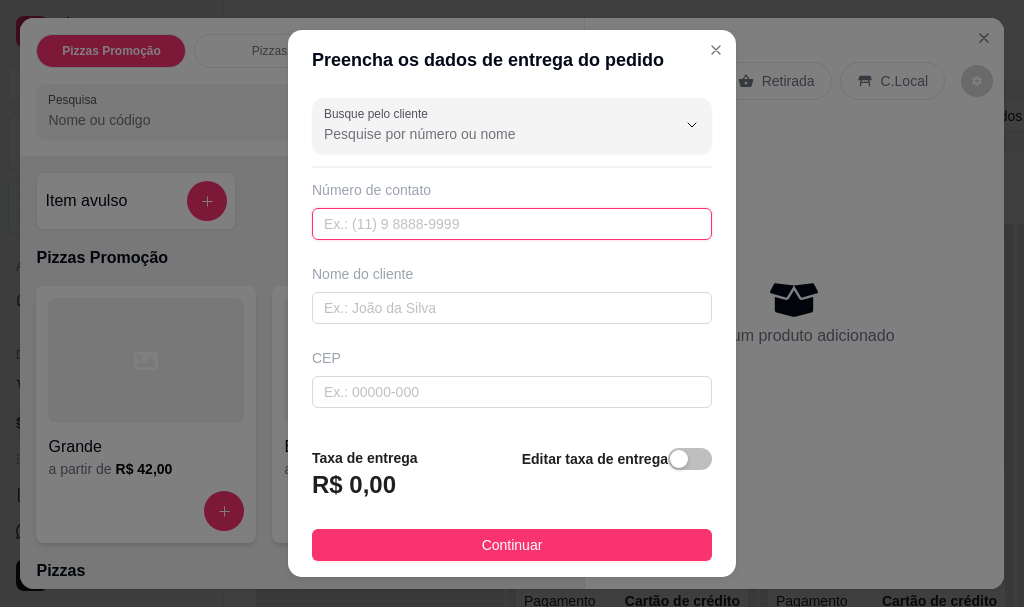 click at bounding box center (512, 224) 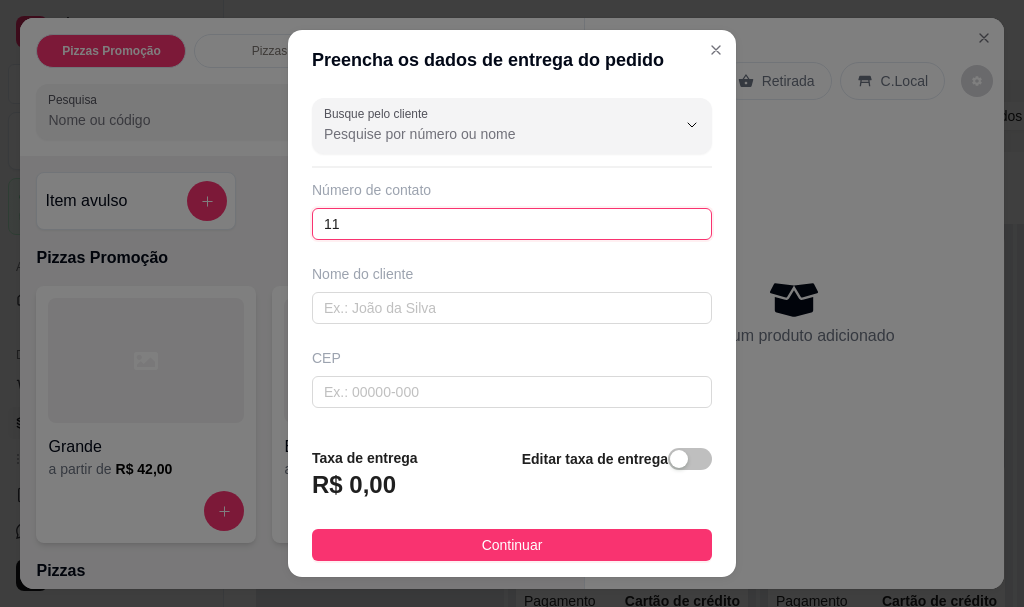paste on "(11) [PHONE]" 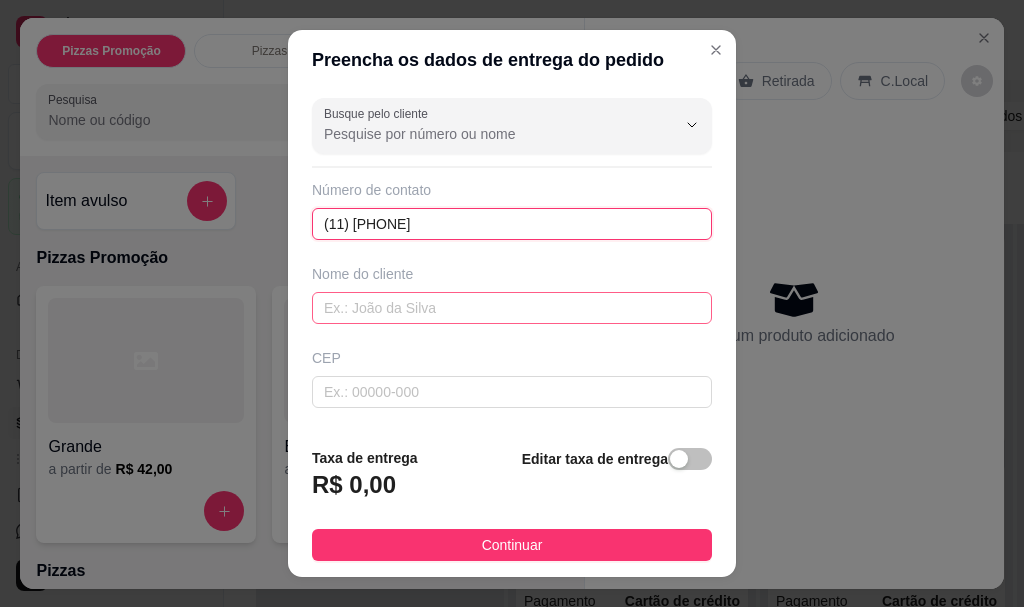 type on "(11) [PHONE]" 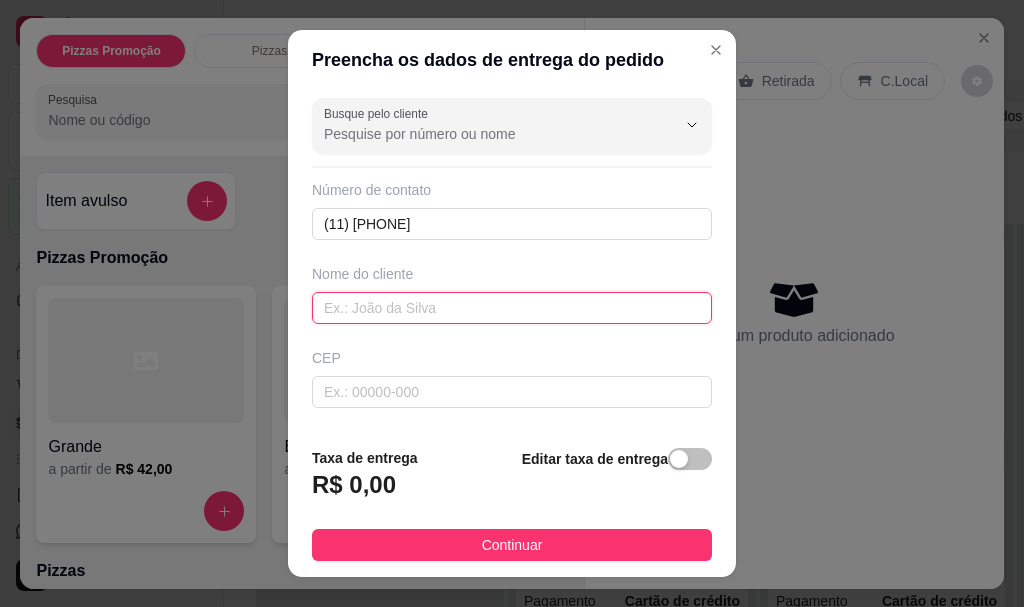 click at bounding box center (512, 308) 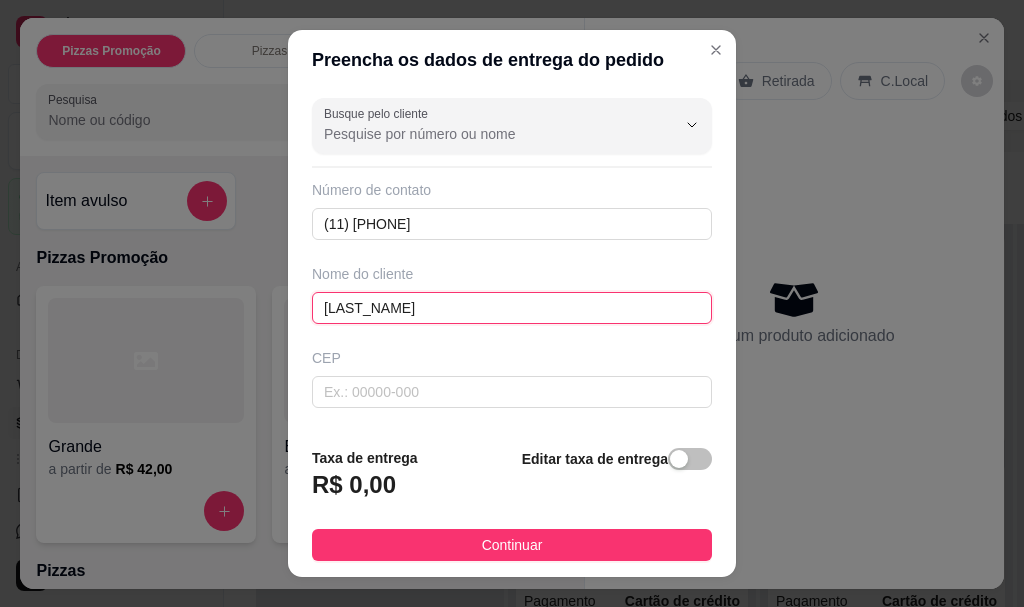 click on "[LAST_NAME]" at bounding box center (512, 308) 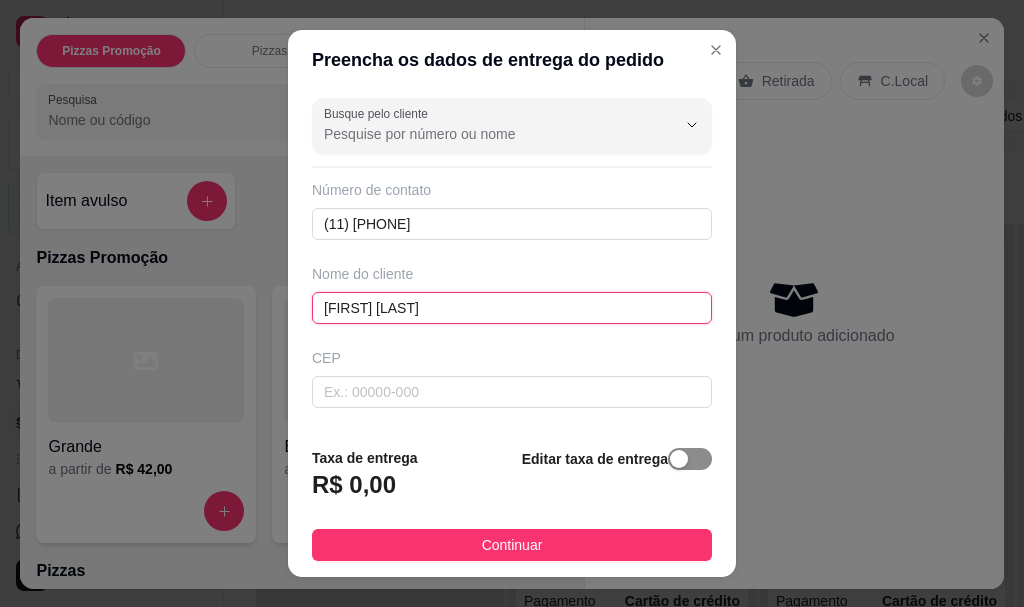 type on "[FIRST] [LAST]" 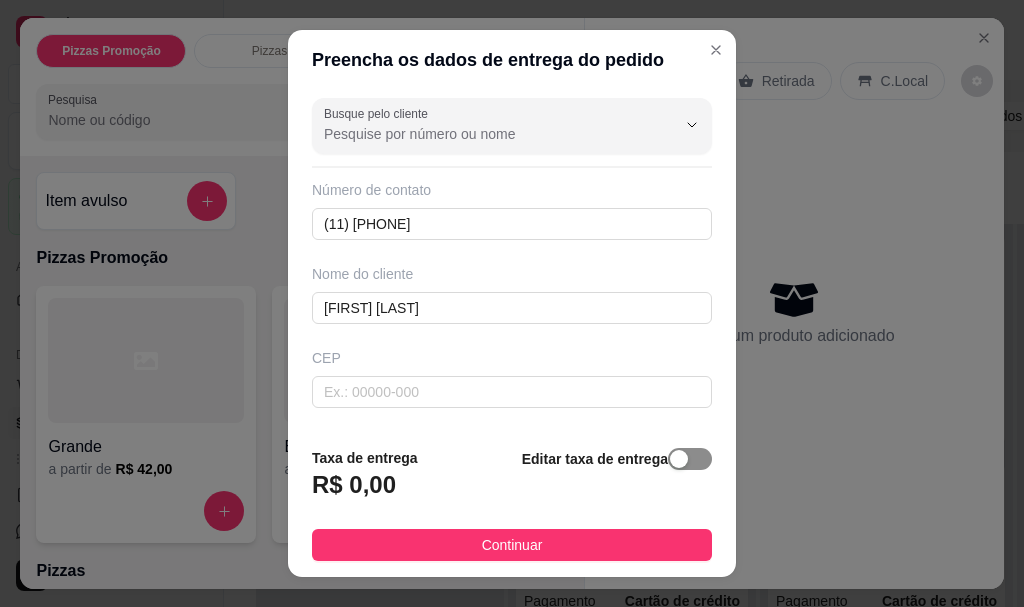 click at bounding box center (679, 459) 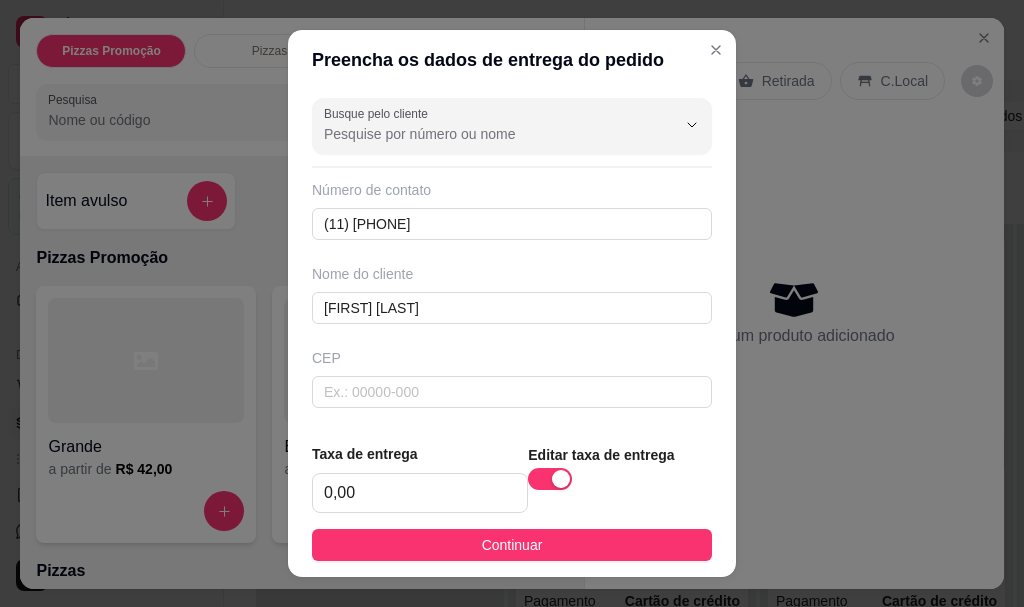 scroll, scrollTop: 200, scrollLeft: 0, axis: vertical 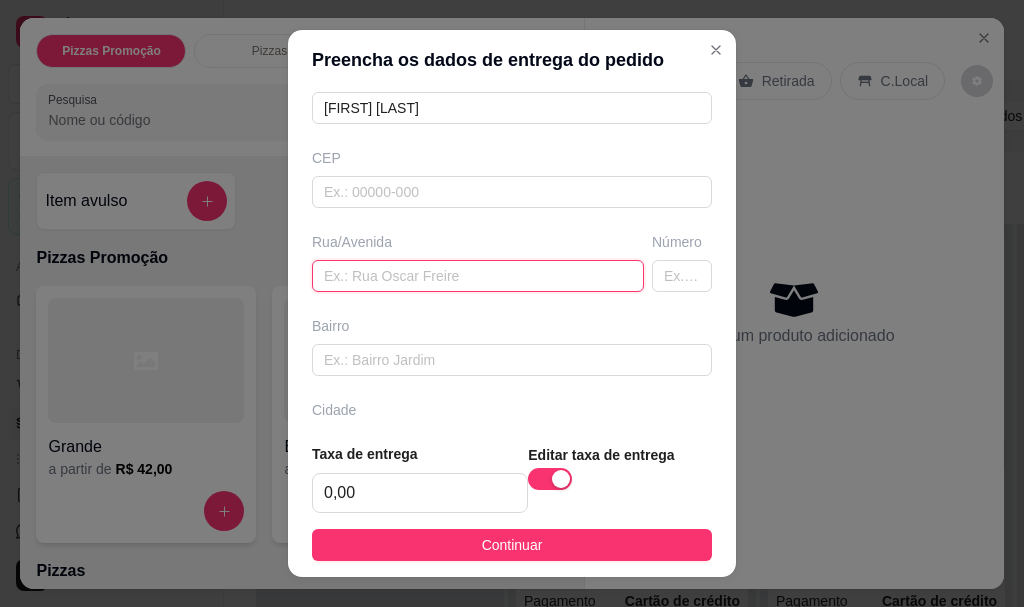 click at bounding box center [478, 276] 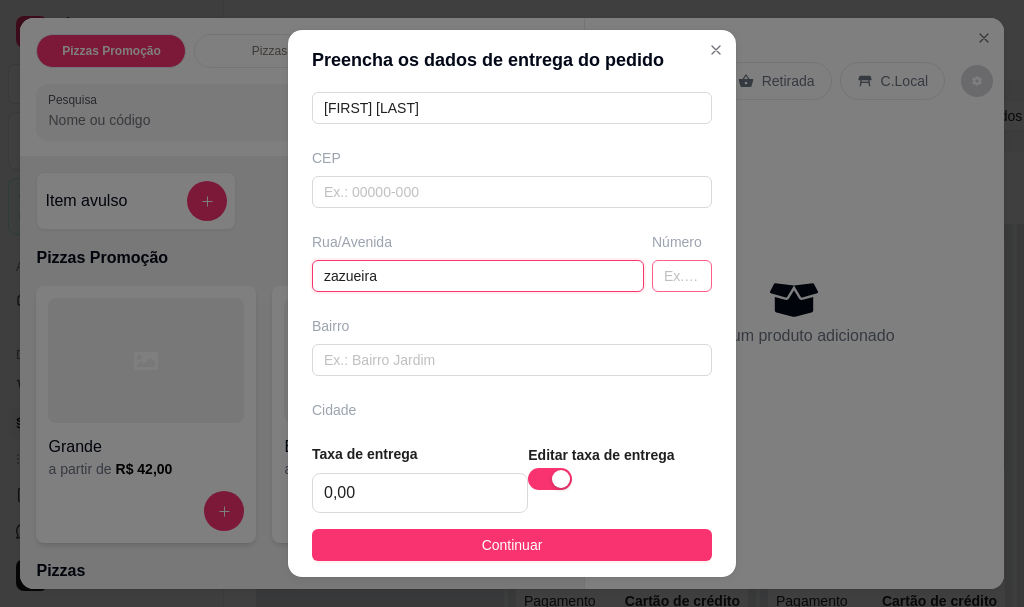 type on "zazueira" 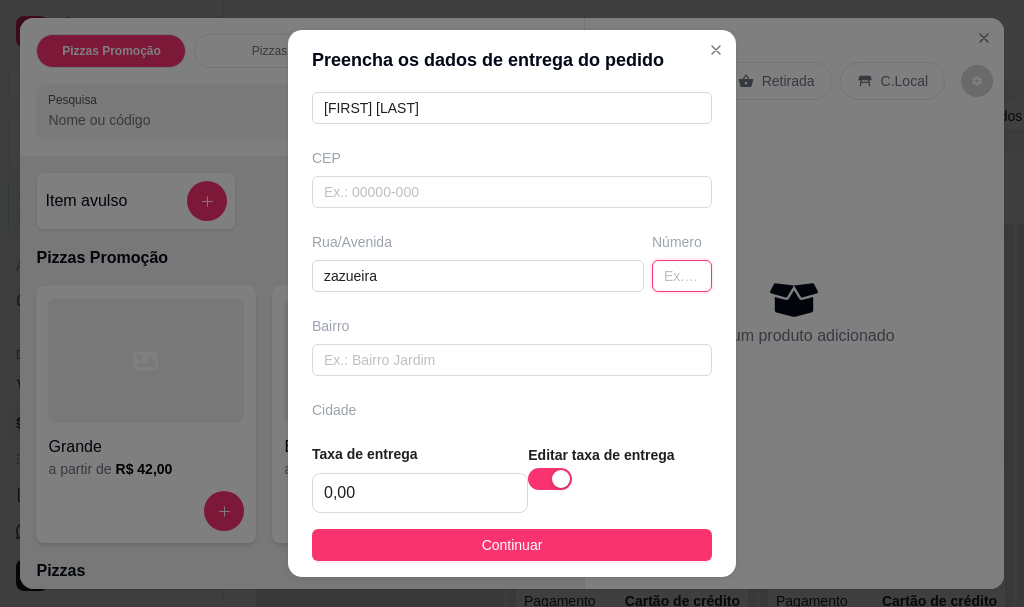 click at bounding box center [682, 276] 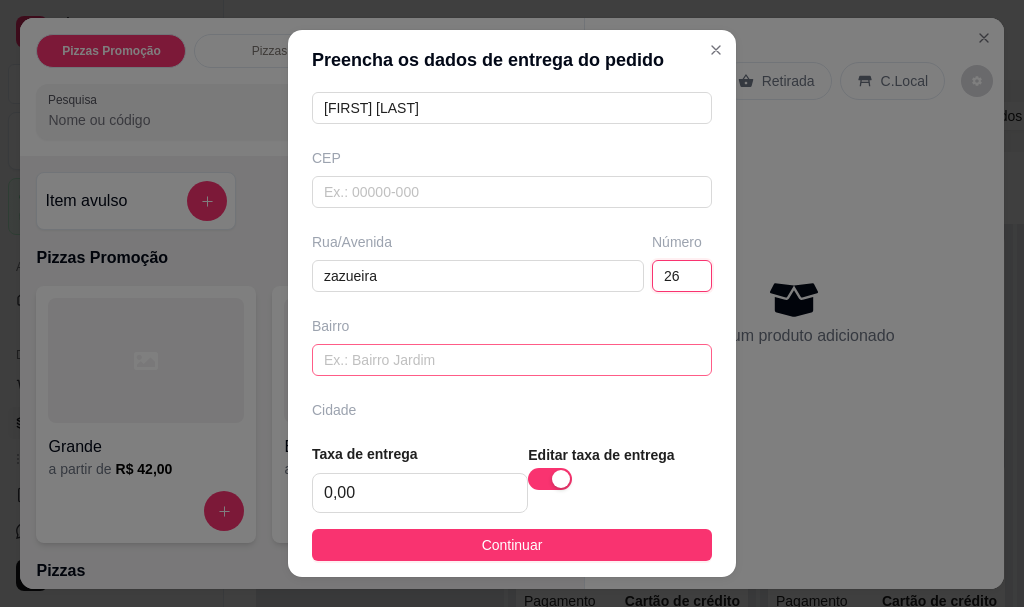 type on "26" 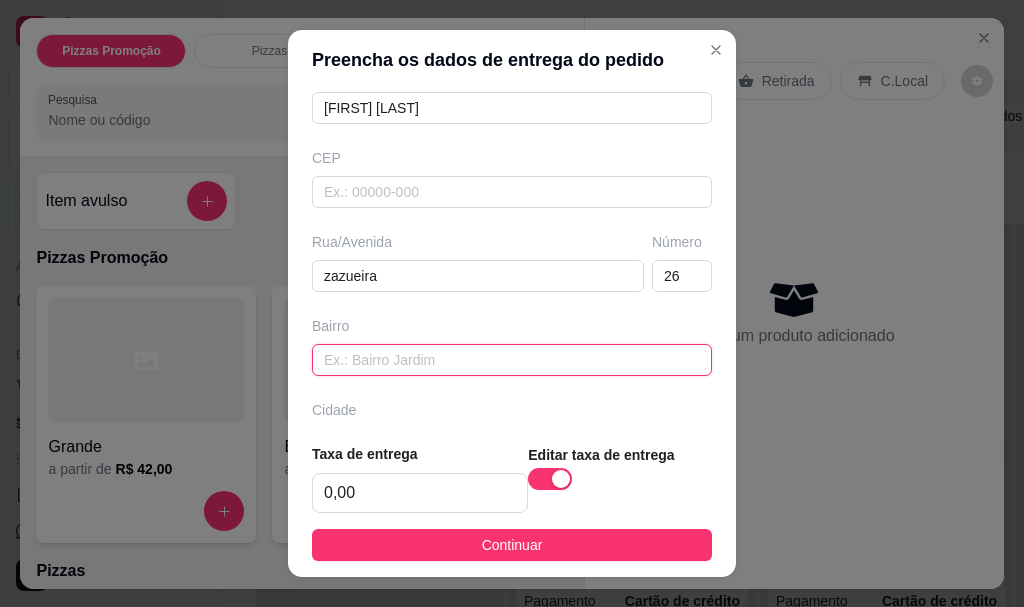 click at bounding box center (512, 360) 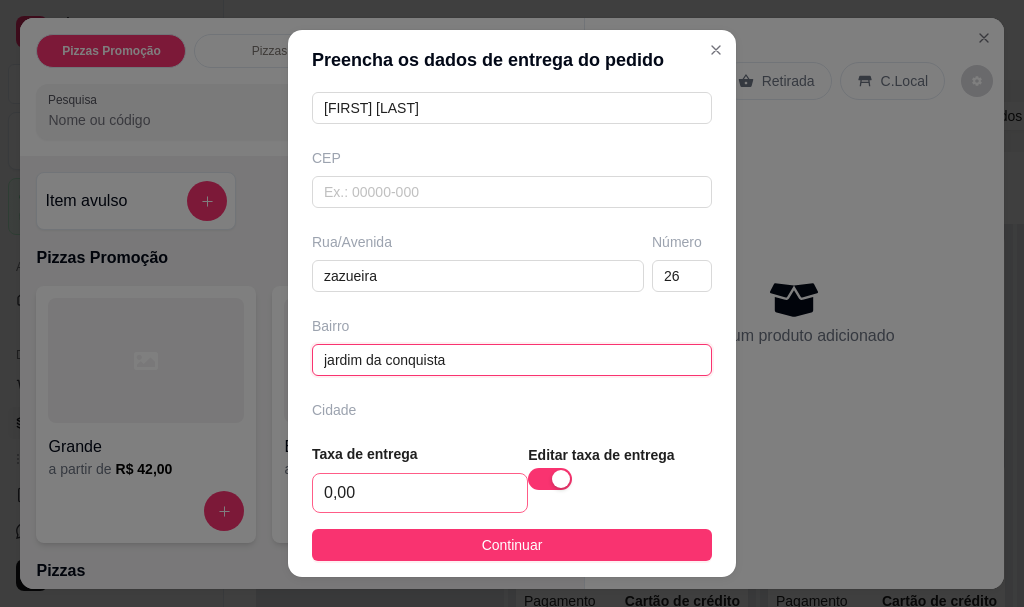 type on "jardim da conquista" 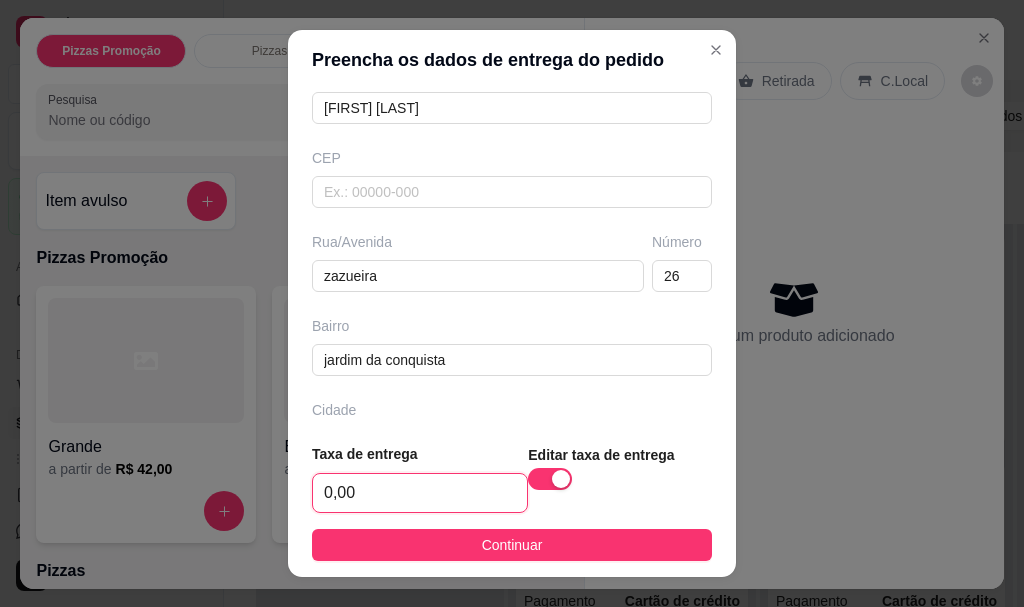 click on "0,00" at bounding box center [420, 493] 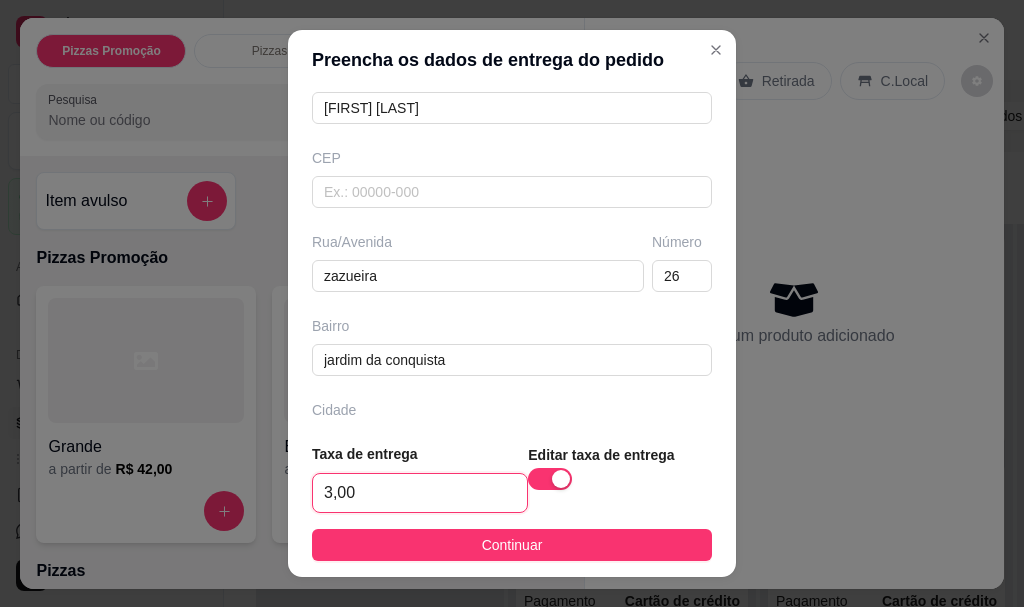 type on "3,00" 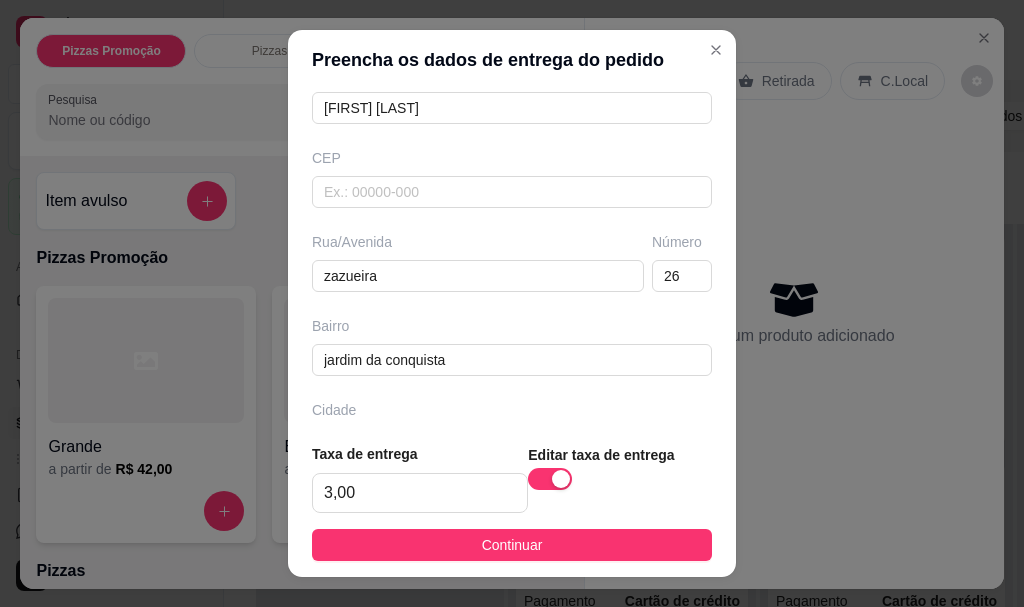 click on "Taxa de entrega 3,00 Editar taxa de entrega  Continuar" at bounding box center (512, 502) 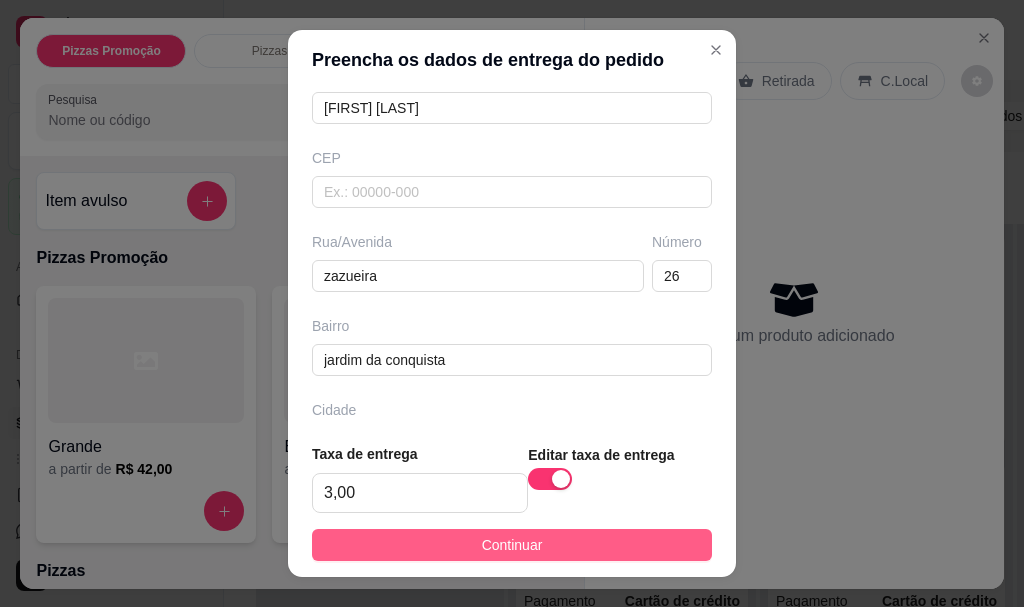 click on "Continuar" at bounding box center [512, 545] 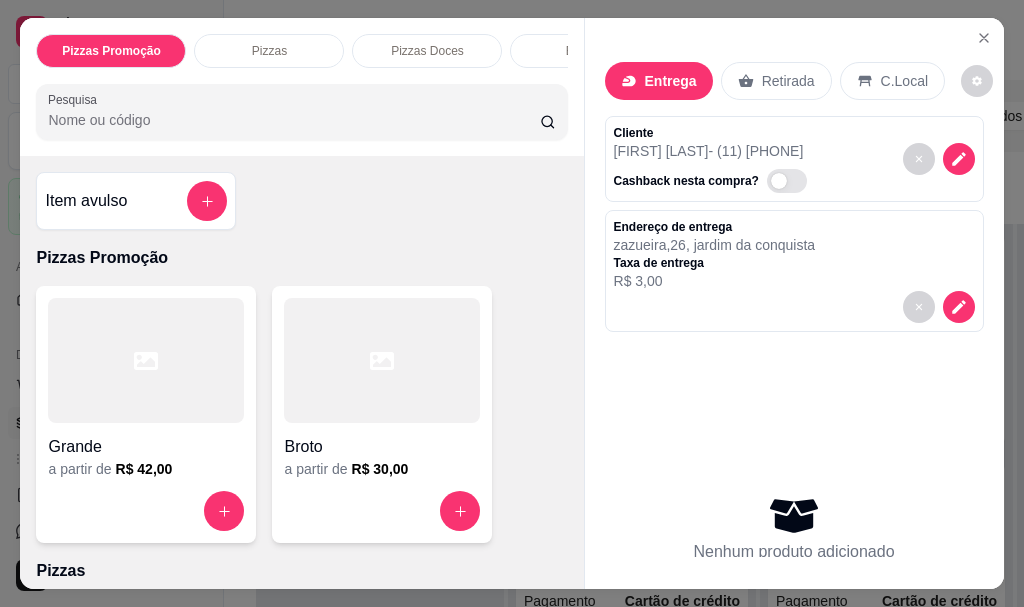 click on "Item avulso" at bounding box center [86, 201] 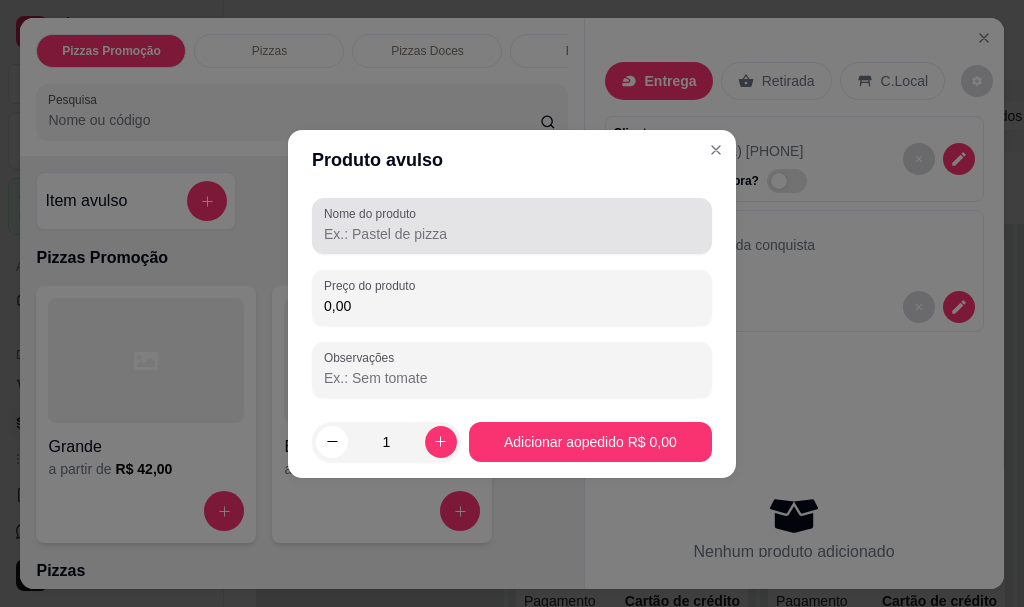 click on "Nome do produto" at bounding box center (512, 234) 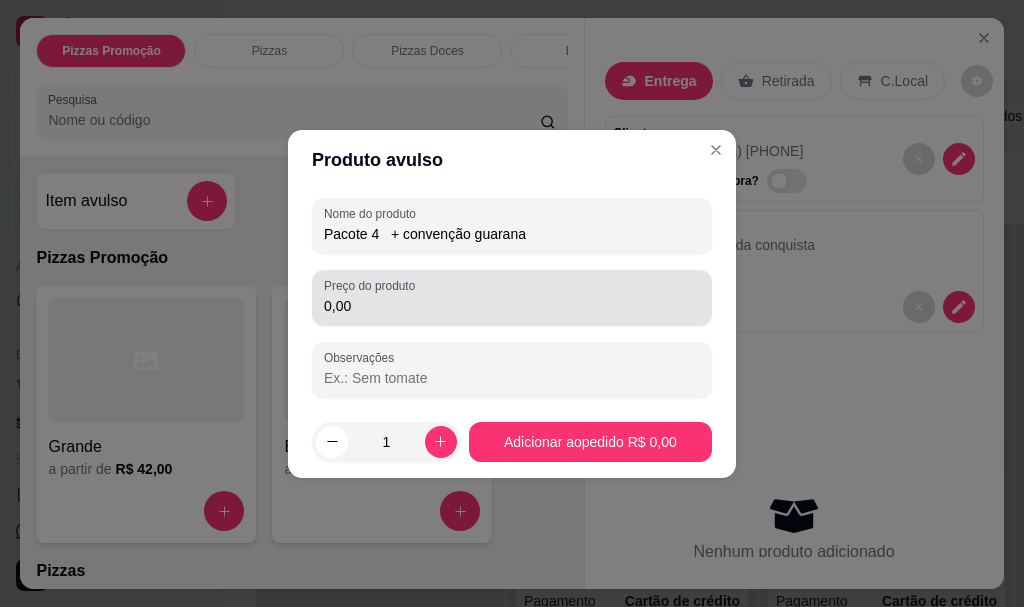 type on "Pacote 4   + convenção guarana" 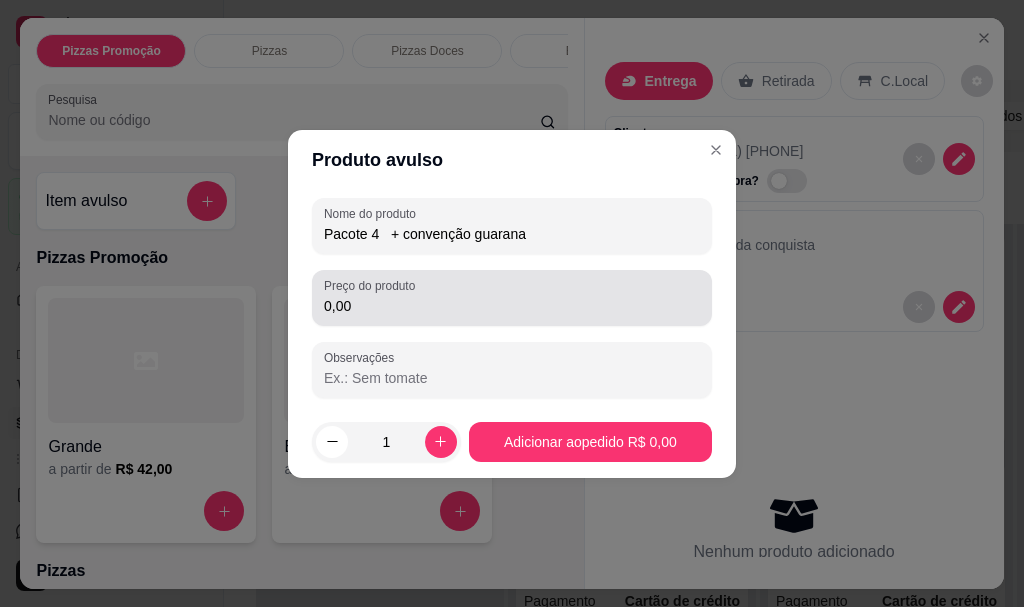 click on "0,00" at bounding box center (512, 306) 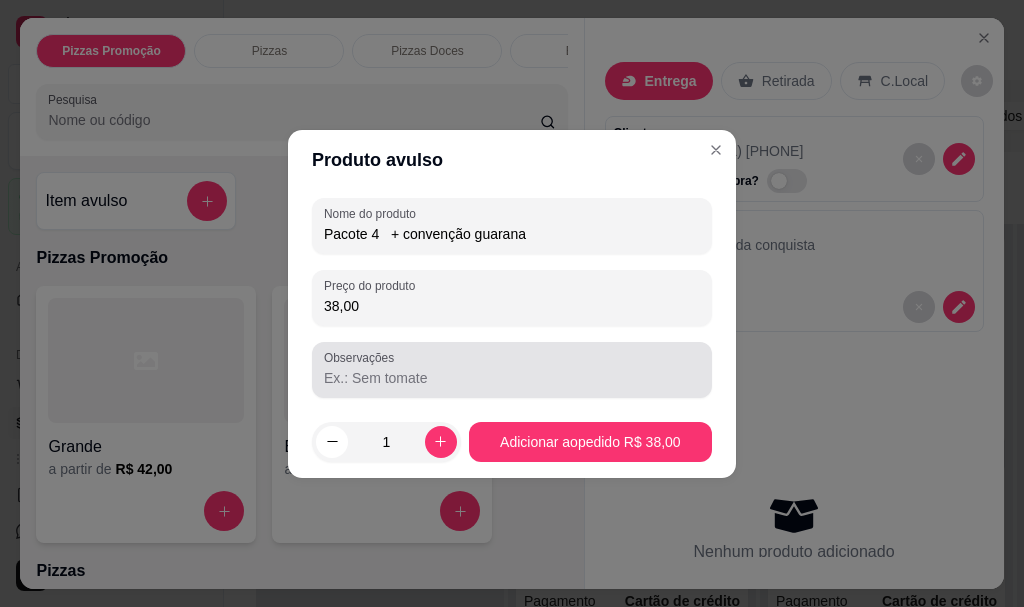 type on "38,00" 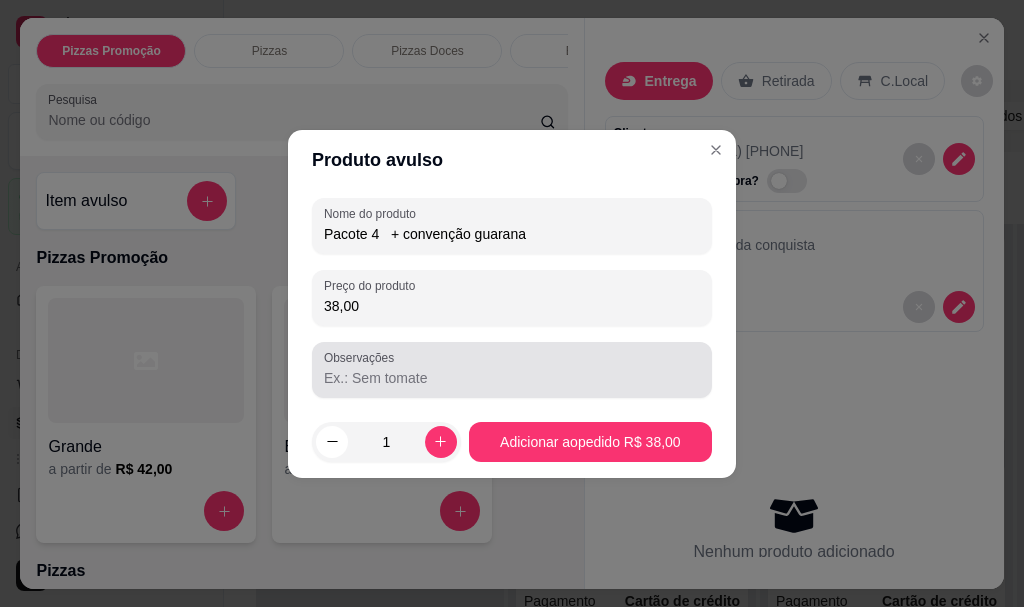 click on "Observações" at bounding box center [512, 378] 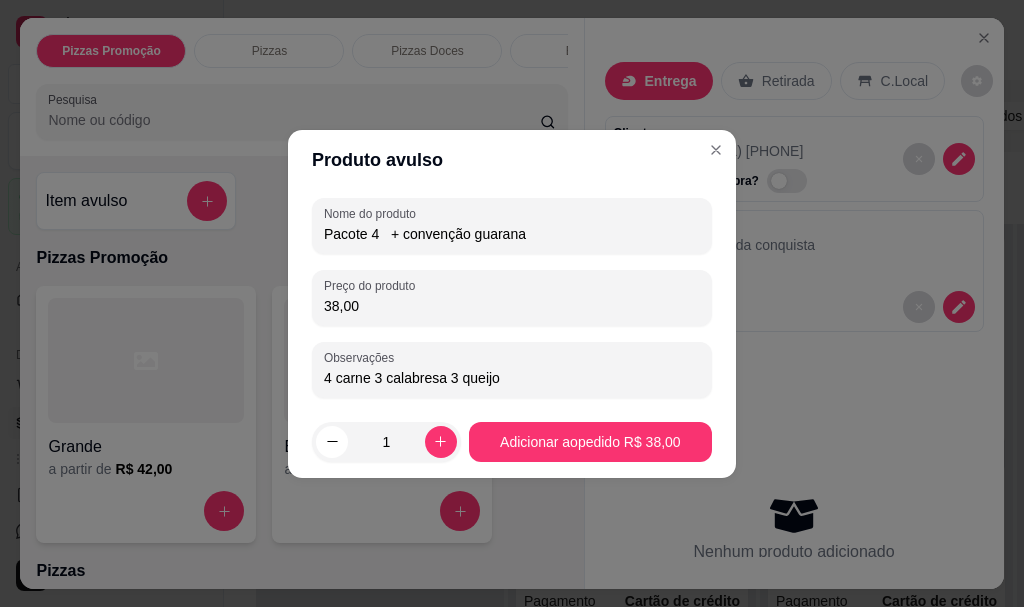click on "4 carne 3 calabresa 3 queijo" at bounding box center [512, 378] 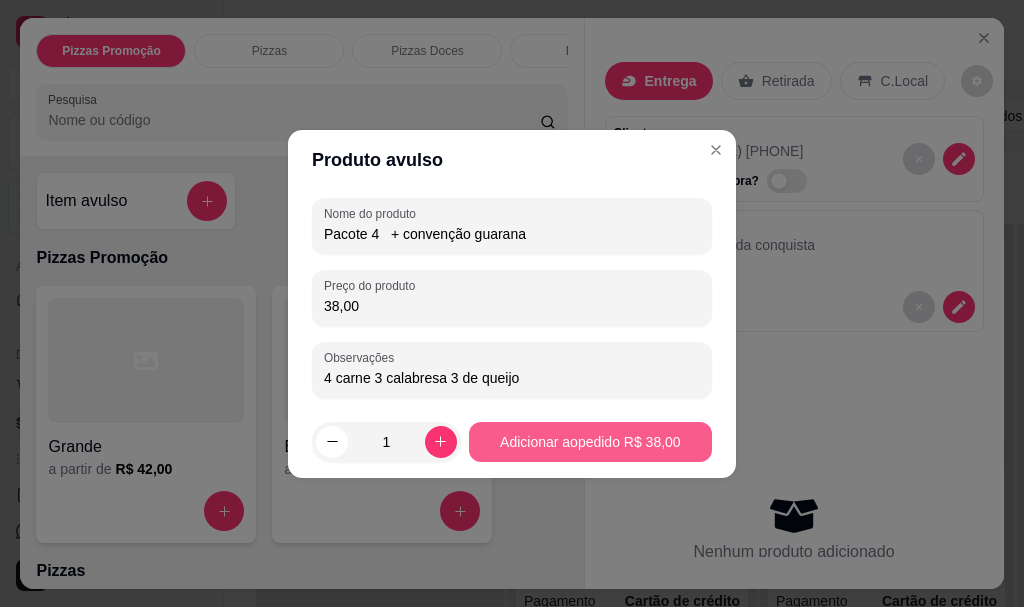 type on "4 carne 3 calabresa 3 de queijo" 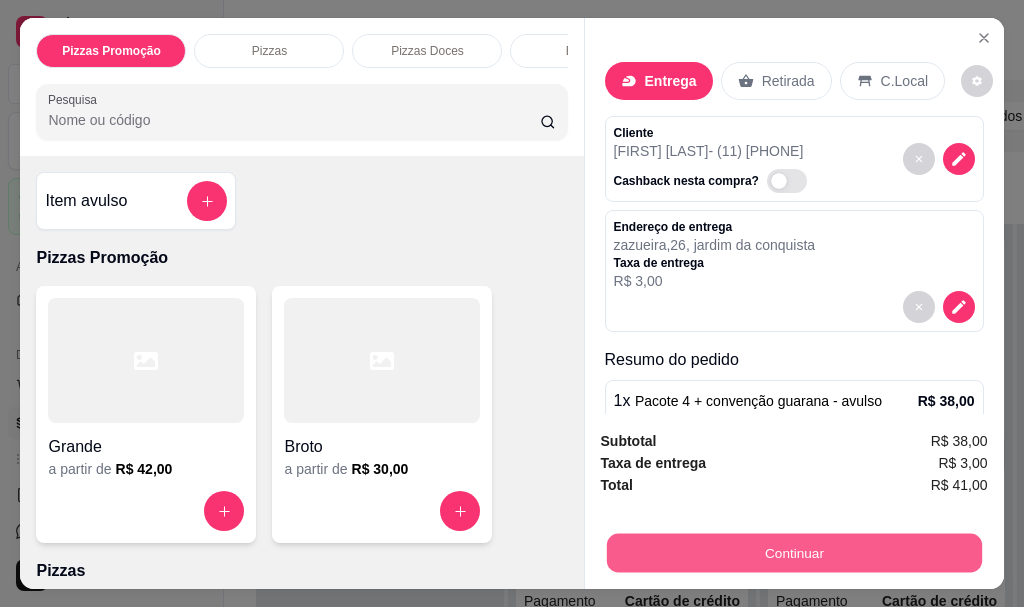 click on "Continuar" at bounding box center (793, 552) 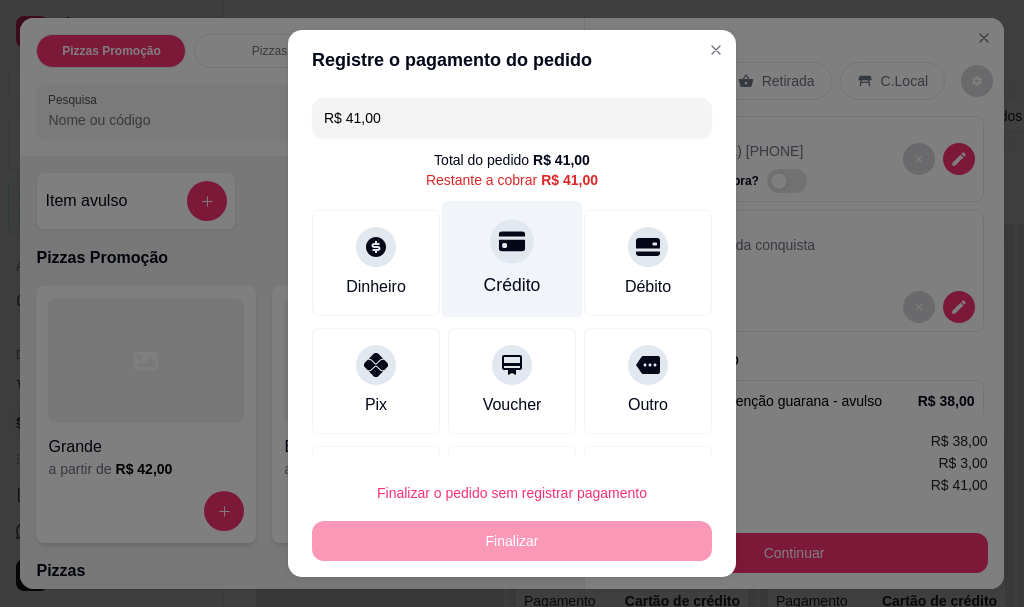 click on "Crédito" at bounding box center (512, 286) 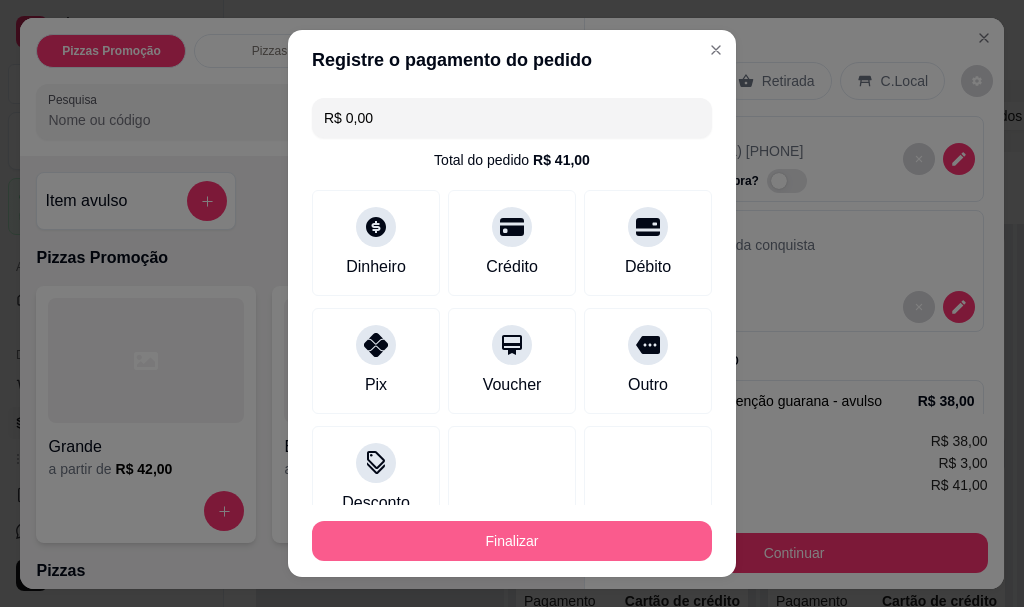 click on "Finalizar" at bounding box center (512, 541) 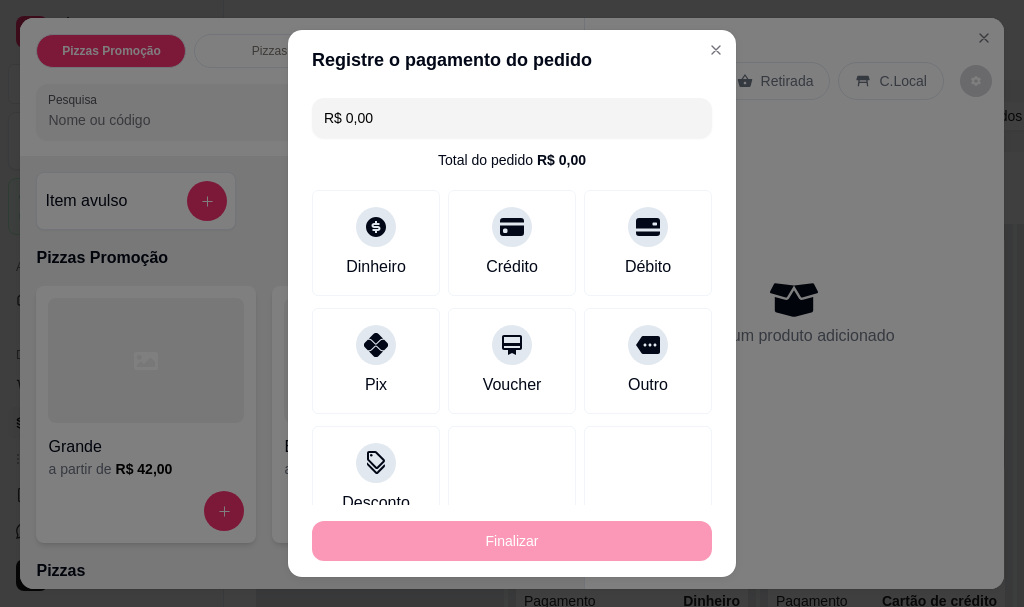 type on "-R$ 41,00" 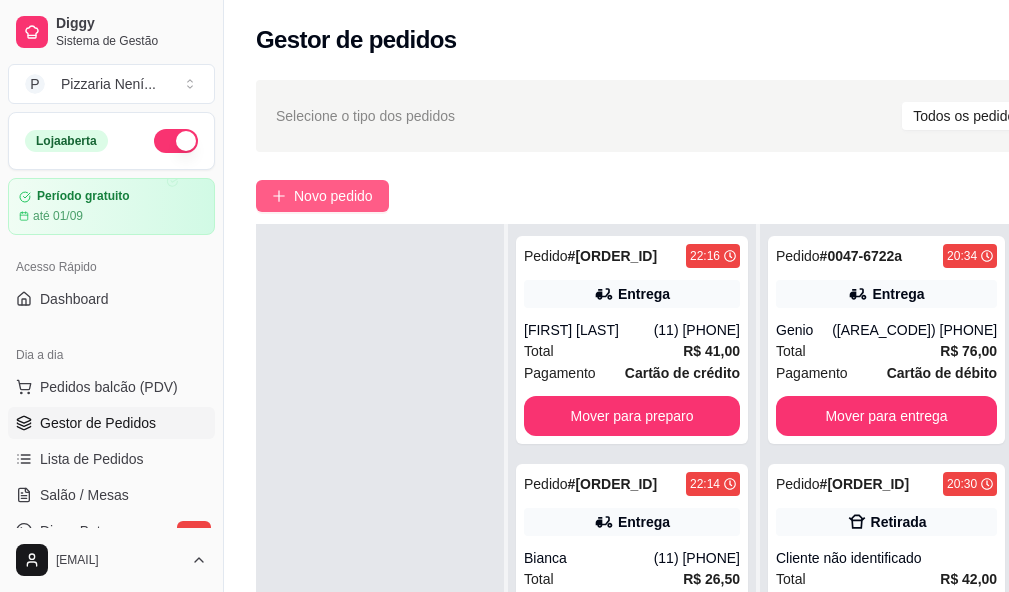 click on "Novo pedido" at bounding box center (333, 196) 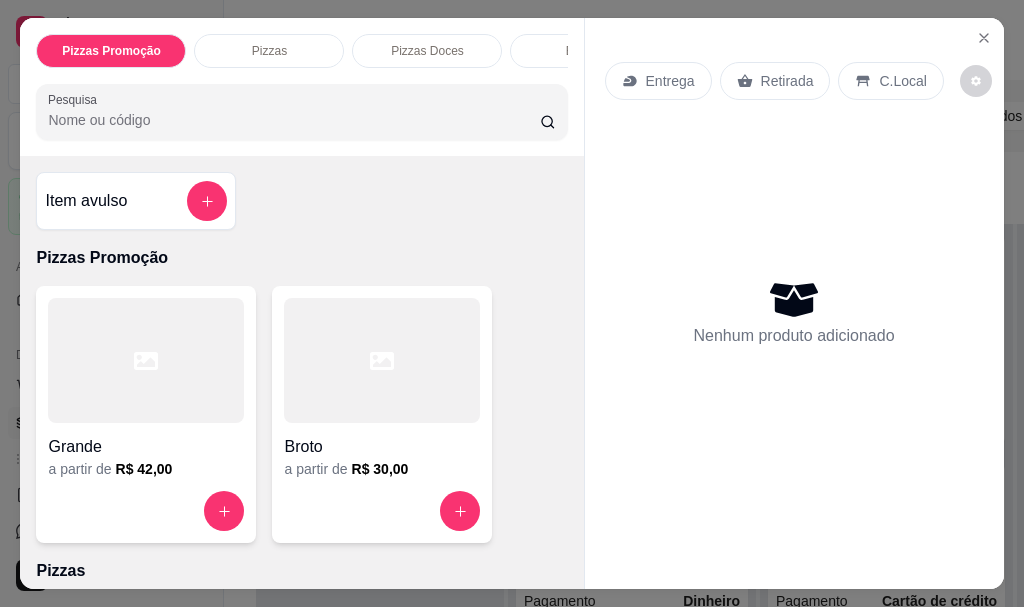 click on "Retirada" at bounding box center [775, 81] 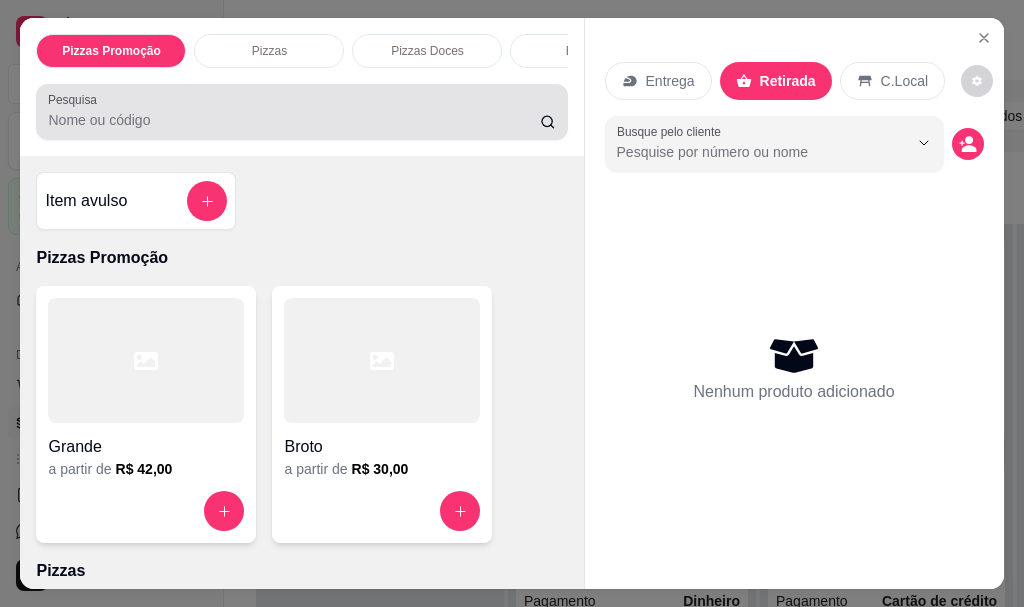 click on "Pesquisa" at bounding box center [294, 120] 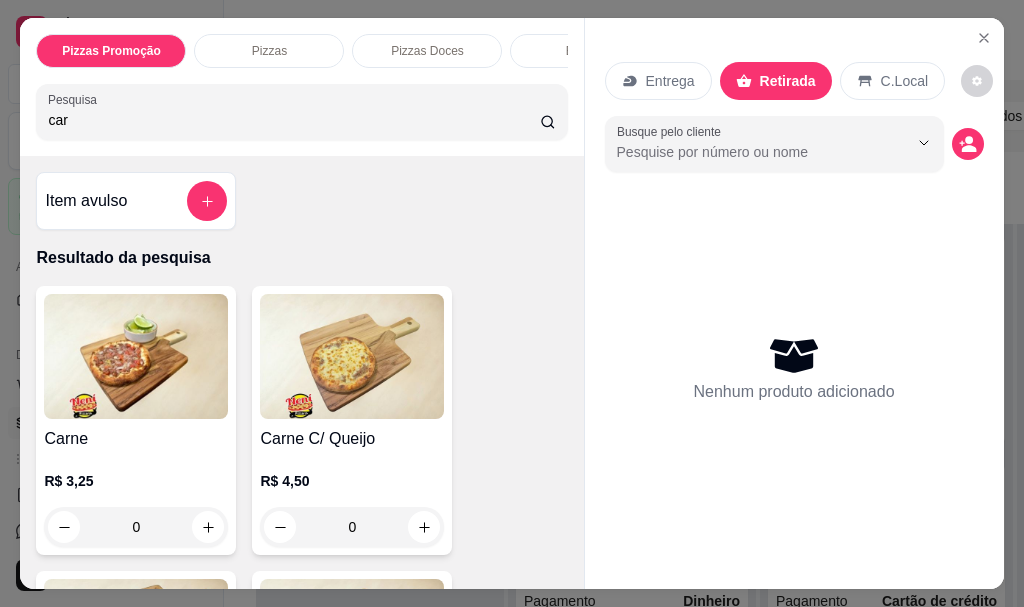 type on "car" 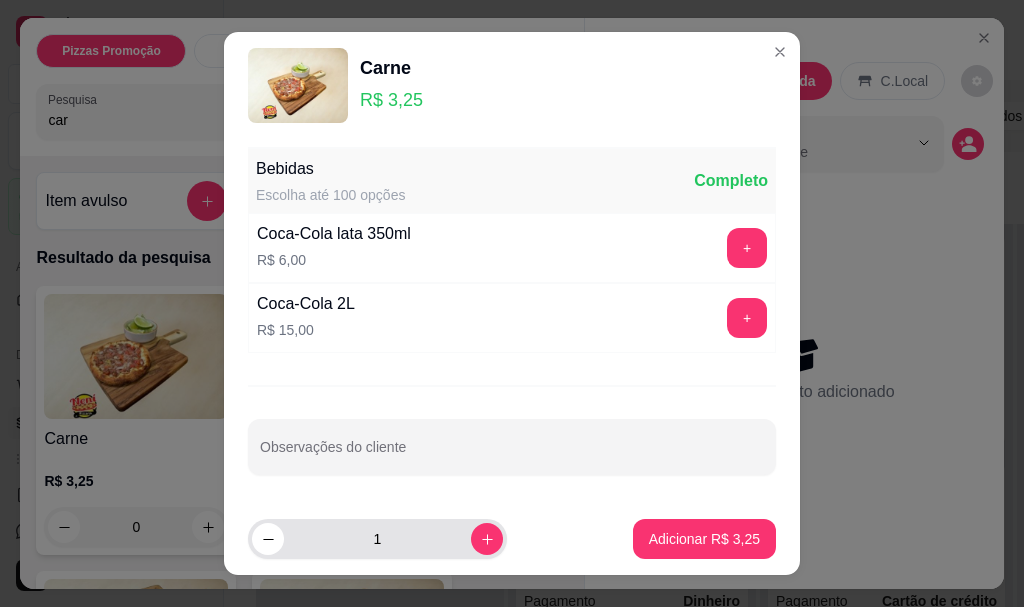 click 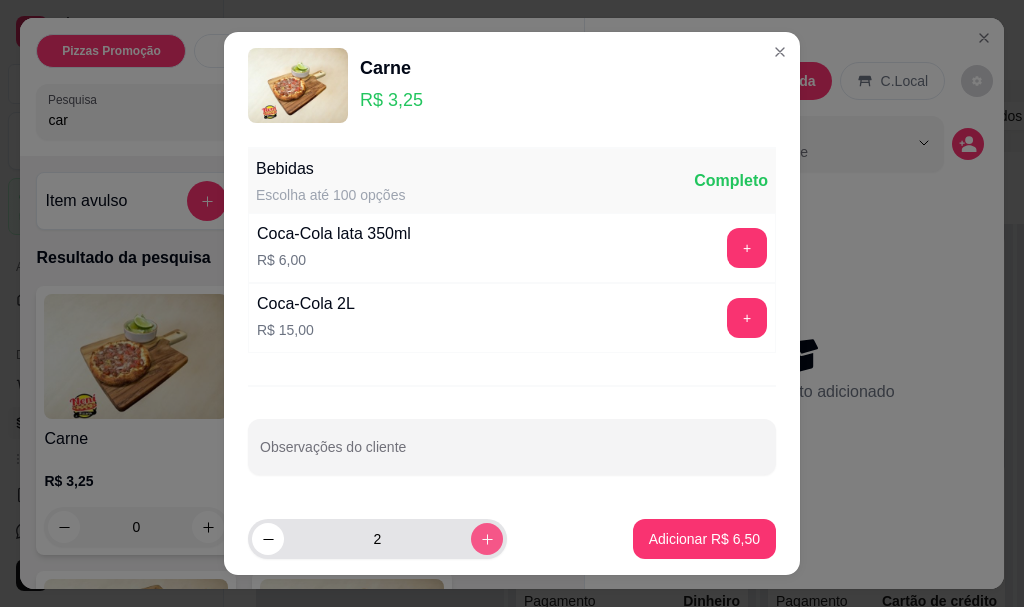 click 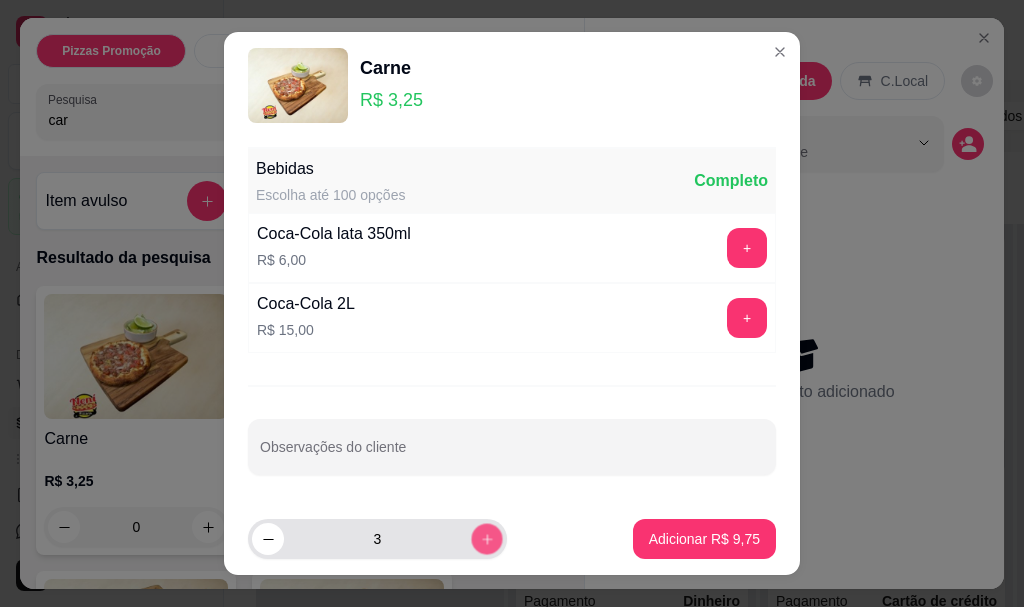click 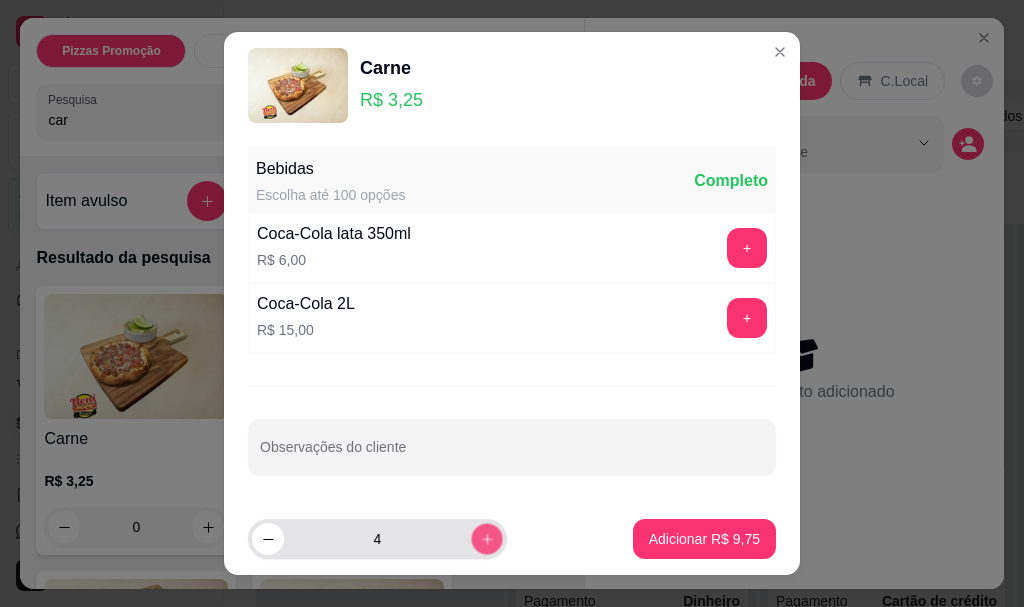 click 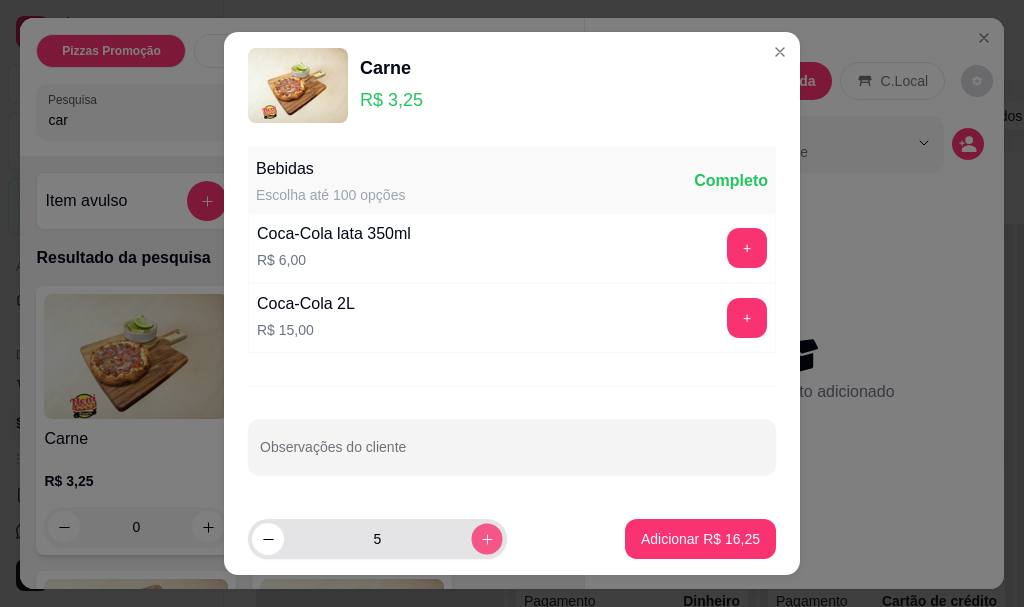 click at bounding box center [486, 538] 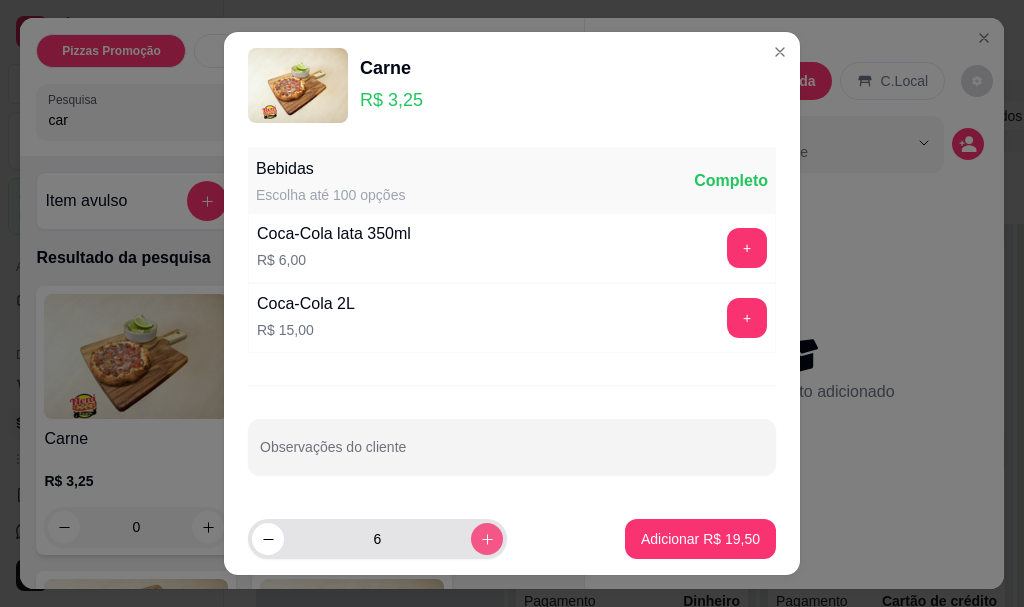 click at bounding box center [487, 539] 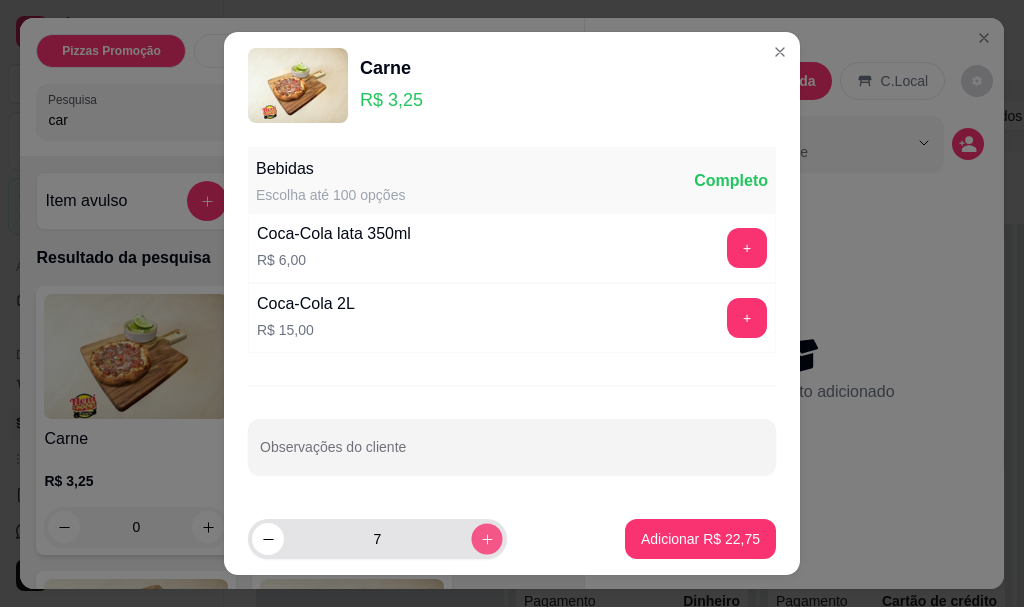 click at bounding box center (486, 538) 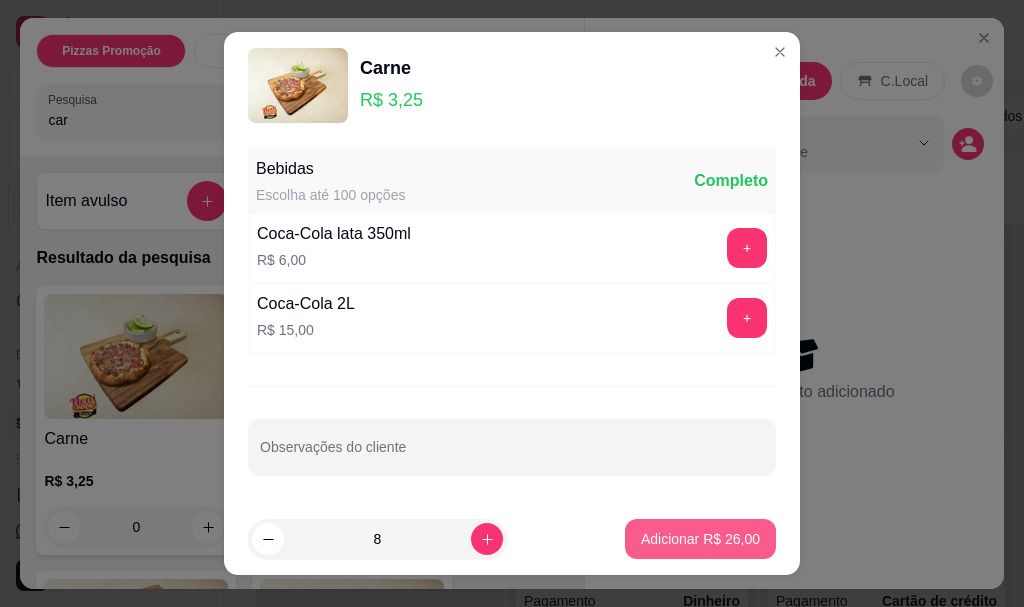 click on "Adicionar   R$ 26,00" at bounding box center [700, 539] 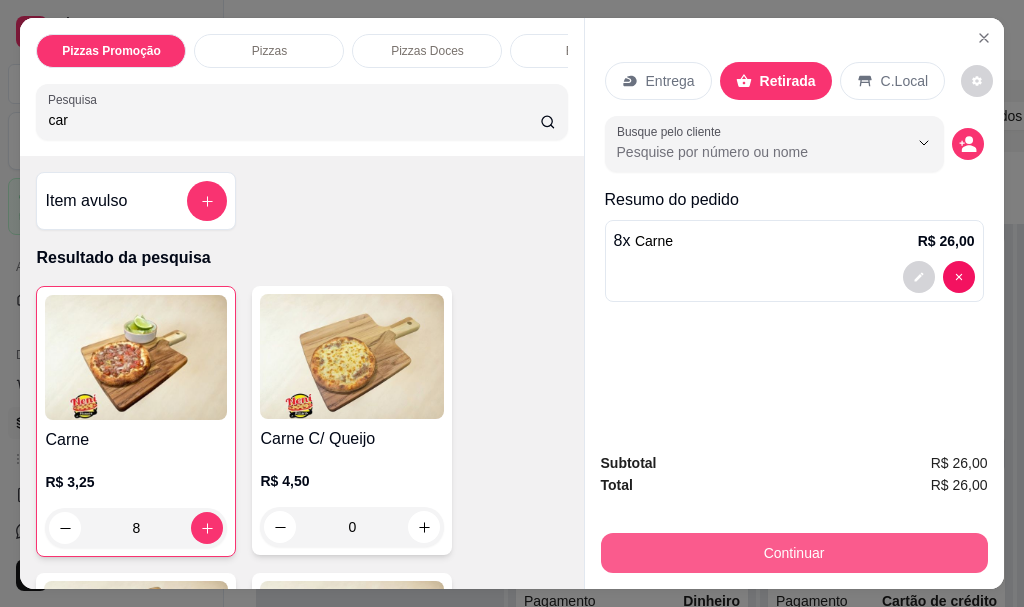 click on "Continuar" at bounding box center (794, 553) 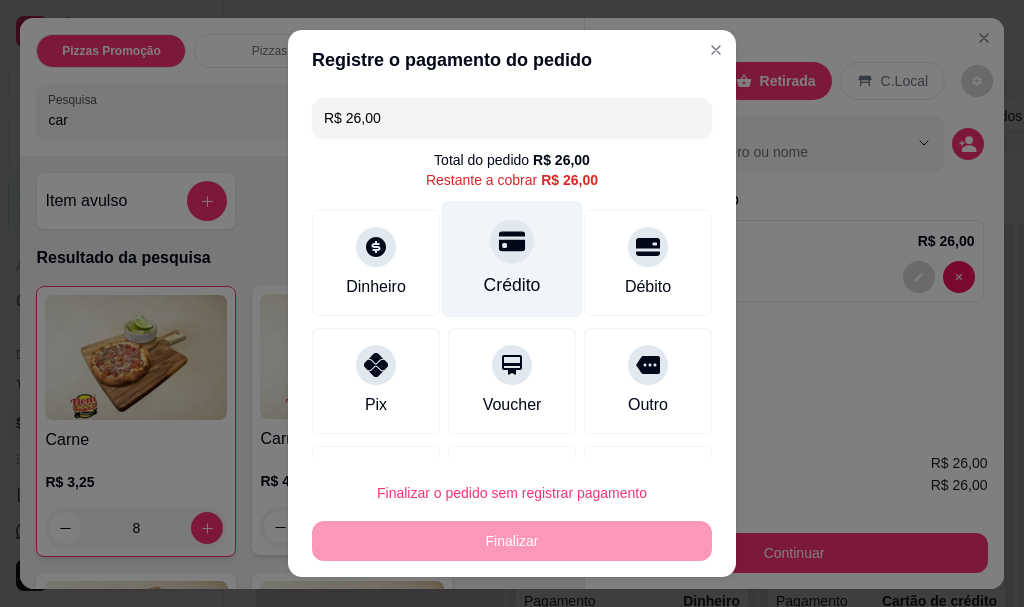 drag, startPoint x: 504, startPoint y: 275, endPoint x: 506, endPoint y: 289, distance: 14.142136 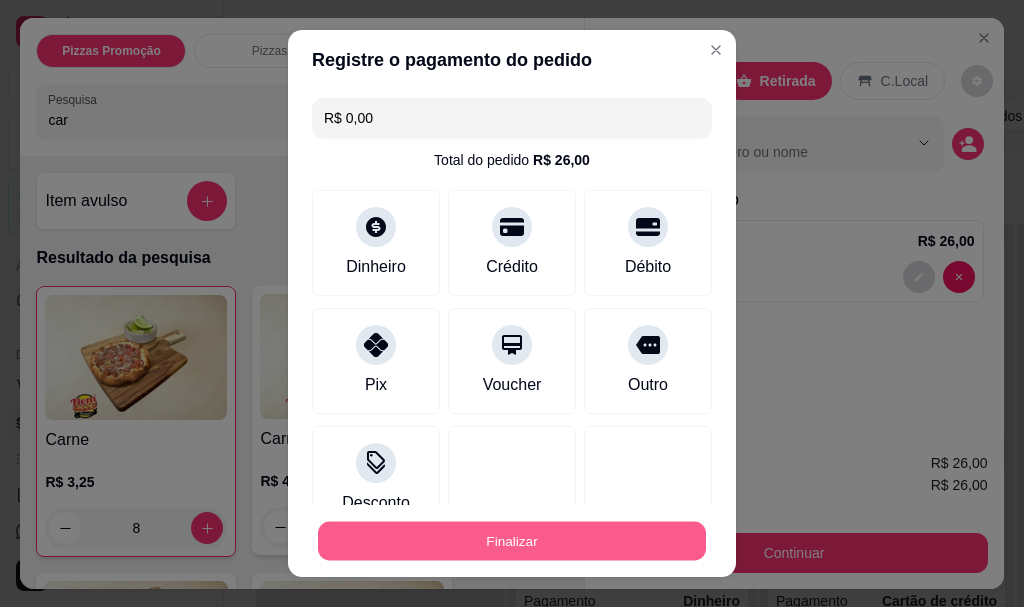 click on "Finalizar" at bounding box center [512, 540] 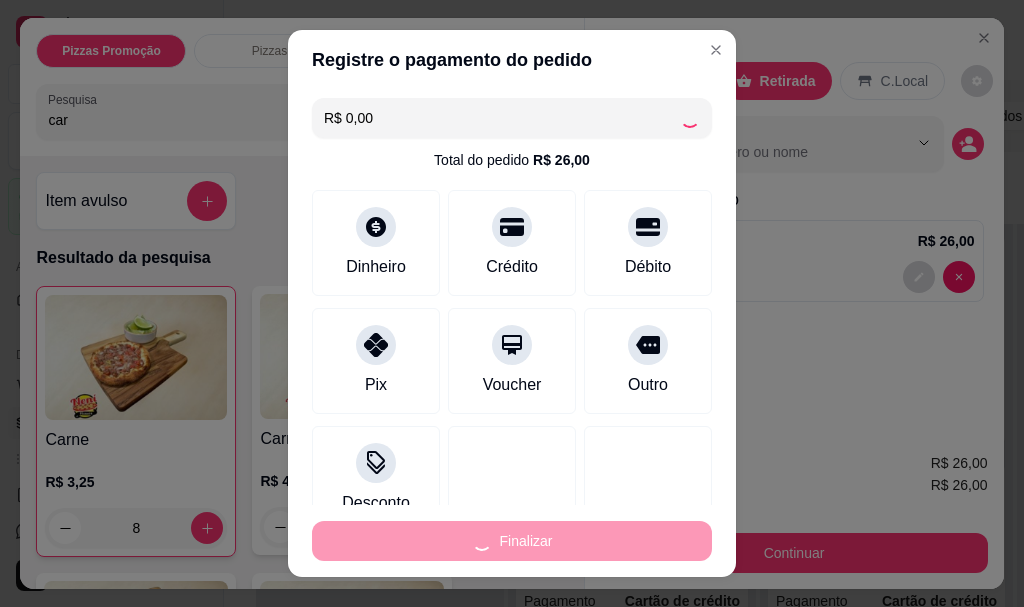 type on "0" 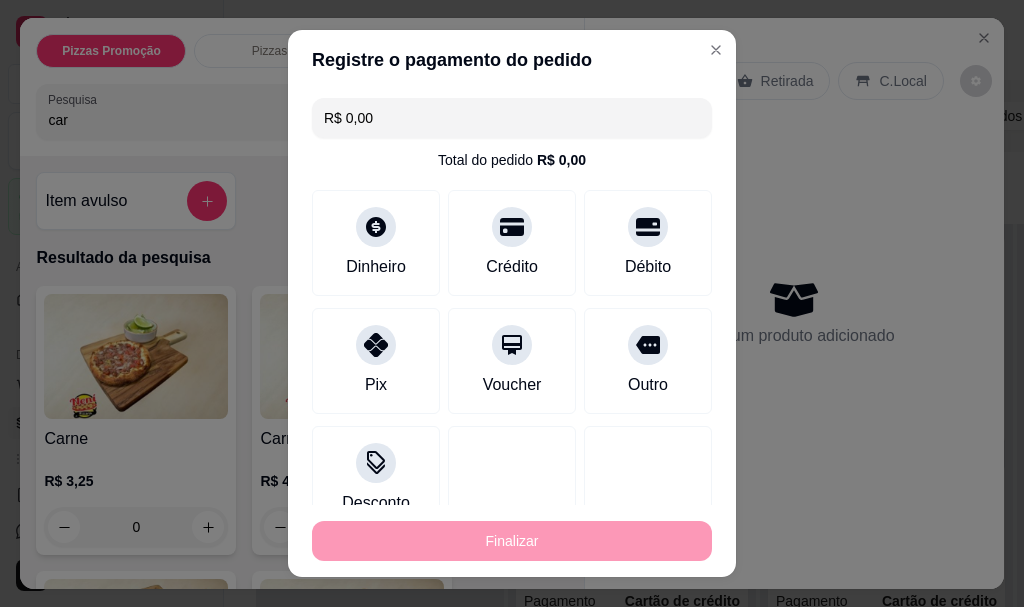 type on "-R$ 26,00" 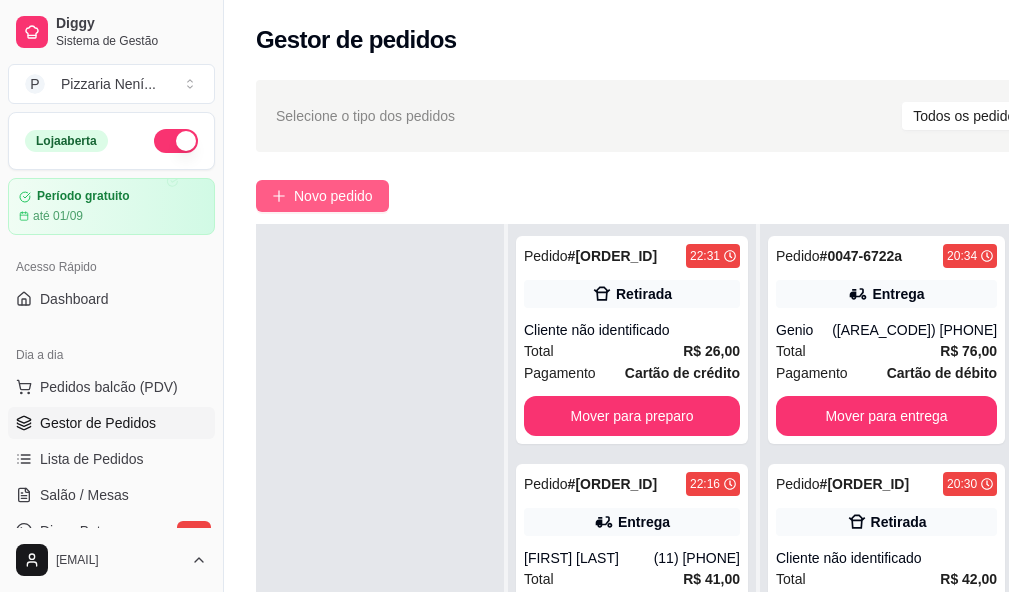 click on "Novo pedido" at bounding box center (333, 196) 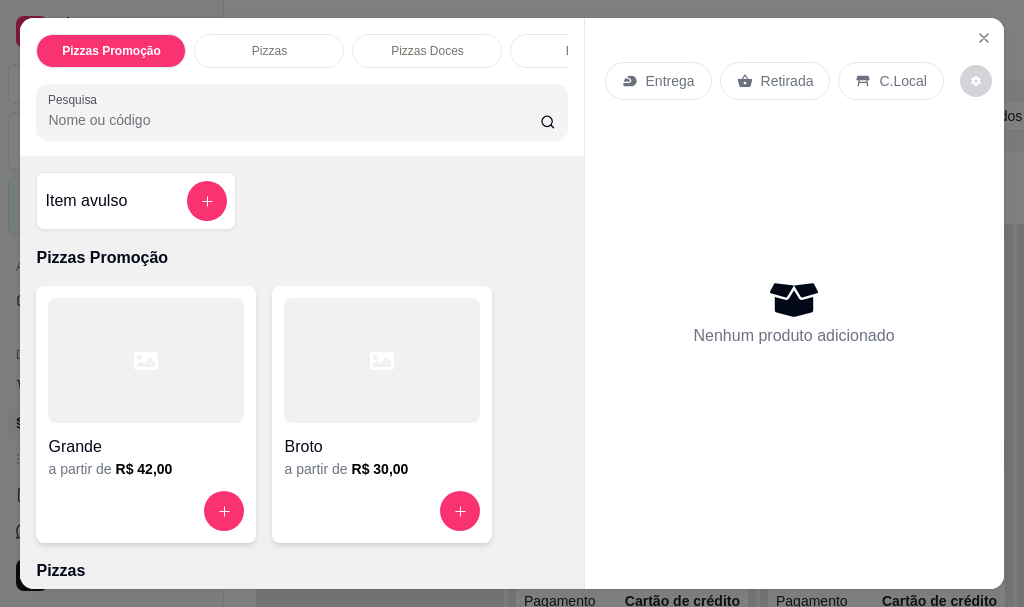 click on "Retirada" at bounding box center (775, 81) 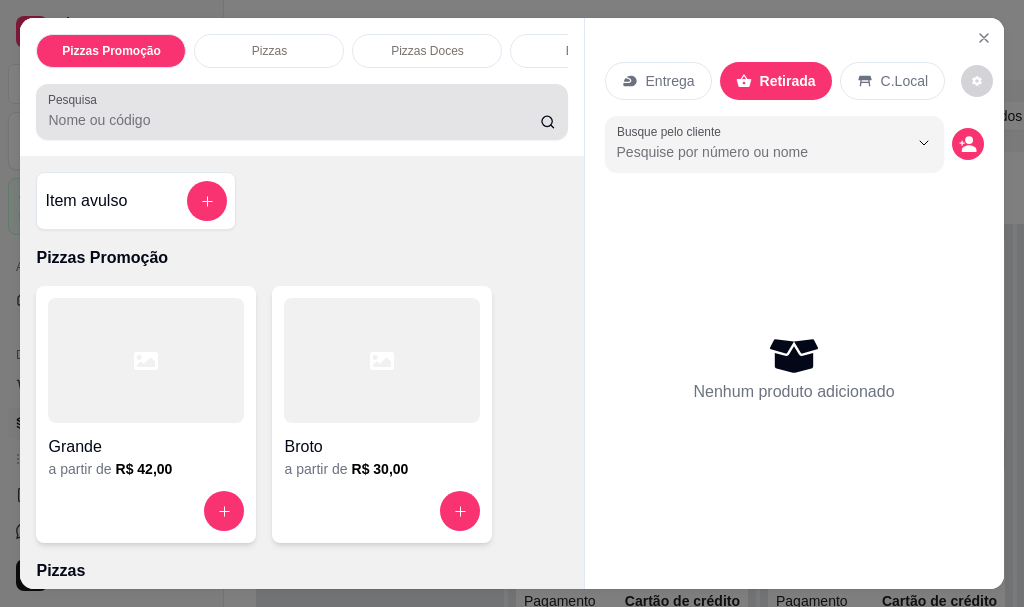 click on "Pesquisa" at bounding box center [294, 120] 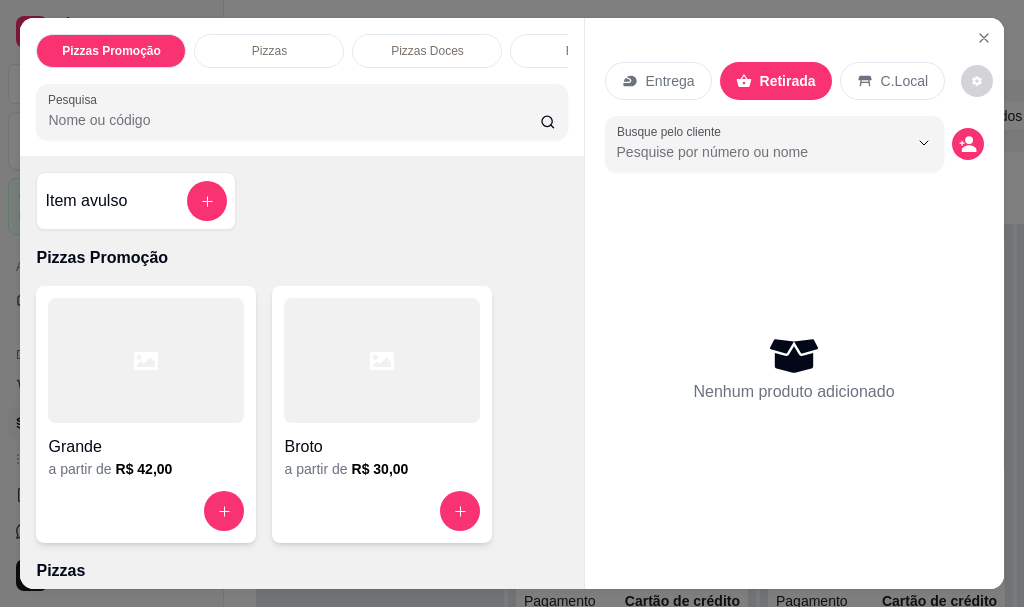 click at bounding box center (382, 360) 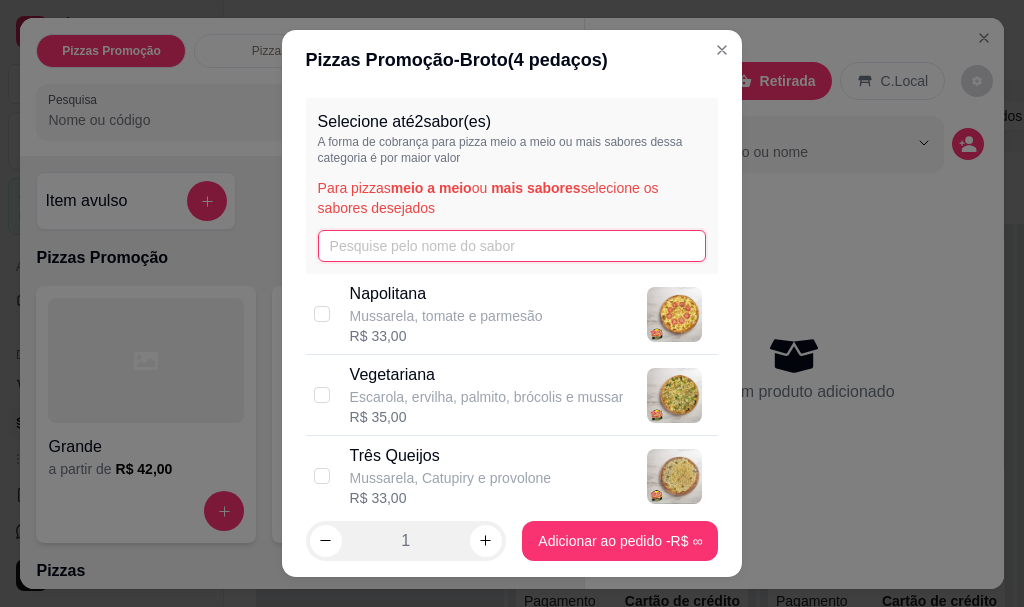 click at bounding box center [512, 246] 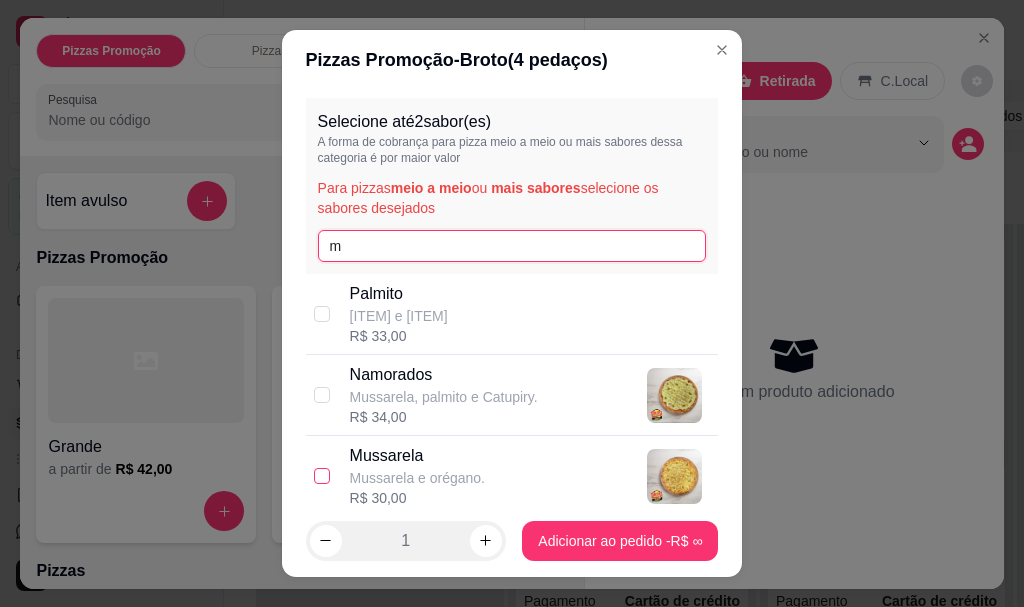 type on "m" 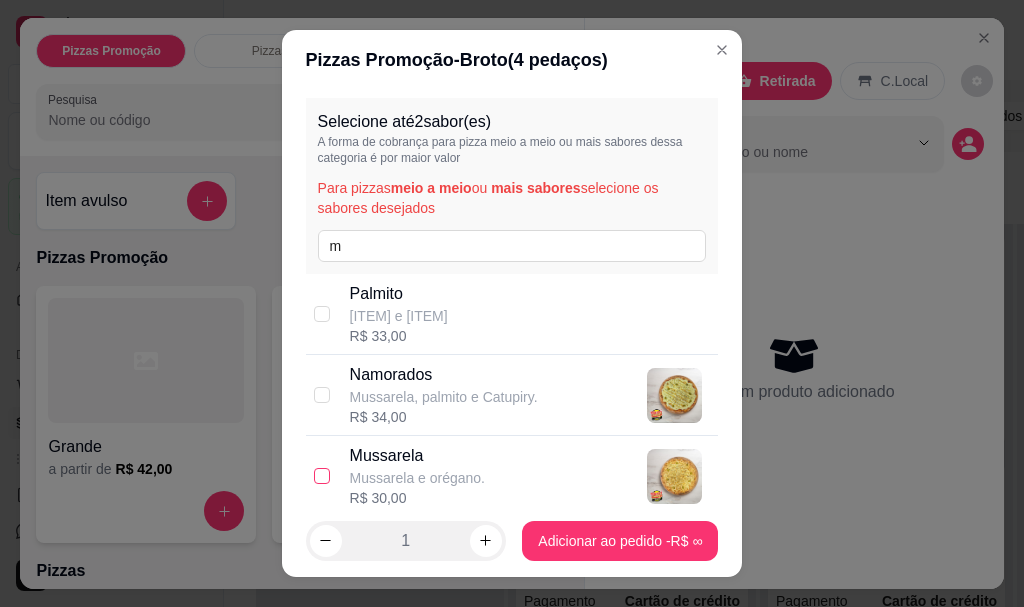 click at bounding box center [322, 476] 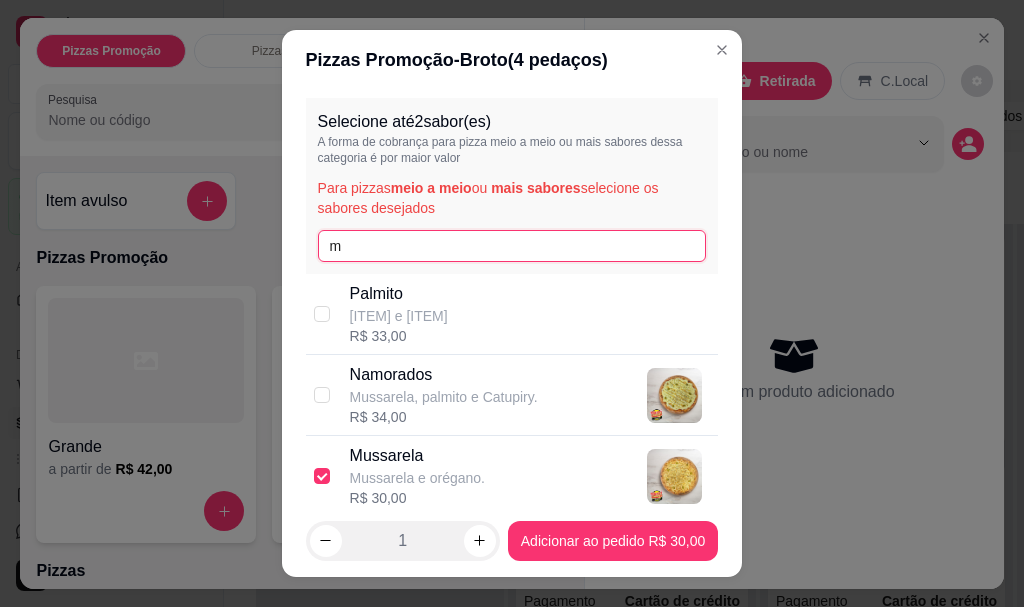 click on "m" at bounding box center [512, 246] 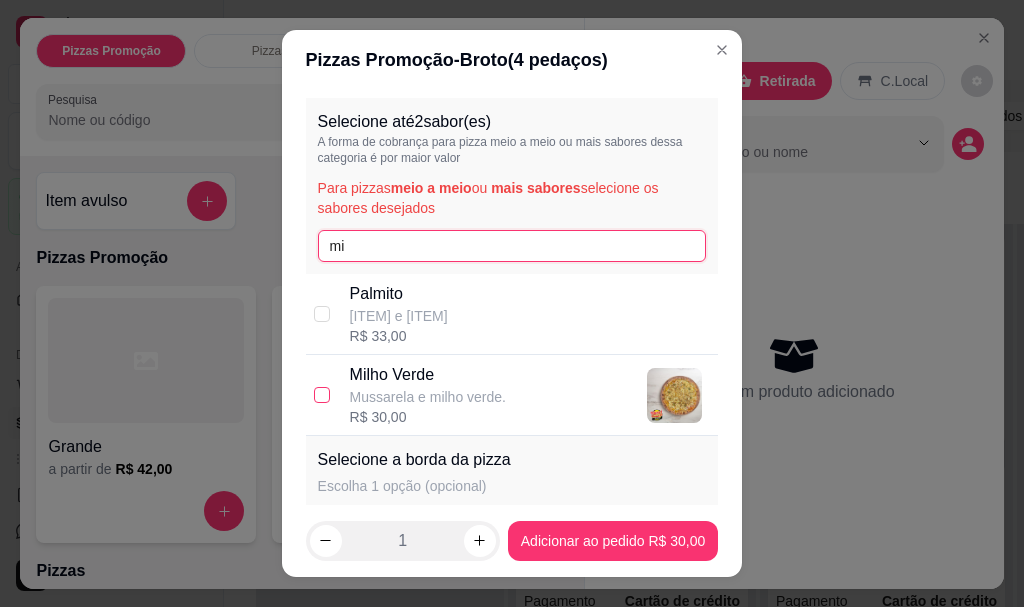 type on "mi" 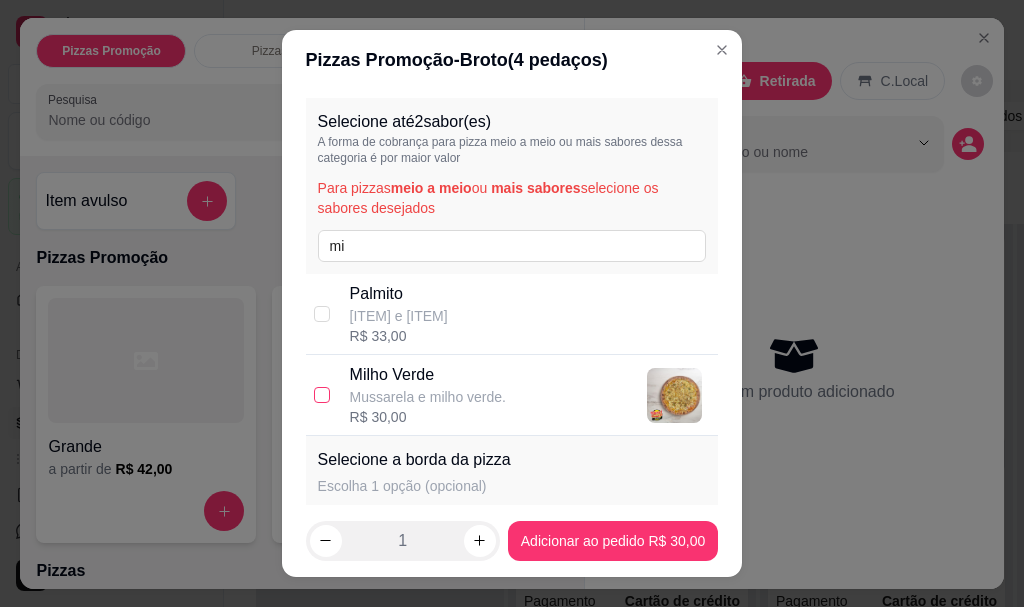 click at bounding box center [322, 395] 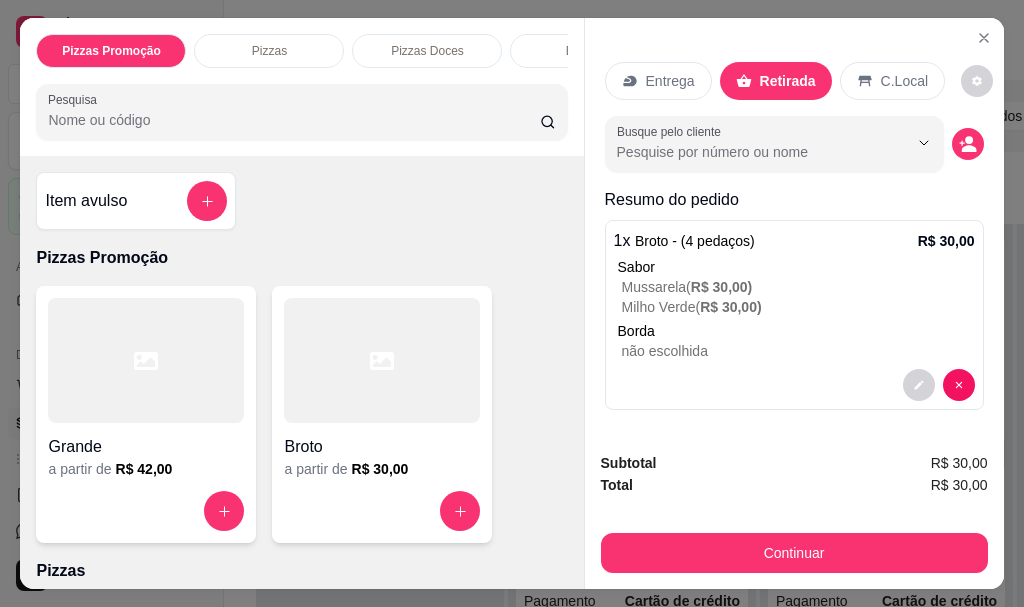 click at bounding box center (301, 112) 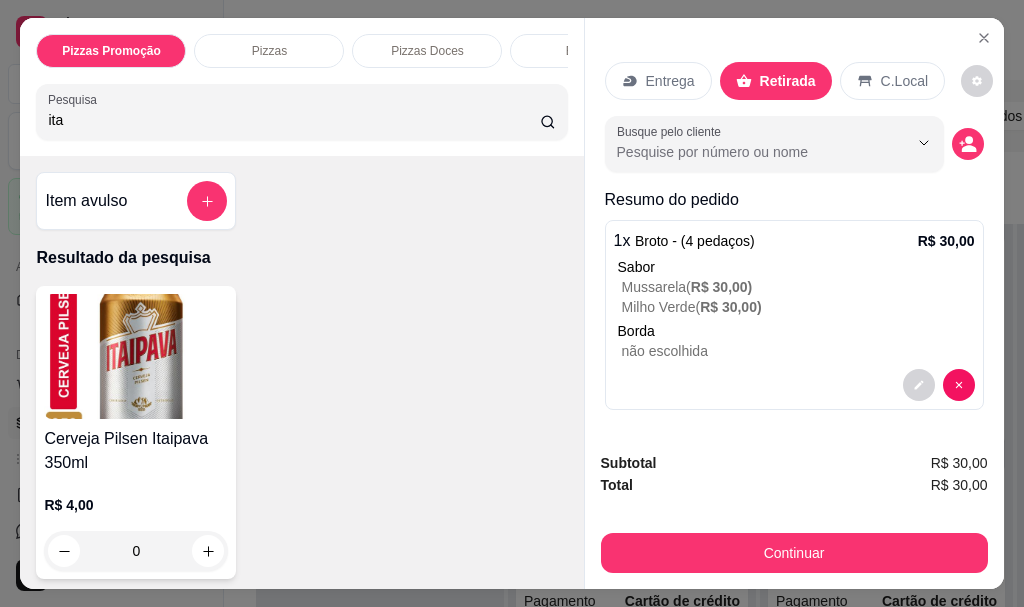 type on "ita" 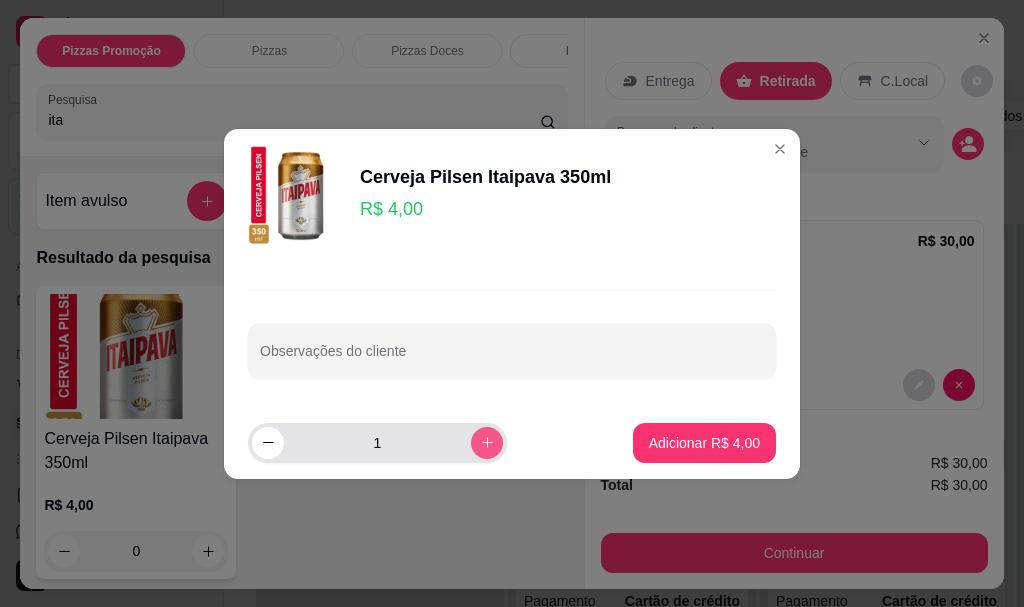 click at bounding box center [487, 443] 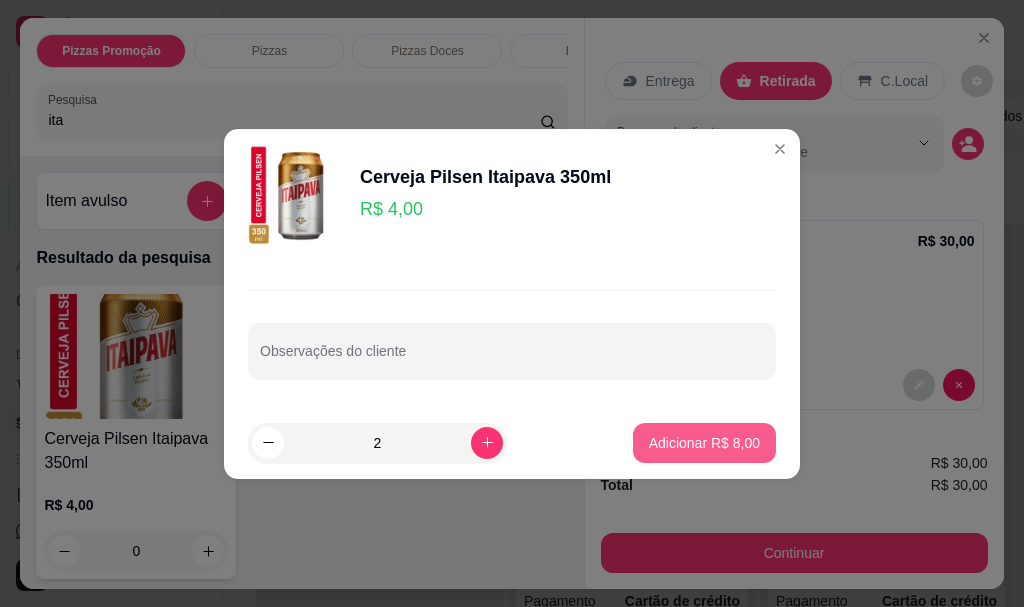 click on "Adicionar   R$ 8,00" at bounding box center [704, 443] 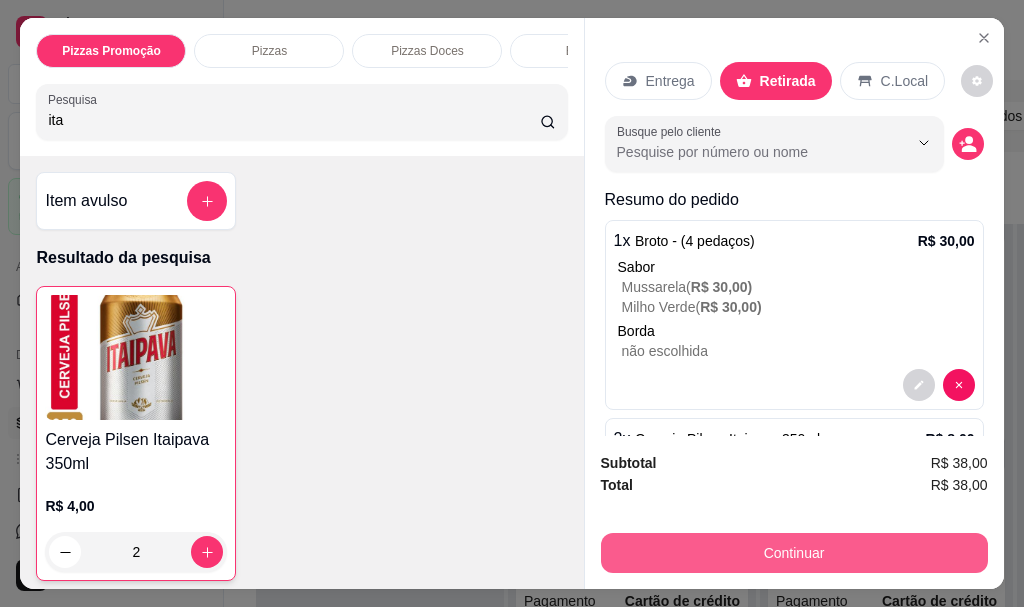 click on "Continuar" at bounding box center (794, 553) 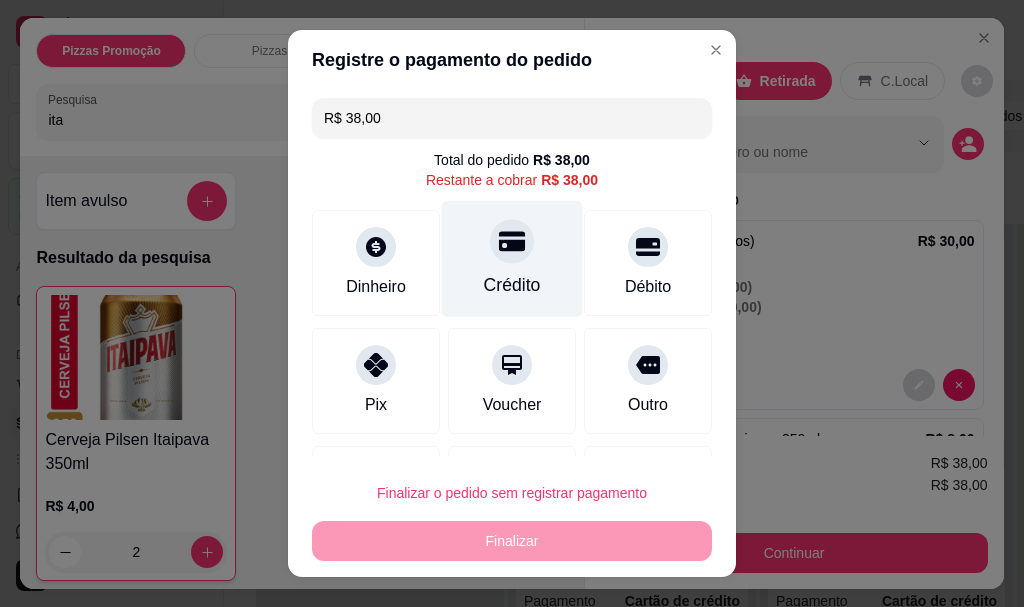click at bounding box center [512, 242] 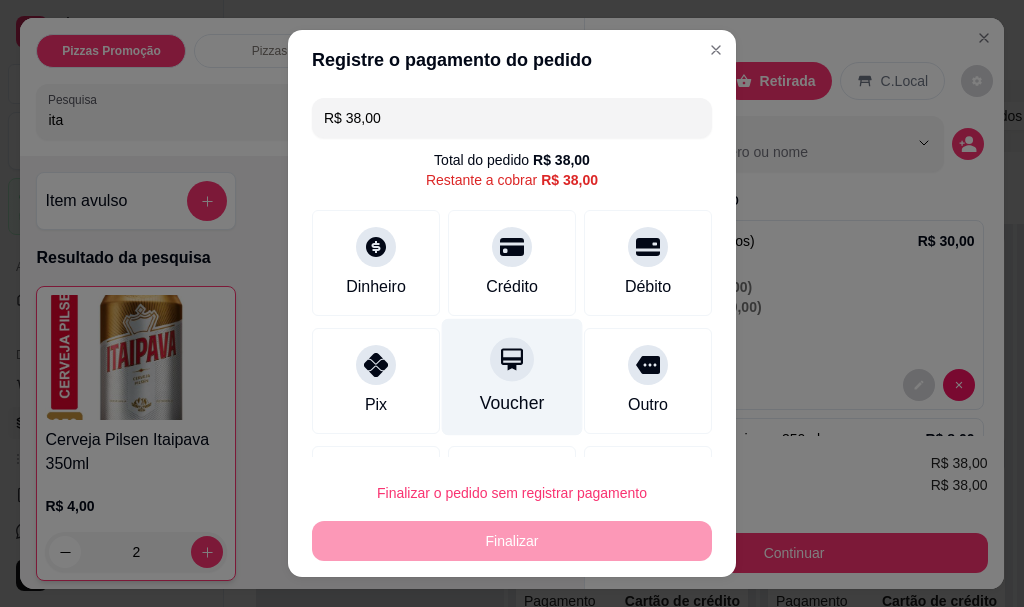 type on "R$ 0,00" 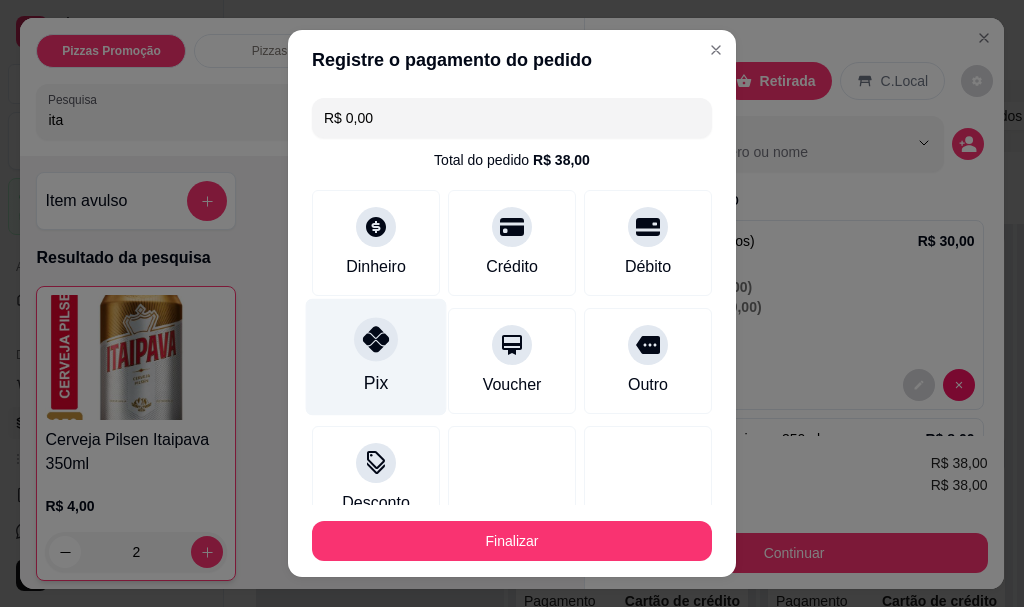 click at bounding box center (376, 340) 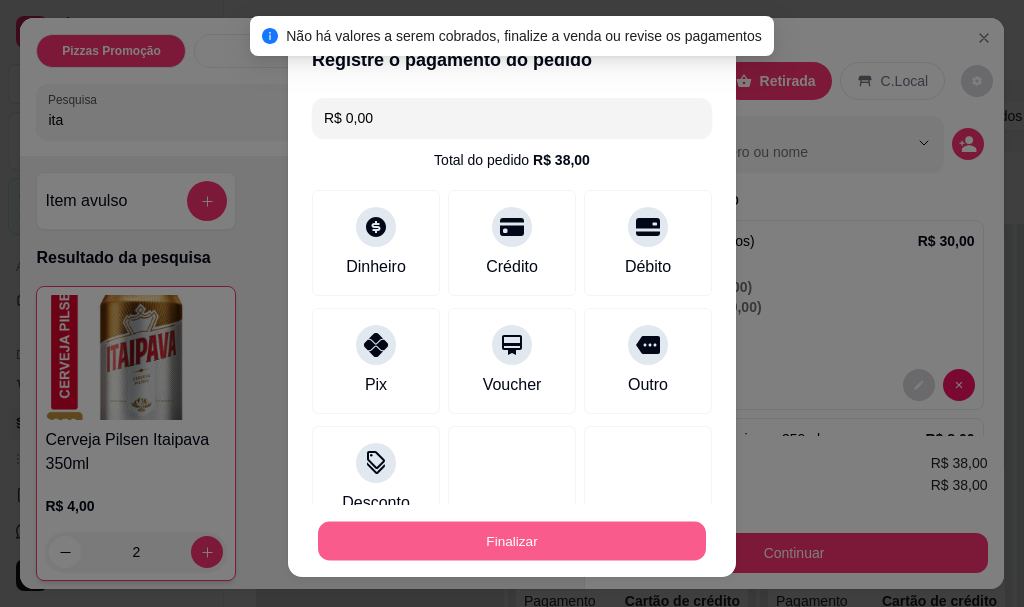 click on "Finalizar" at bounding box center [512, 540] 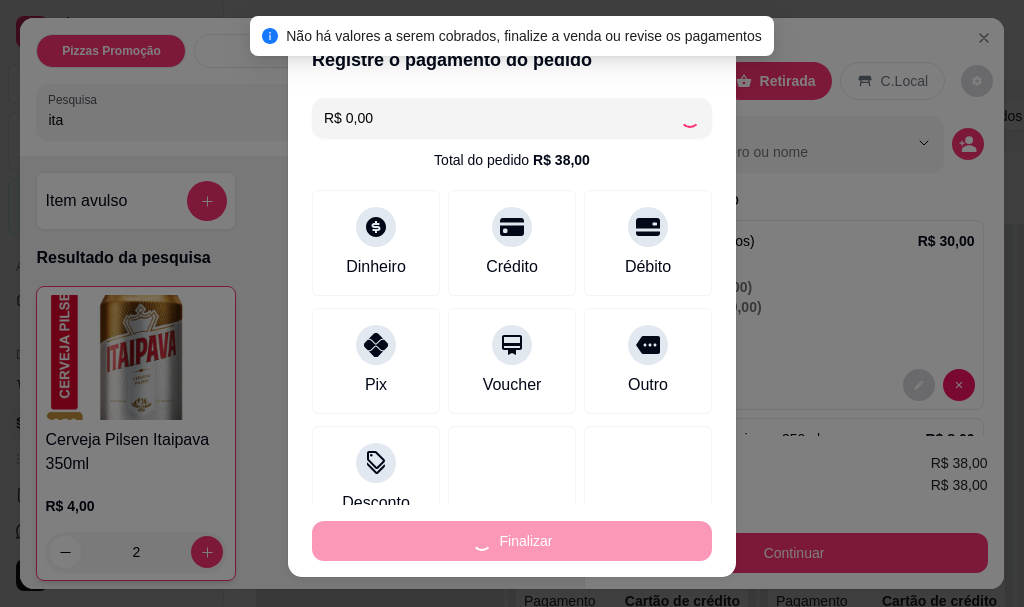 type on "0" 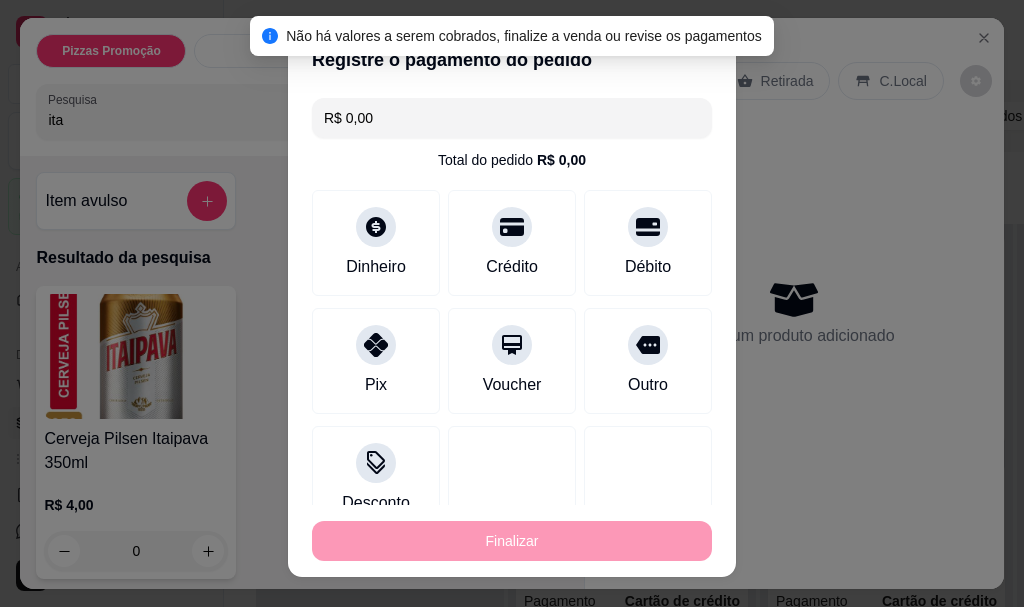 type on "-R$ 38,00" 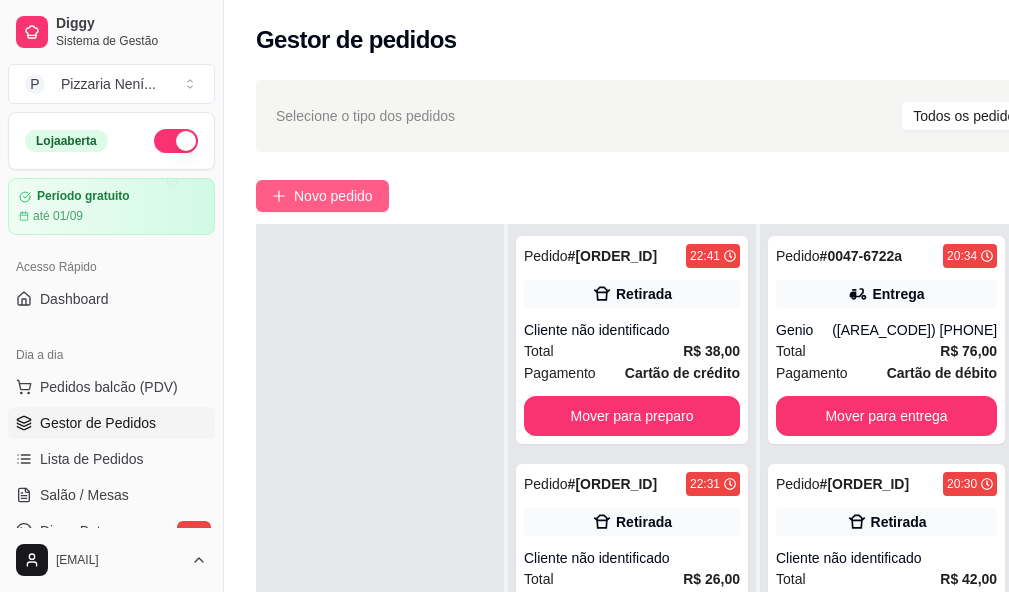 click on "Novo pedido" at bounding box center (322, 196) 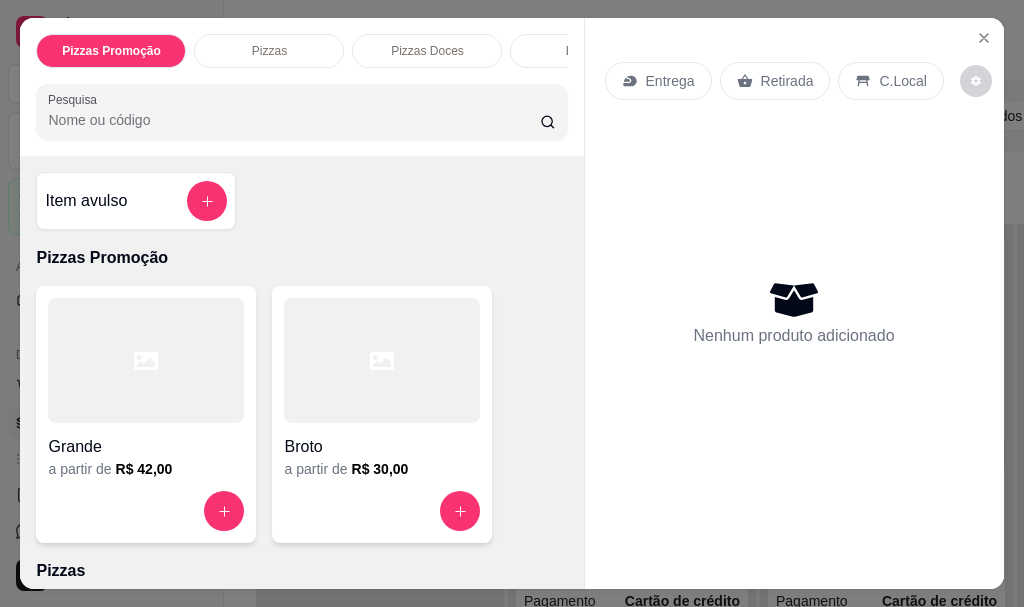 click on "Entrega" at bounding box center (670, 81) 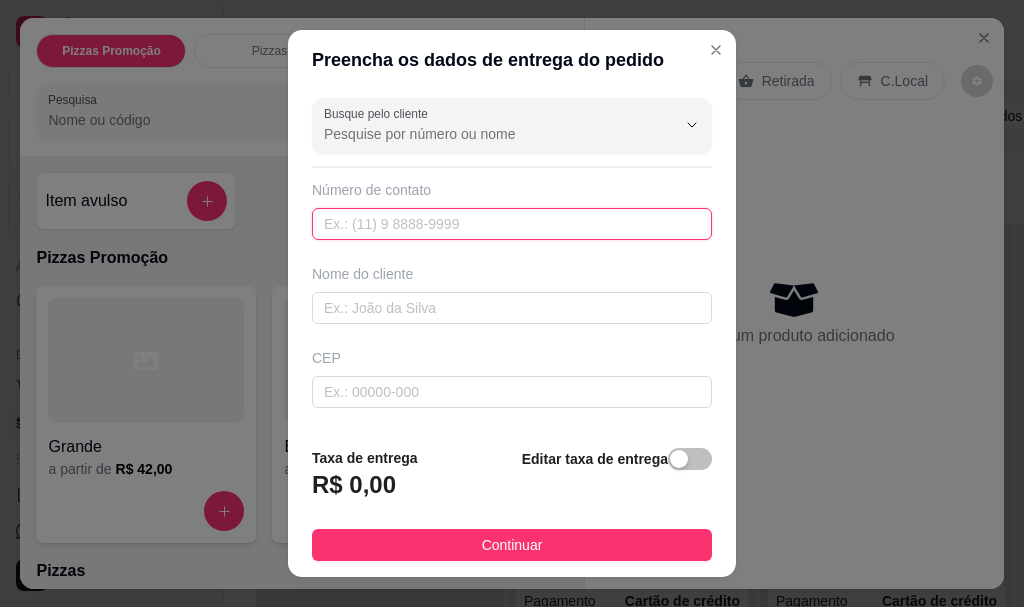 click at bounding box center [512, 224] 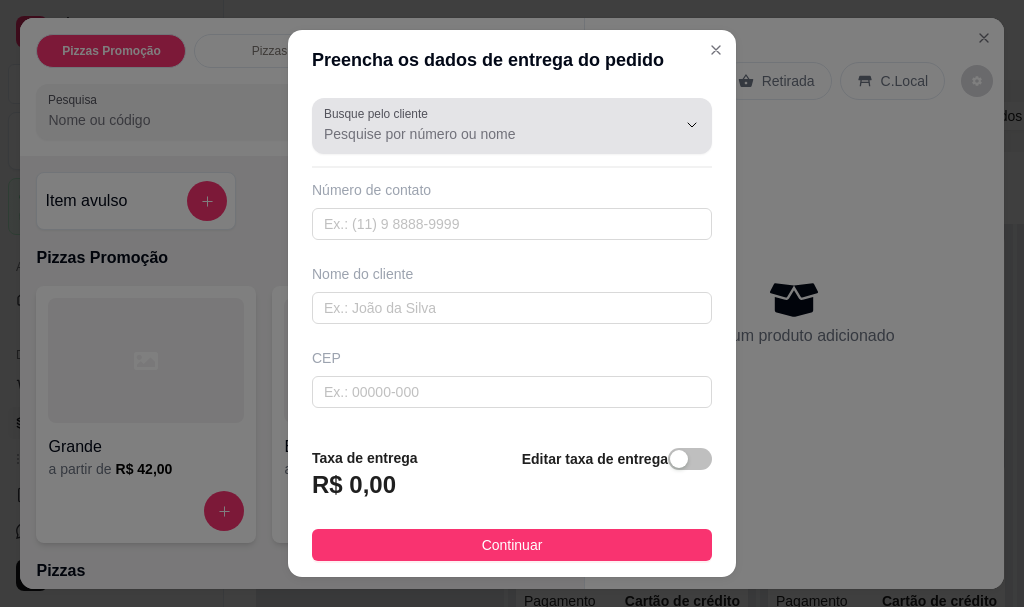 click on "Busque pelo cliente" at bounding box center [484, 134] 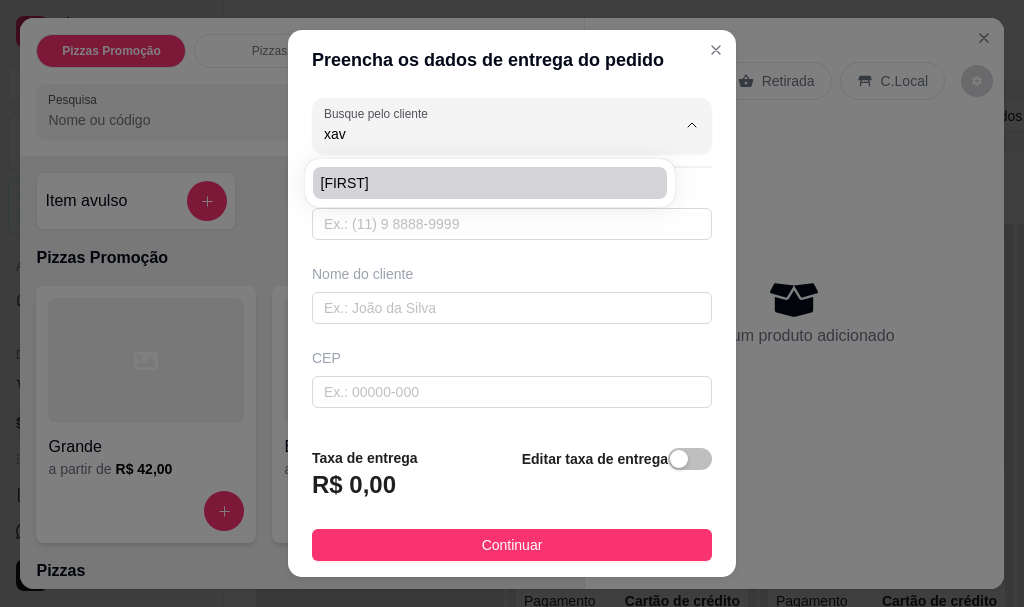 click on "[FIRST]" at bounding box center (480, 183) 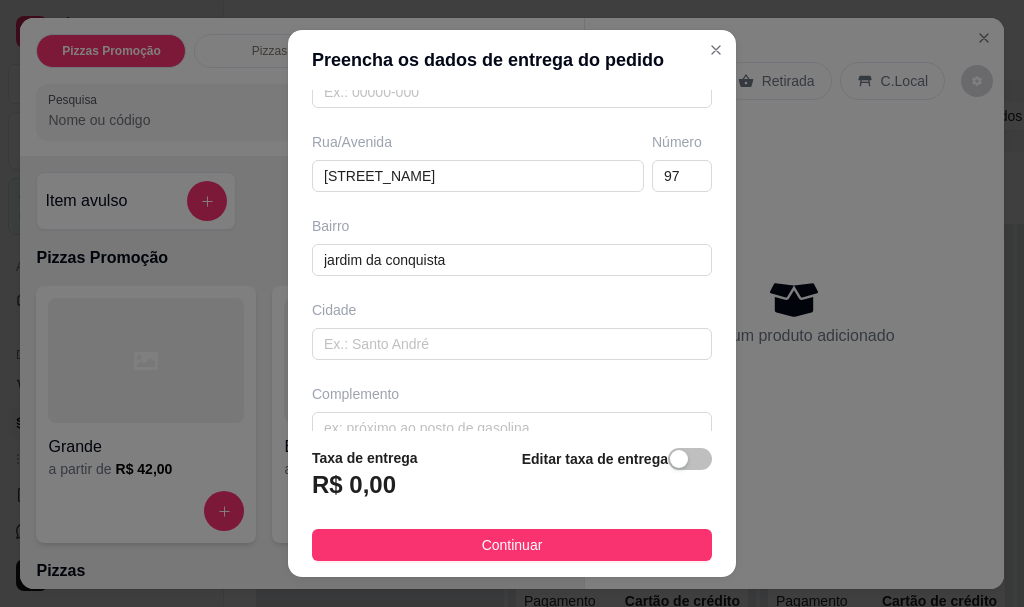 scroll, scrollTop: 333, scrollLeft: 0, axis: vertical 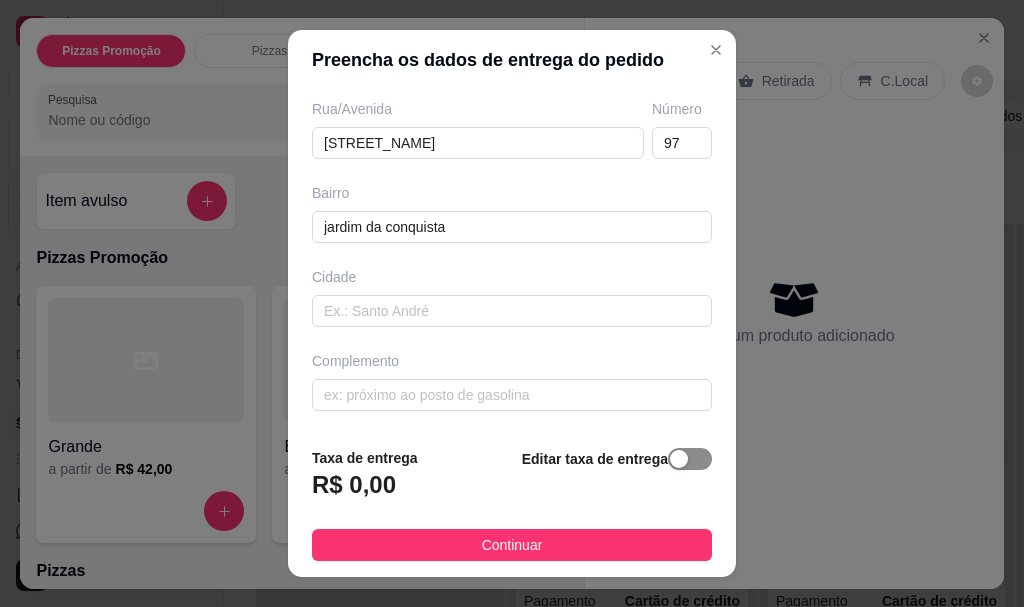 type on "[FIRST]" 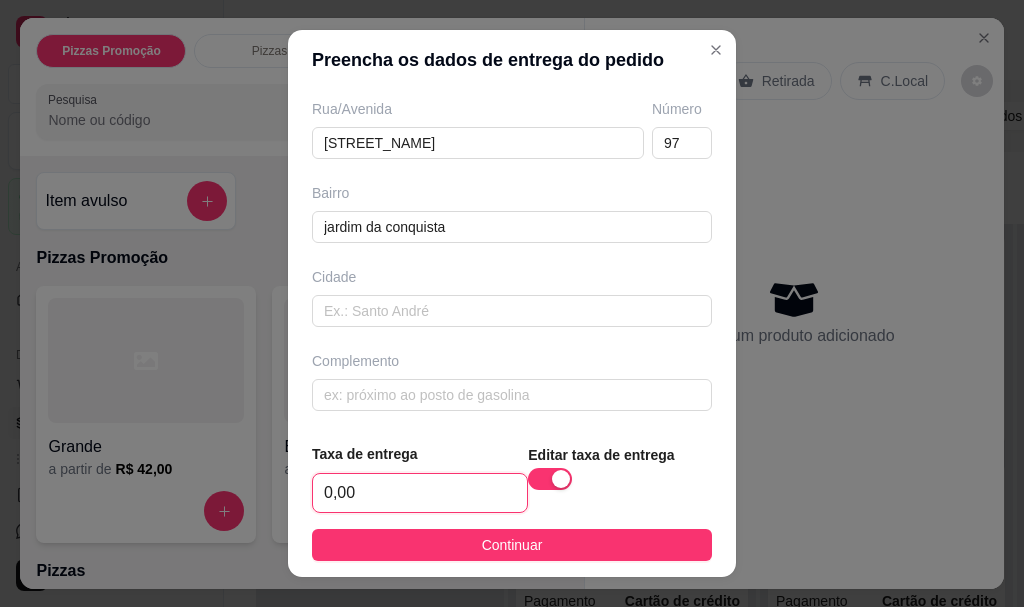 click on "0,00" at bounding box center [420, 493] 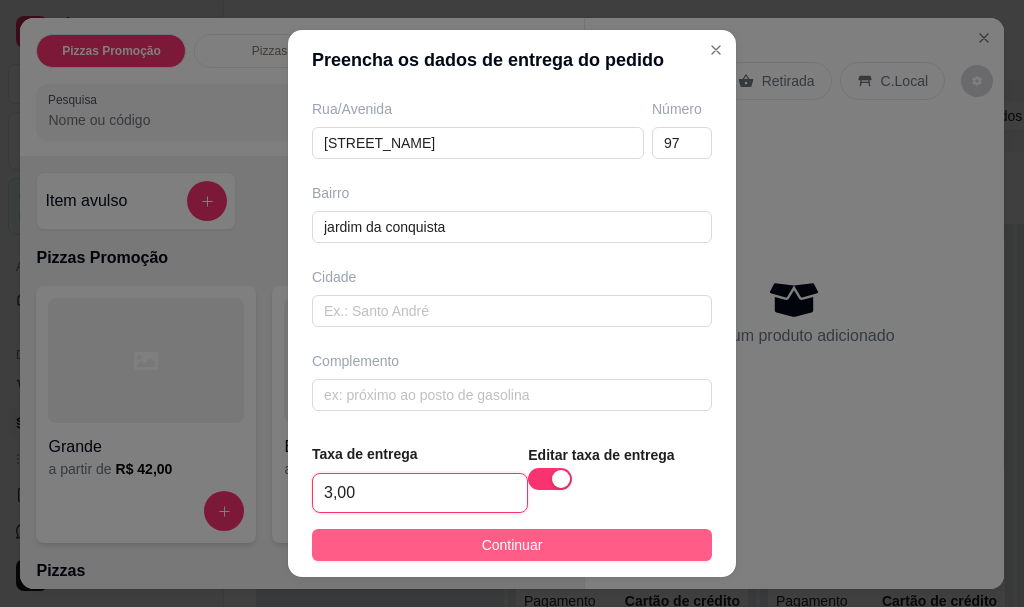 type on "3,00" 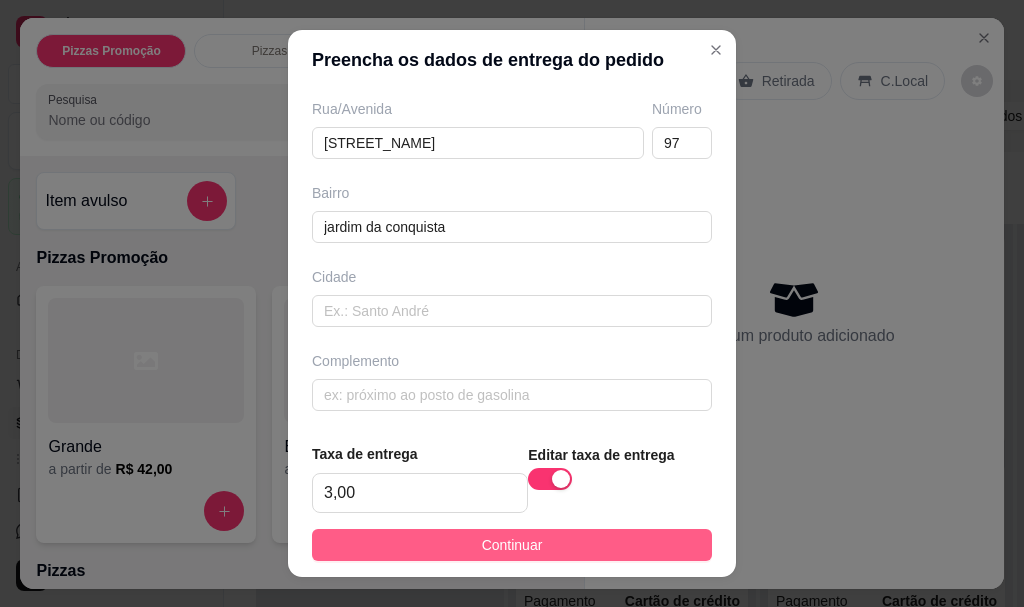 click on "Continuar" at bounding box center (512, 545) 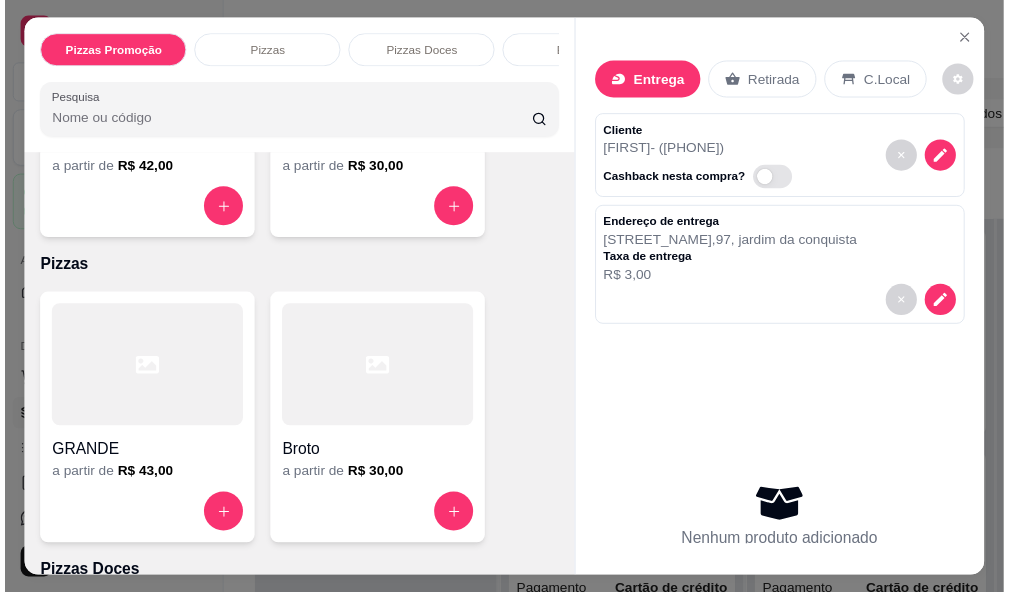 scroll, scrollTop: 400, scrollLeft: 0, axis: vertical 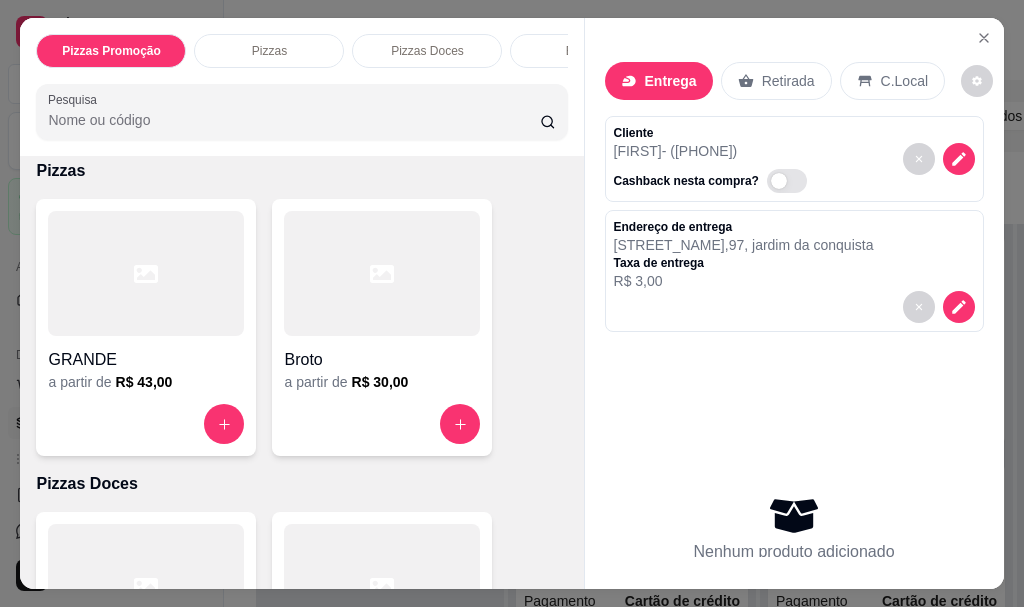 click on "GRANDE" at bounding box center [146, 354] 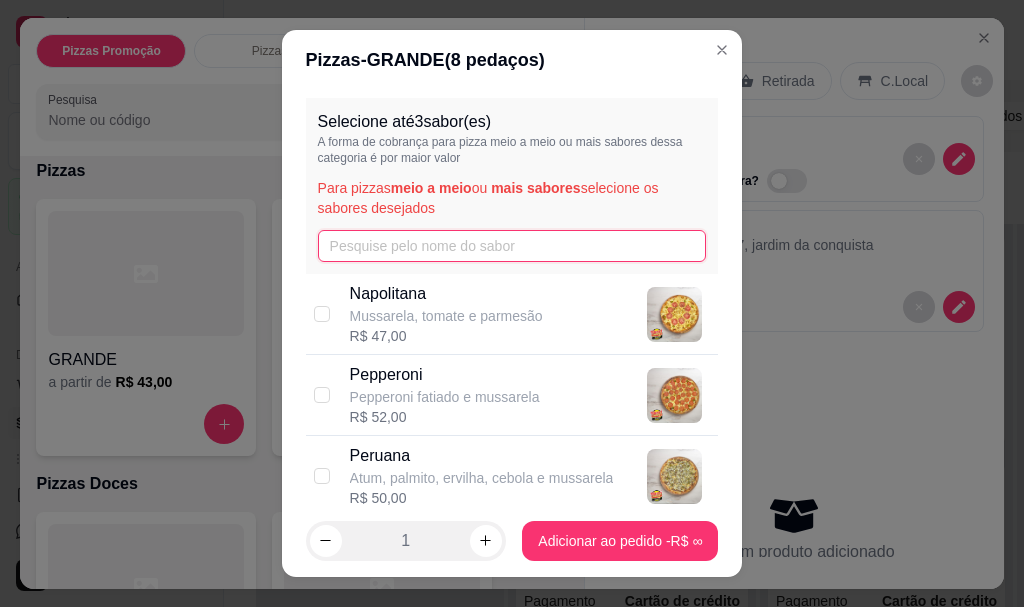 click at bounding box center [512, 246] 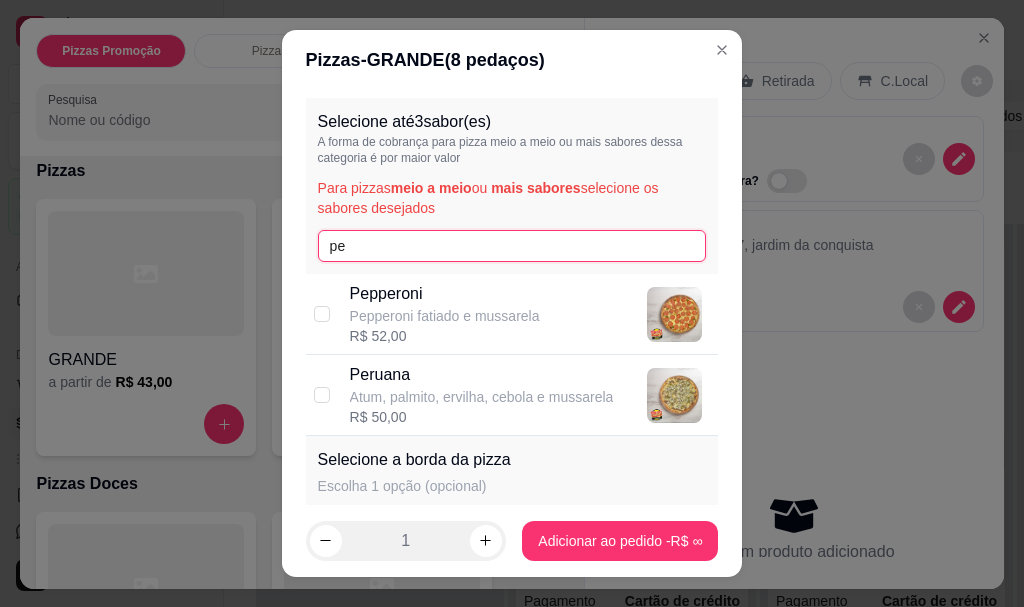 type on "pe" 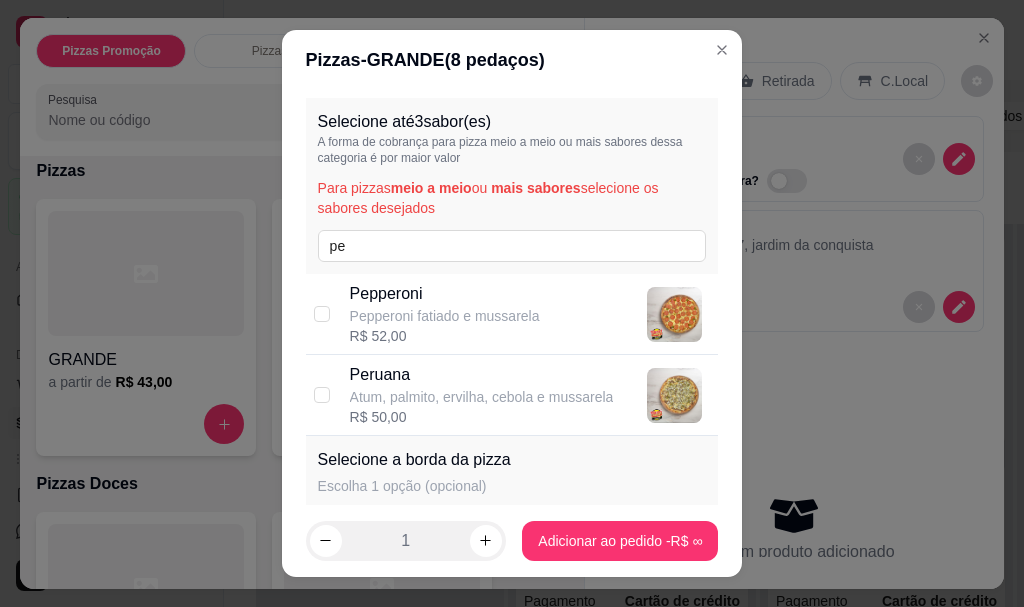 click on "Pepperoni fatiado e mussarela" at bounding box center (445, 316) 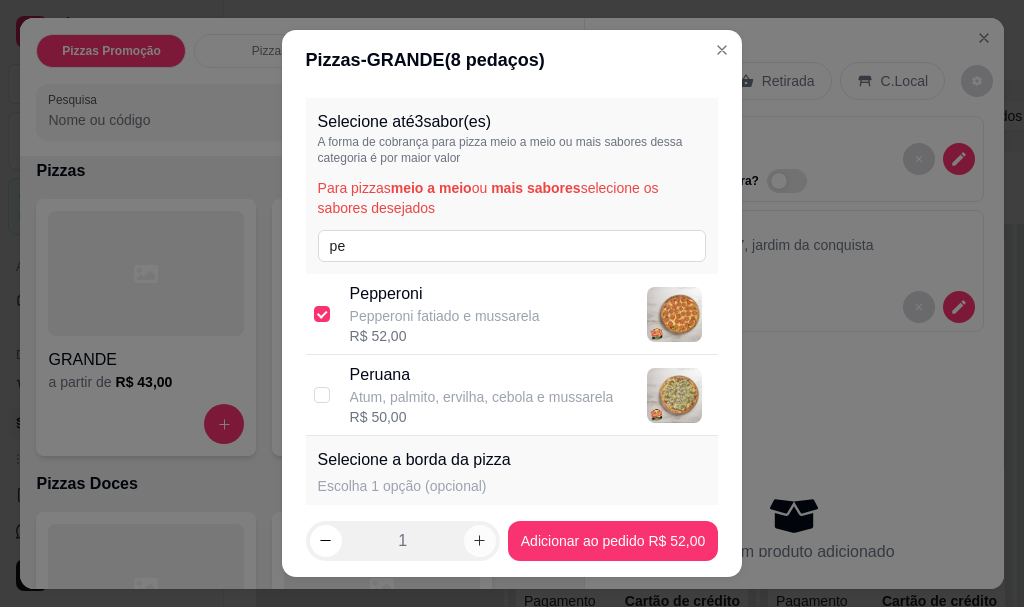 click at bounding box center (480, 541) 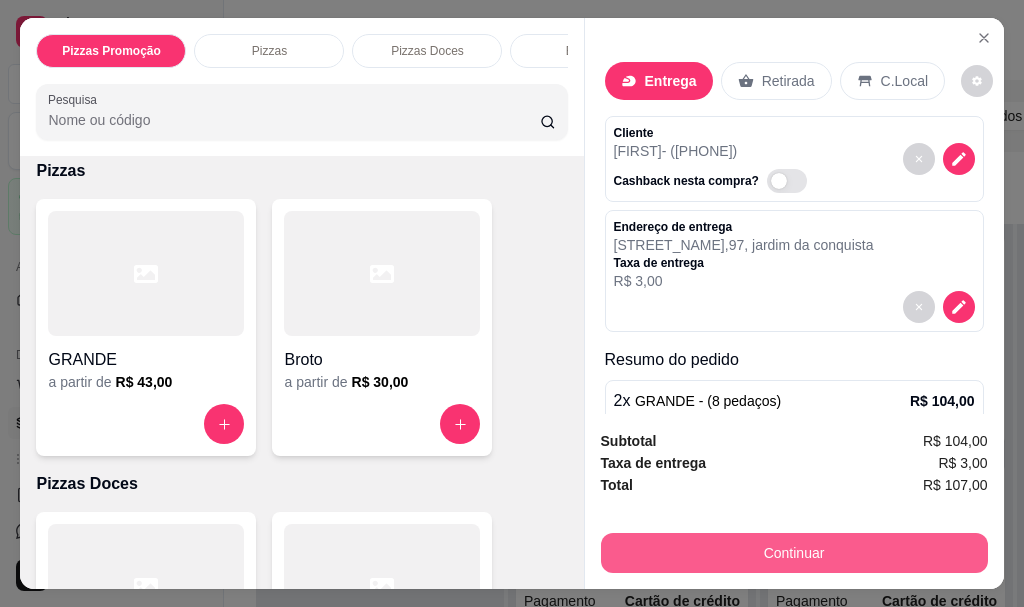 click on "Continuar" at bounding box center (794, 553) 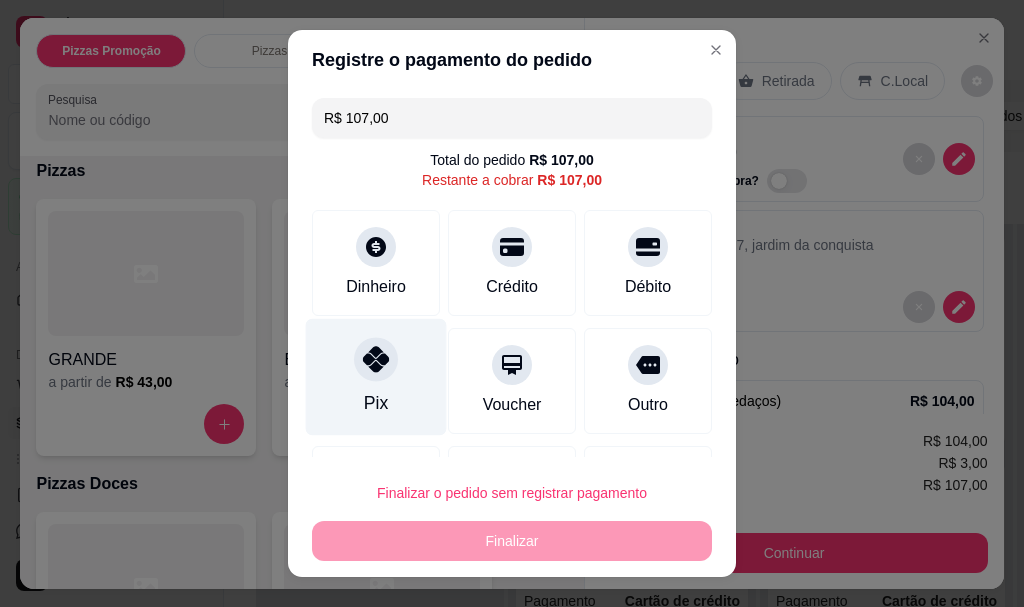 click at bounding box center (376, 360) 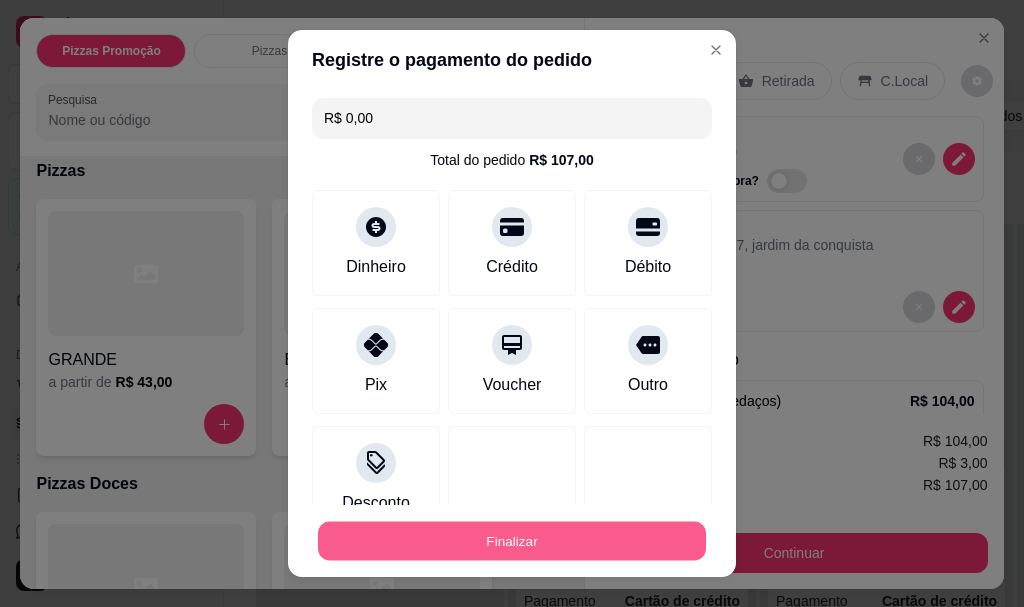 click on "Finalizar" at bounding box center [512, 540] 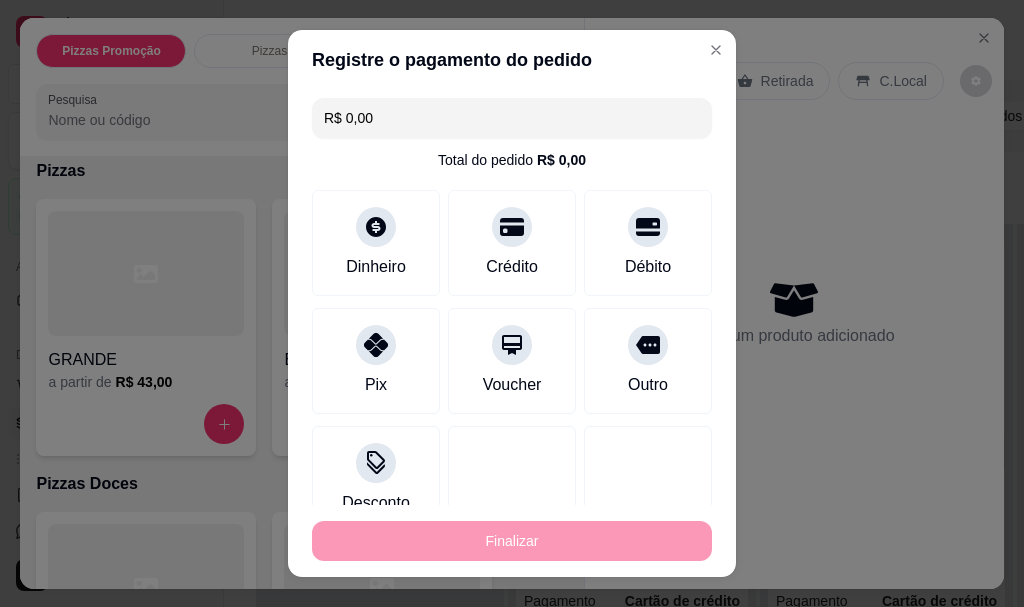 type on "-R$ 107,00" 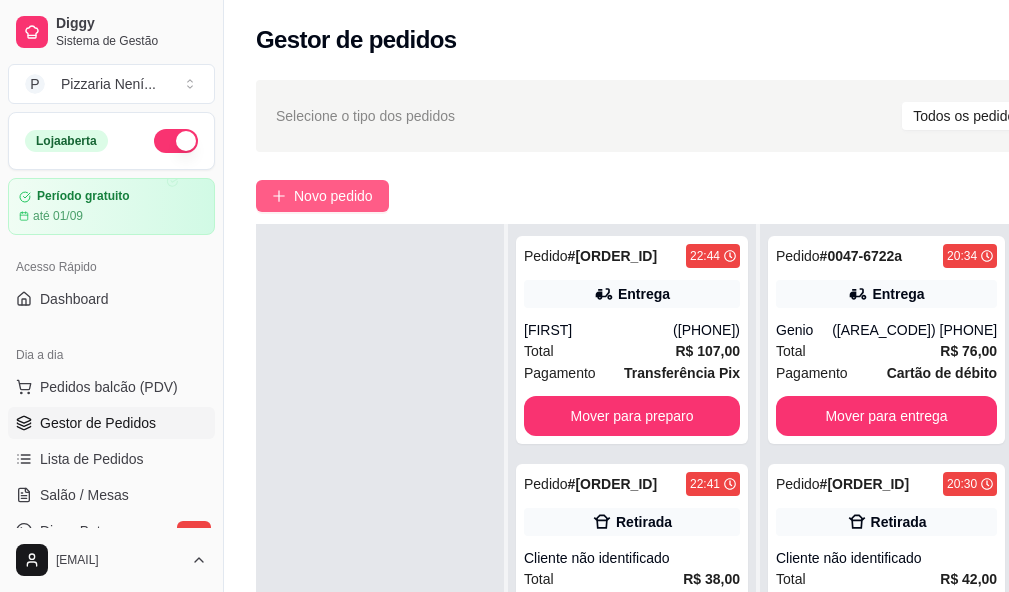 click on "Novo pedido" at bounding box center [322, 196] 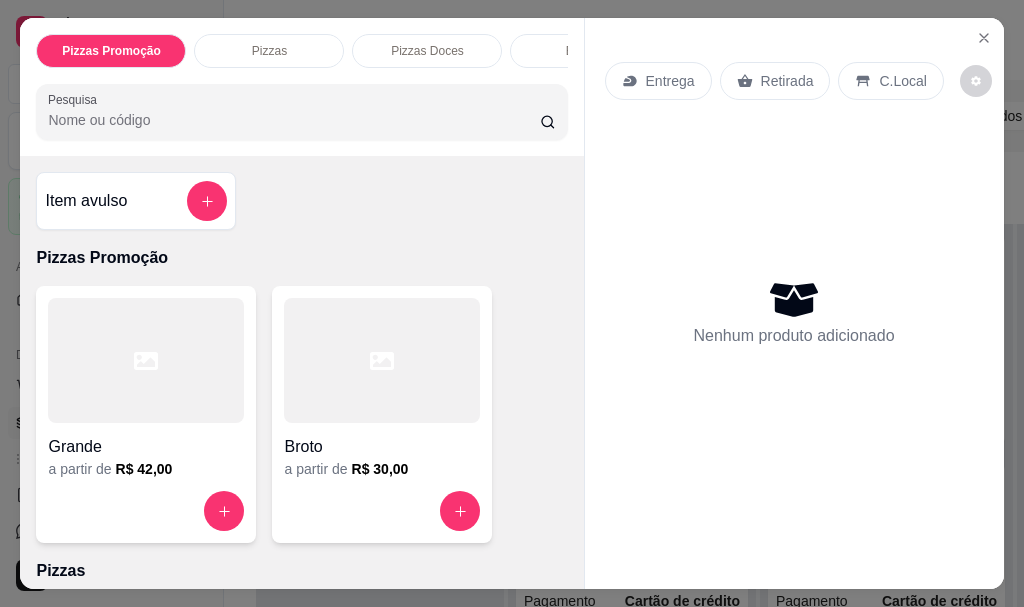 click 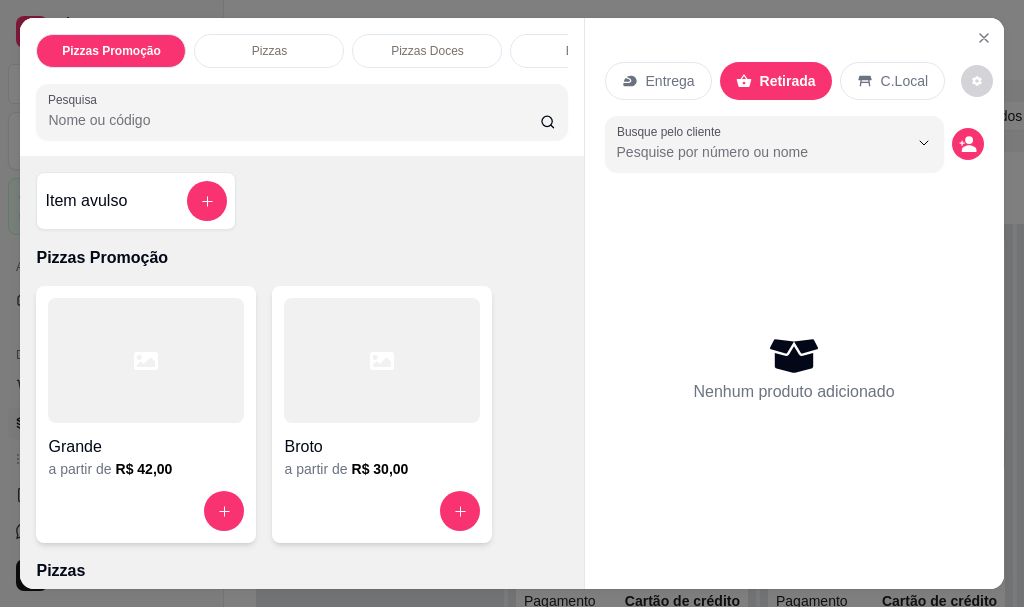 click at bounding box center [146, 360] 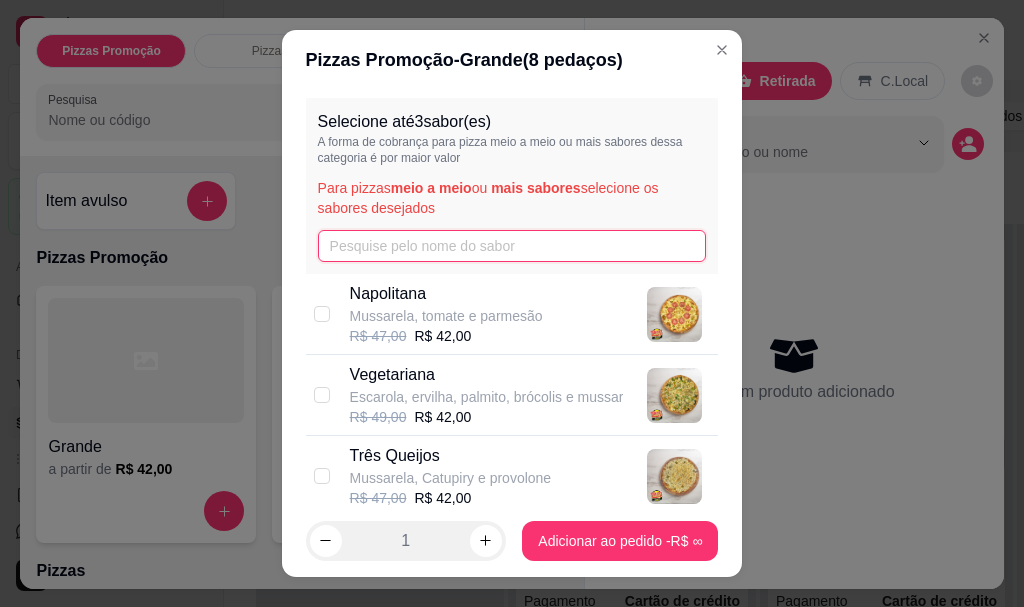click at bounding box center (512, 246) 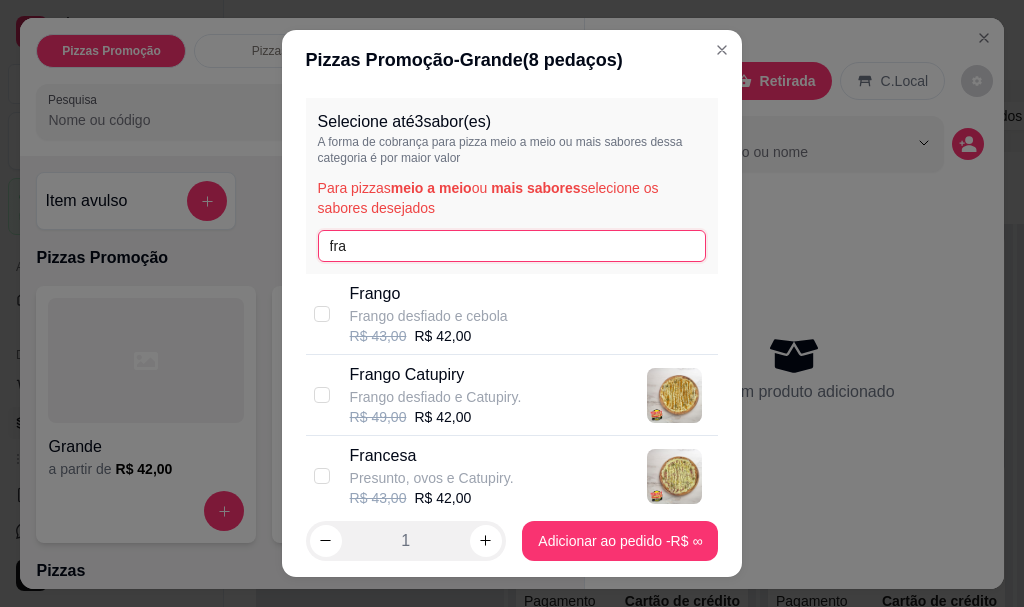 type on "fra" 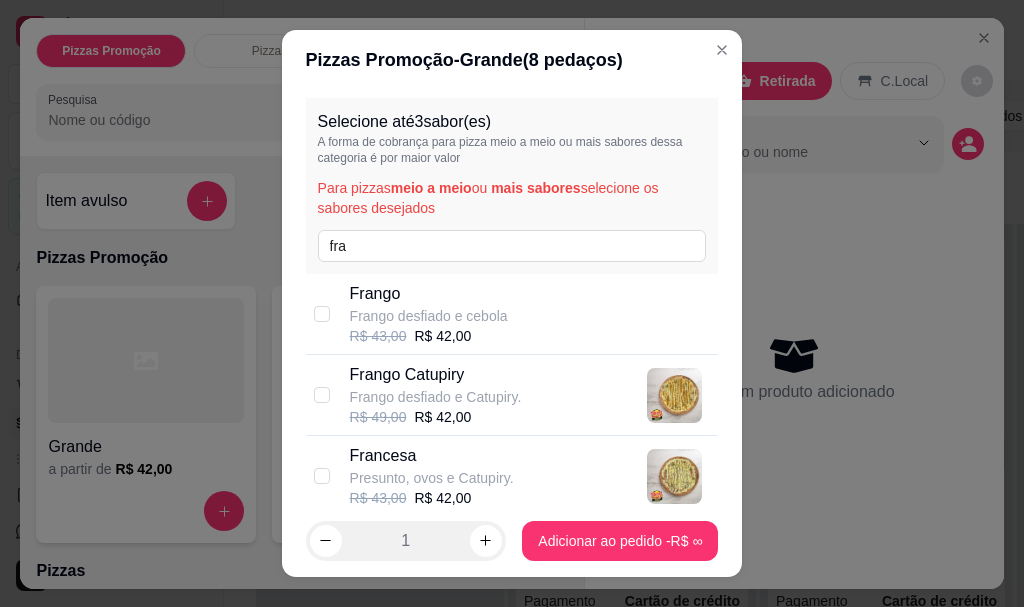 click at bounding box center [322, 395] 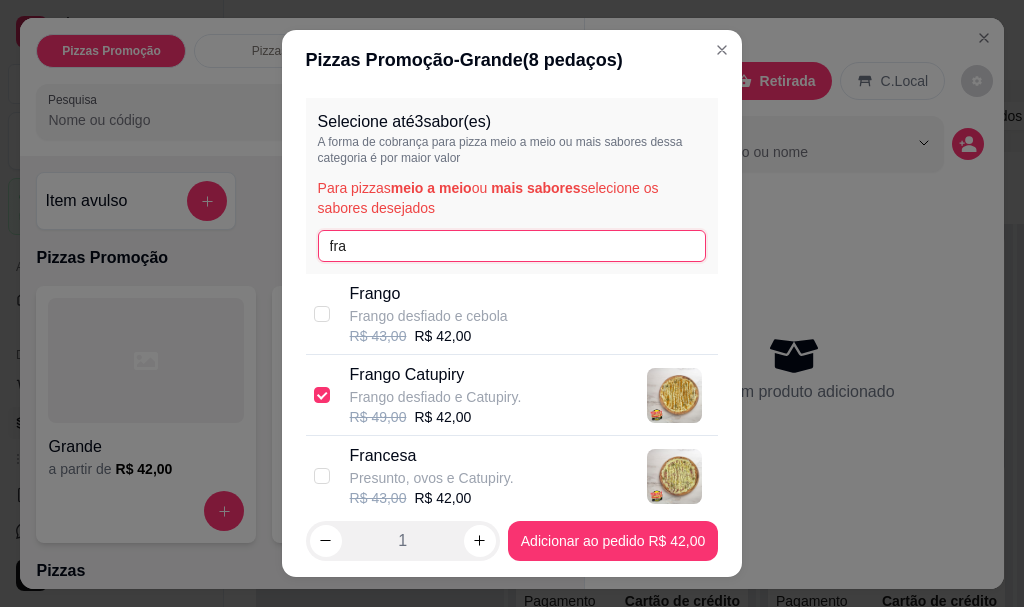 click on "fra" at bounding box center [512, 246] 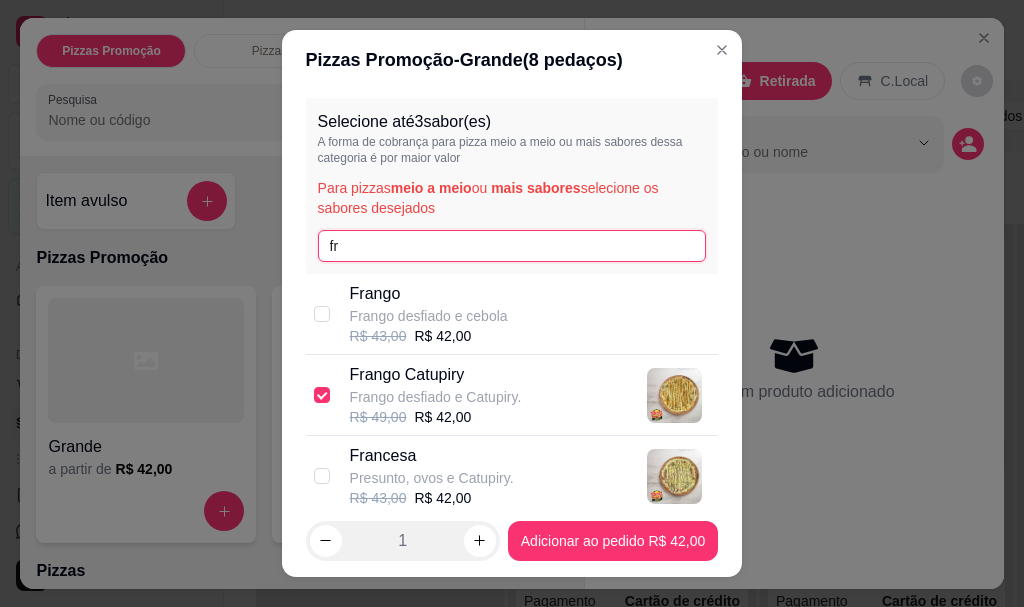 type on "f" 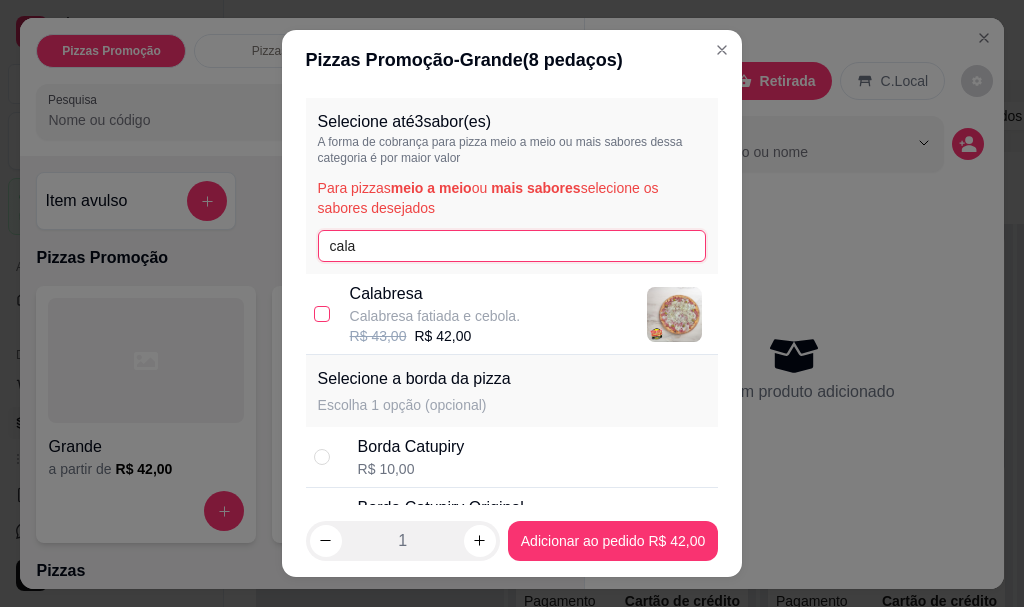 type on "cala" 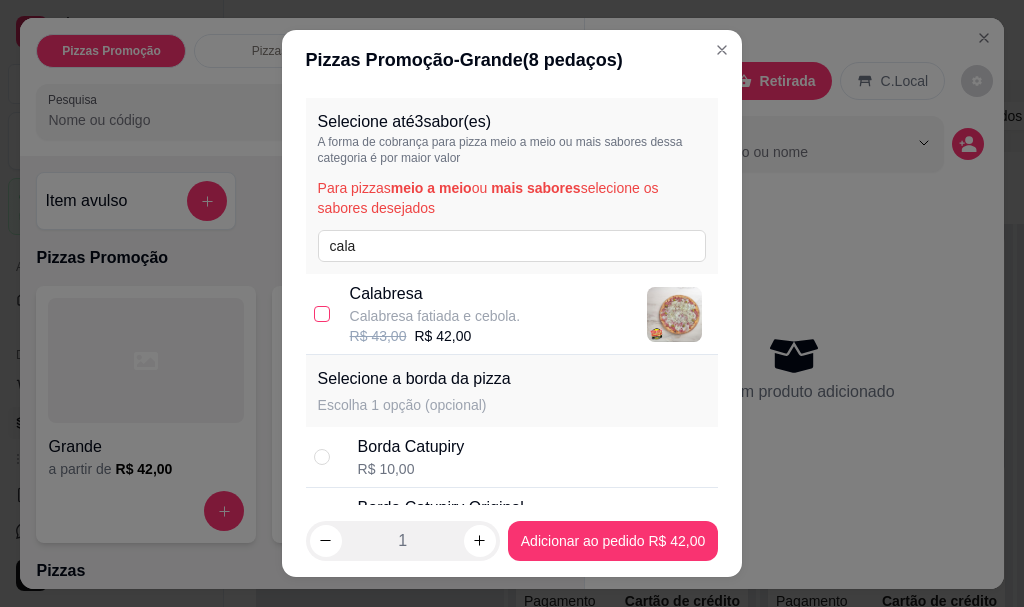 drag, startPoint x: 310, startPoint y: 307, endPoint x: 316, endPoint y: 324, distance: 18.027756 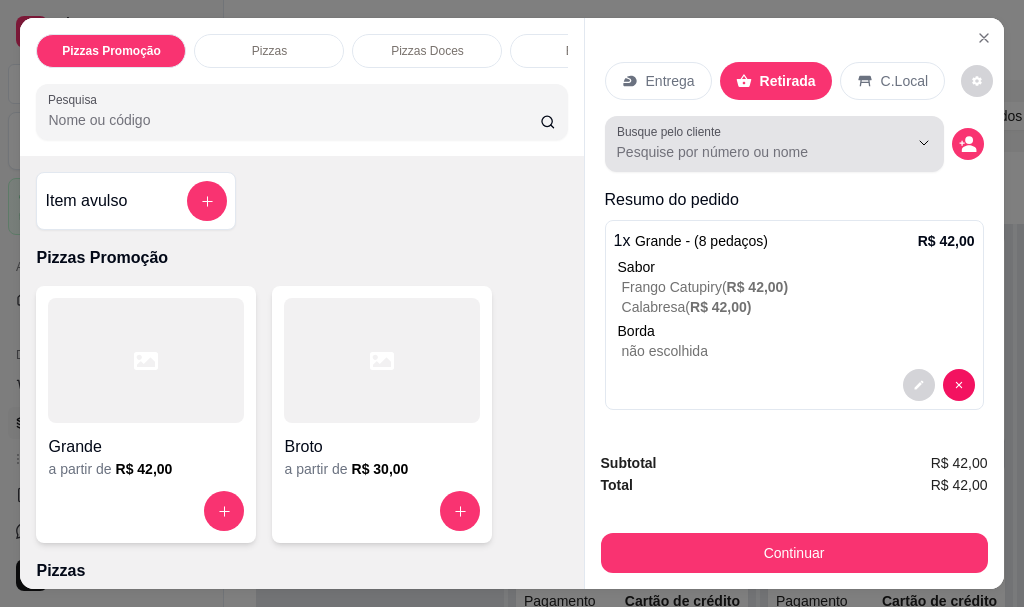 click at bounding box center (774, 144) 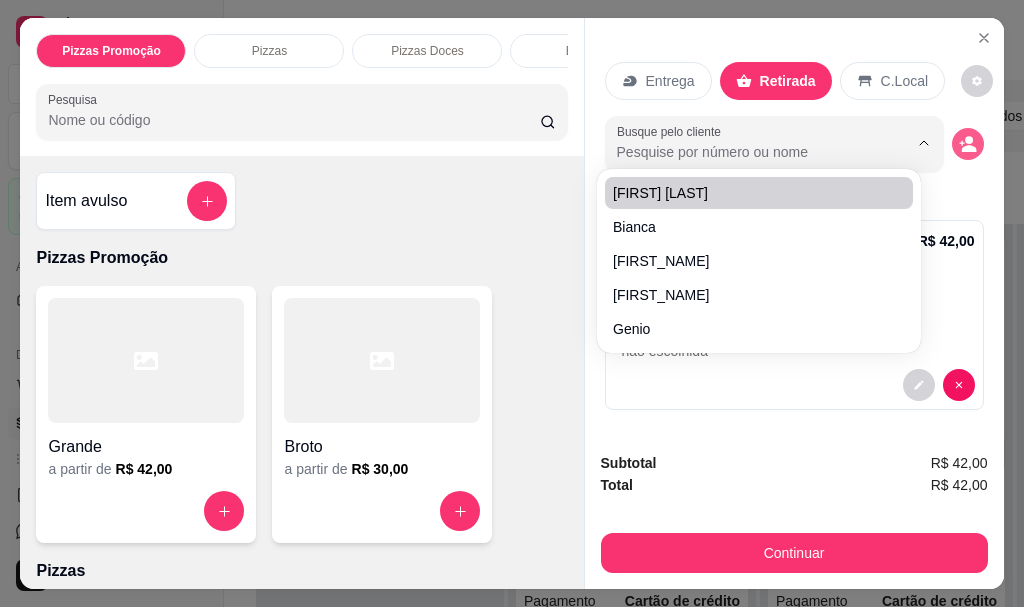 click 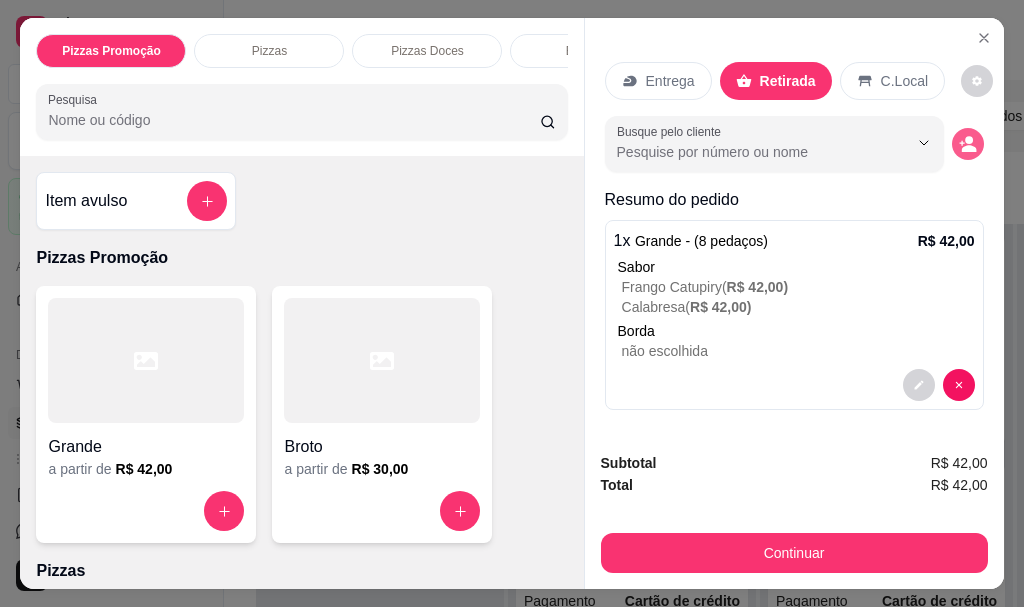click 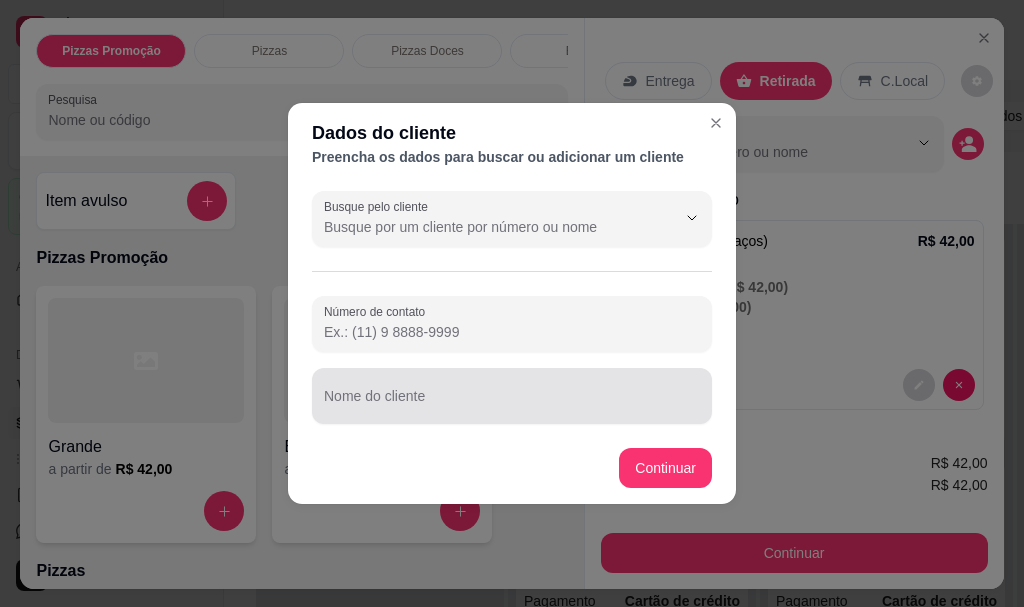 click on "Nome do cliente" at bounding box center (512, 404) 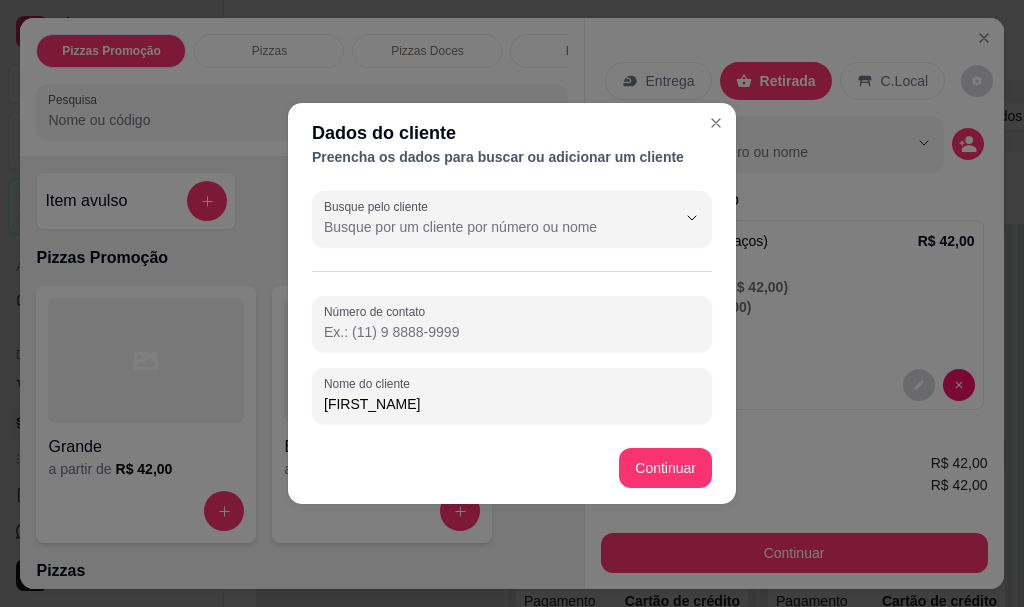 type on "[FIRST_NAME]" 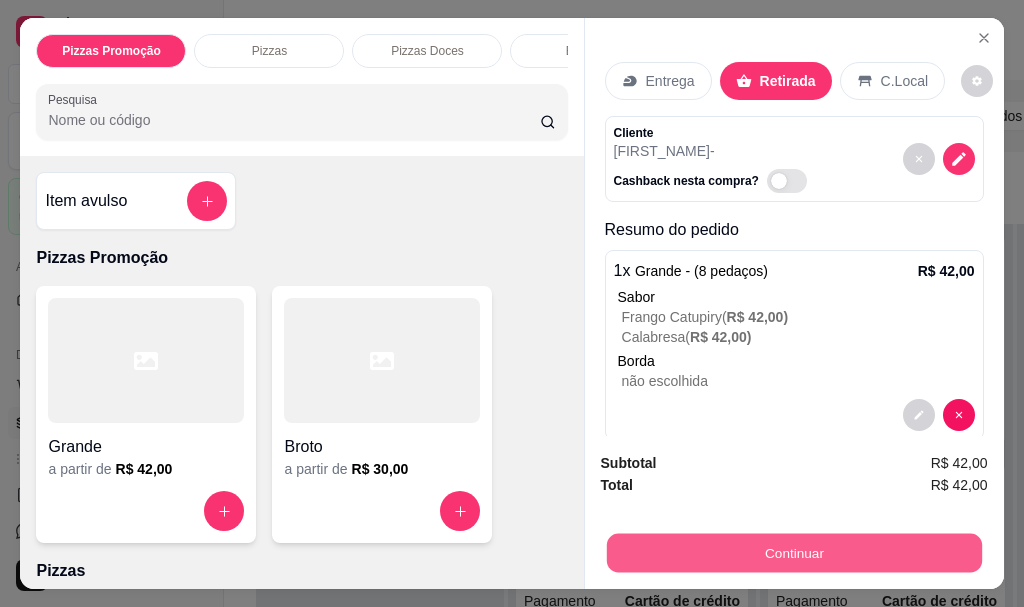 click on "Continuar" at bounding box center [793, 552] 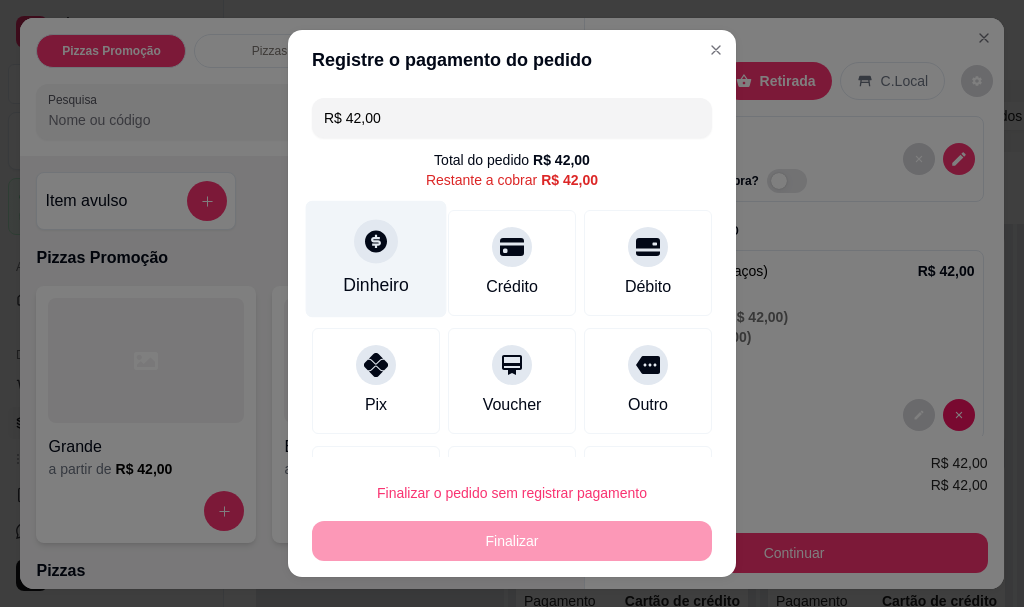 click on "Dinheiro" at bounding box center [376, 259] 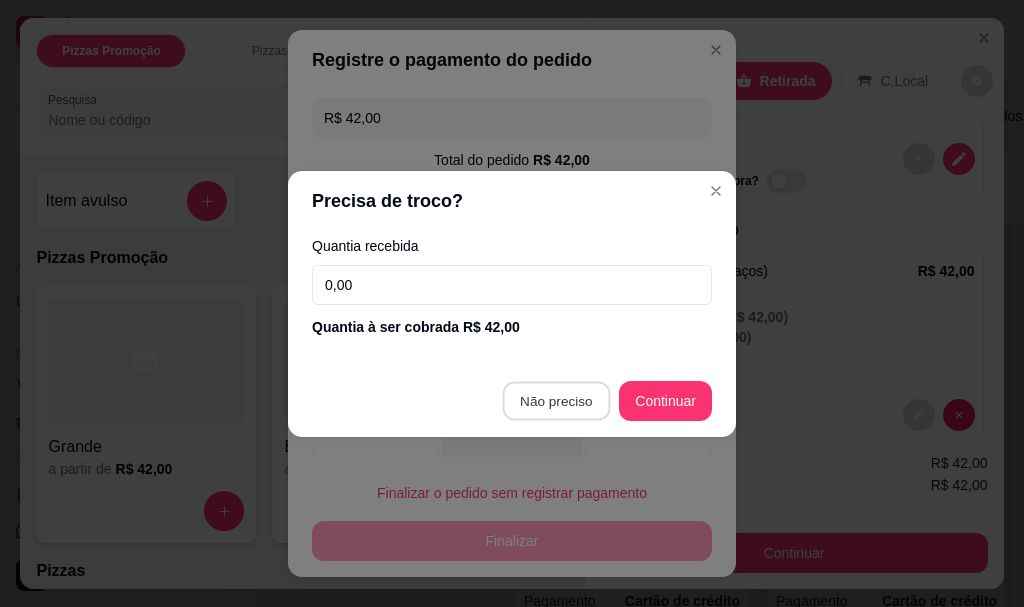 type on "R$ 0,00" 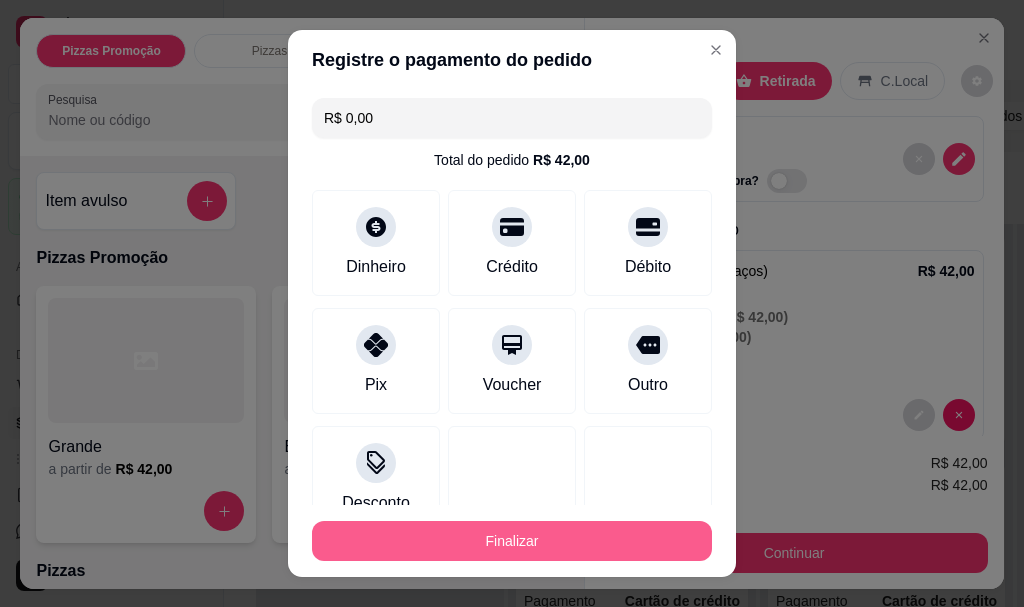 click on "Finalizar" at bounding box center [512, 541] 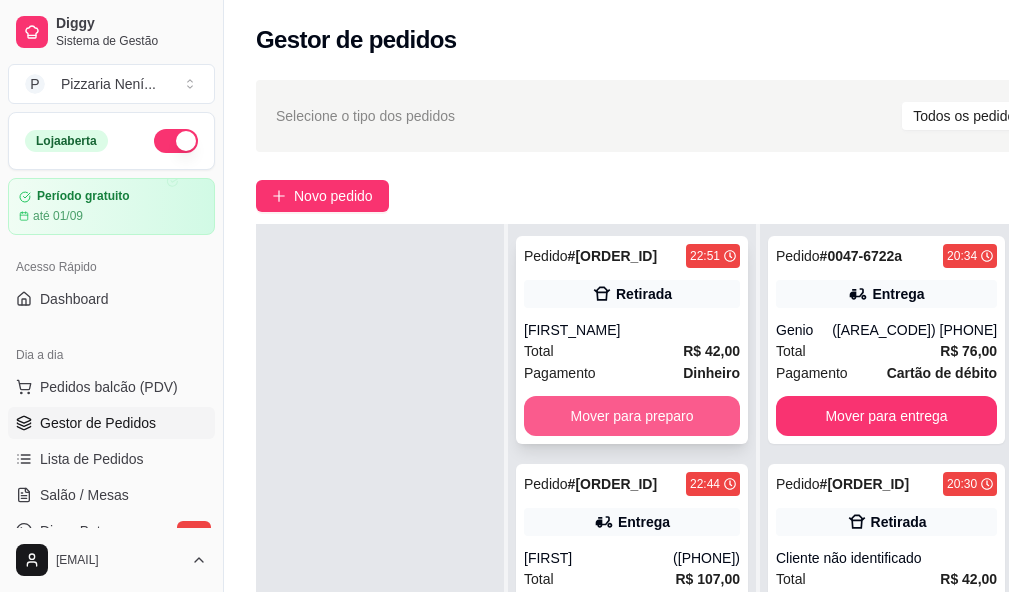 click on "Mover para preparo" at bounding box center [632, 416] 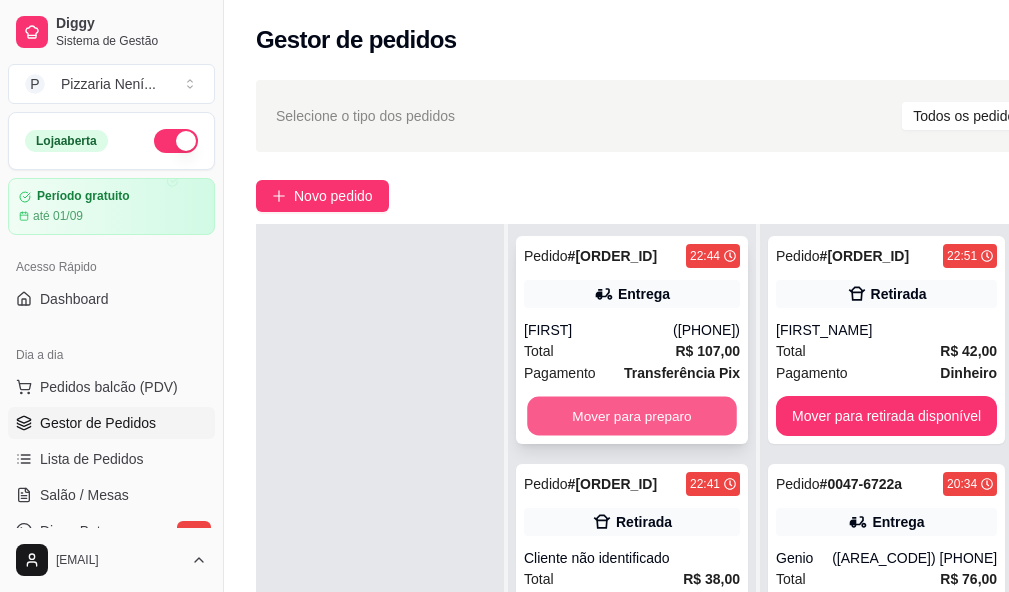 click on "Mover para preparo" at bounding box center [632, 416] 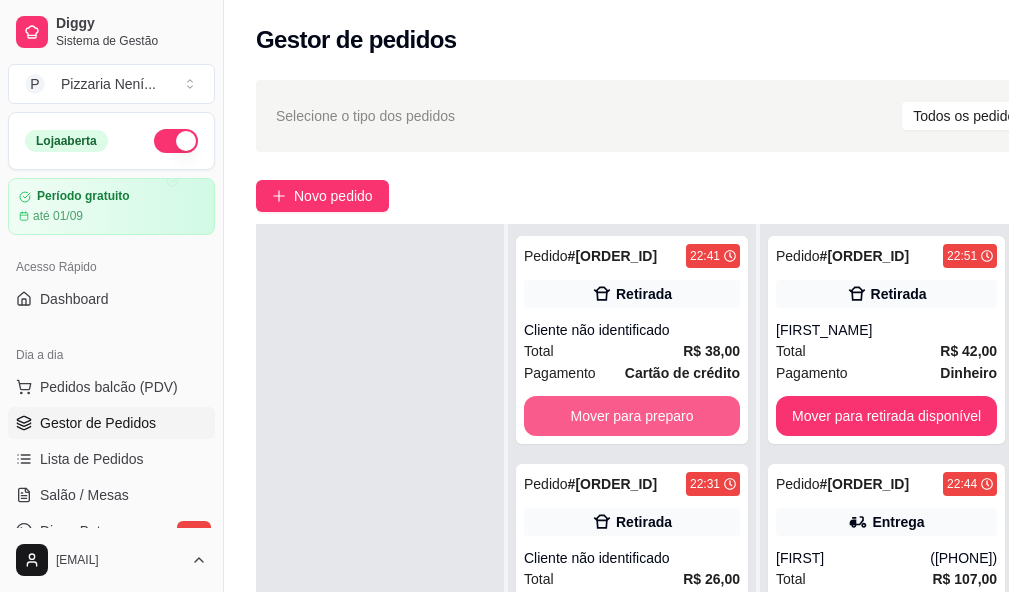 click on "Mover para preparo" at bounding box center (632, 416) 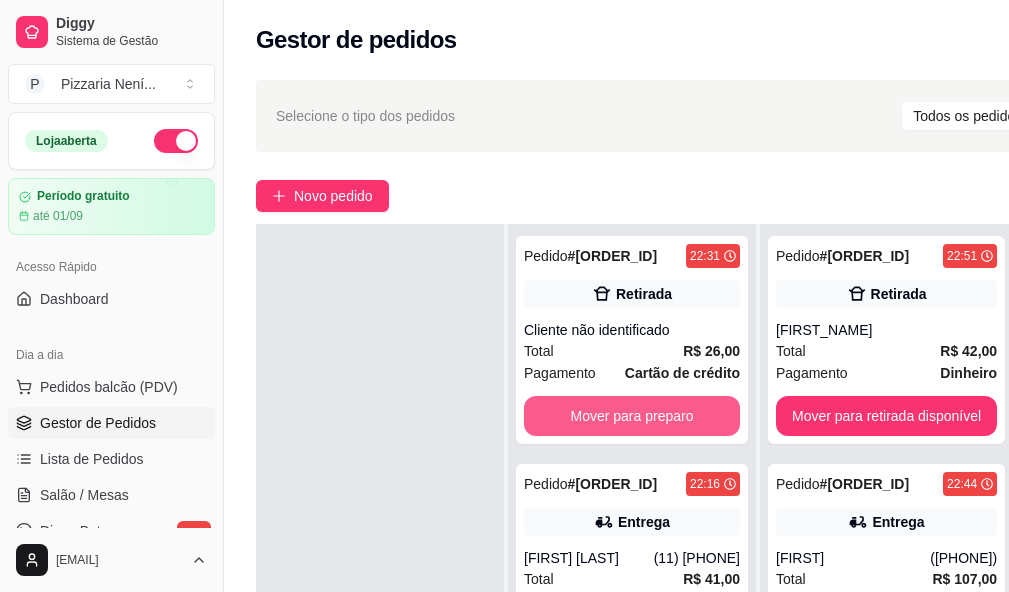 click on "Mover para preparo" at bounding box center [632, 416] 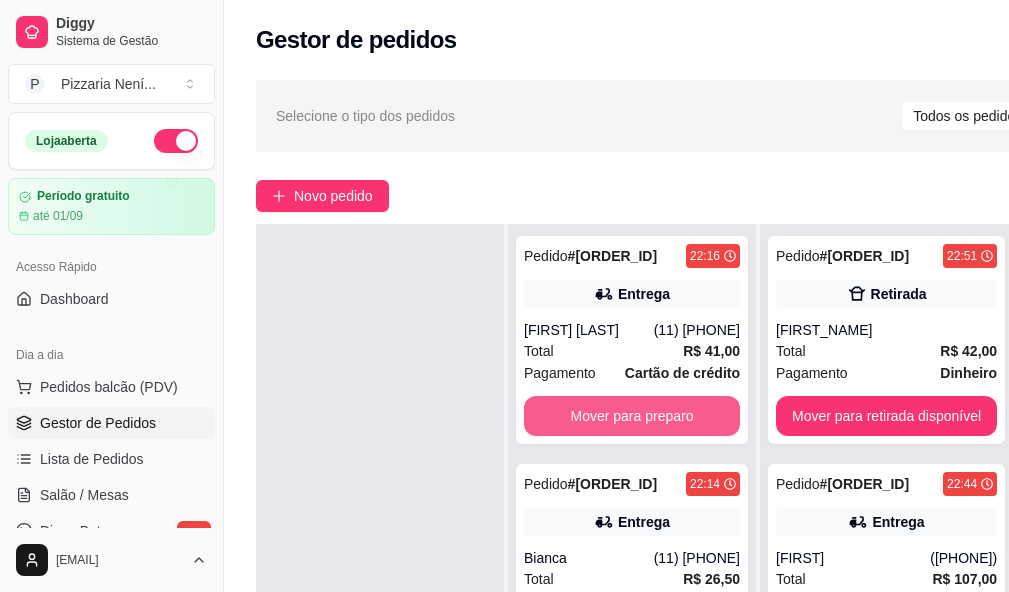 click on "Mover para preparo" at bounding box center (632, 416) 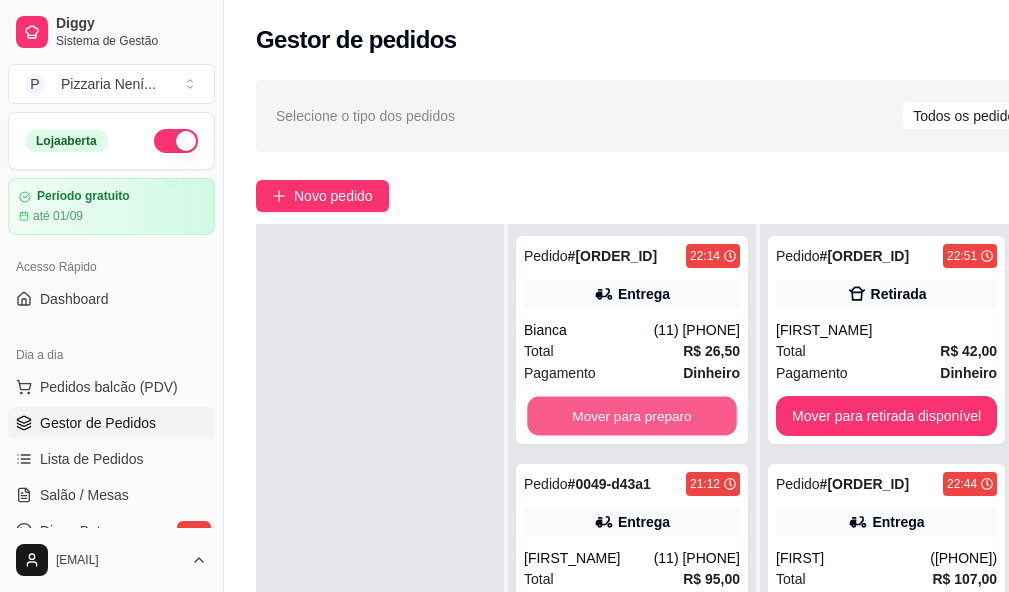 click on "Mover para preparo" at bounding box center [632, 416] 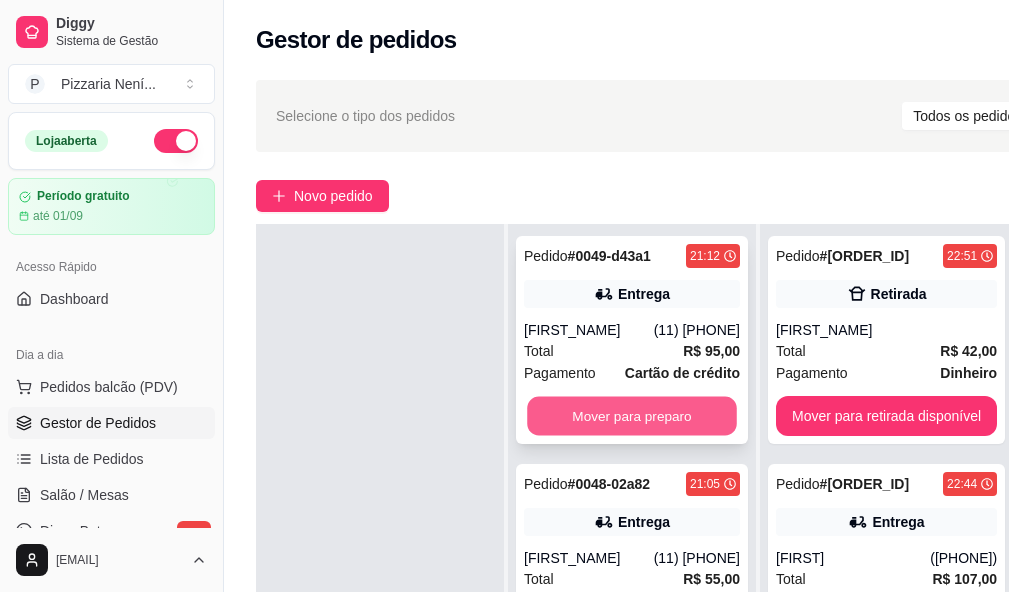 click on "Mover para preparo" at bounding box center [632, 416] 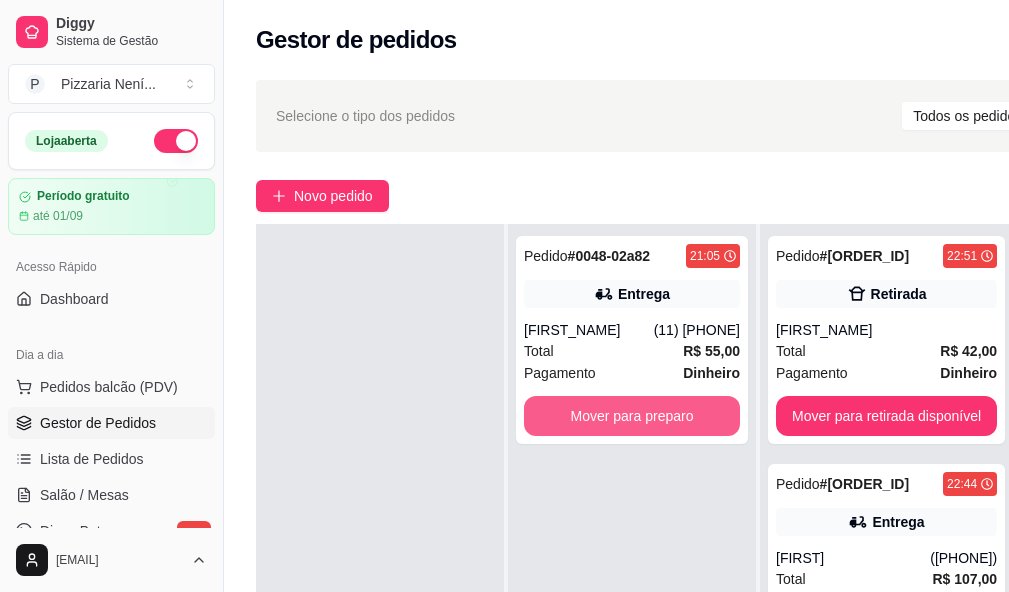 click on "Mover para preparo" at bounding box center [632, 416] 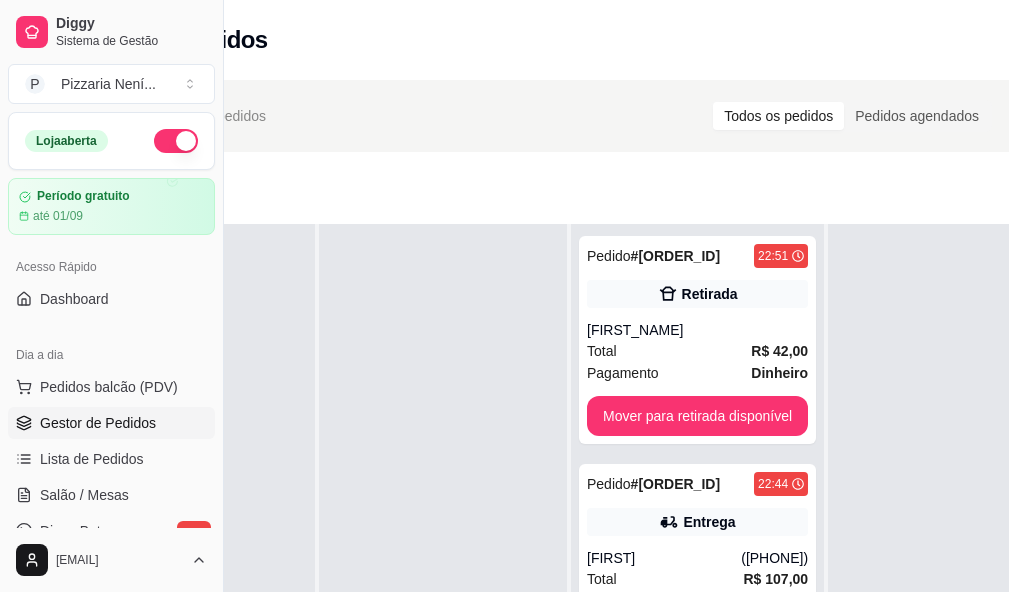 scroll, scrollTop: 0, scrollLeft: 224, axis: horizontal 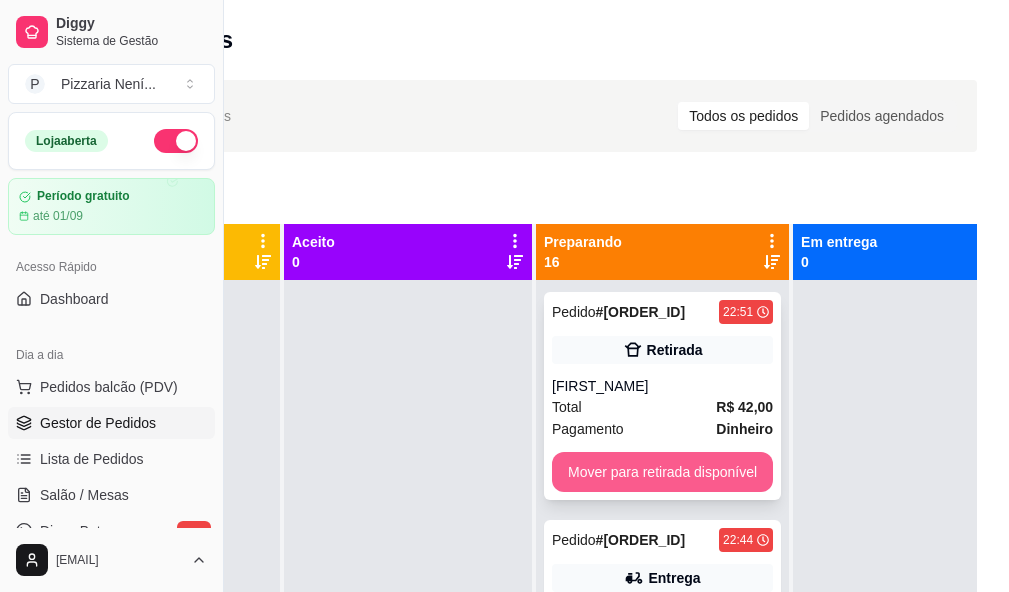 click on "Mover para retirada disponível" at bounding box center (662, 472) 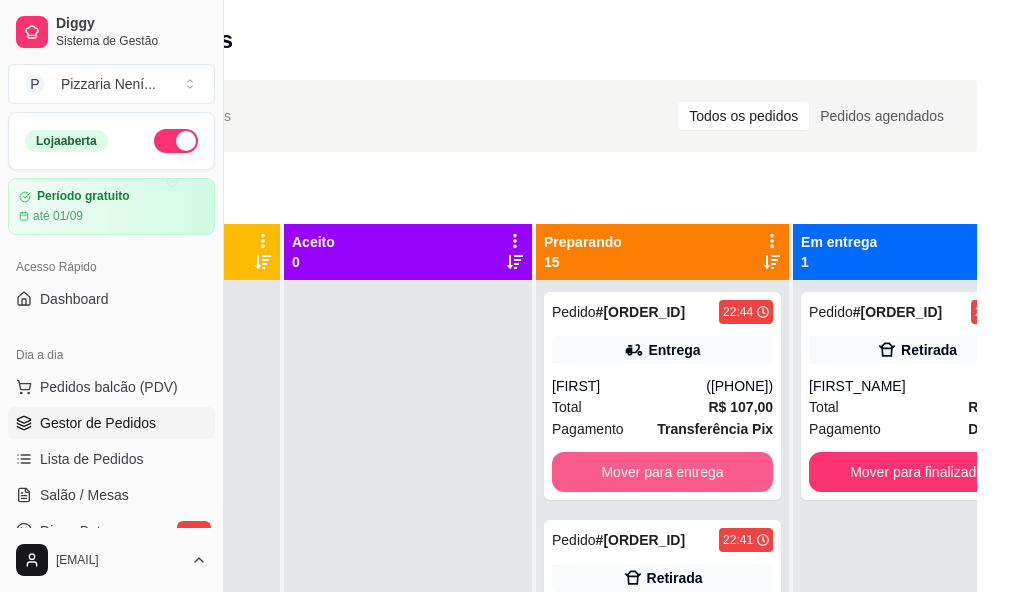 click on "Mover para entrega" at bounding box center [662, 472] 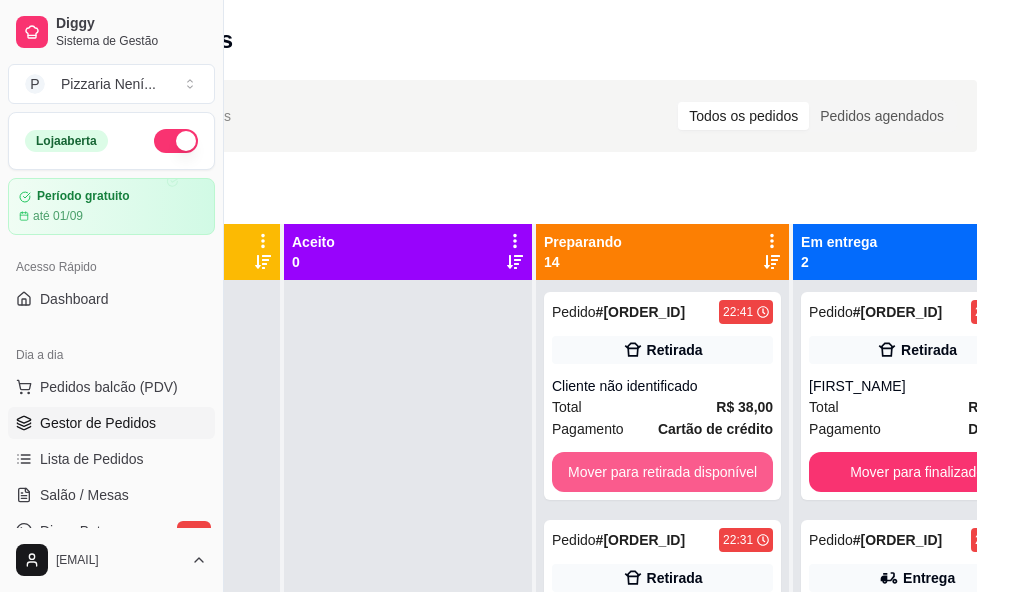 click on "Mover para retirada disponível" at bounding box center [662, 472] 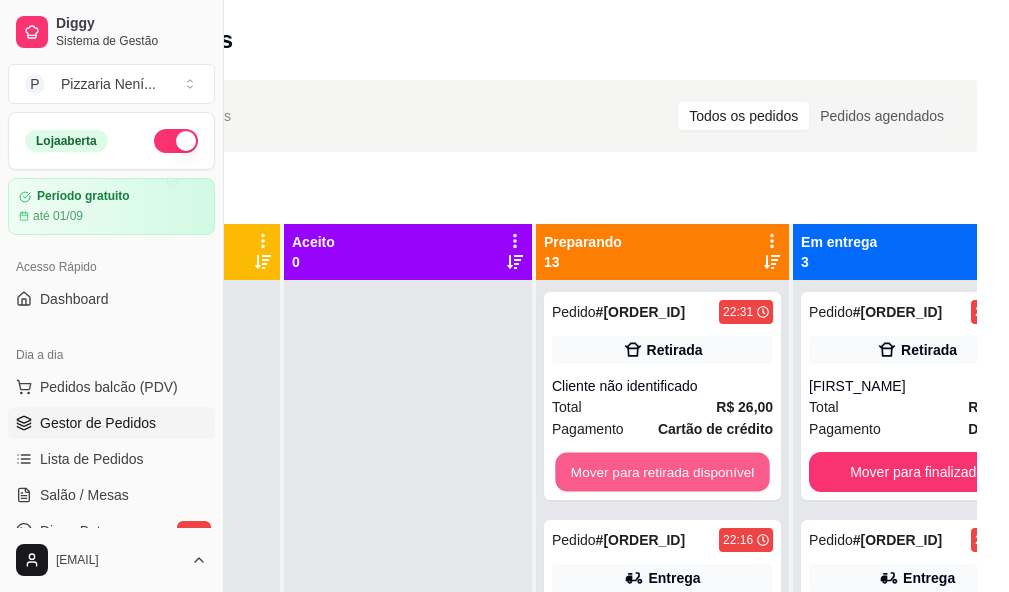 click on "Mover para retirada disponível" at bounding box center [662, 472] 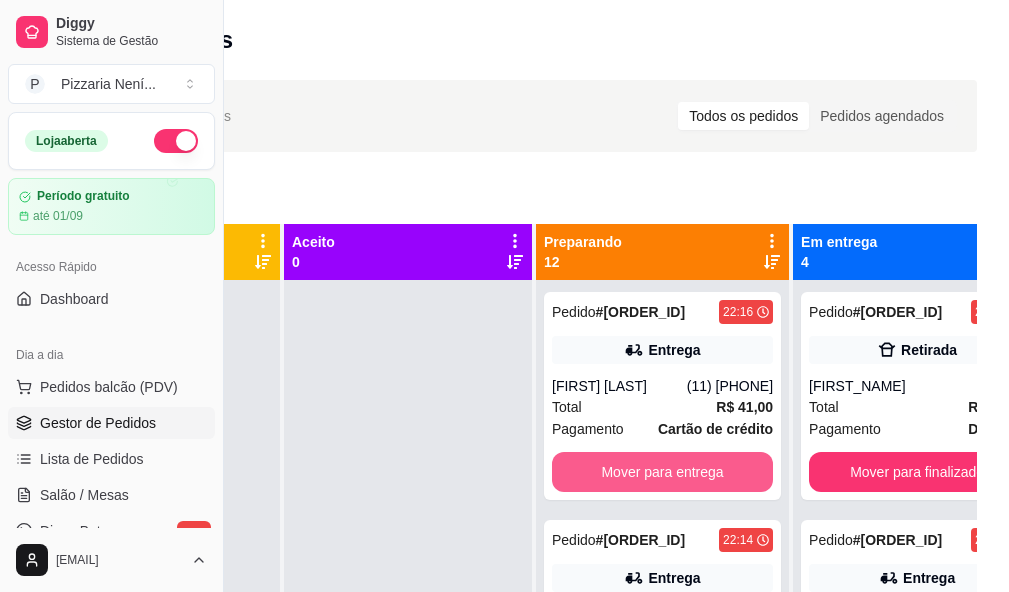 click on "Mover para entrega" at bounding box center (662, 472) 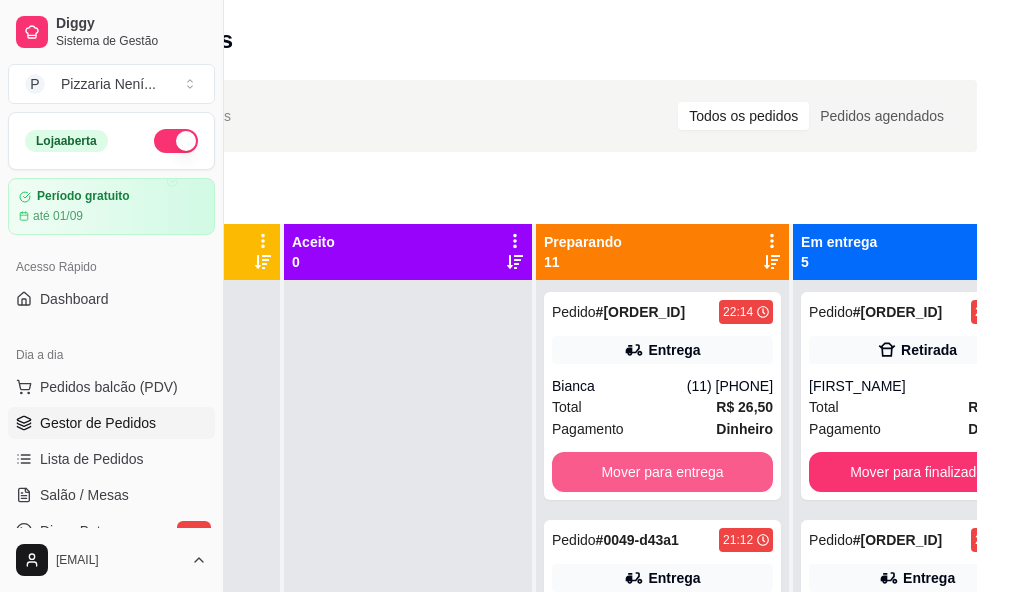 click on "Mover para entrega" at bounding box center (662, 472) 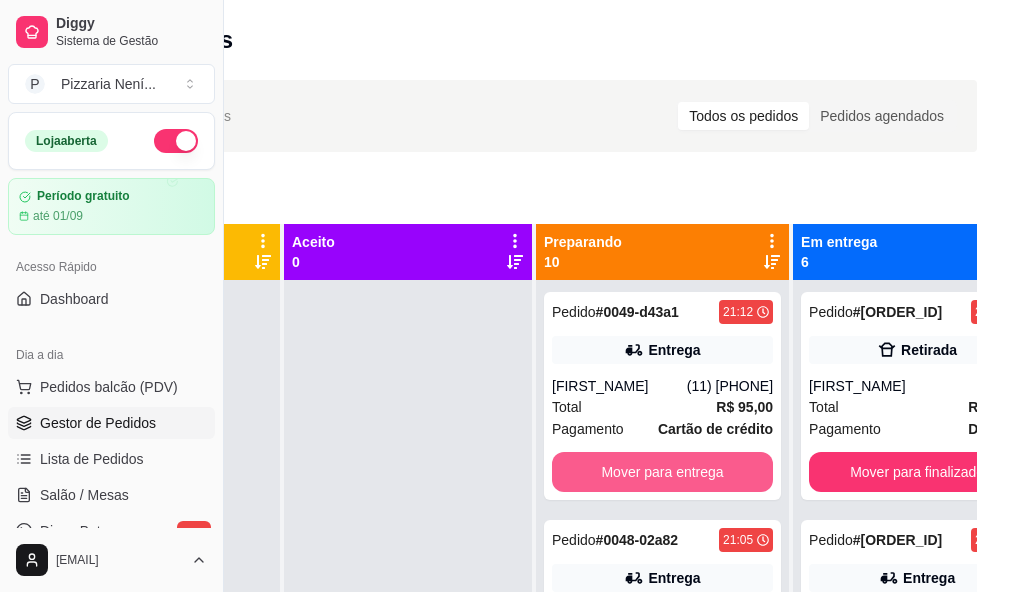 click on "Mover para entrega" at bounding box center (662, 472) 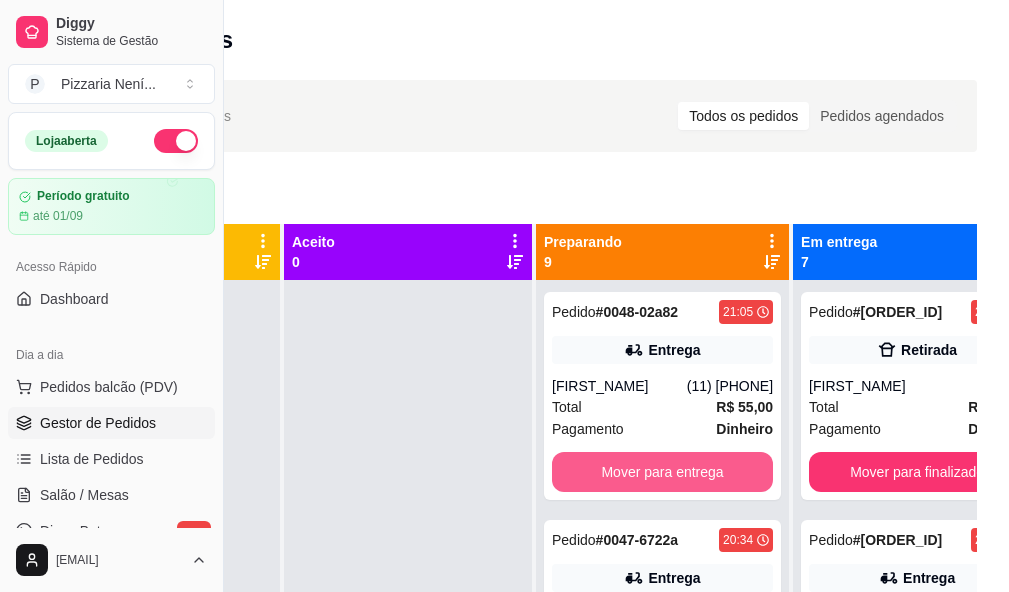 click on "Mover para entrega" at bounding box center (662, 472) 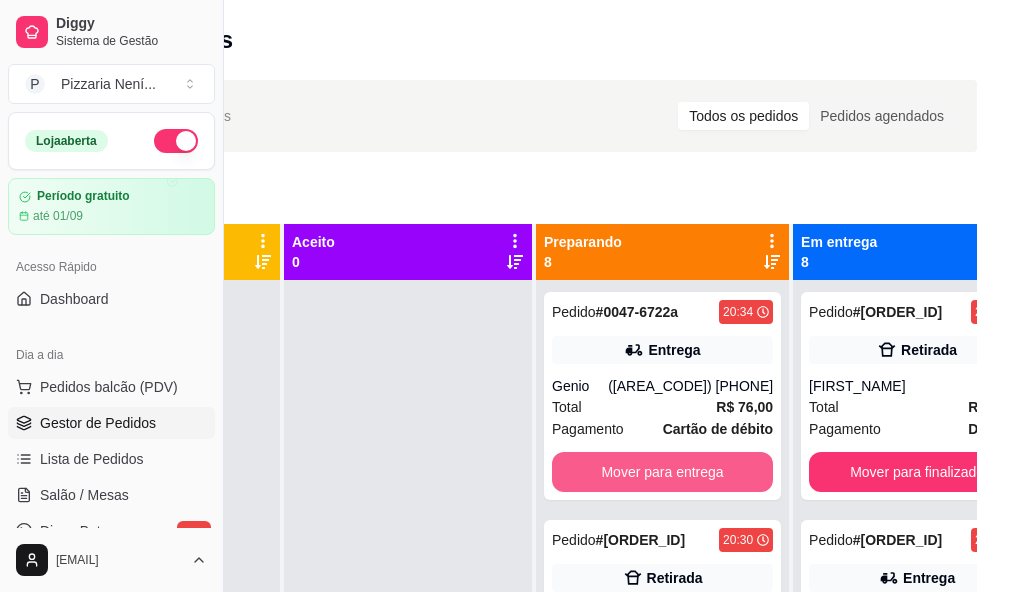 click on "Mover para entrega" at bounding box center (662, 472) 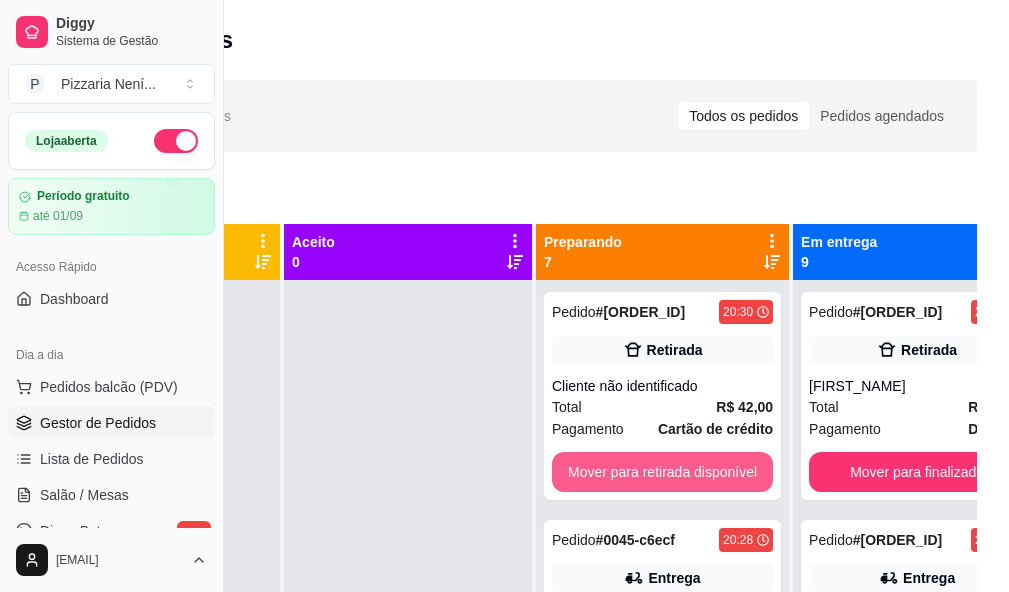 click on "Mover para retirada disponível" at bounding box center [662, 472] 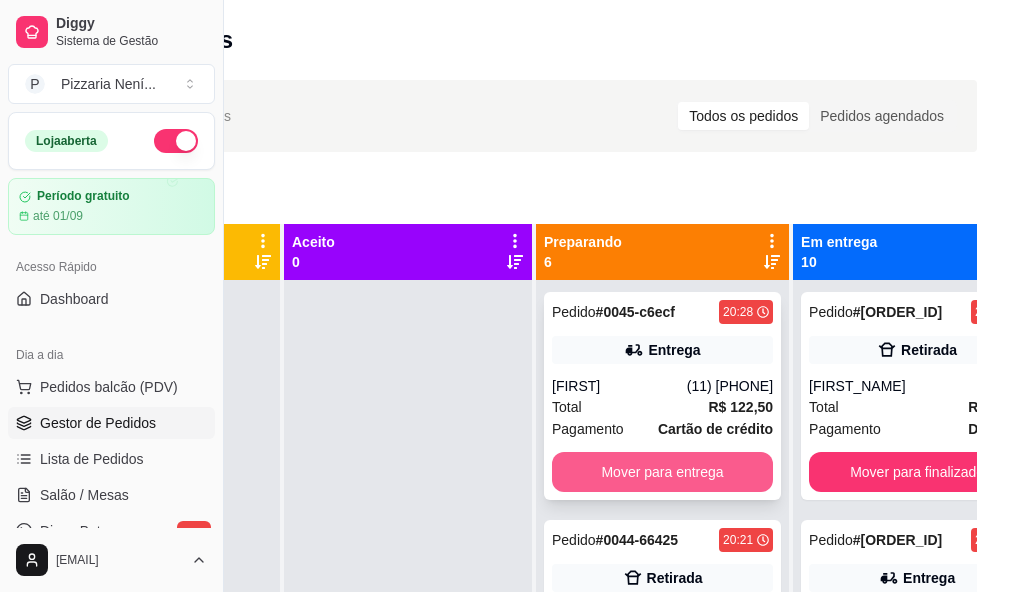 click on "Mover para entrega" at bounding box center [662, 472] 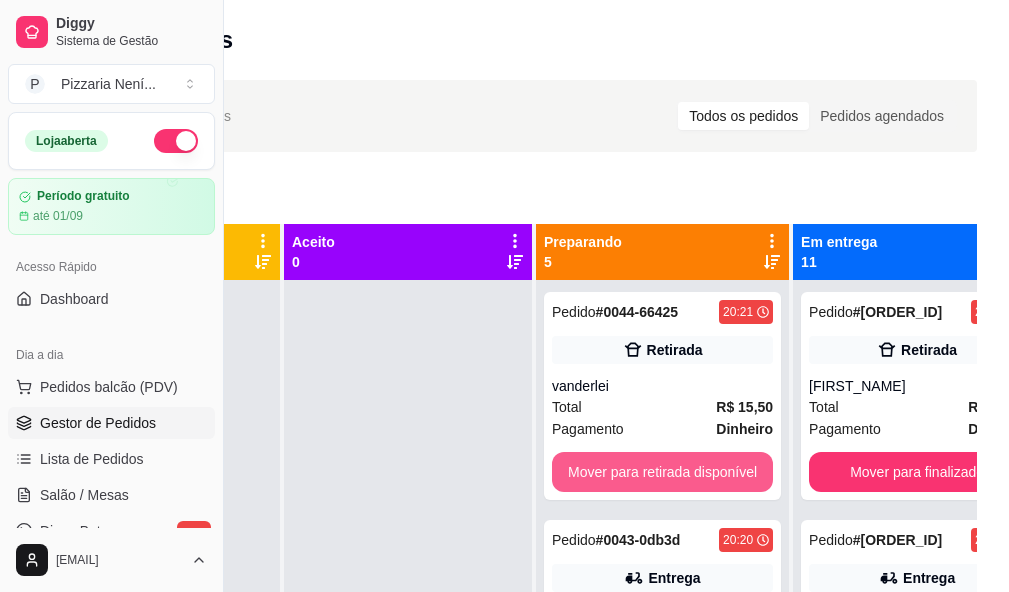 click on "Mover para retirada disponível" at bounding box center [662, 472] 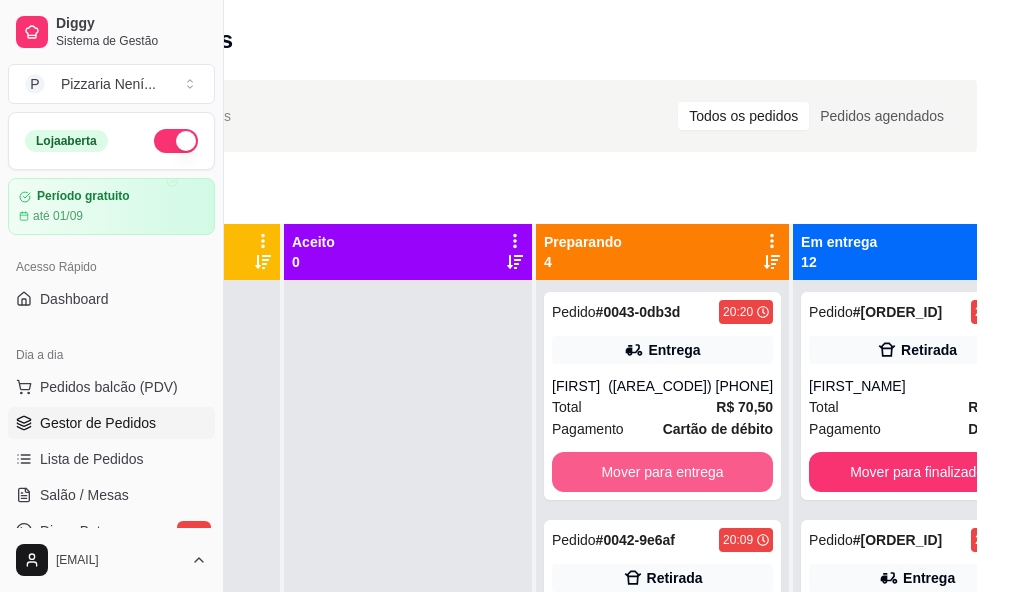 click on "Mover para entrega" at bounding box center [662, 472] 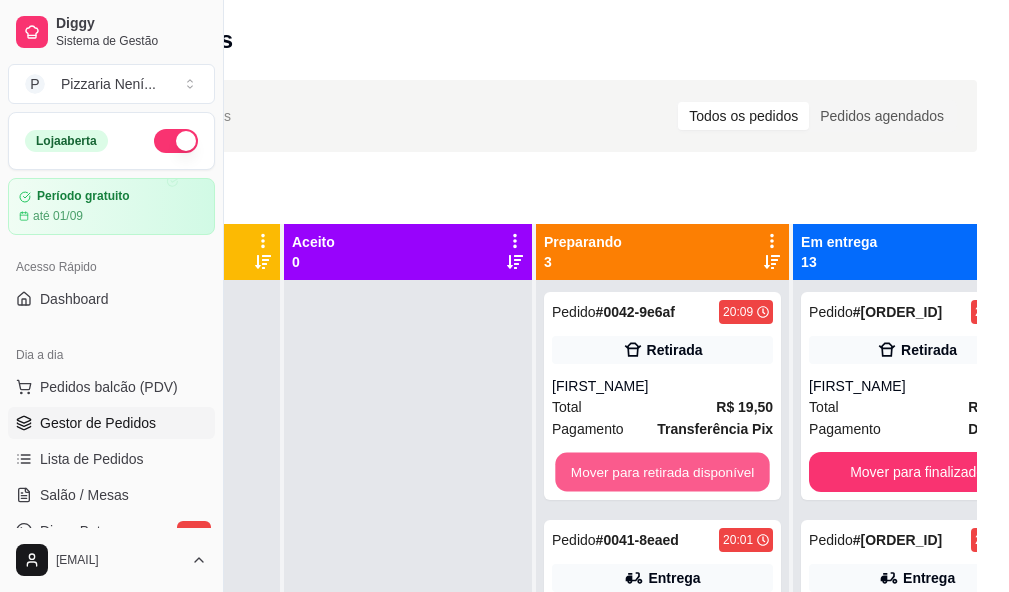 click on "Mover para retirada disponível" at bounding box center (662, 472) 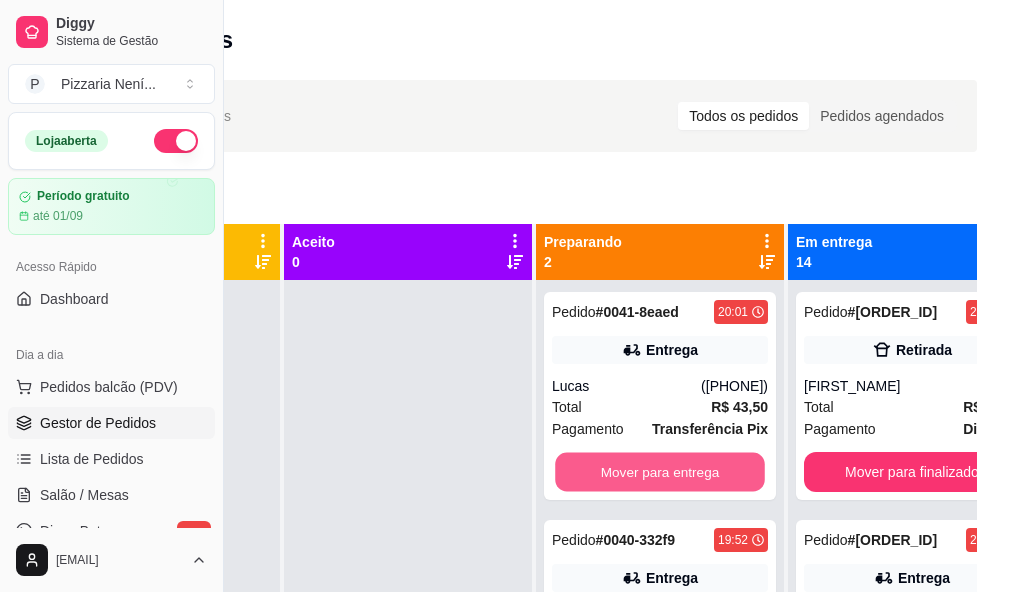 click on "Mover para entrega" at bounding box center (660, 472) 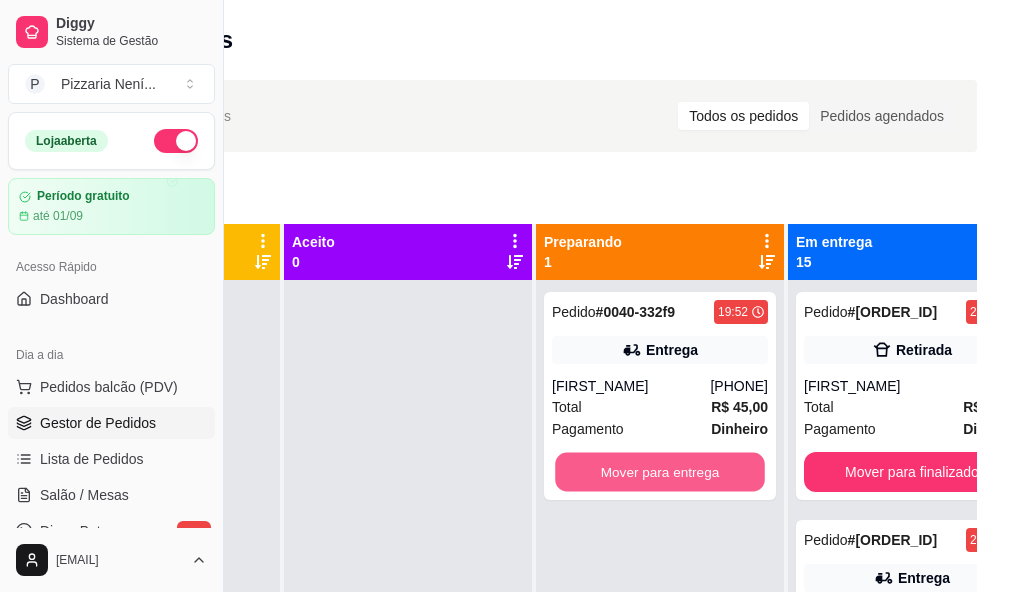 click on "Mover para entrega" at bounding box center [660, 472] 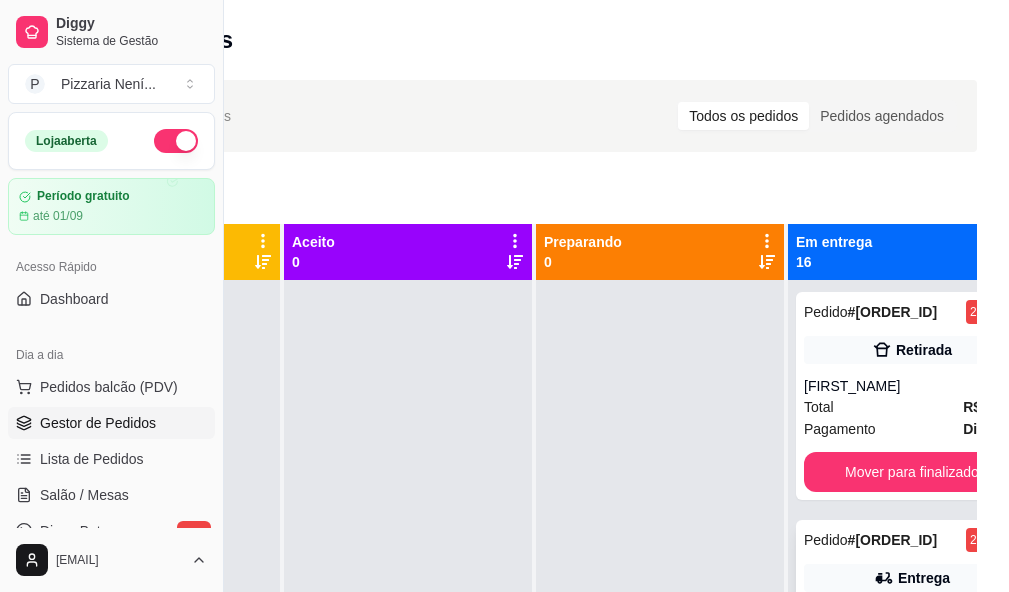 scroll, scrollTop: 200, scrollLeft: 224, axis: both 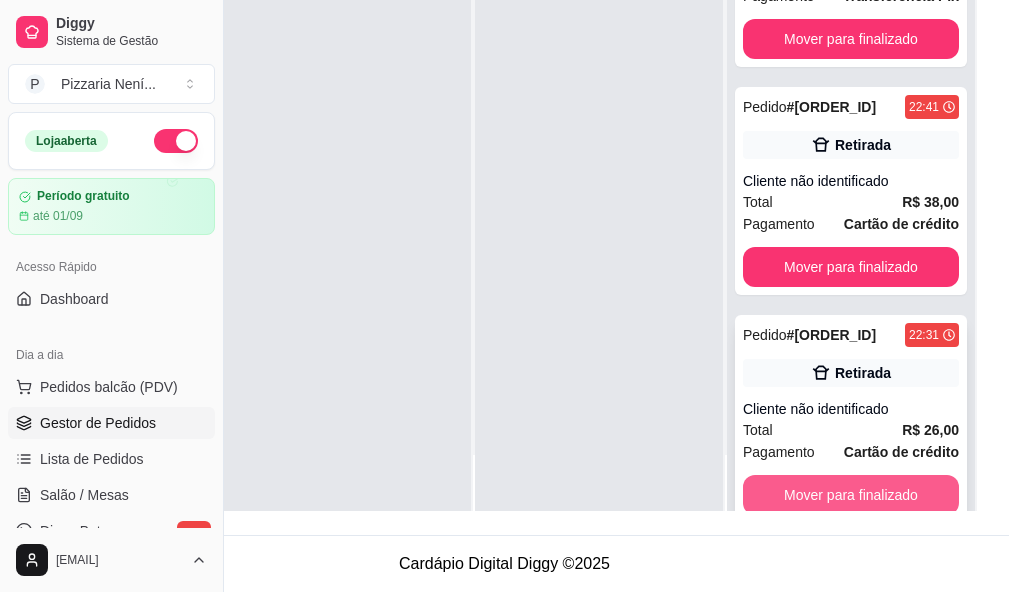 click on "Mover para finalizado" at bounding box center [851, 495] 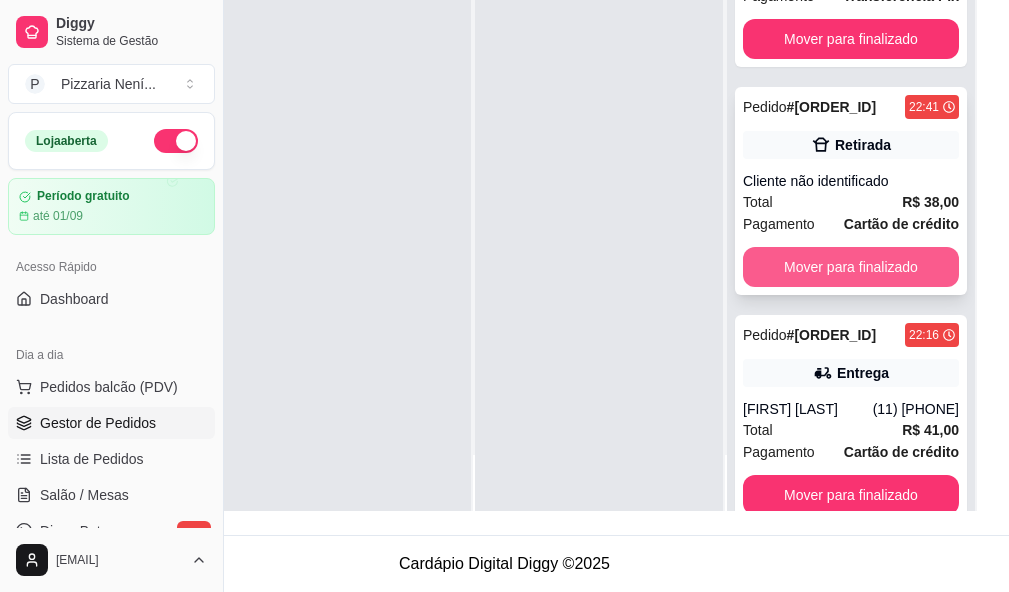 click on "Mover para finalizado" at bounding box center (851, 267) 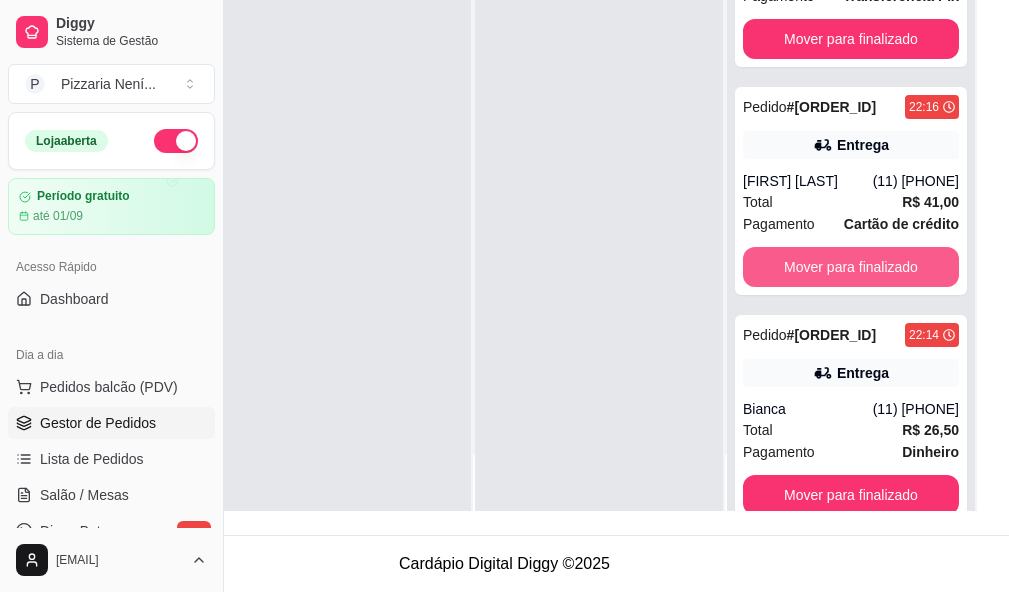 click on "Mover para finalizado" at bounding box center [851, 267] 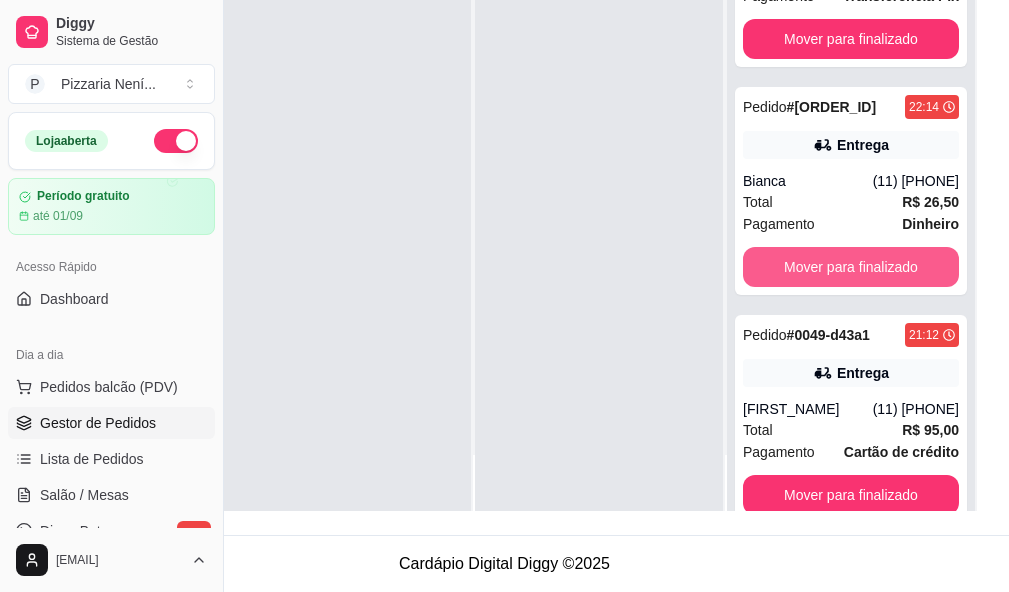 click on "Mover para finalizado" at bounding box center (851, 267) 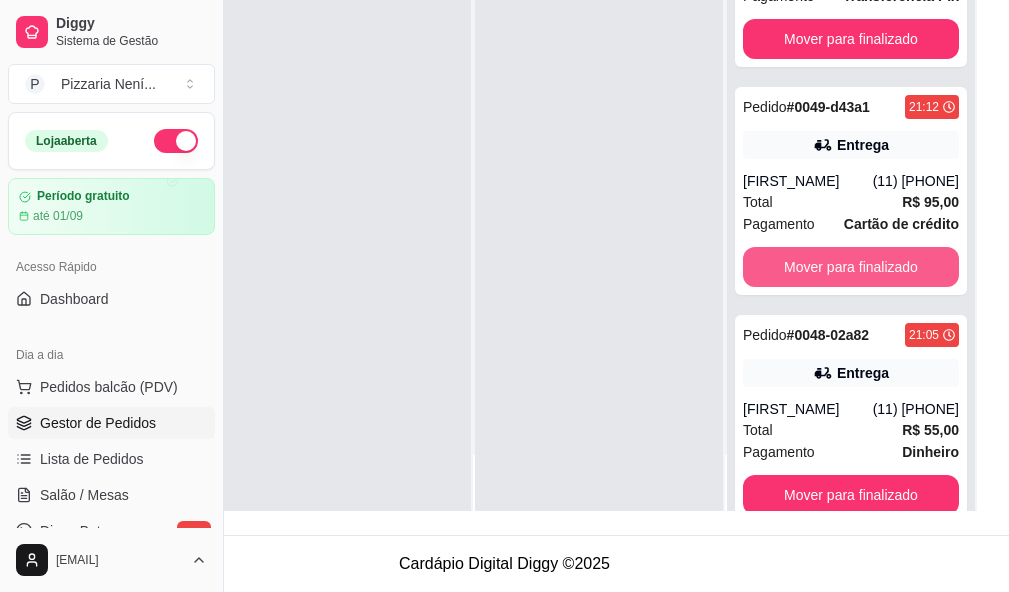 click on "Mover para finalizado" at bounding box center [851, 267] 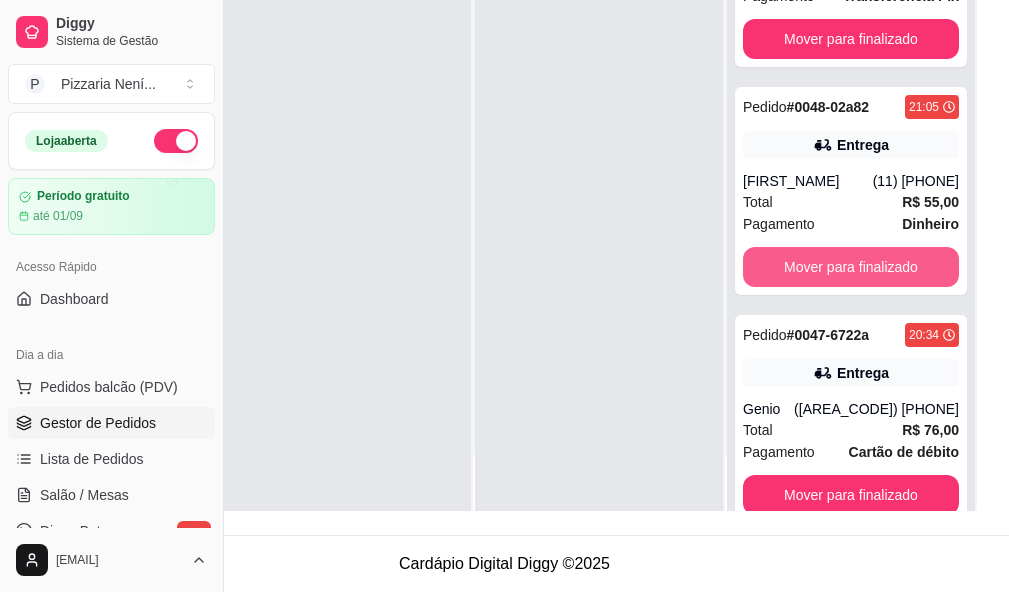 click on "Mover para finalizado" at bounding box center [851, 267] 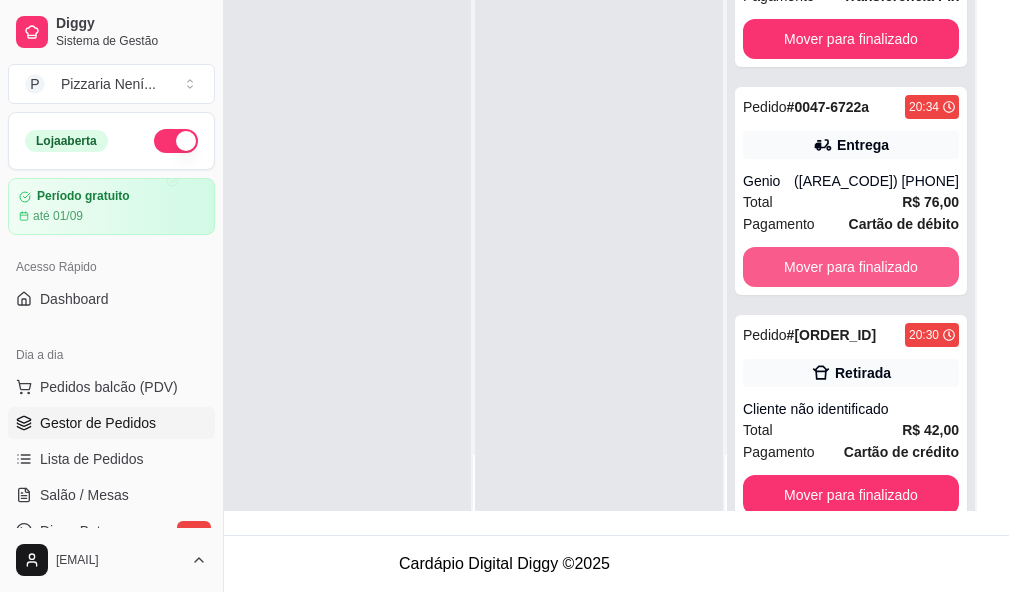 click on "Mover para finalizado" at bounding box center [851, 267] 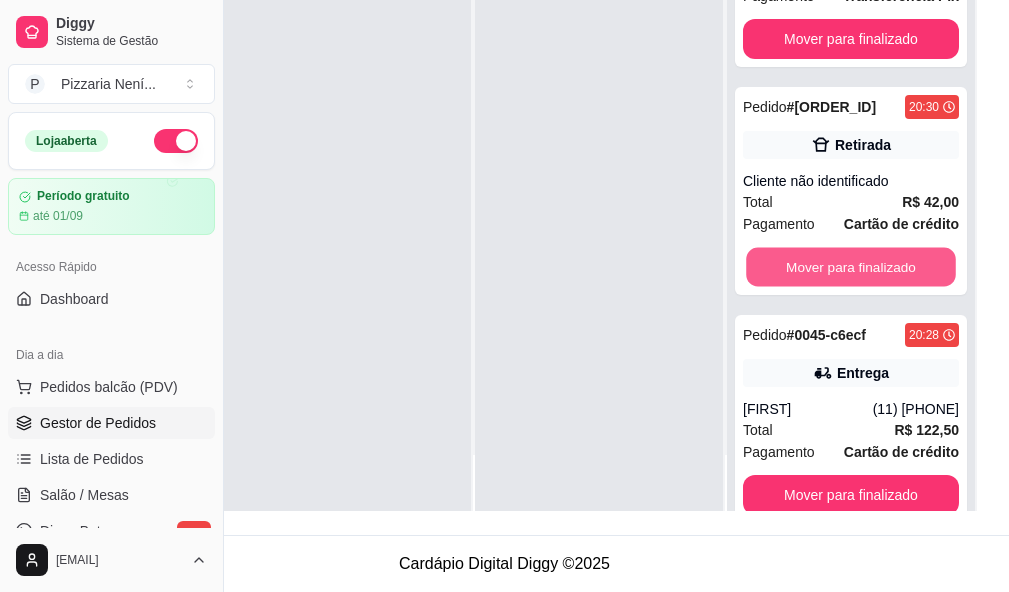 click on "Mover para finalizado" at bounding box center [851, 267] 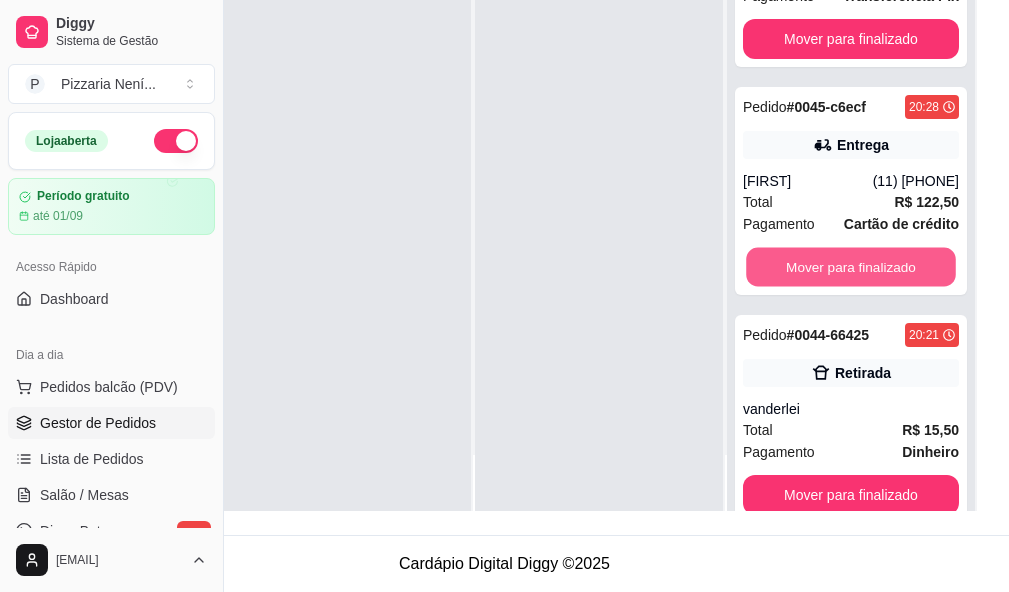 click on "Mover para finalizado" at bounding box center [851, 267] 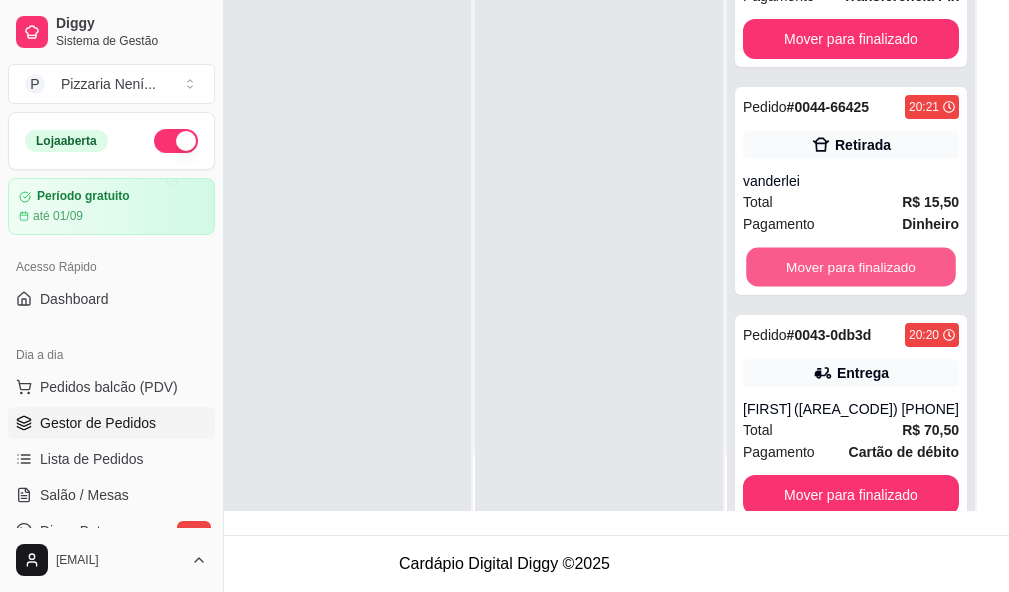 click on "Mover para finalizado" at bounding box center (851, 267) 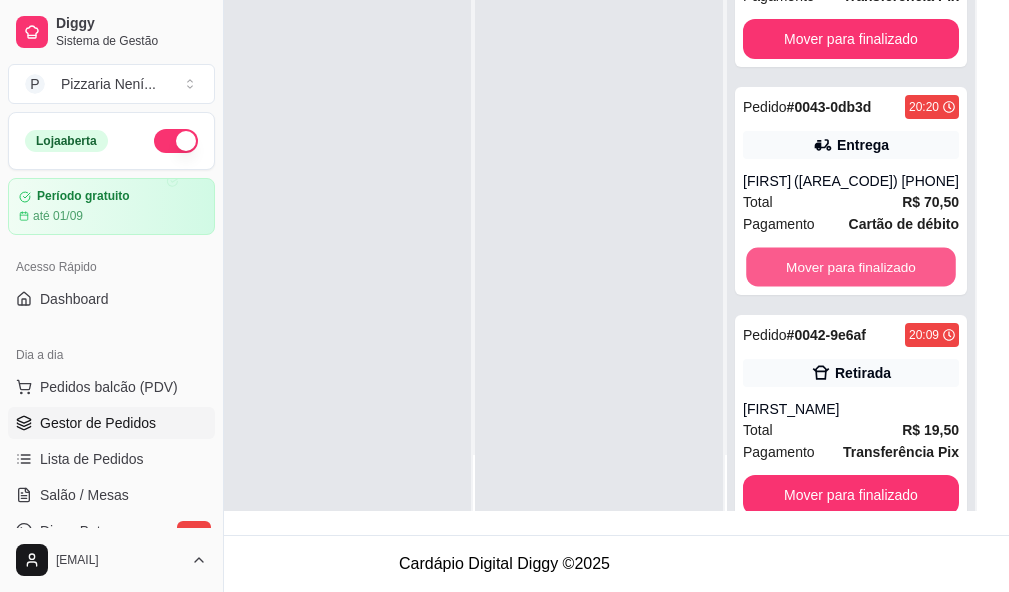 click on "Mover para finalizado" at bounding box center [851, 267] 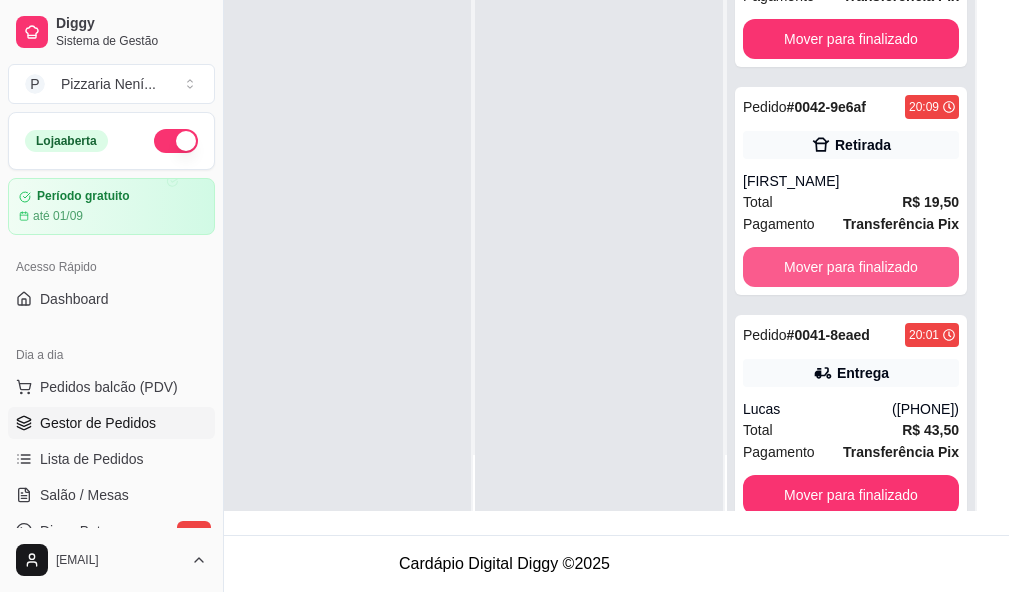 click on "Mover para finalizado" at bounding box center [851, 267] 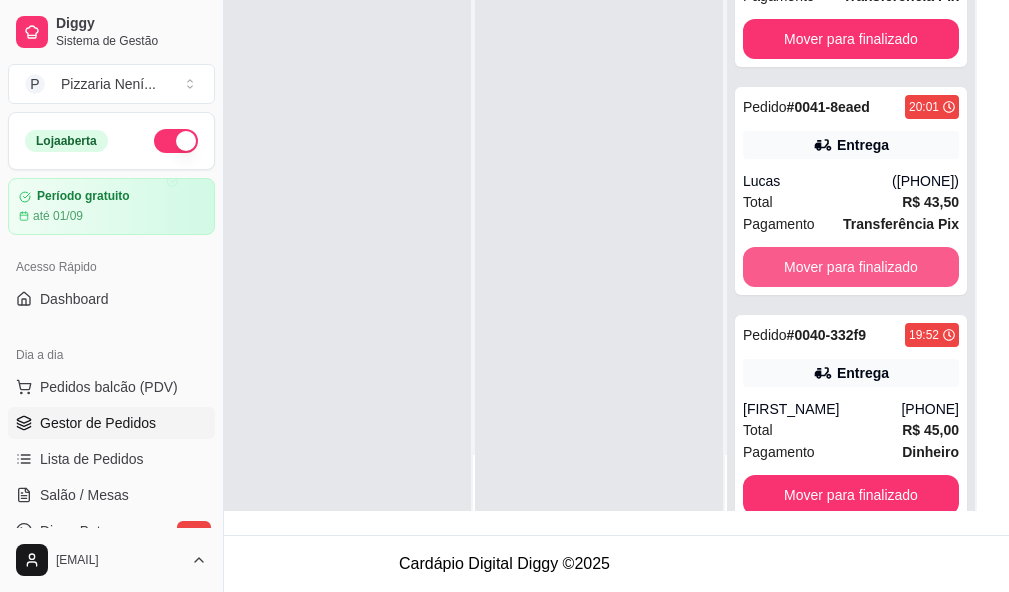click on "Mover para finalizado" at bounding box center [851, 267] 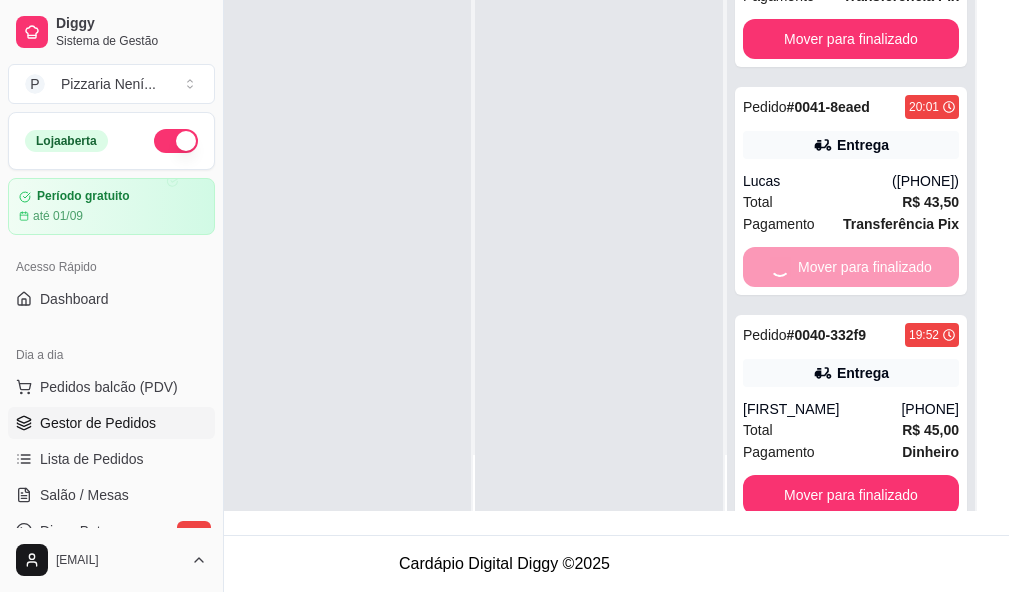 scroll, scrollTop: 97, scrollLeft: 0, axis: vertical 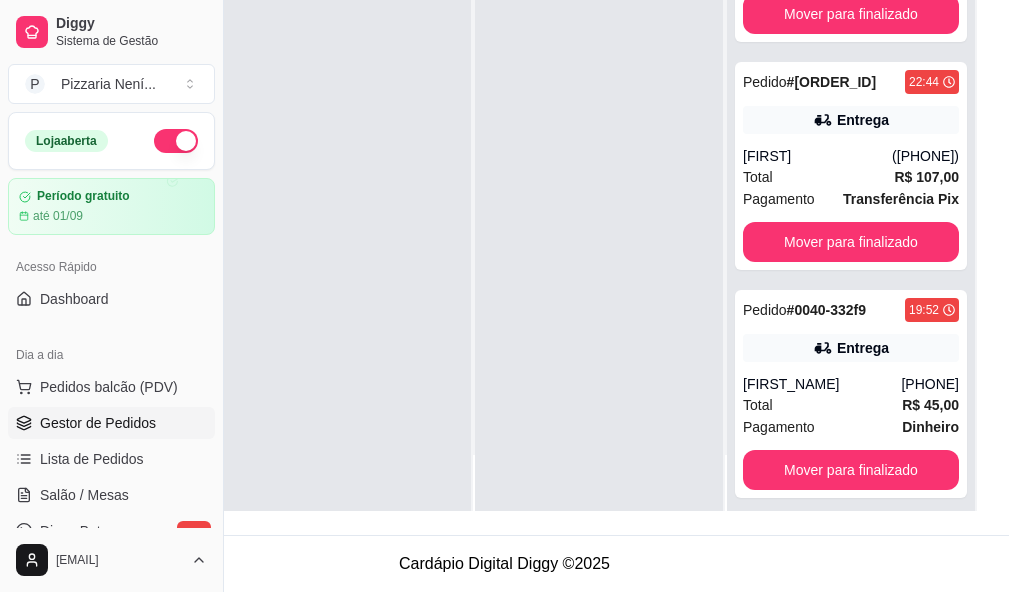 click on "Pedido  # [ORDER_ID] [TIME] Retirada [LAST_NAME] Total R$ 42,00 Pagamento Dinheiro Mover para finalizado Pedido  # [ORDER_ID] [TIME] Entrega [FIRST_NAME] ([PHONE]) Total R$ 107,00 Pagamento Transferência Pix Mover para finalizado Pedido  # [ORDER_ID] [TIME] Entrega [FIRST_NAME] [PHONE] Total R$ 45,00 Pagamento Dinheiro Mover para finalizado" at bounding box center [851, 215] 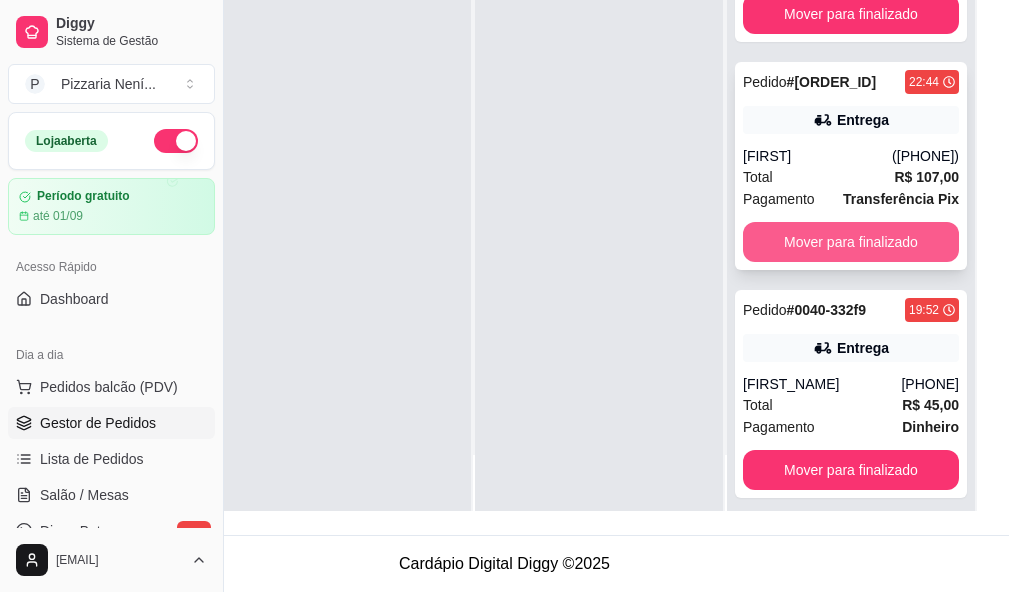 click on "Mover para finalizado" at bounding box center [851, 242] 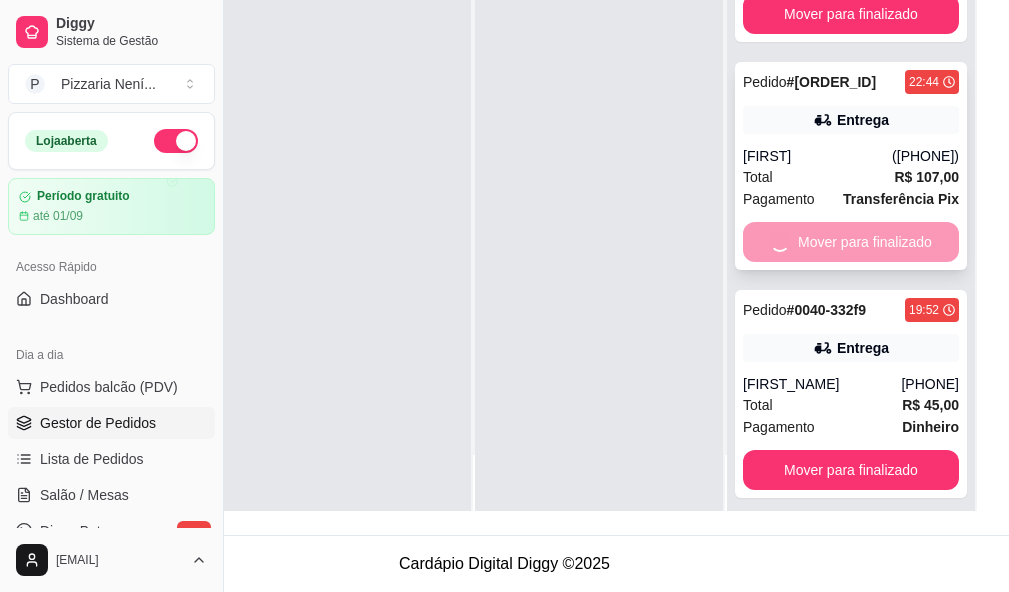 scroll, scrollTop: 0, scrollLeft: 0, axis: both 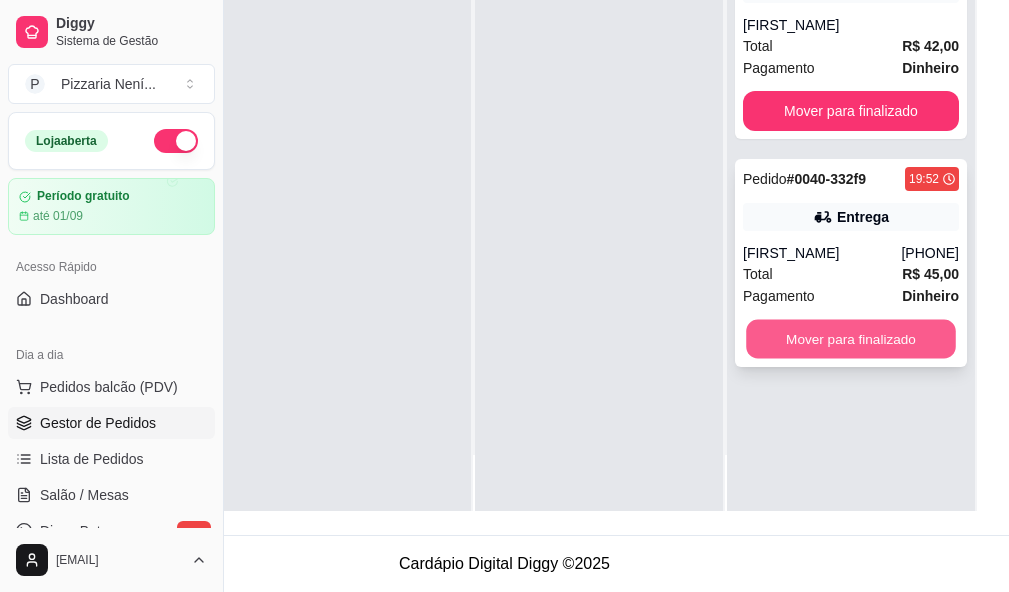 click on "Mover para finalizado" at bounding box center [851, 339] 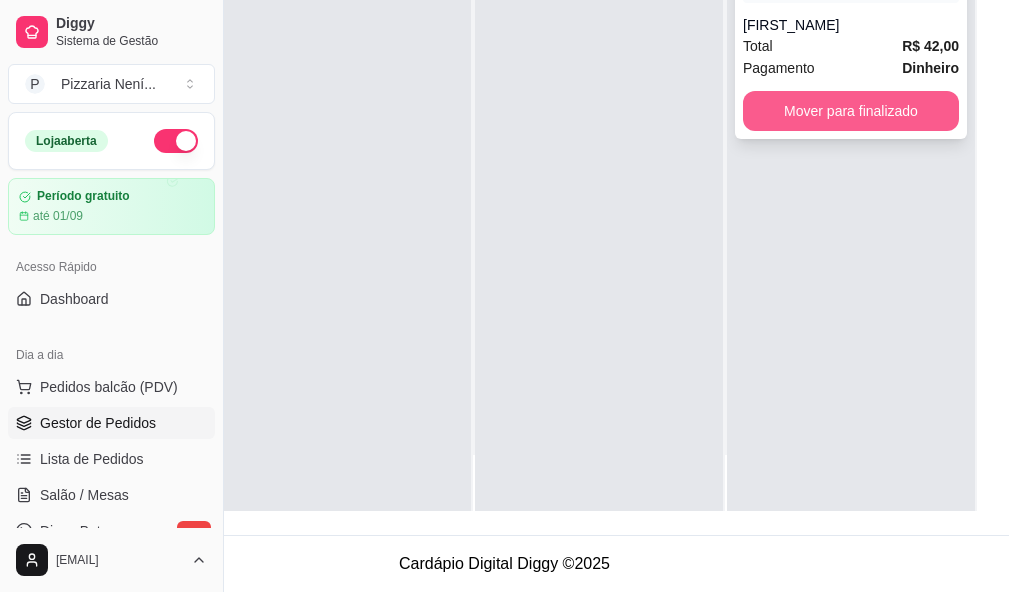 click on "Mover para finalizado" at bounding box center (851, 111) 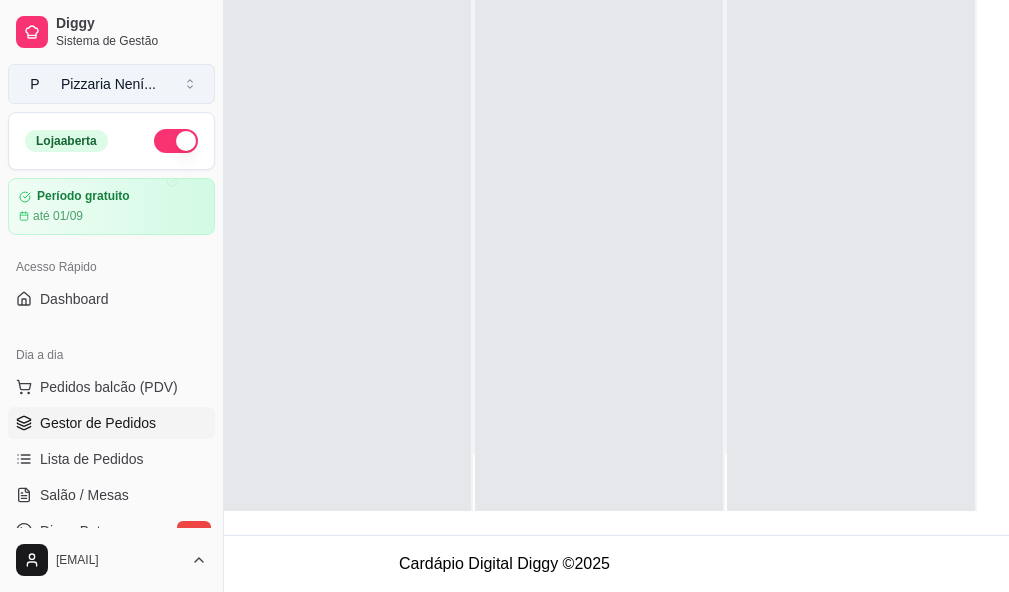 scroll, scrollTop: 0, scrollLeft: 224, axis: horizontal 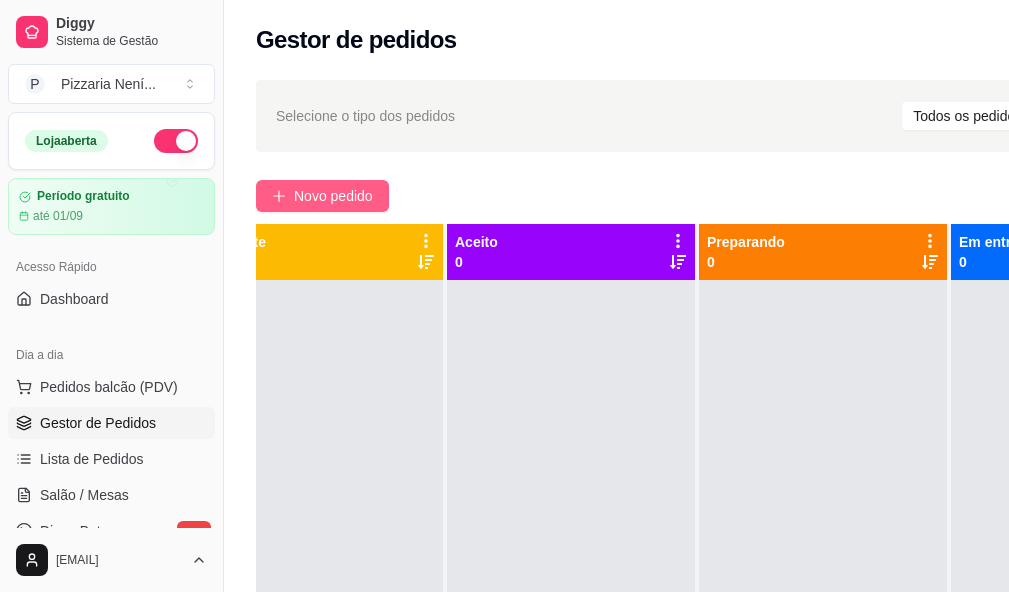 click on "Novo pedido" at bounding box center (333, 196) 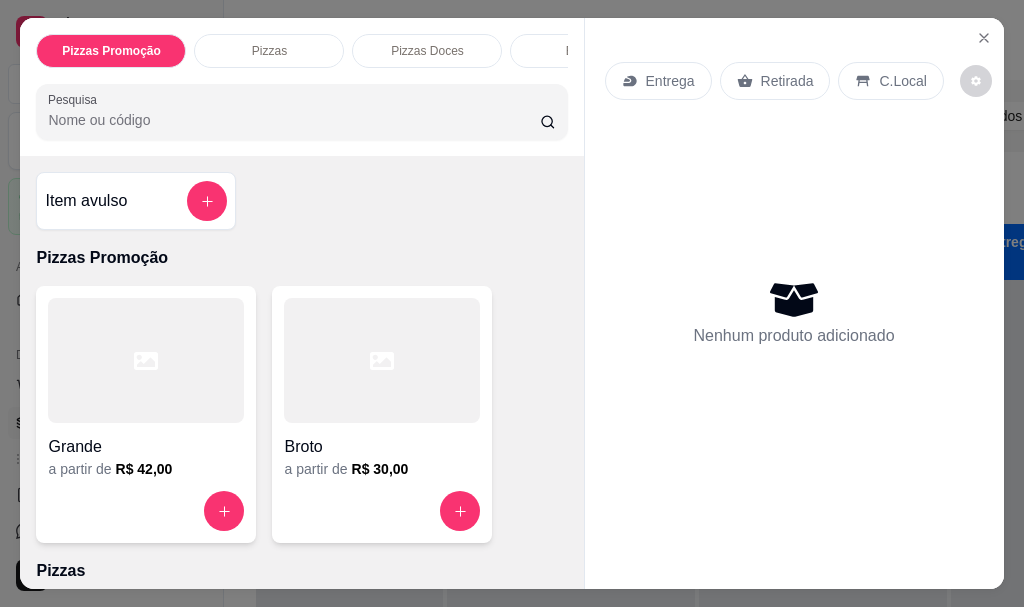 click on "Retirada" at bounding box center (787, 81) 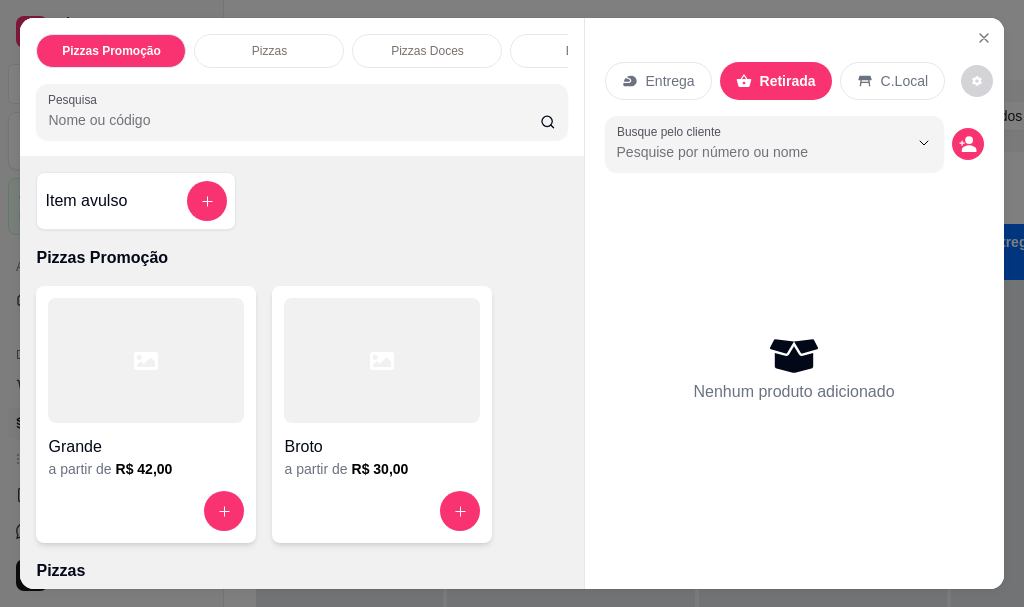 click on "Entrega" at bounding box center [670, 81] 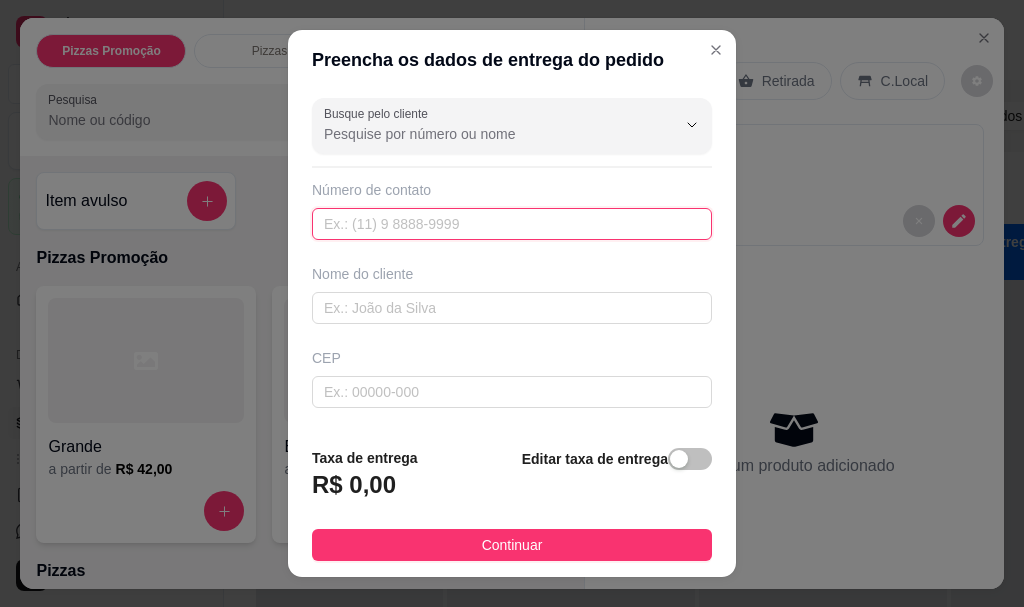 click at bounding box center (512, 224) 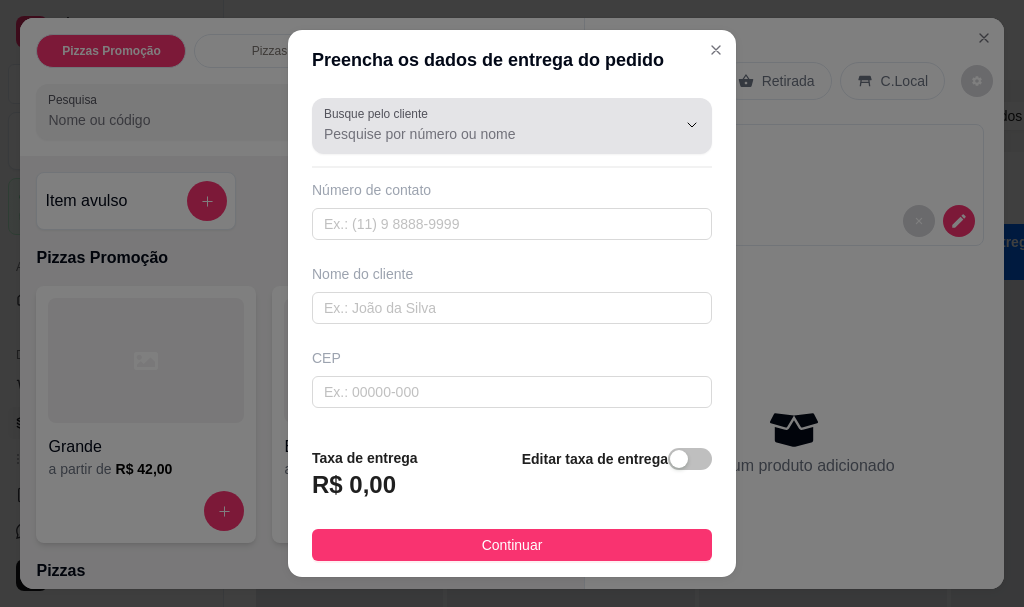 click on "Busque pelo cliente" at bounding box center (379, 113) 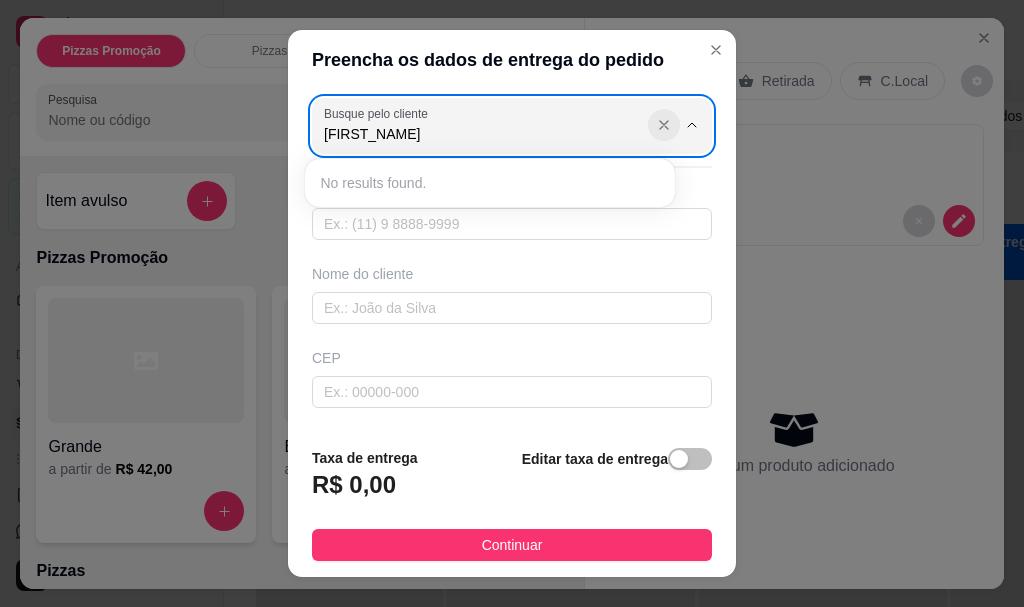 type on "[FIRST_NAME]" 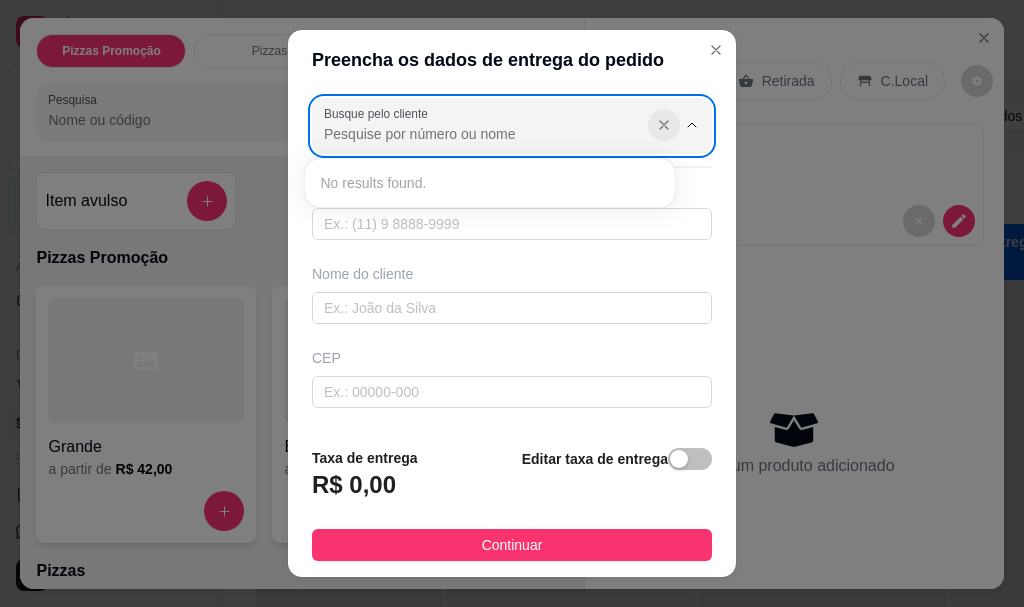 click 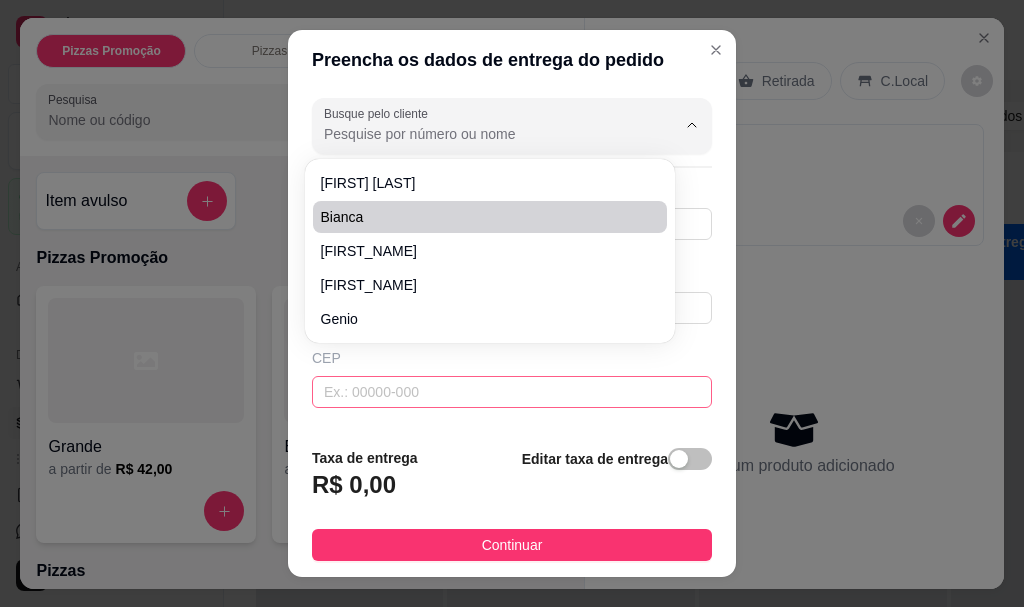 click at bounding box center (512, 392) 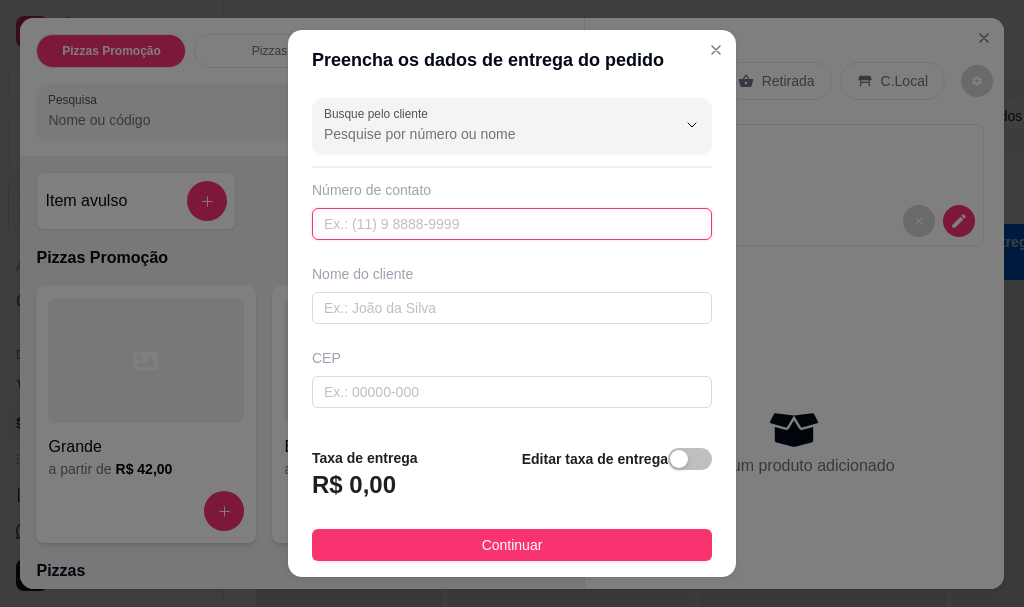 click at bounding box center (512, 224) 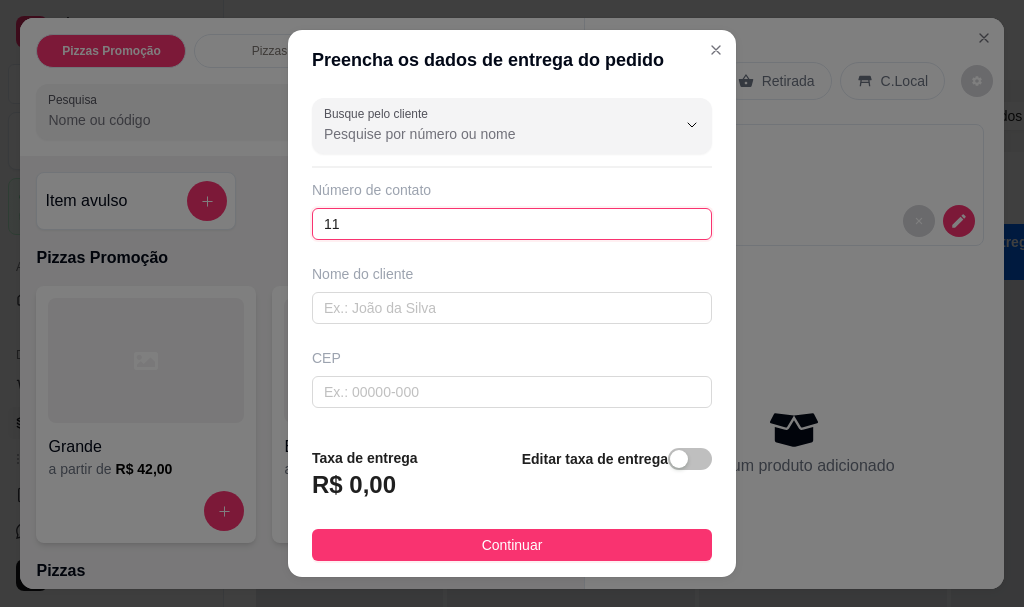 paste on "([AREA_CODE]) [PHONE]" 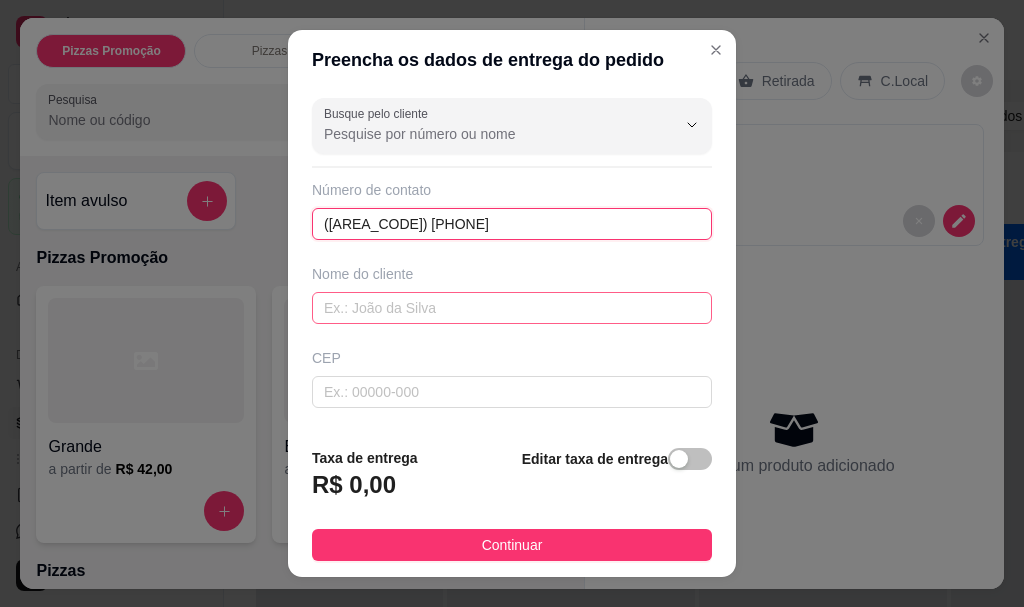 type on "([AREA_CODE]) [PHONE]" 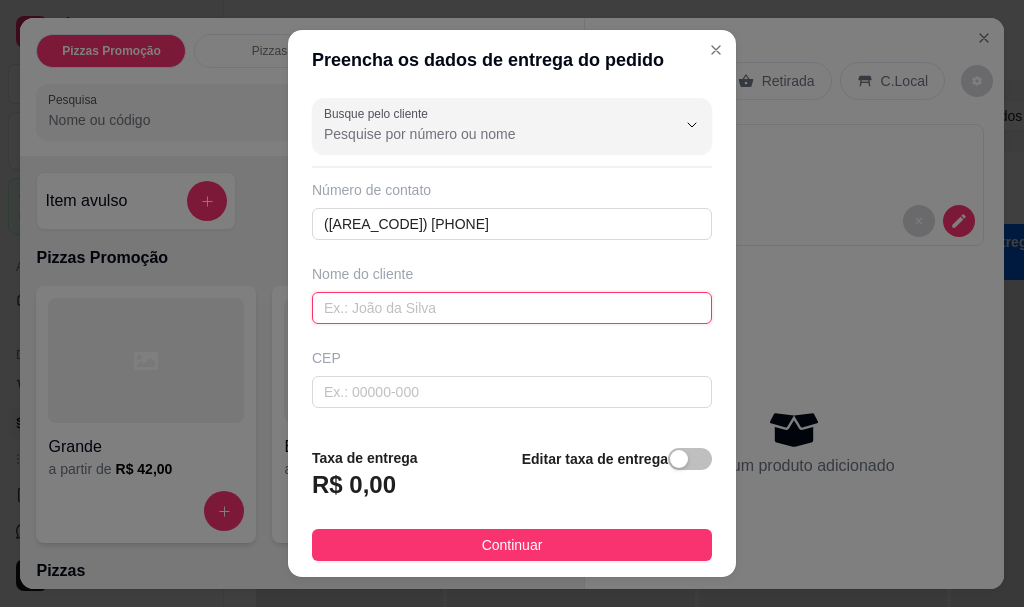 click at bounding box center (512, 308) 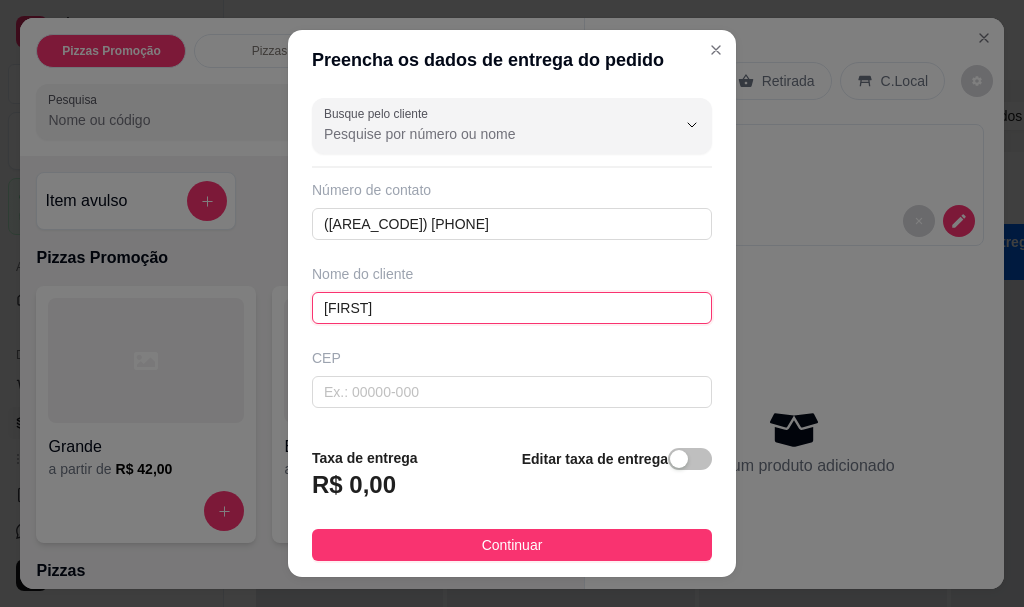 scroll, scrollTop: 200, scrollLeft: 0, axis: vertical 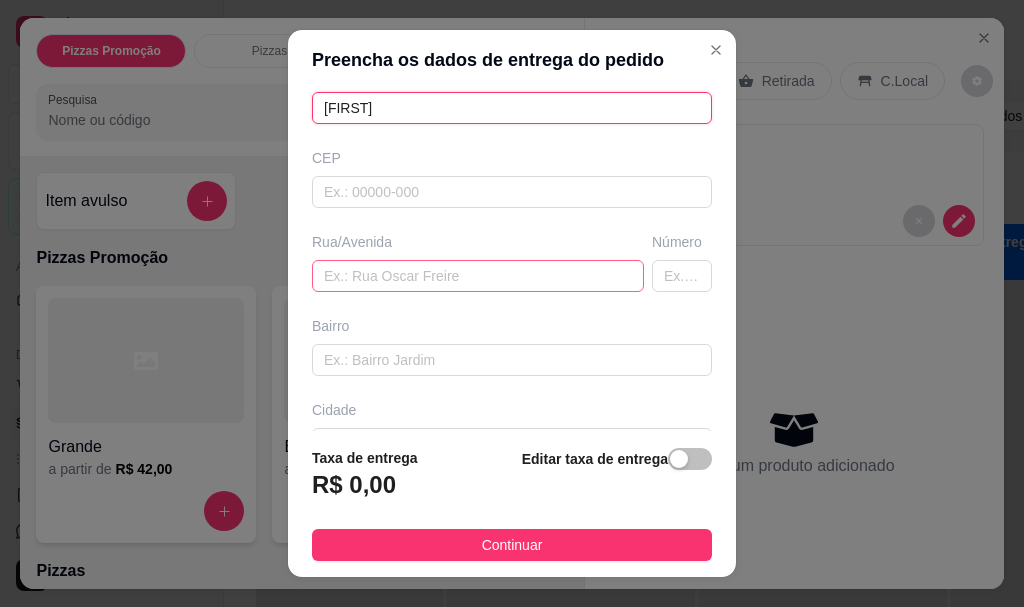type on "[FIRST]" 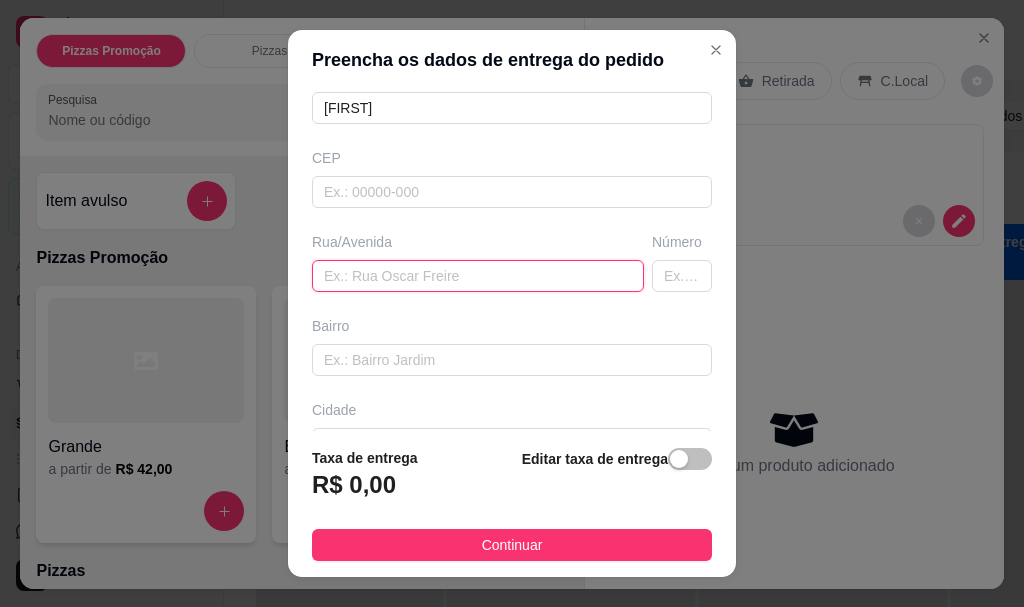click at bounding box center [478, 276] 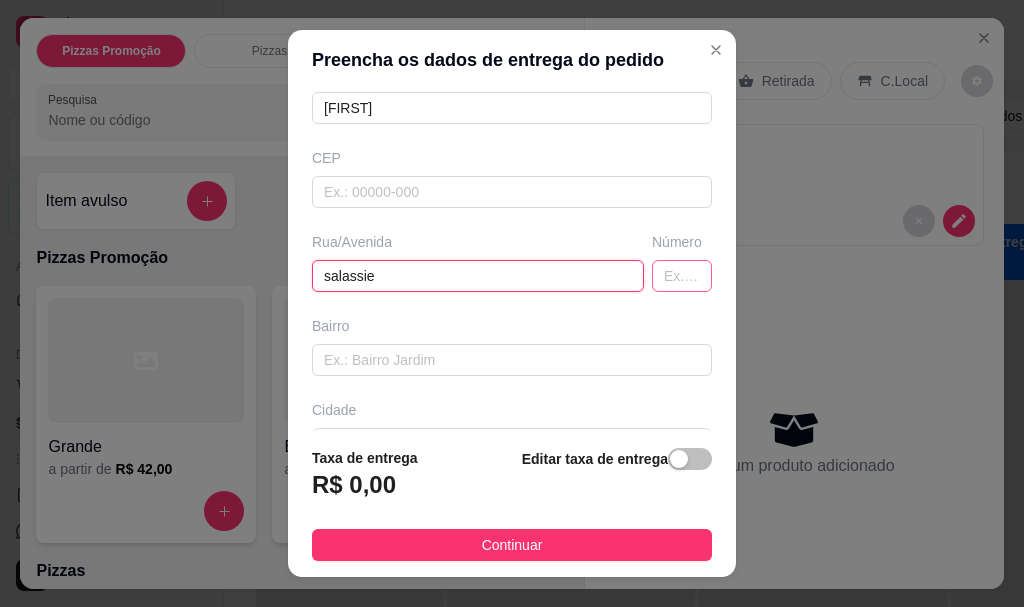 type on "salassie" 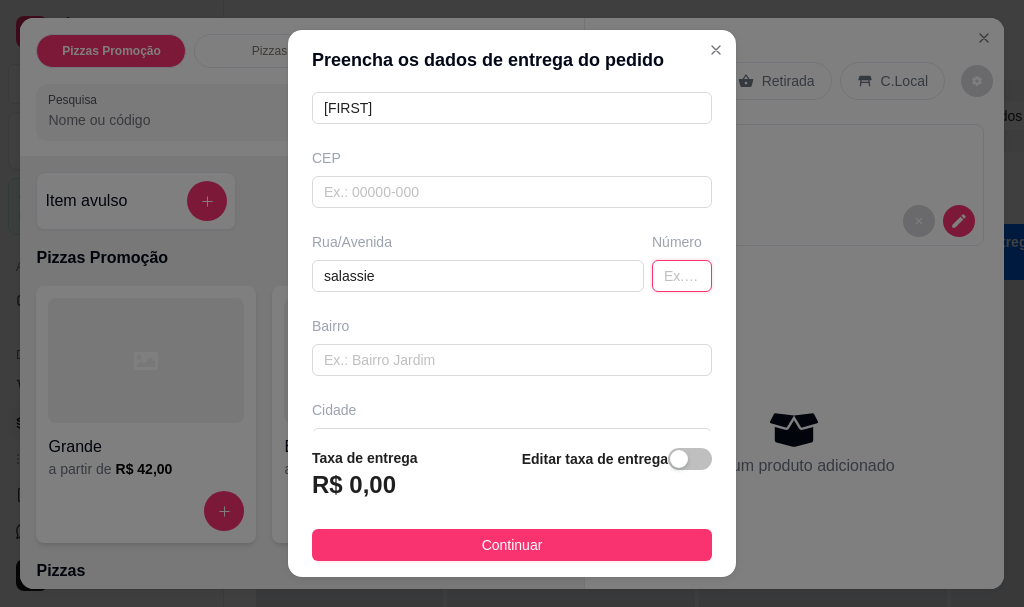 click at bounding box center (682, 276) 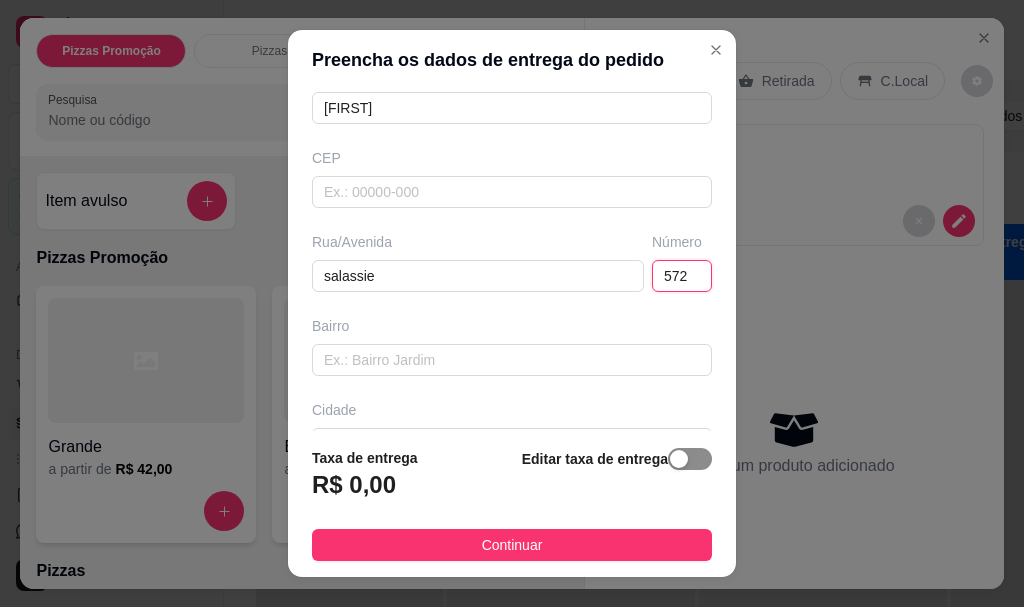 type on "572" 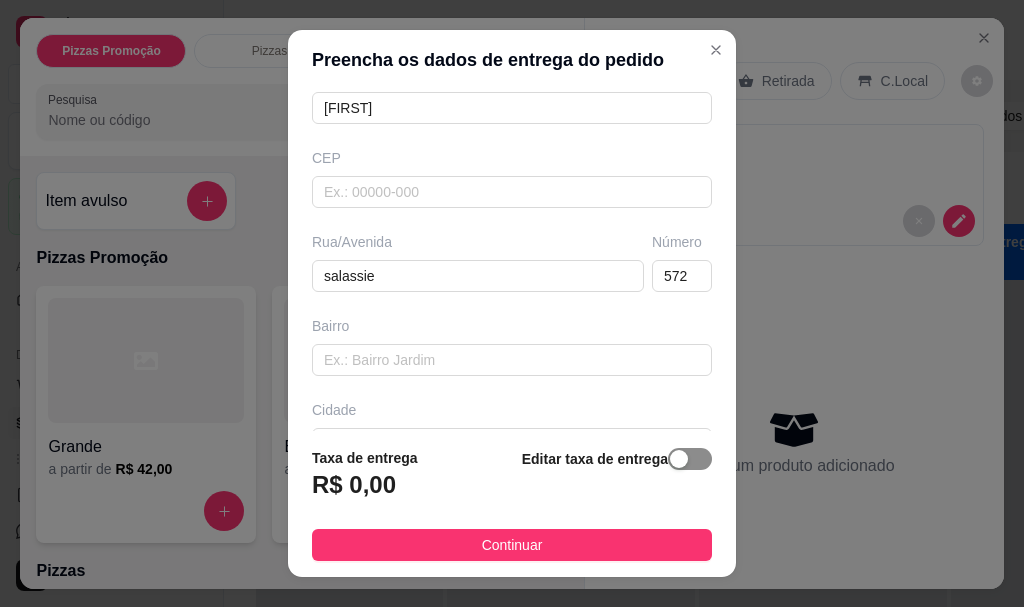 click at bounding box center [690, 459] 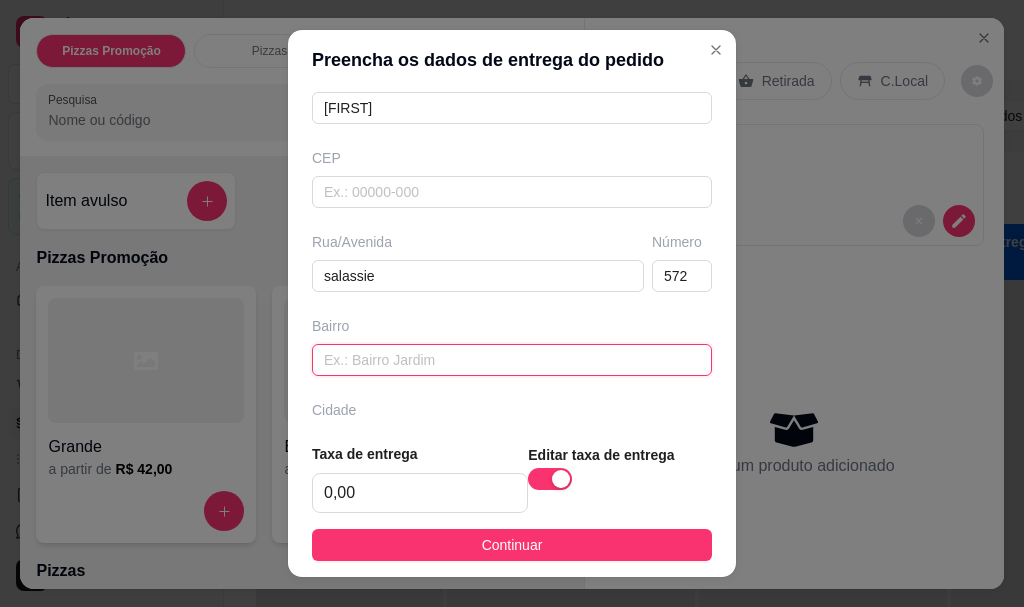 click at bounding box center [512, 360] 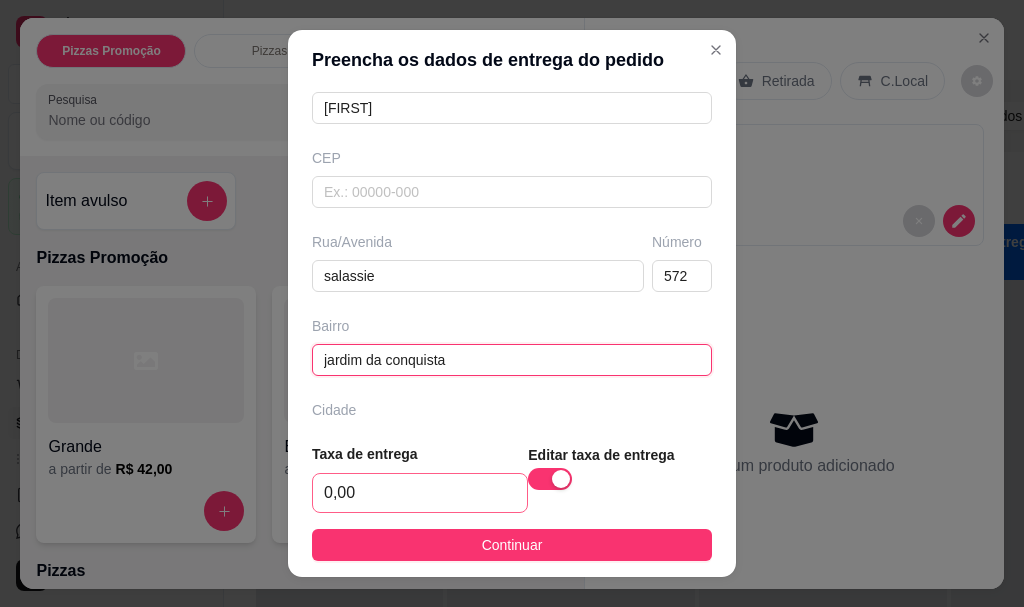 type on "jardim da conquista" 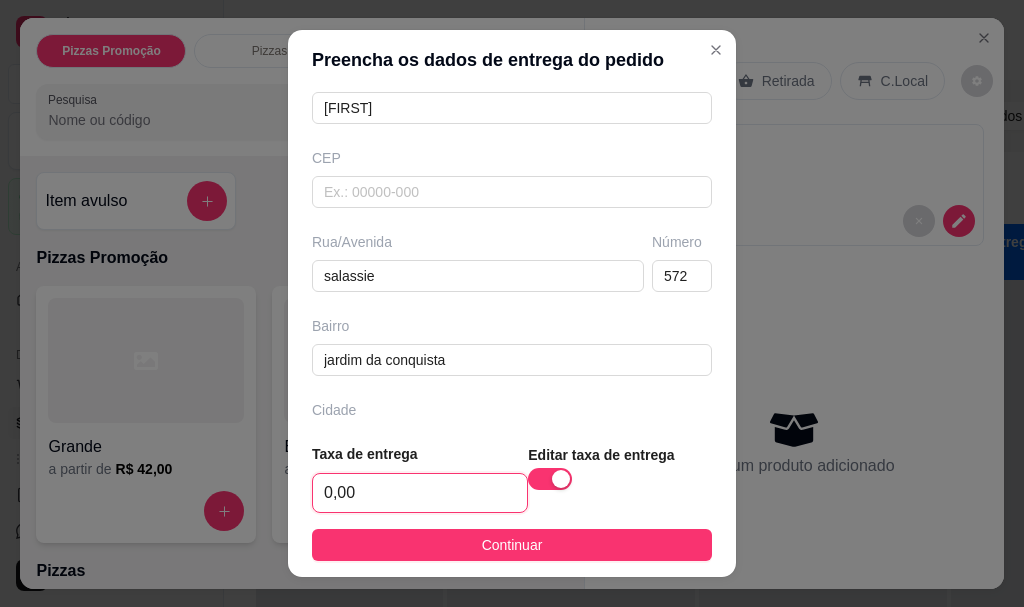 click on "0,00" at bounding box center (420, 493) 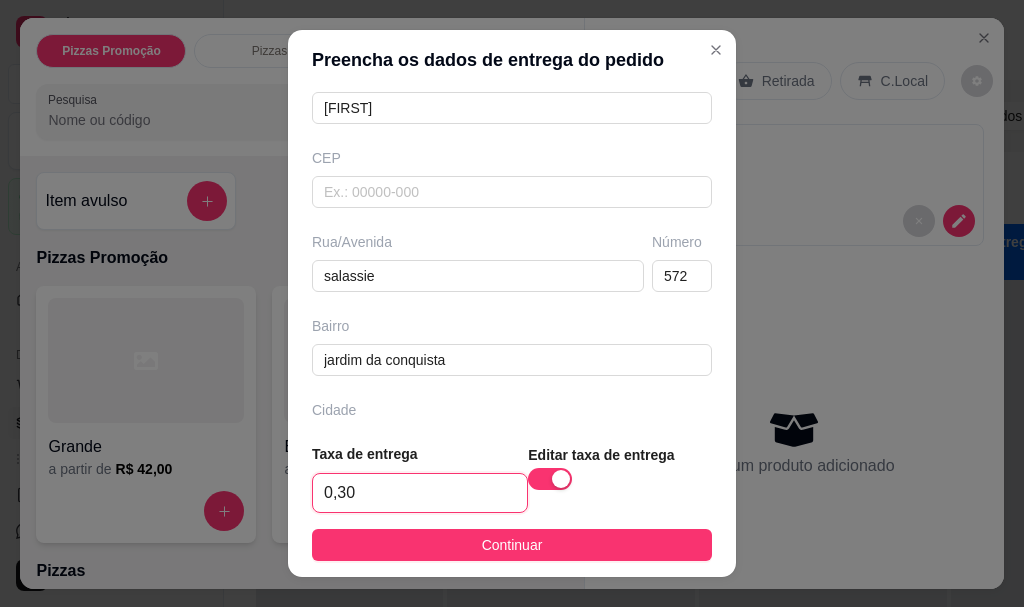 type on "3,00" 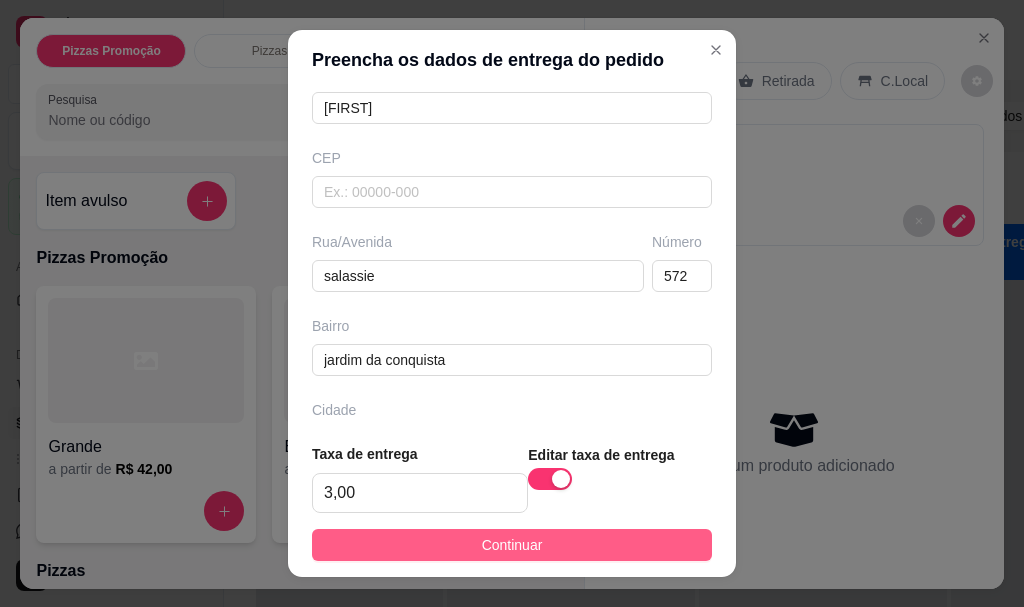 click on "Continuar" at bounding box center (512, 545) 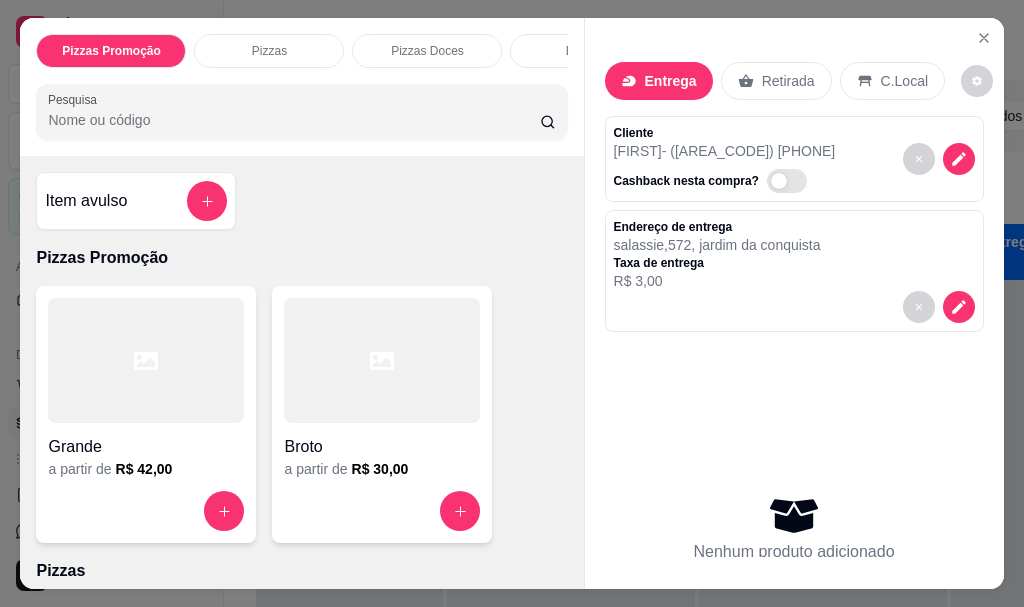 click on "Item avulso Pizzas Promoção Grande a partir de     R$ 42,00 Broto a partir de     R$ 30,00 Pizzas GRANDE a partir de     R$ 43,00 Broto a partir de     R$ 30,00 Pizzas Doces Grande a partir de     R$ 47,00 Broto a partir de     R$ 35,00 Esfihas Carne   R$ 3,25 0 Carne C/ Queijo   R$ 4,50 0 Calabresa   R$ 3,25 0 Calabresa C/ Catupiry   R$ 4,00 0 Calabresa C/ Cheddar   R$ 4,00 0 Calabresa C/ Queijo   R$ 4,00 0 Frango   R$ 3,25 0 Frango C/ Catupiry   R$ 4,50 0 Bacon   R$ 4,25 0 Bauru   R$ 4,50 0 Escarola C/ Queijo   R$ 4,25 0 Palmito   R$ 4,50 0 Milho C/ Queijo   R$ 4,00 0 Queijo   R$ 3,25 0 Atum   R$ 5,00 0 Lombo C/ Catupiry   R$ 4,75 0 Lombo C/ Cheddar   R$ 4,75 0 Carne Seca C/ Queijo   R$ 6,50 0 Carne Seca C/ Catupiry   R$ 6,50 0 Camarão C/ Catupiry   R$ 9,00 0 Camarão C/ Queijo   R$ 9,00 0 Pepperoni   R$ 6,50 0 Brócolis c/ queijo   R$ 4,50 0 Dois queijos   R$ 4,50 0 Três queijos   R$ 5,00 0 Quatro queijos   R$ 5,50 0 Atum C/ Queijo   R$ 6,25 0 Esfihas Doces Brigadeiro" at bounding box center (301, 372) 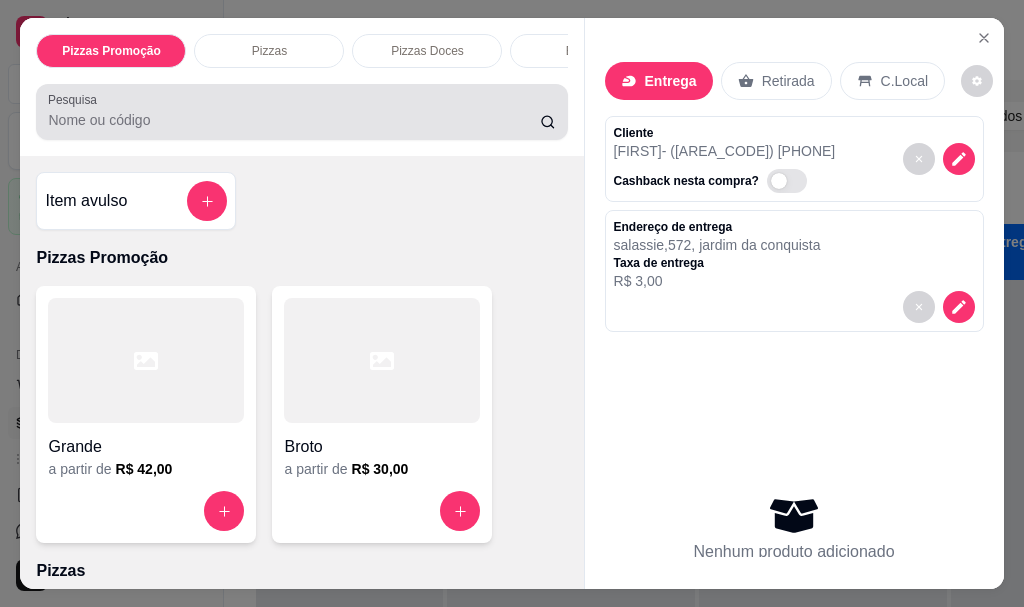 click on "Pesquisa" at bounding box center (294, 120) 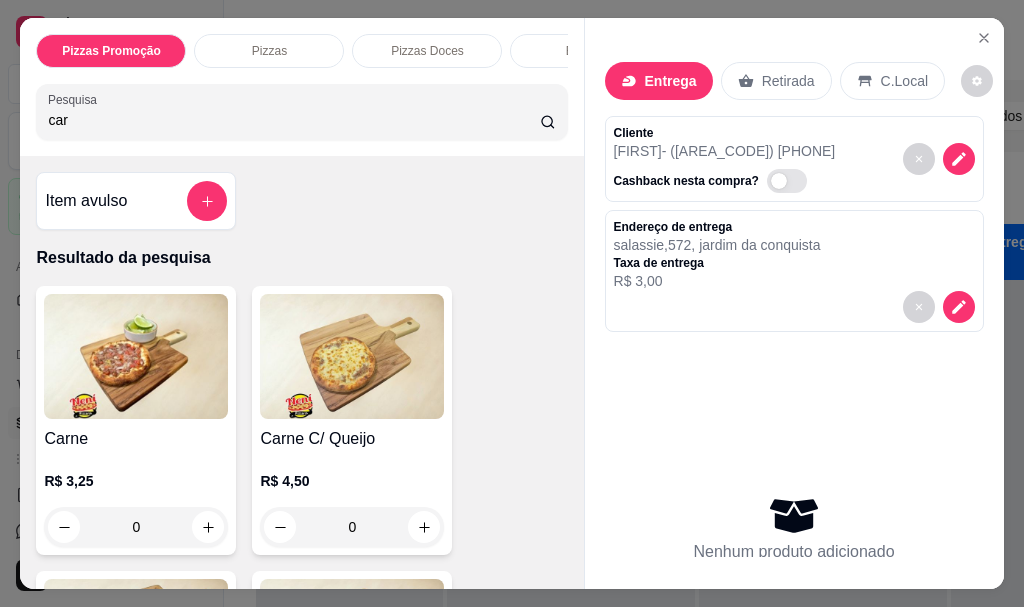 type on "car" 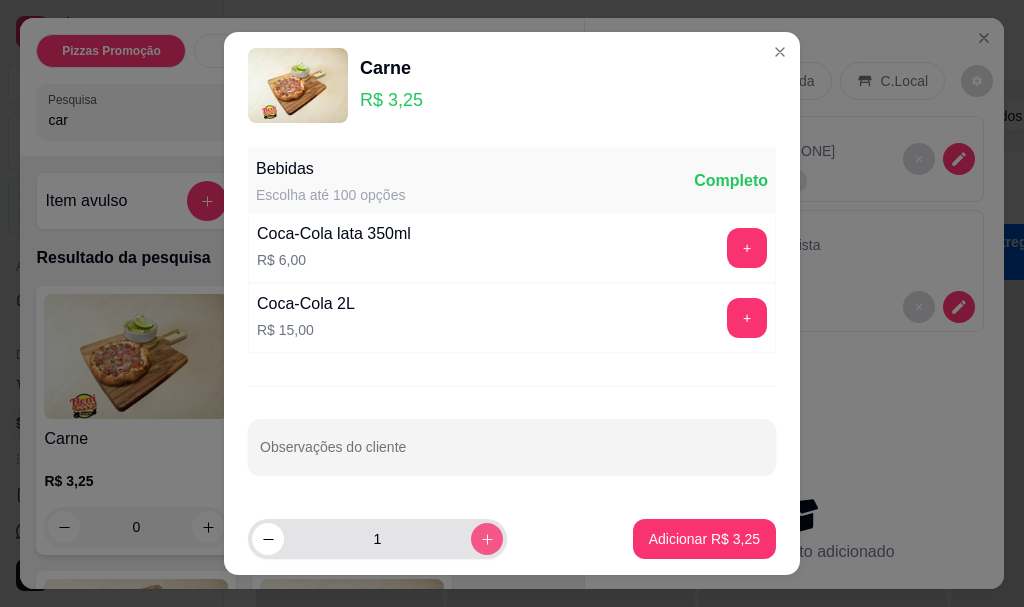 click 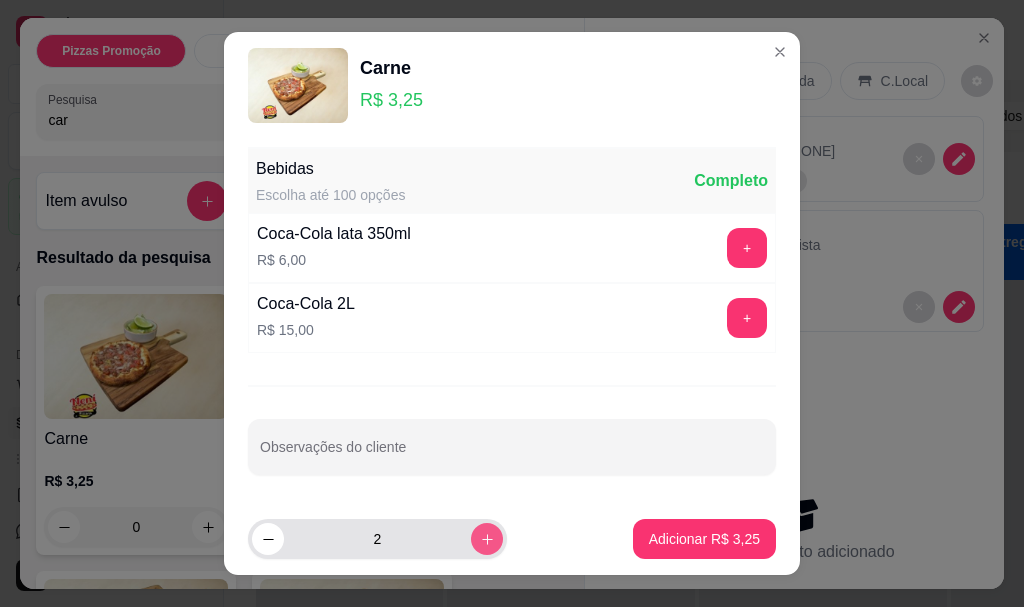 click 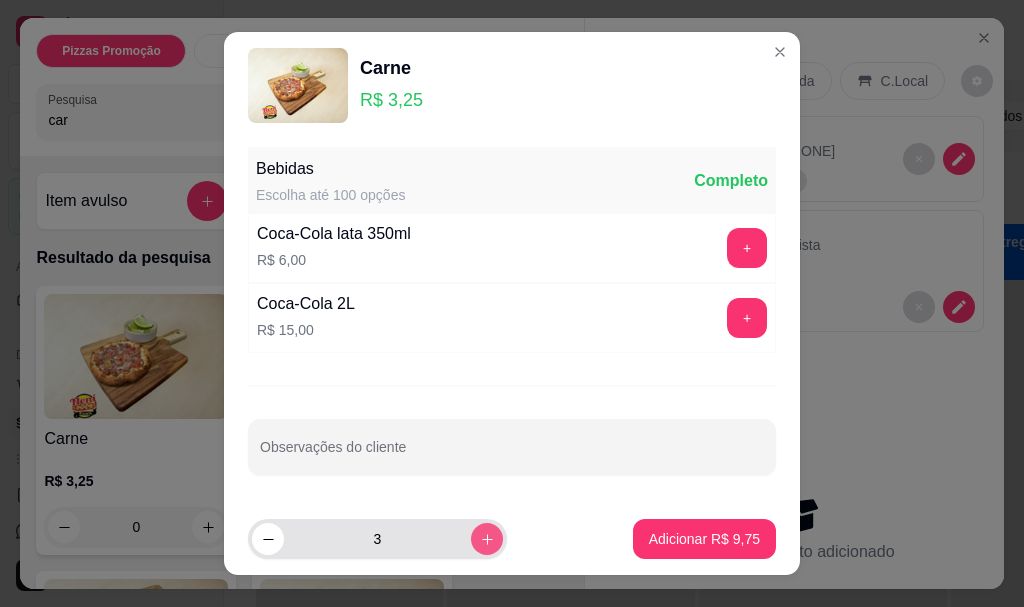 click 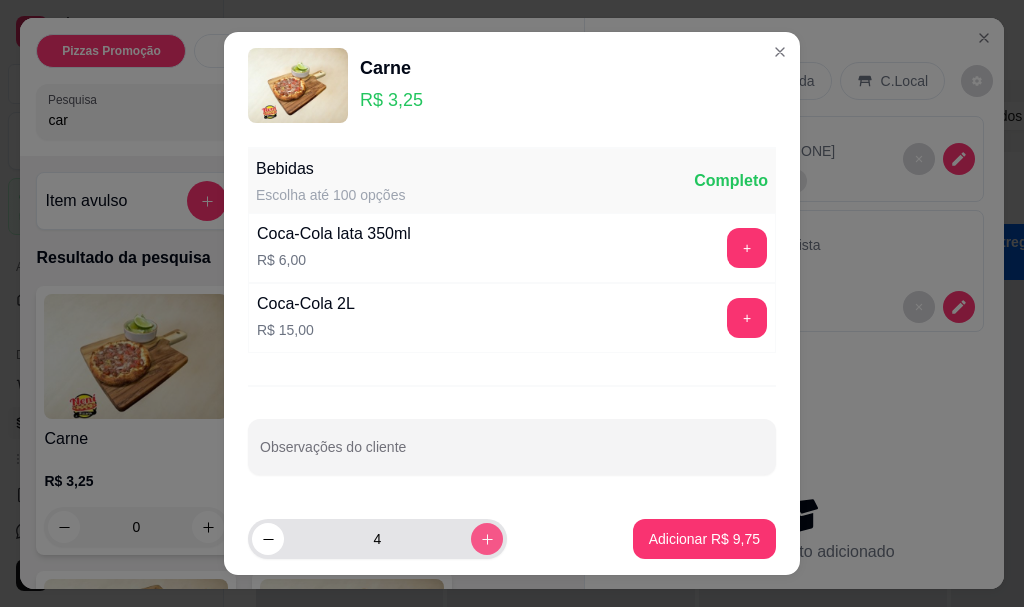 click 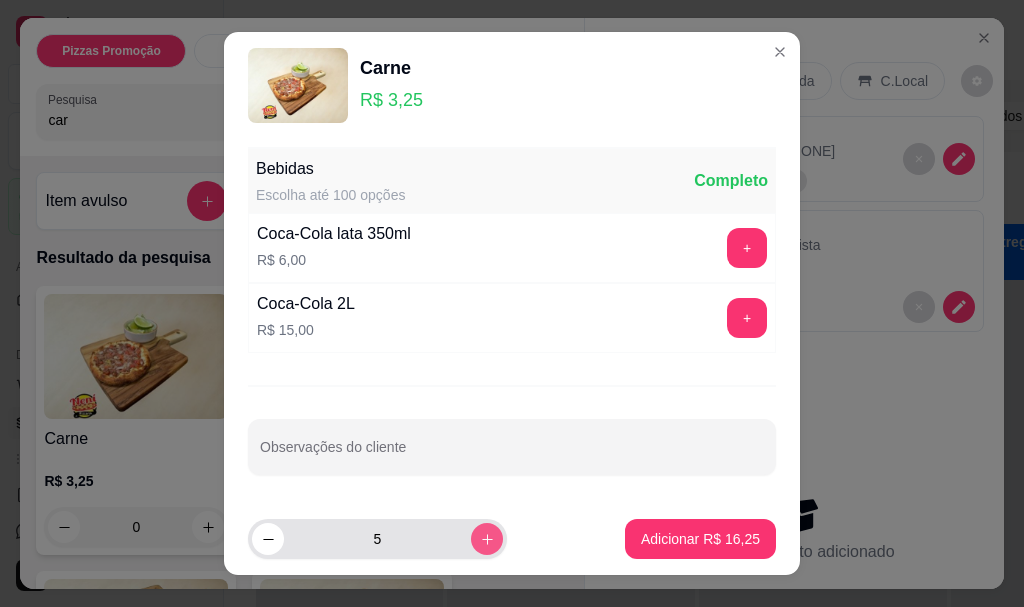 click 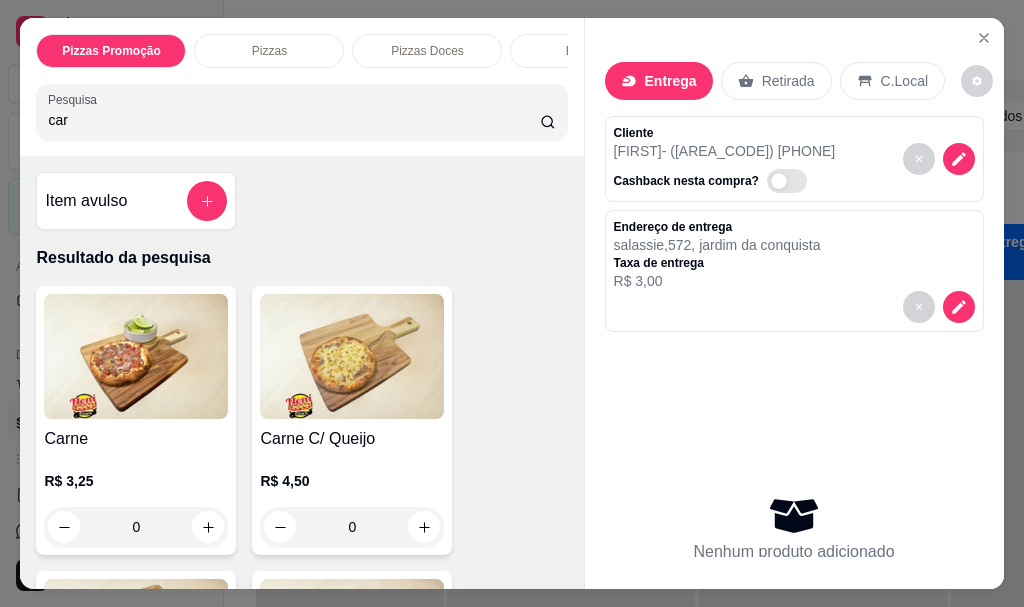 click on "car" at bounding box center (294, 120) 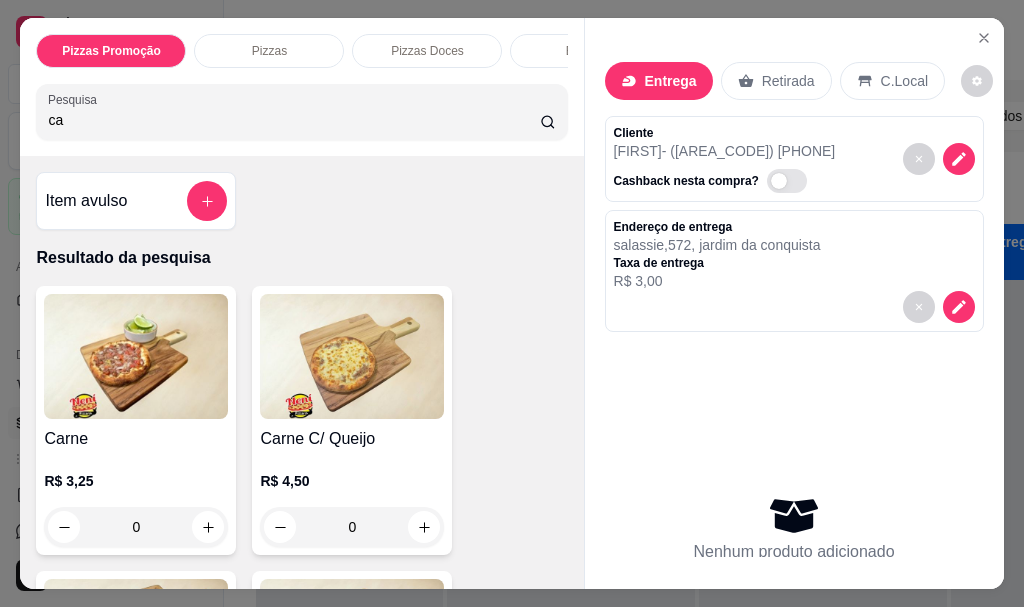 type on "c" 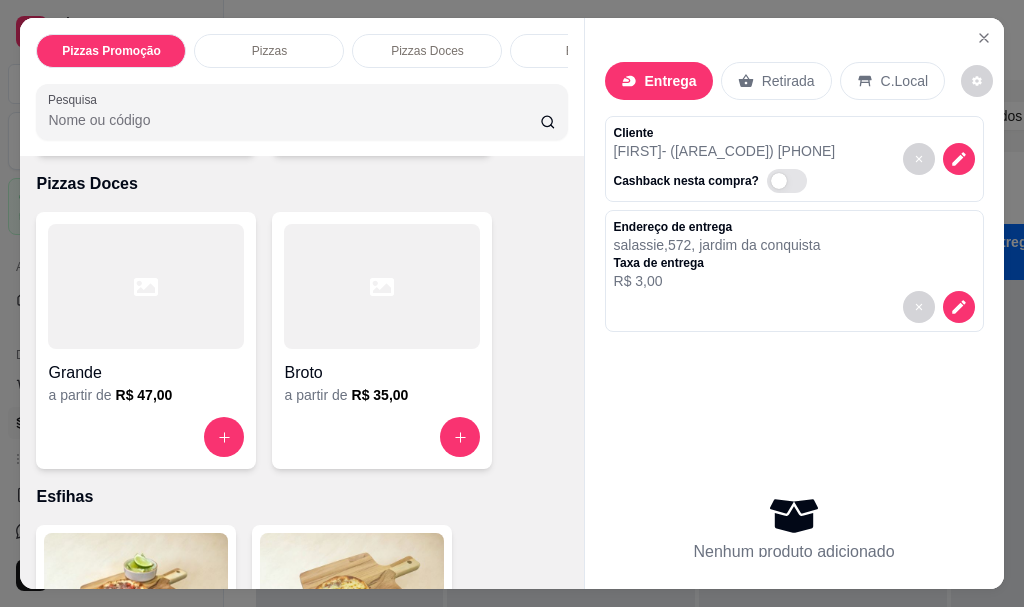 scroll, scrollTop: 1400, scrollLeft: 0, axis: vertical 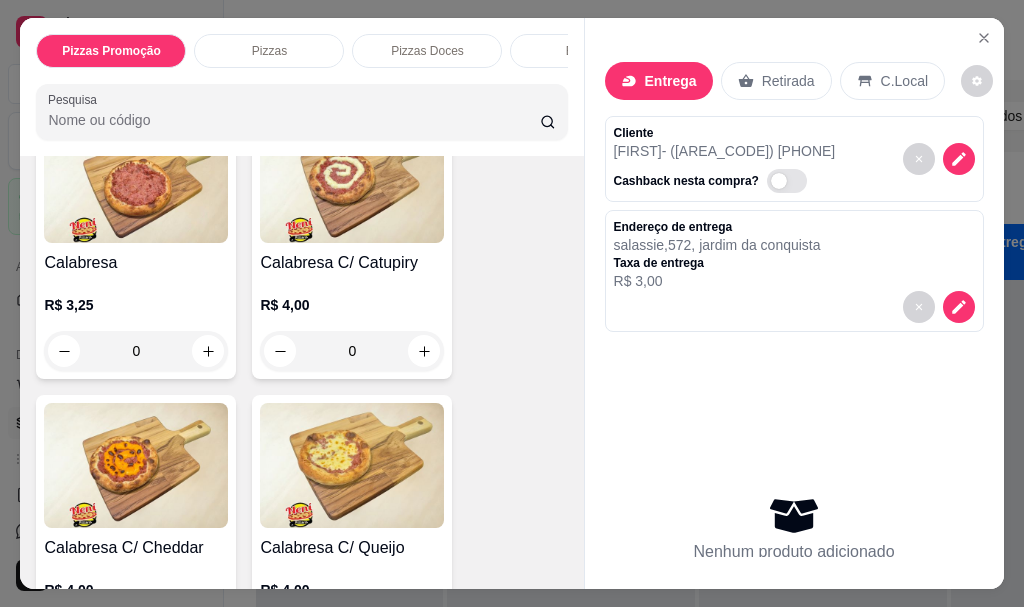 type 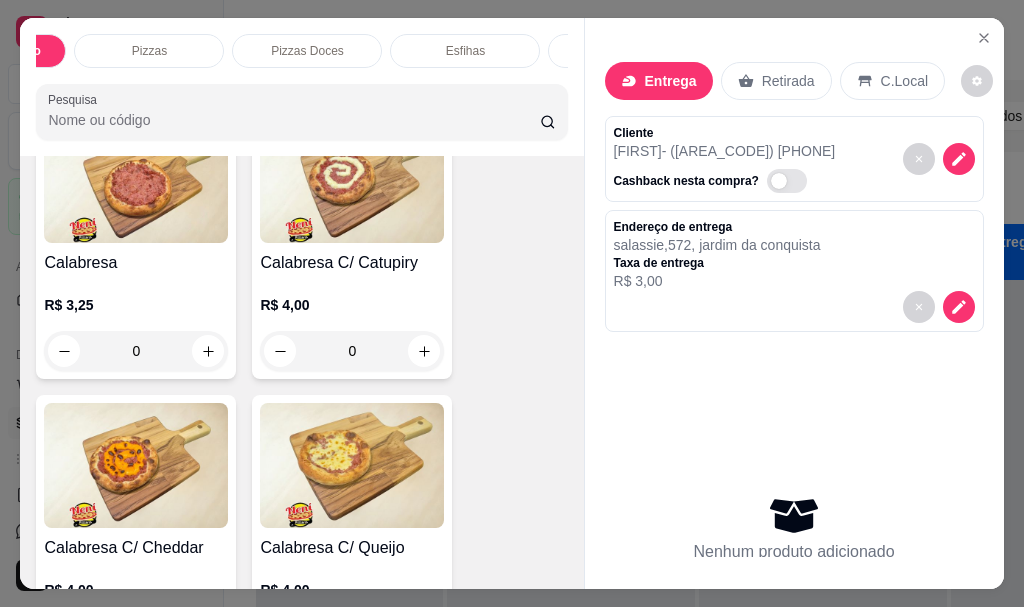 scroll, scrollTop: 0, scrollLeft: 160, axis: horizontal 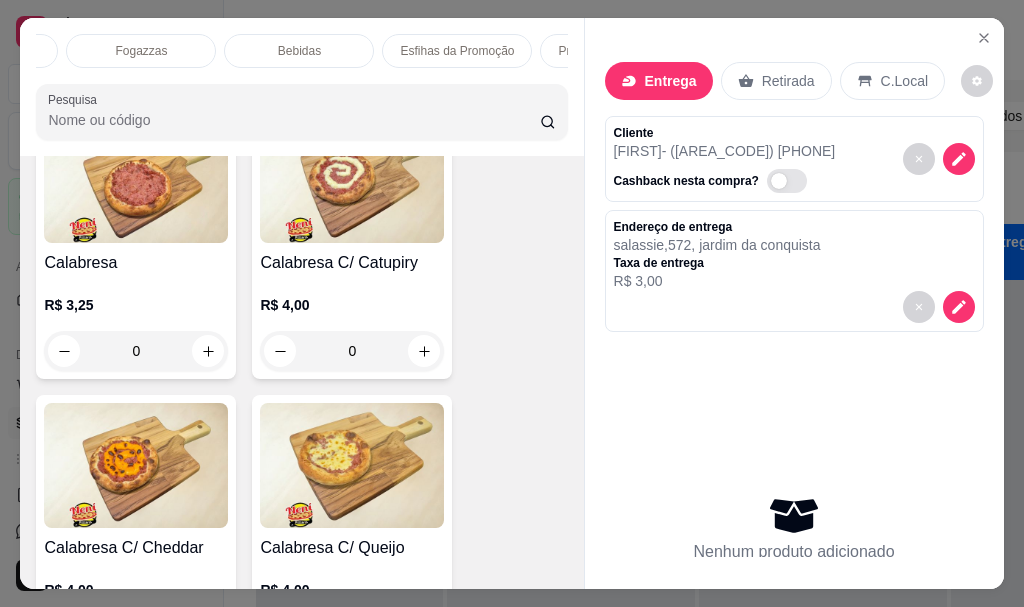 click on "Esfihas da Promoção" at bounding box center (457, 51) 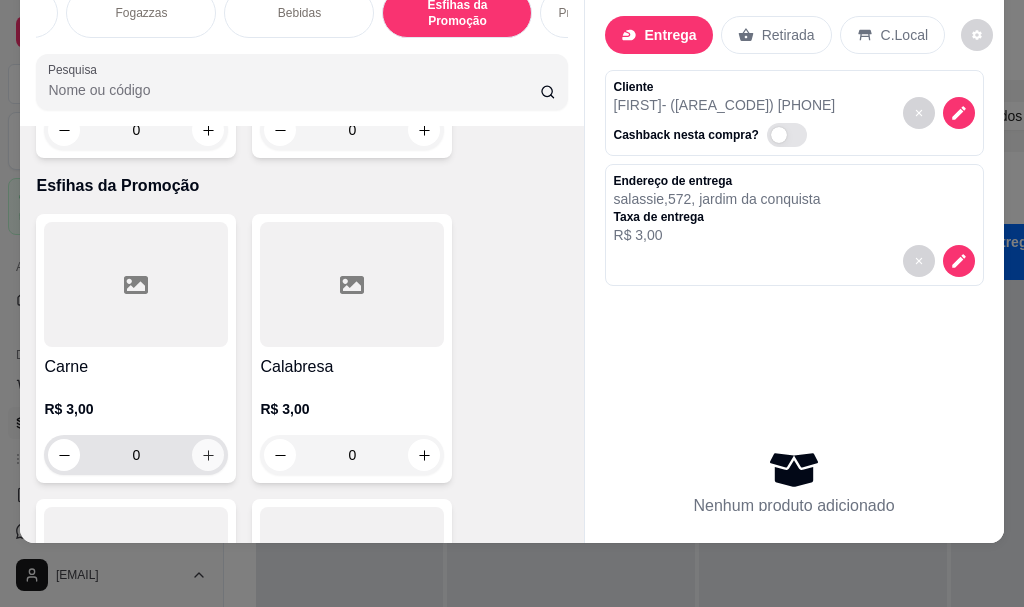 click 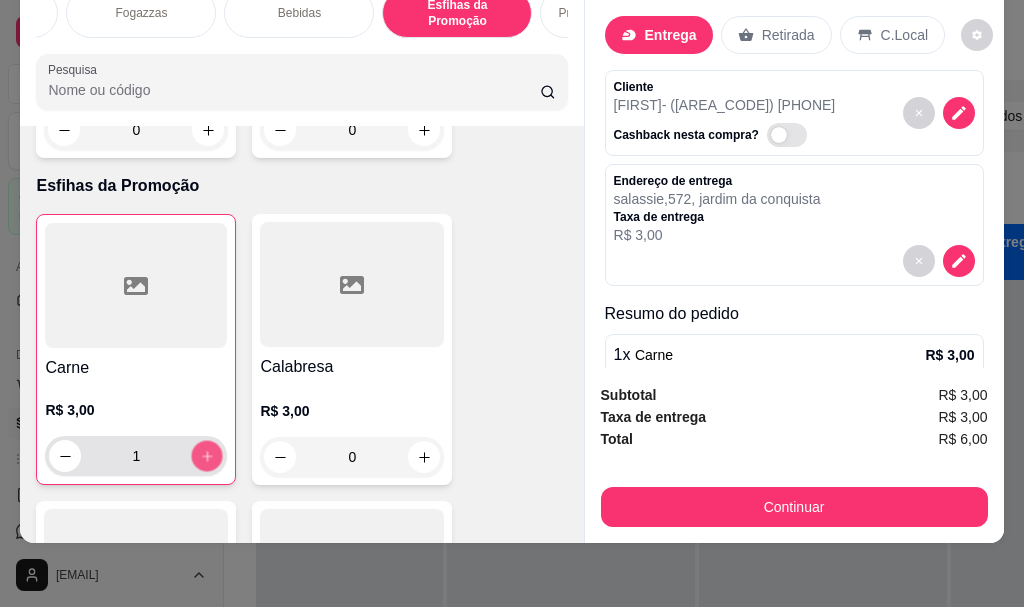 click 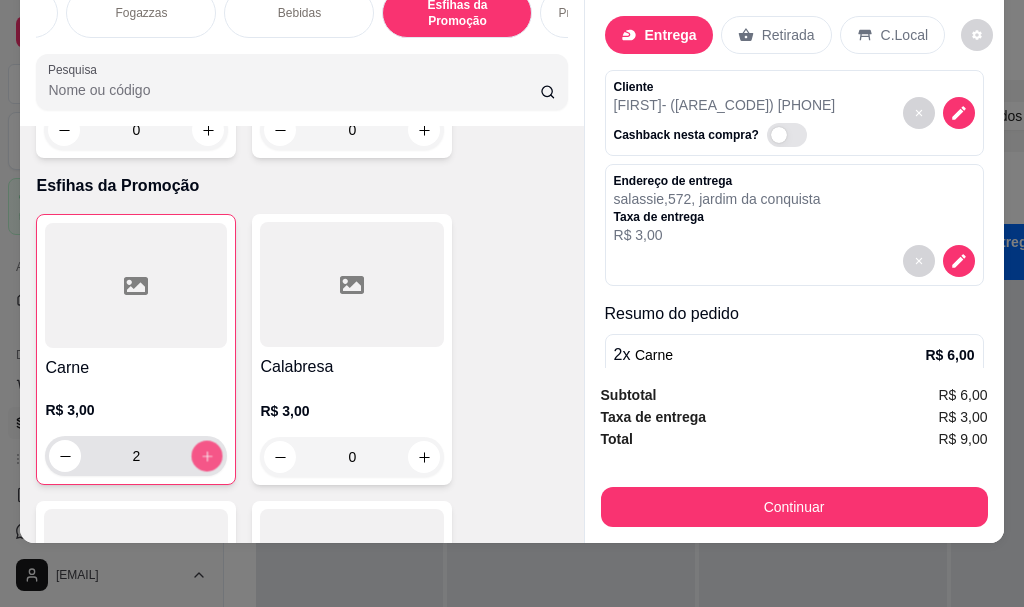 click 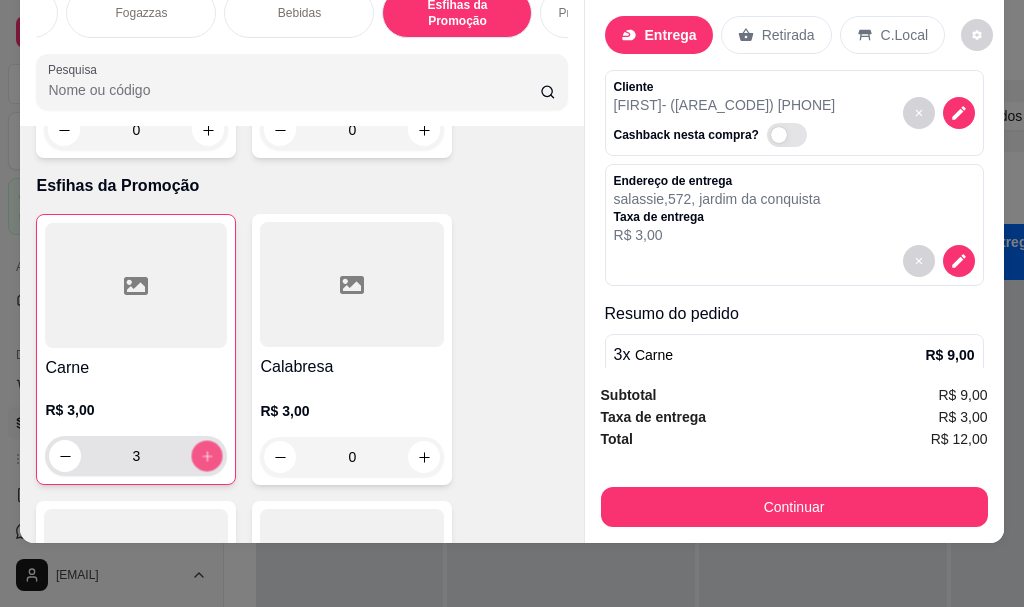 click 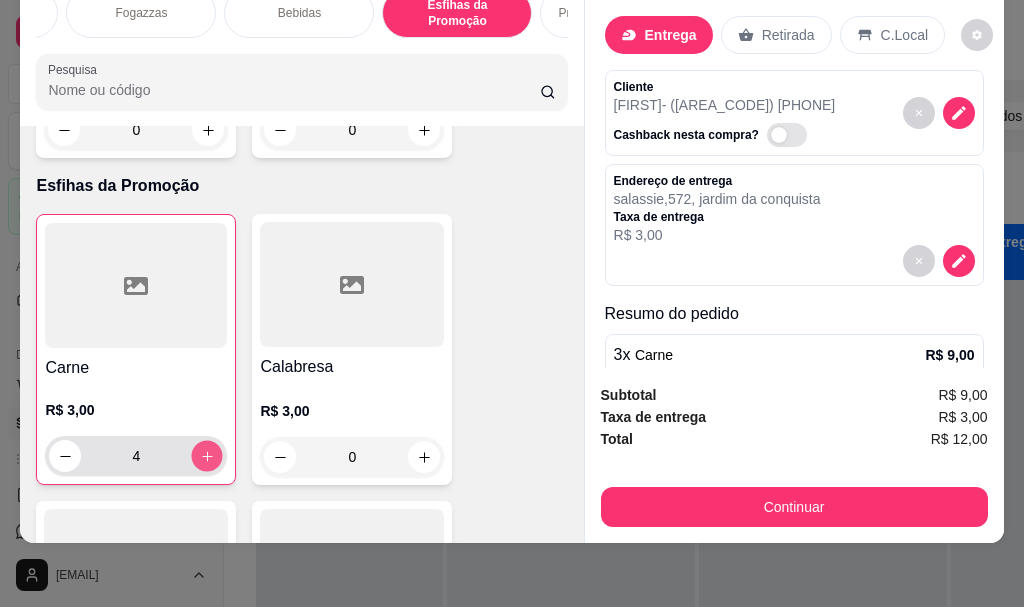 click 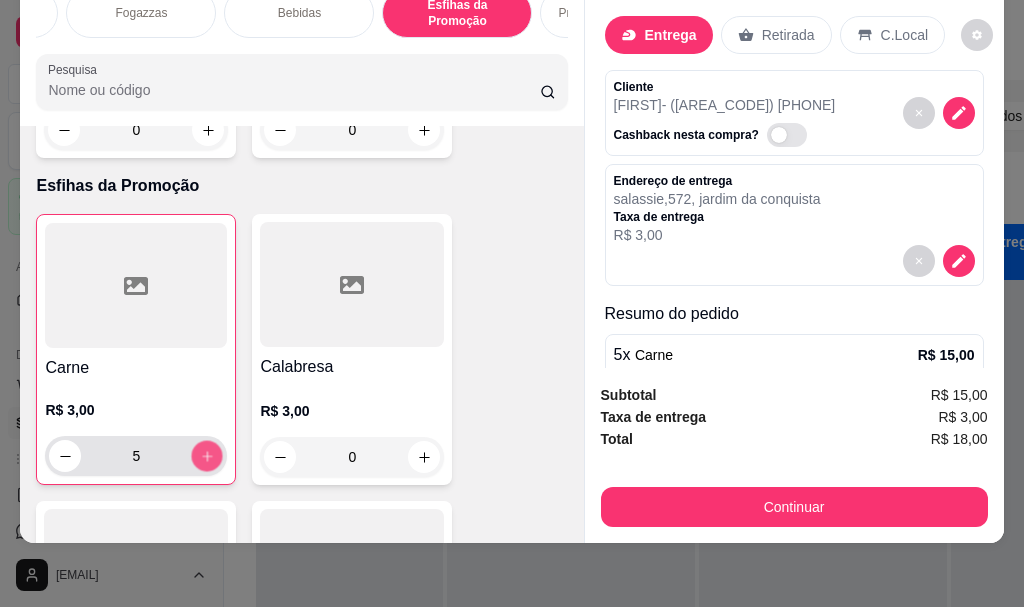 click 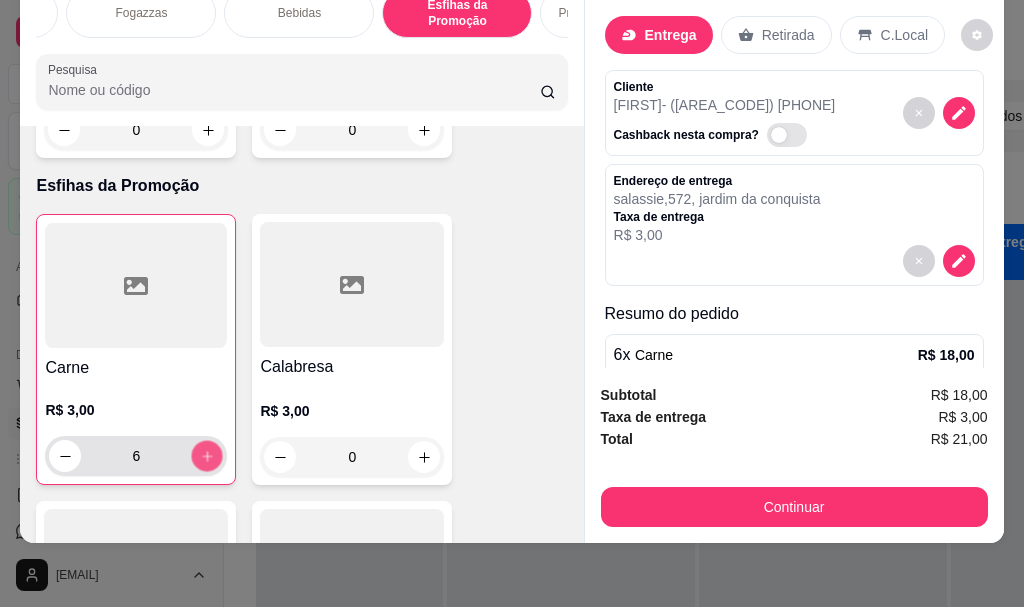 click 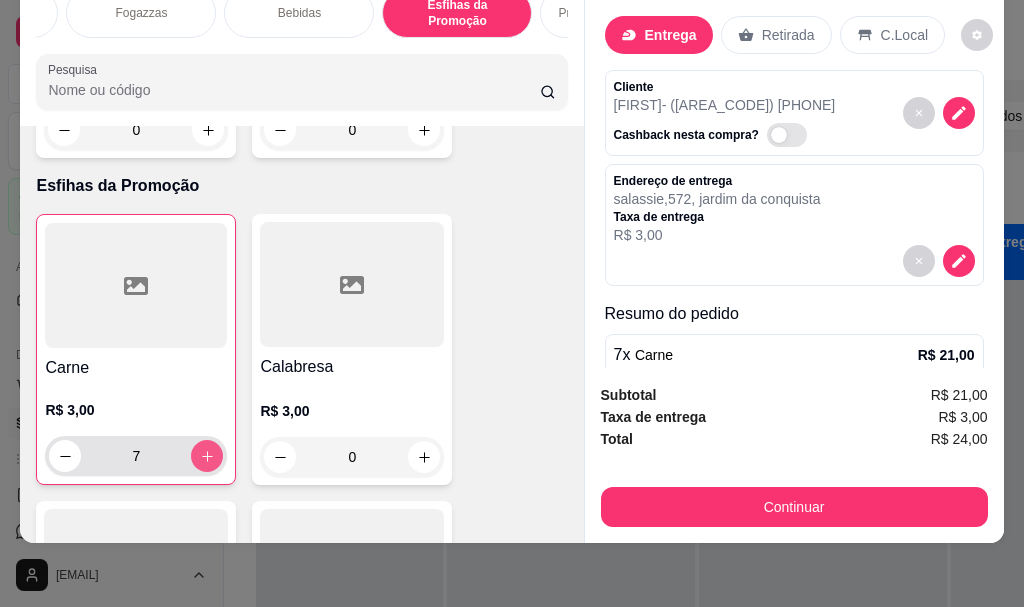 click 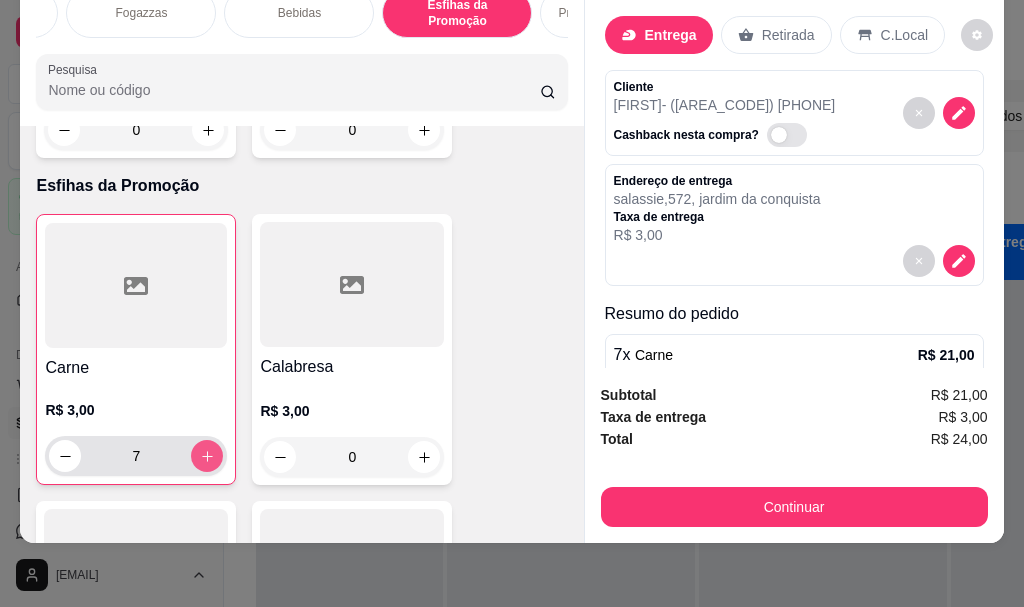type on "8" 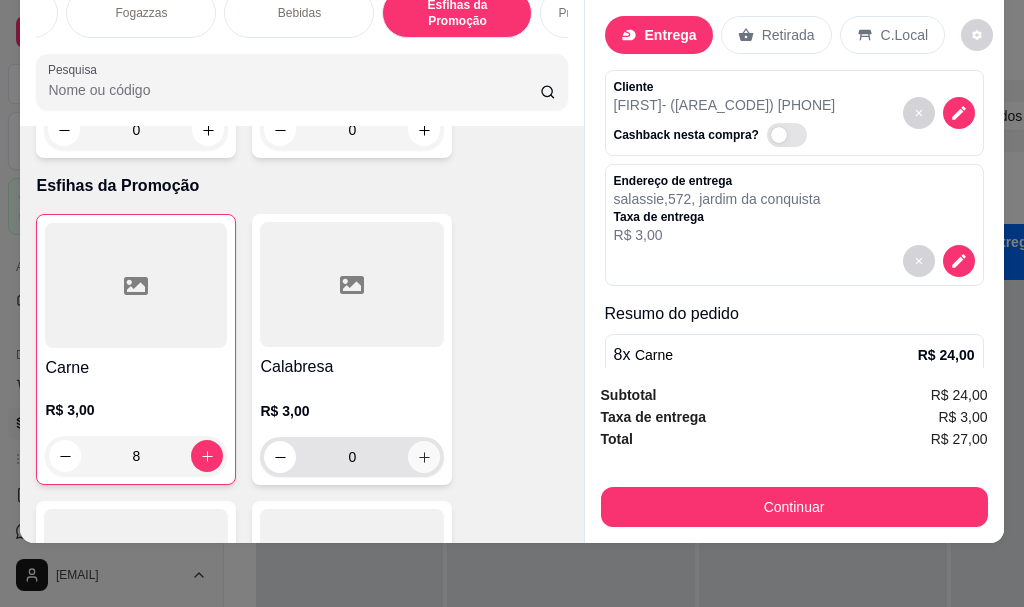 click 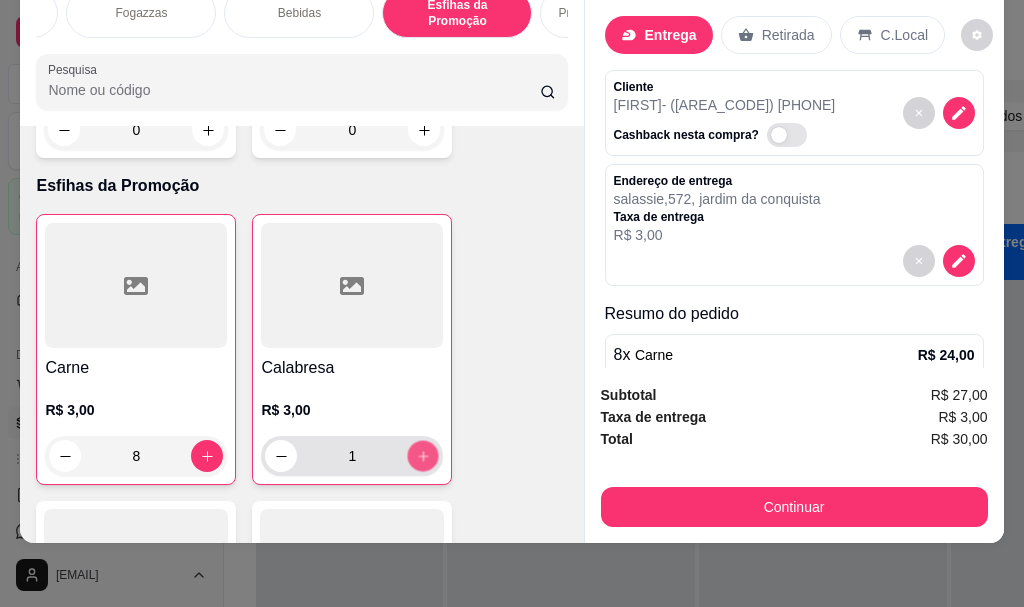 click 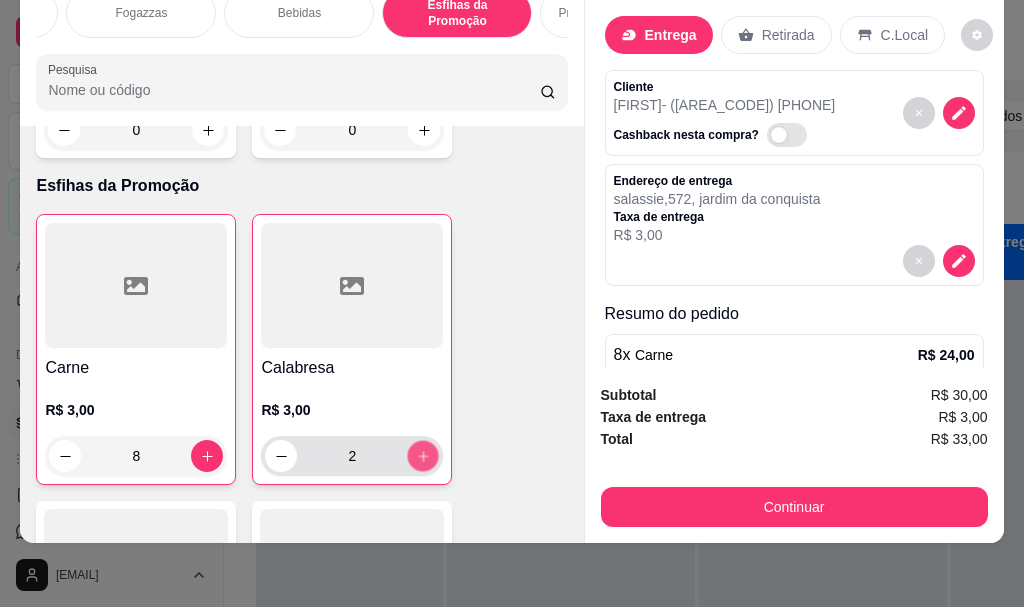 click 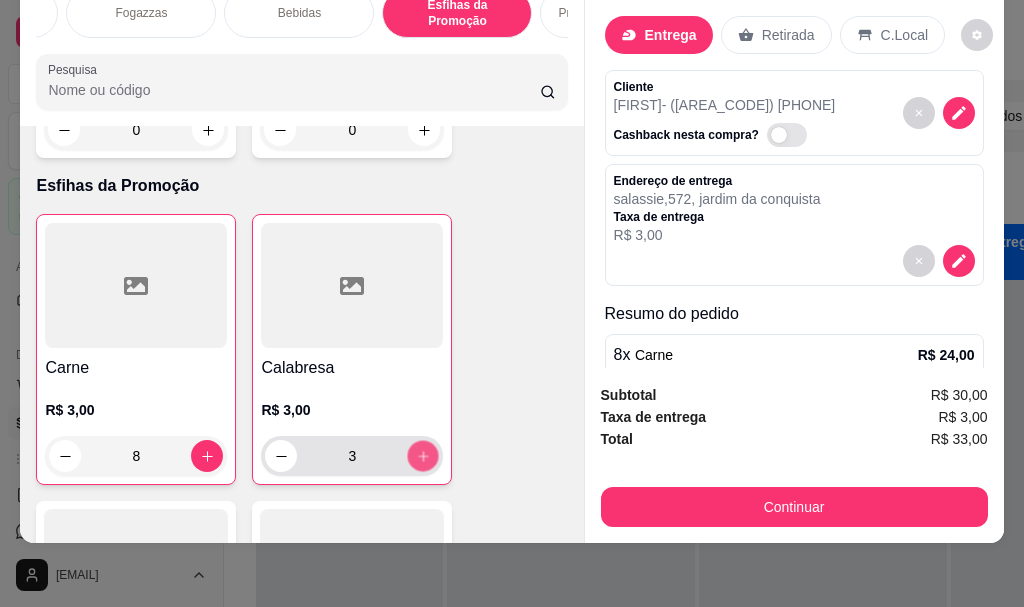 click 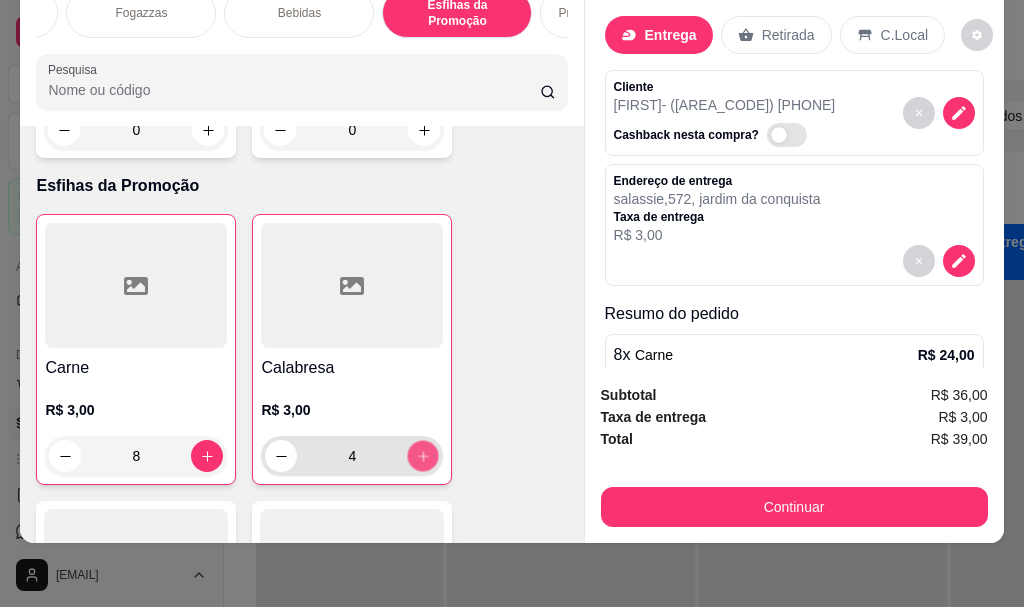 click 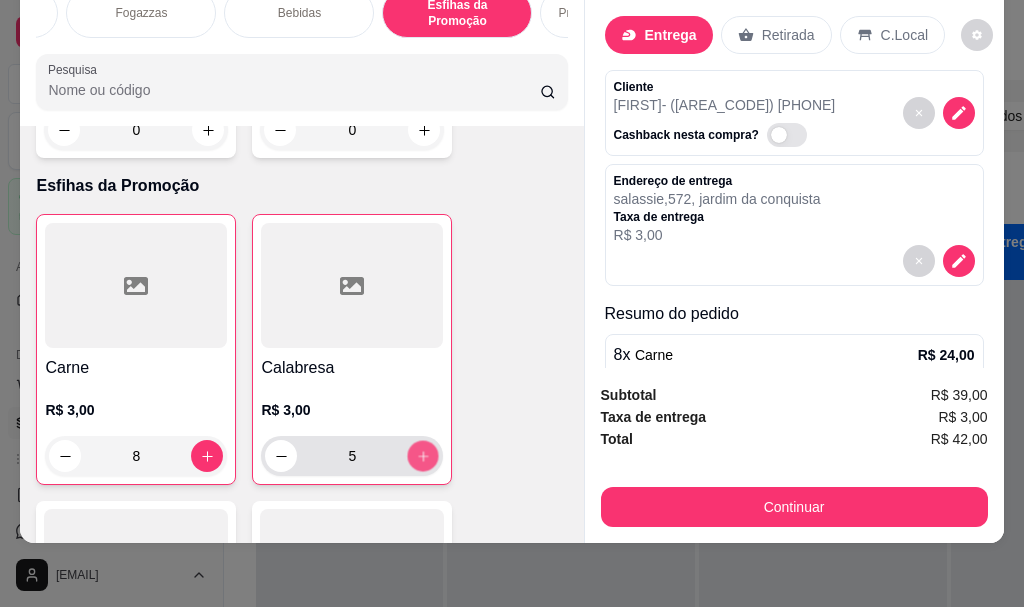 click 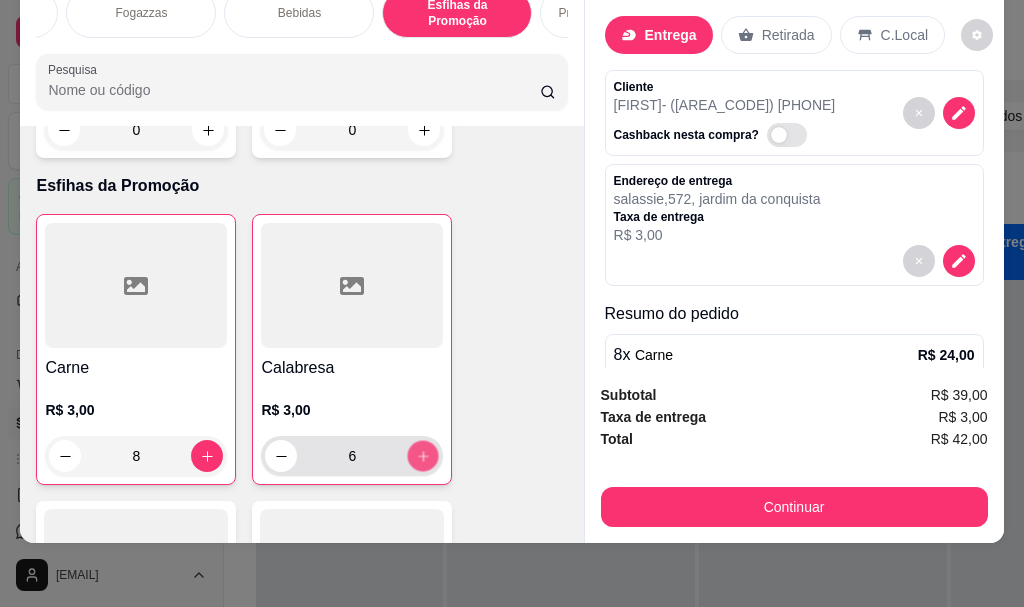 click 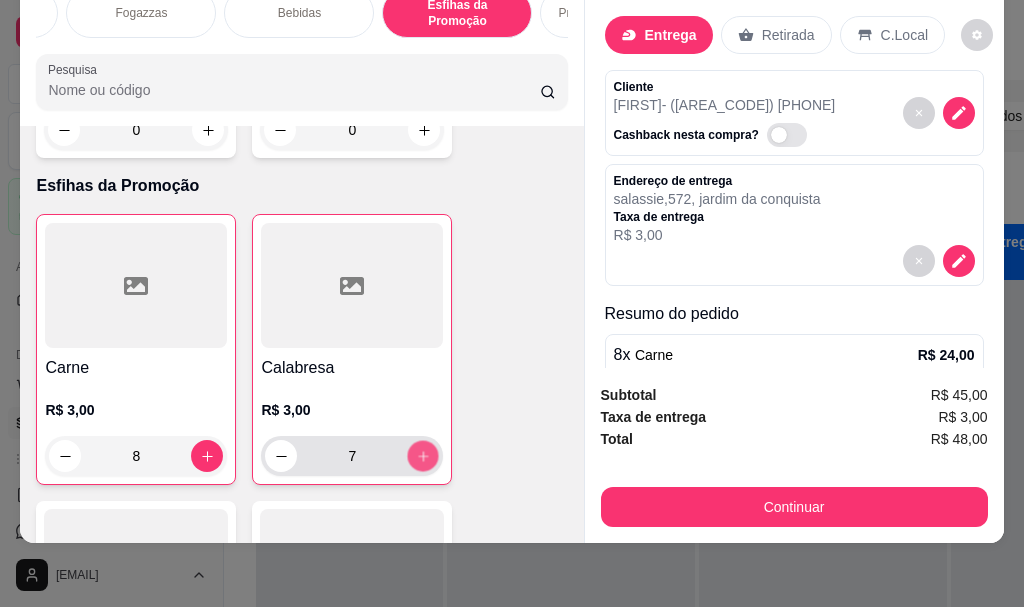click 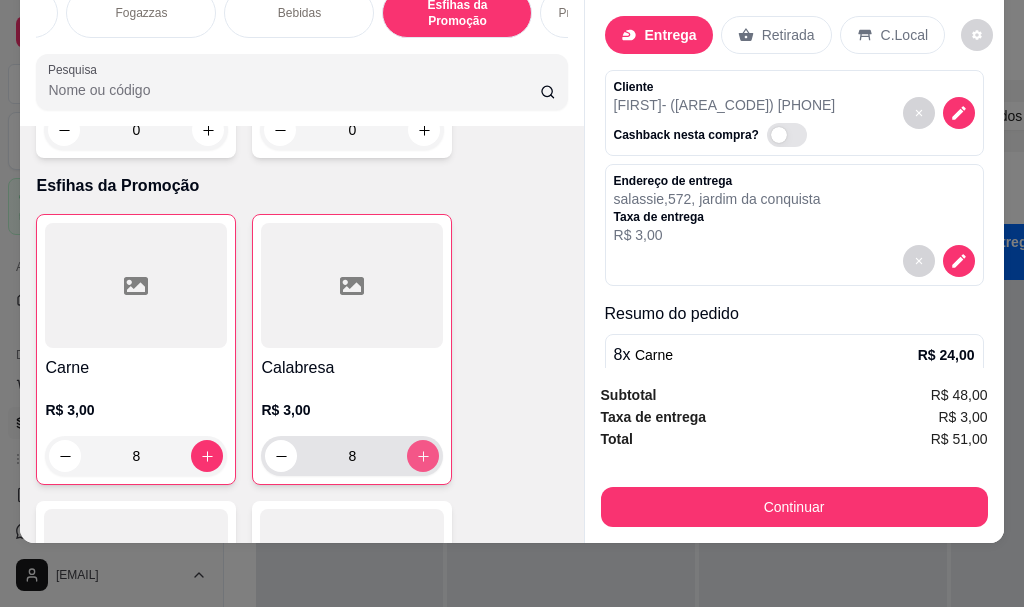 click 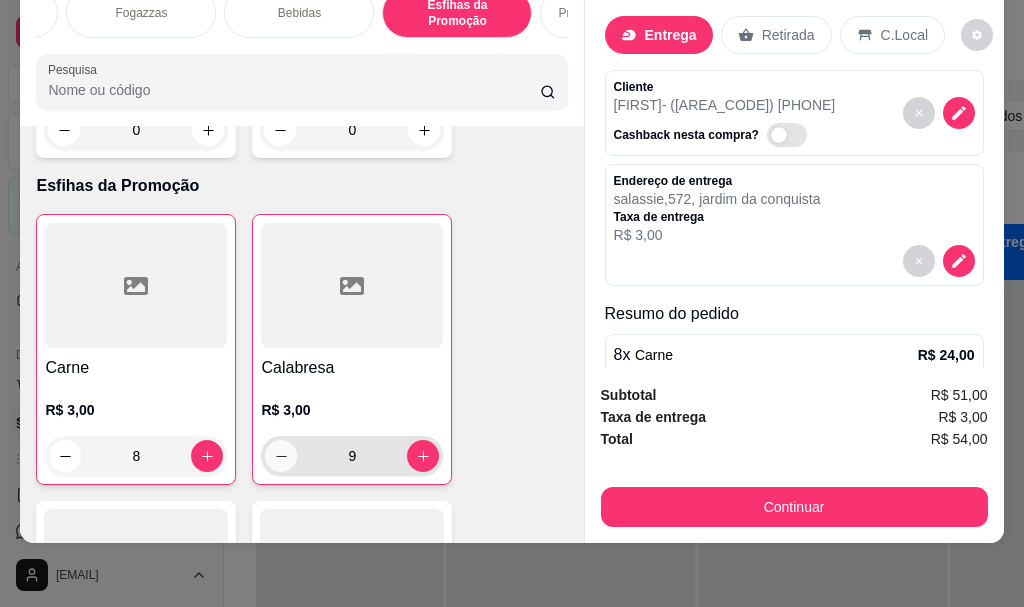 click 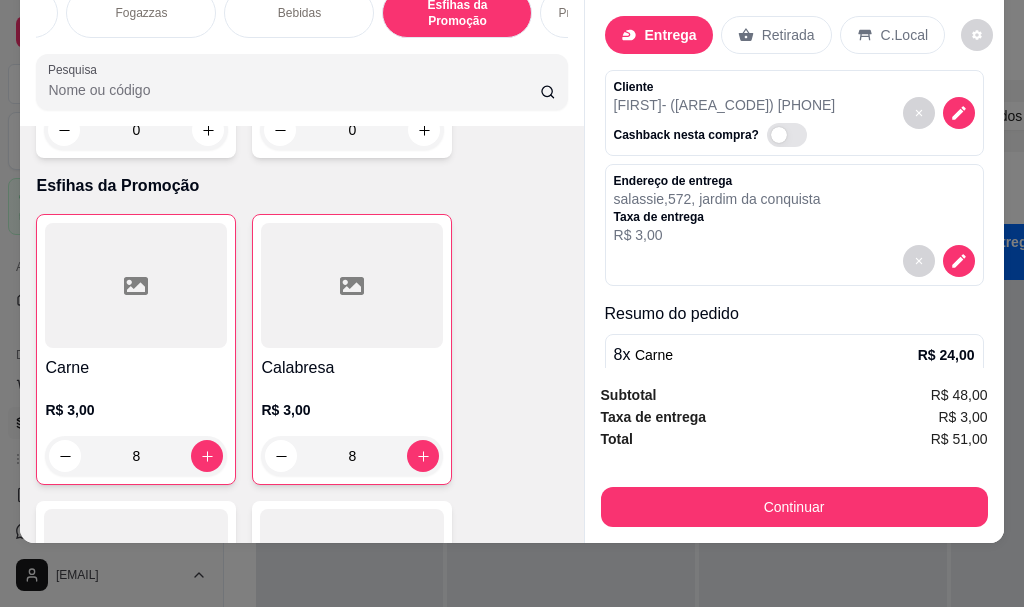 scroll, scrollTop: 0, scrollLeft: 0, axis: both 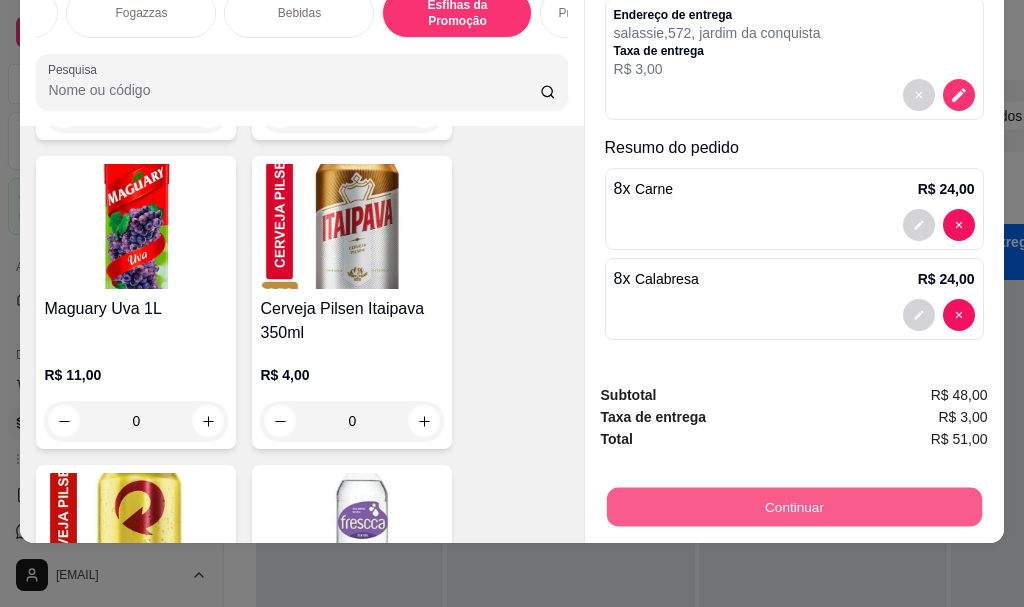 click on "Continuar" at bounding box center (793, 506) 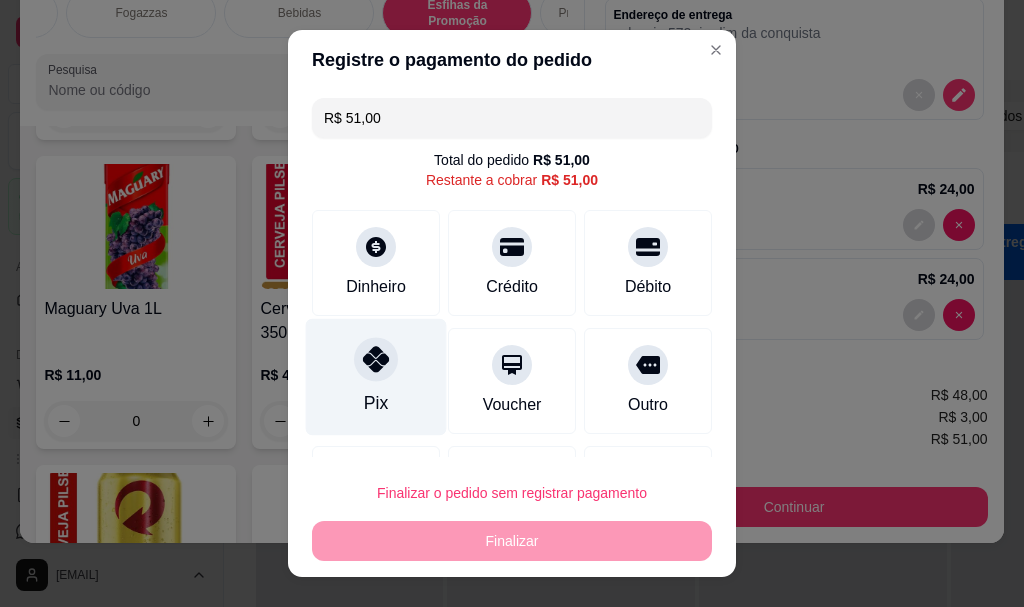 click 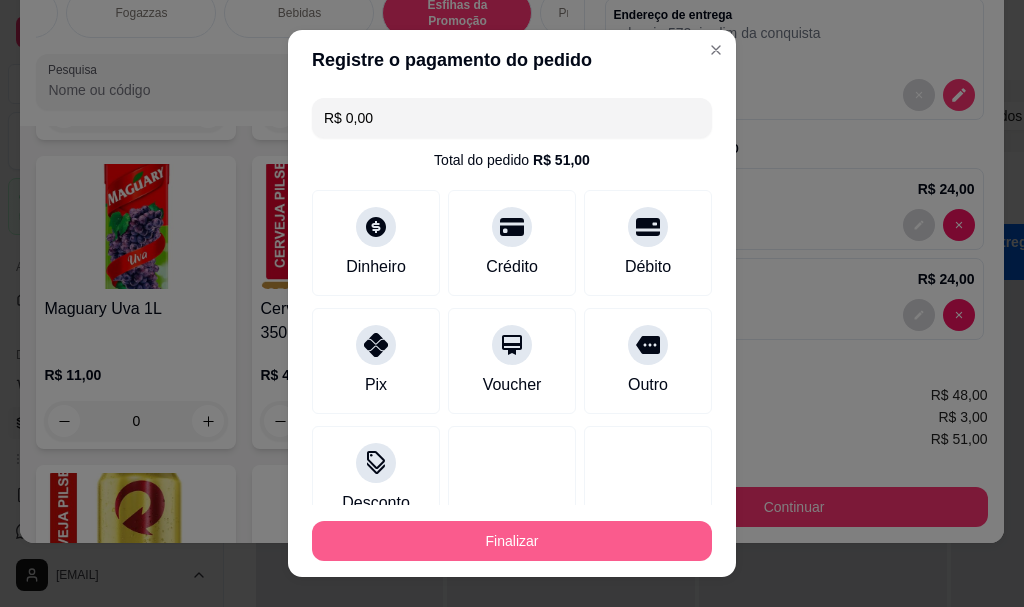 click on "Finalizar" at bounding box center (512, 541) 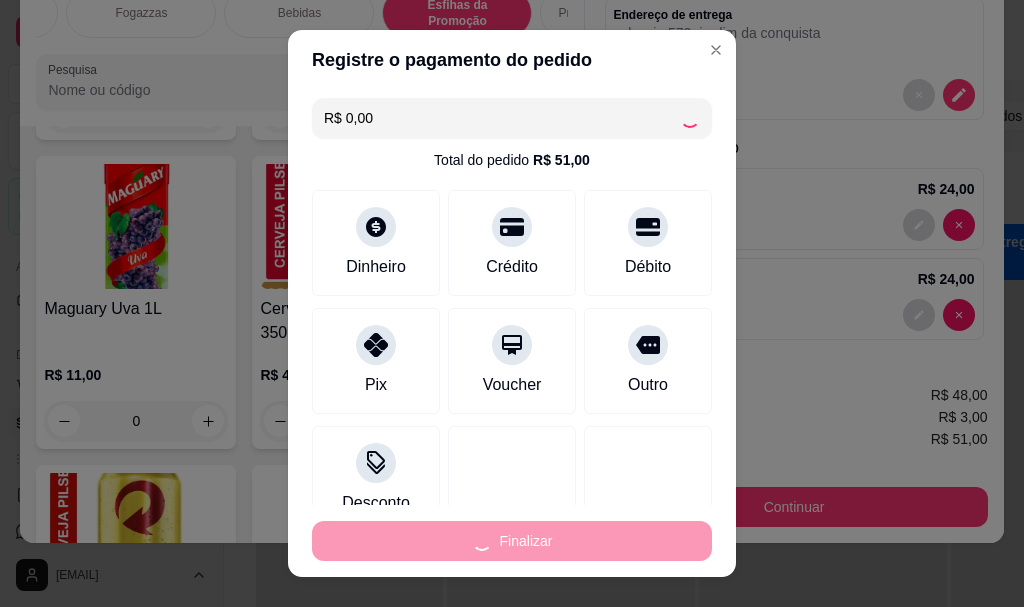 type on "0" 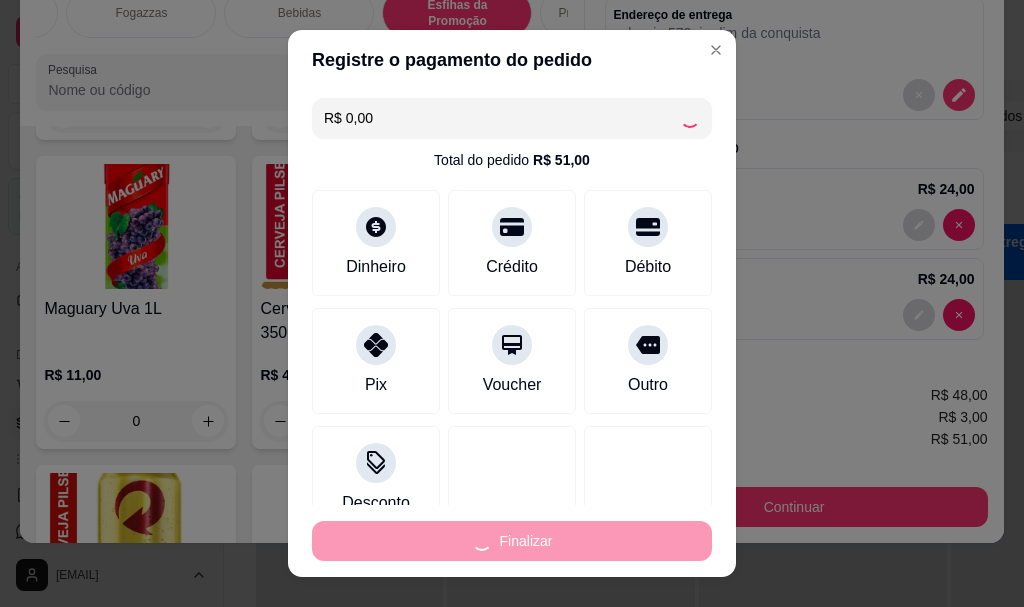 type on "0" 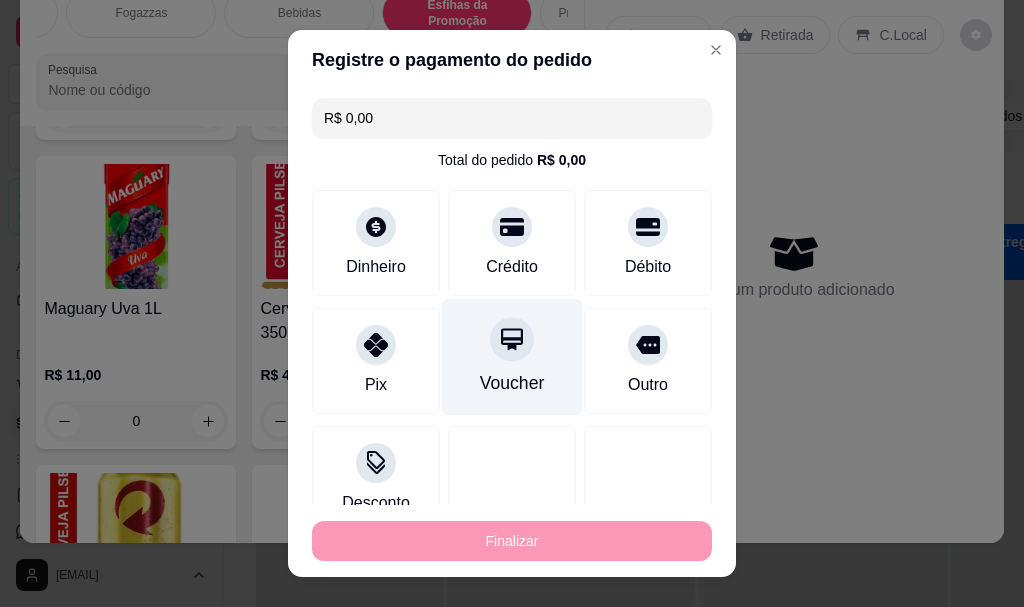 type on "-R$ 51,00" 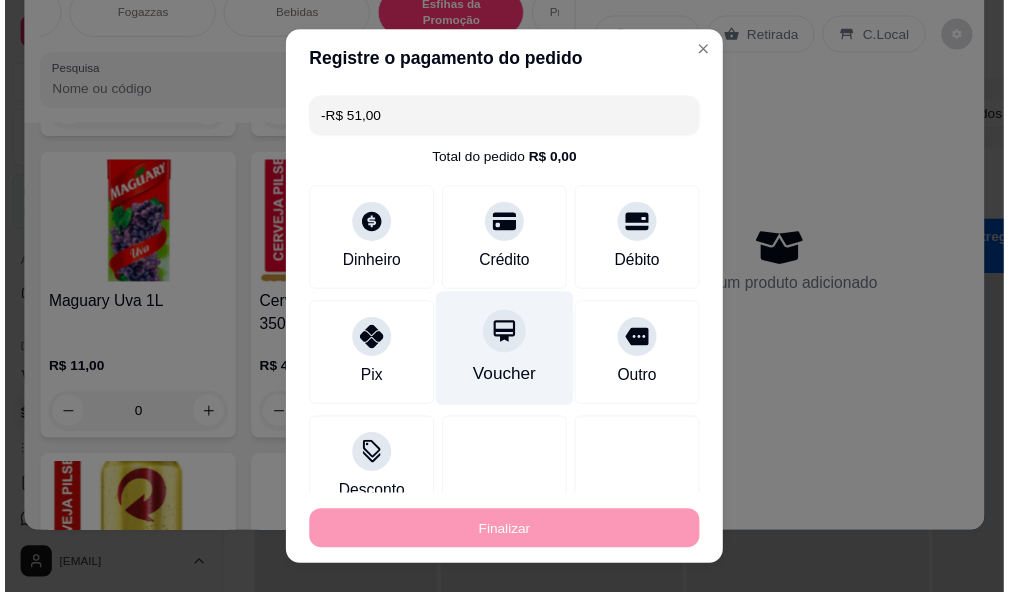 scroll, scrollTop: 0, scrollLeft: 0, axis: both 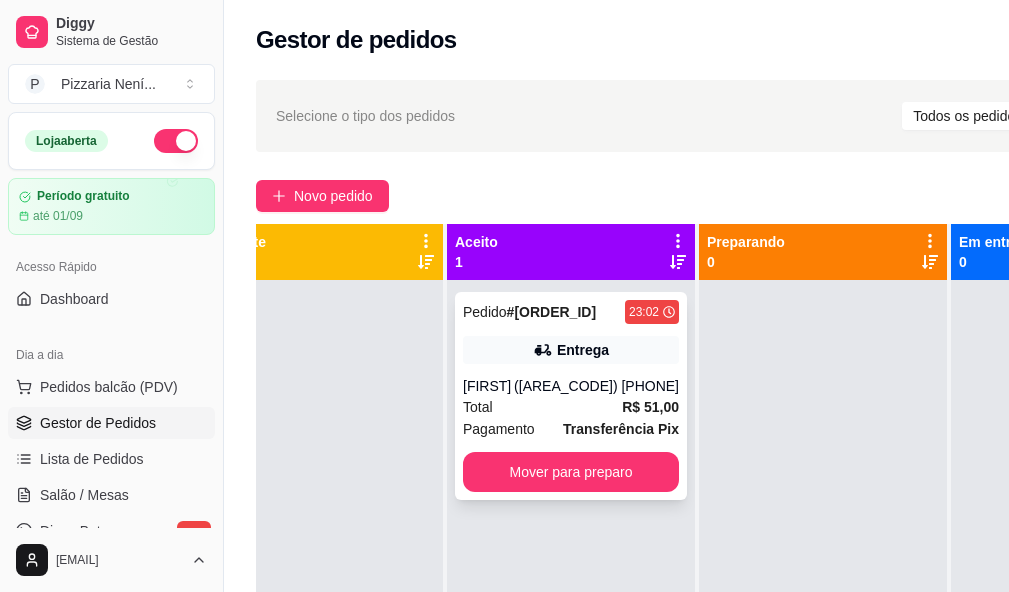 click on "([AREA_CODE]) [PHONE]" at bounding box center (596, 386) 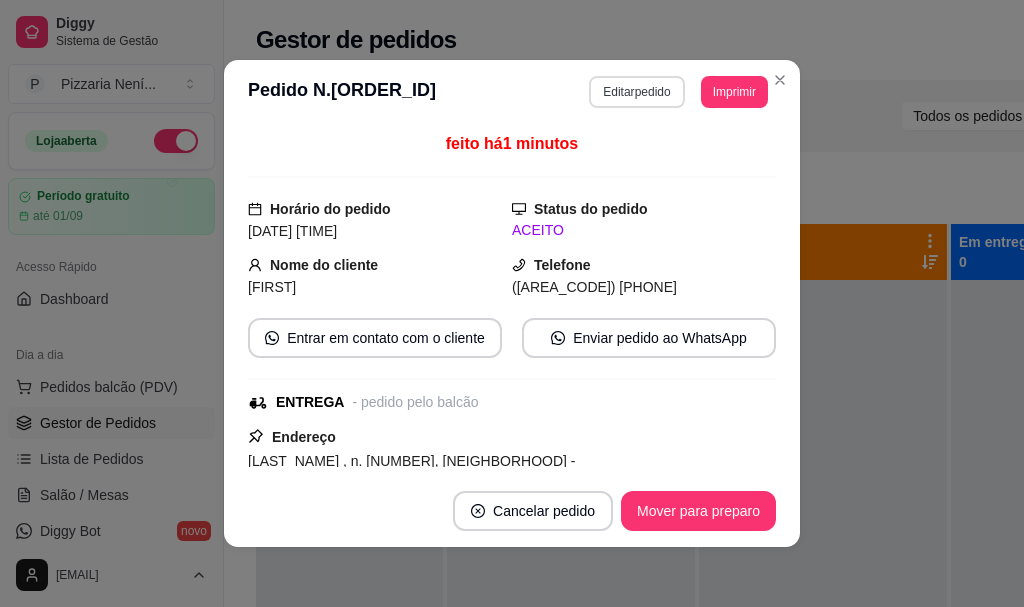 click on "Editar  pedido" at bounding box center [636, 92] 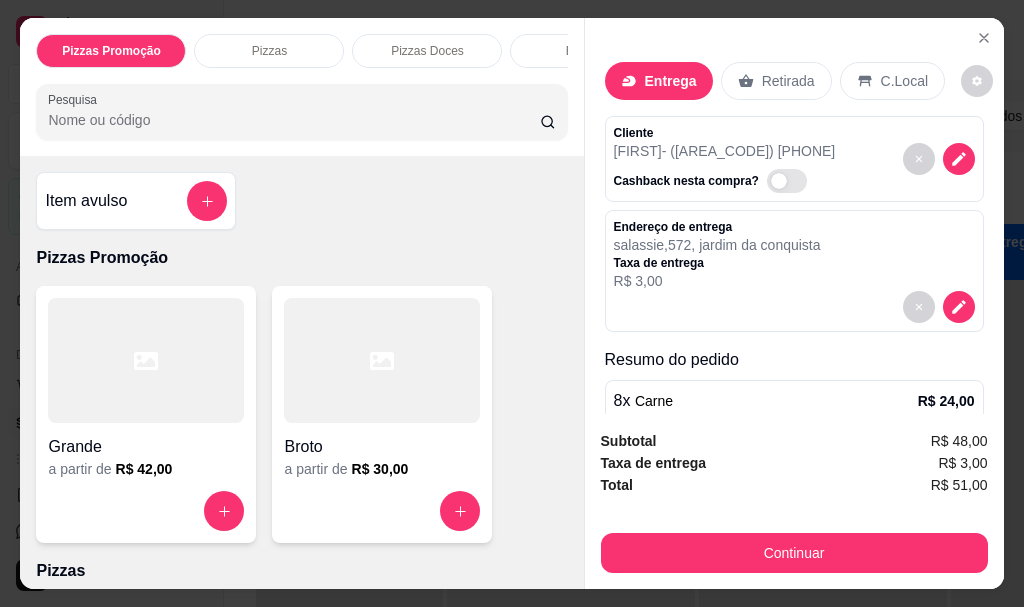 scroll, scrollTop: 166, scrollLeft: 0, axis: vertical 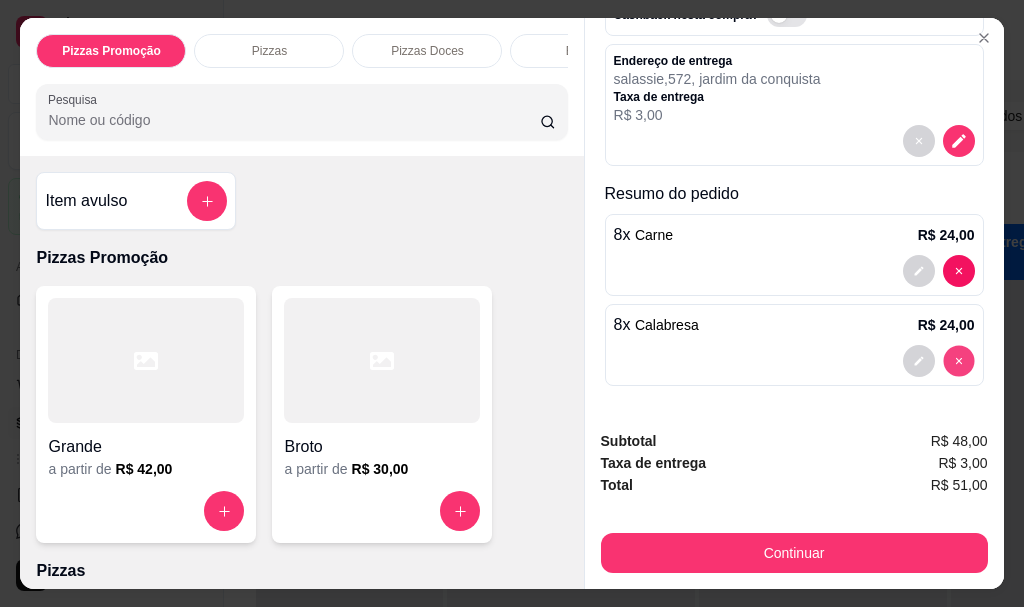 type on "0" 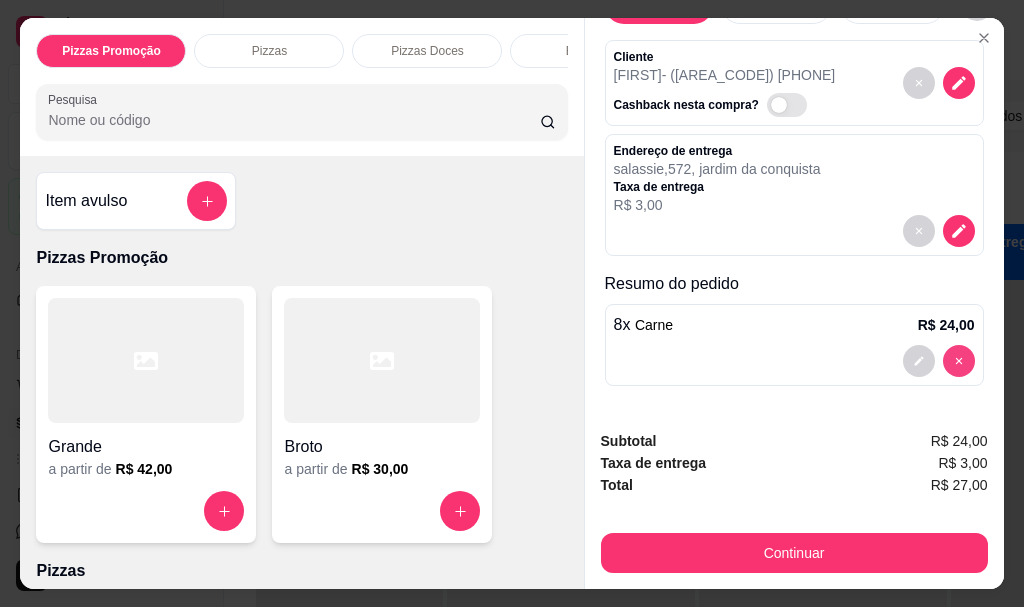 scroll, scrollTop: 76, scrollLeft: 0, axis: vertical 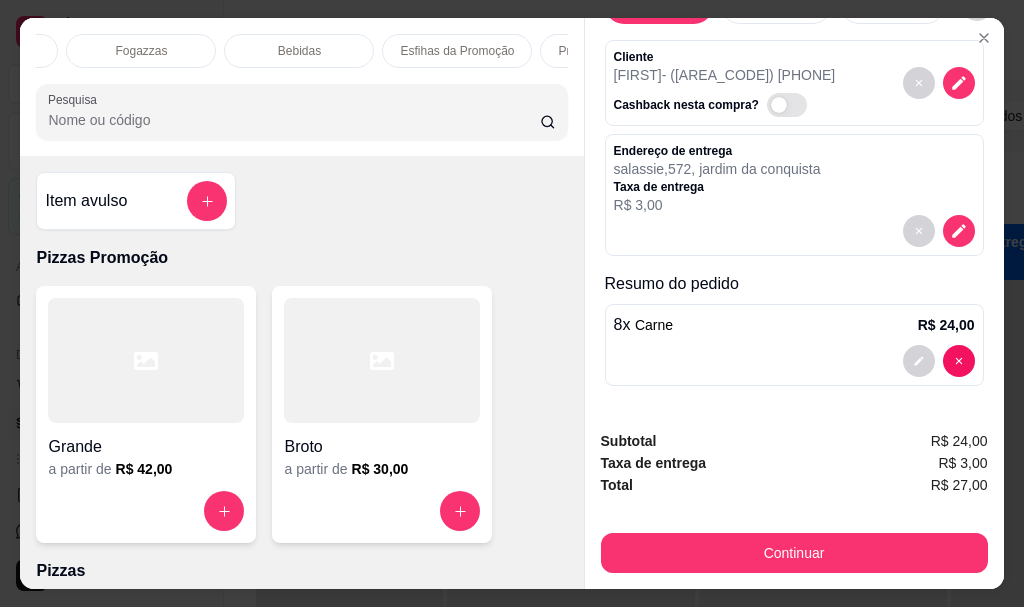 click on "Esfihas da Promoção" at bounding box center (457, 51) 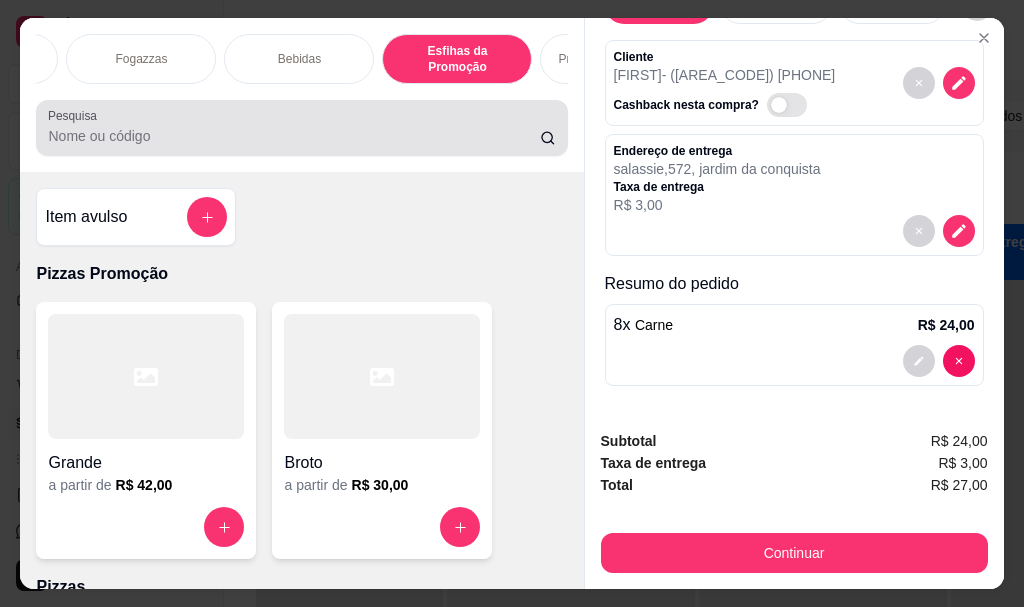 scroll, scrollTop: 12115, scrollLeft: 0, axis: vertical 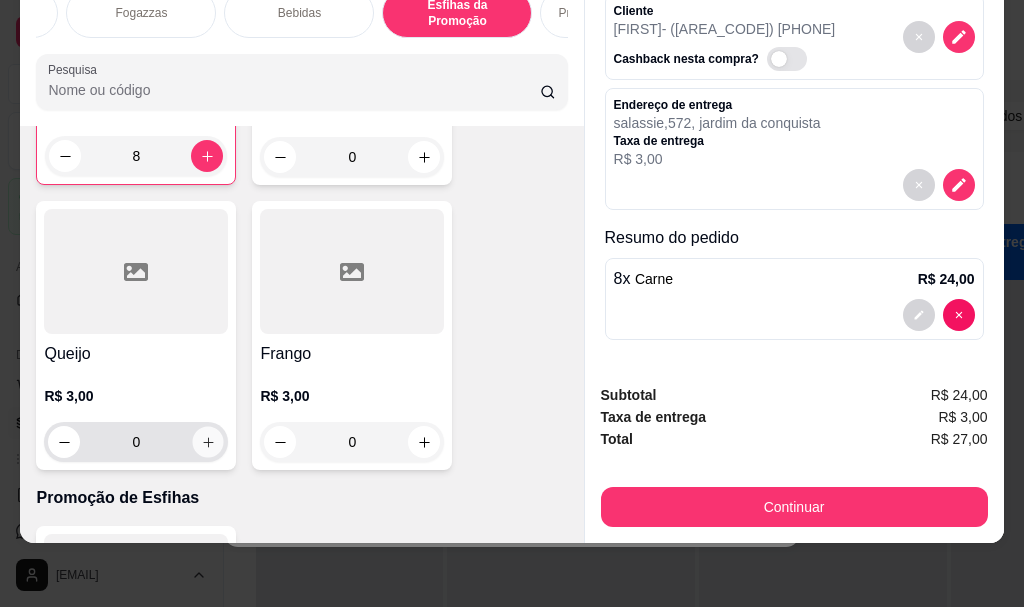 click at bounding box center (208, 442) 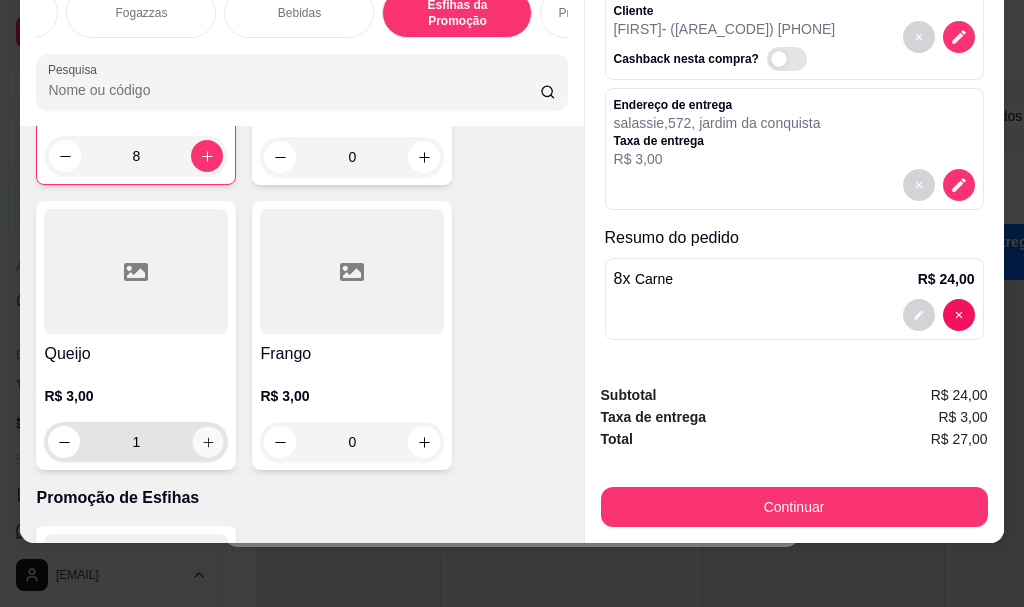 click 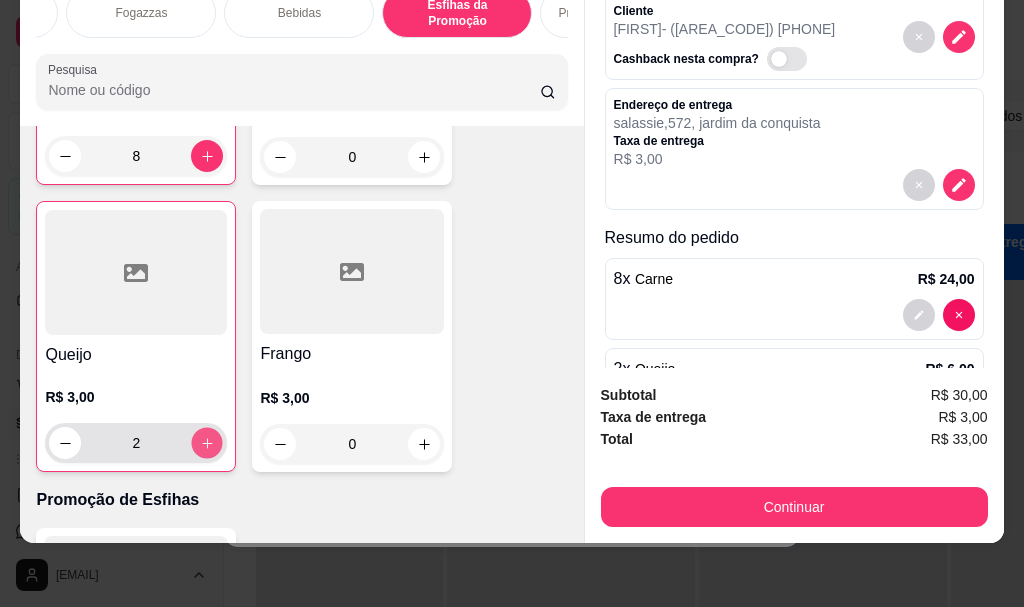 scroll, scrollTop: 166, scrollLeft: 0, axis: vertical 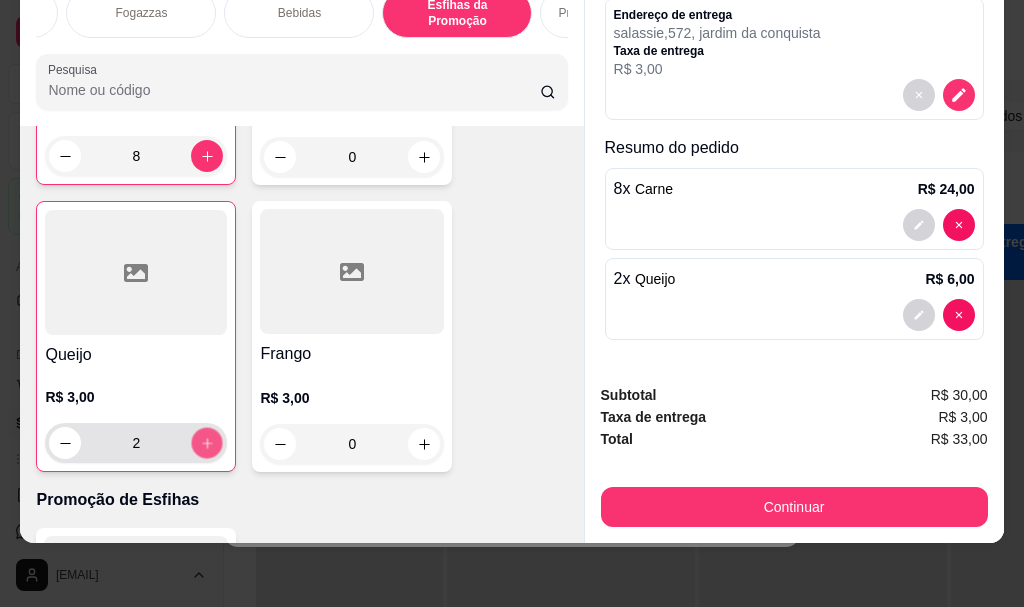 click 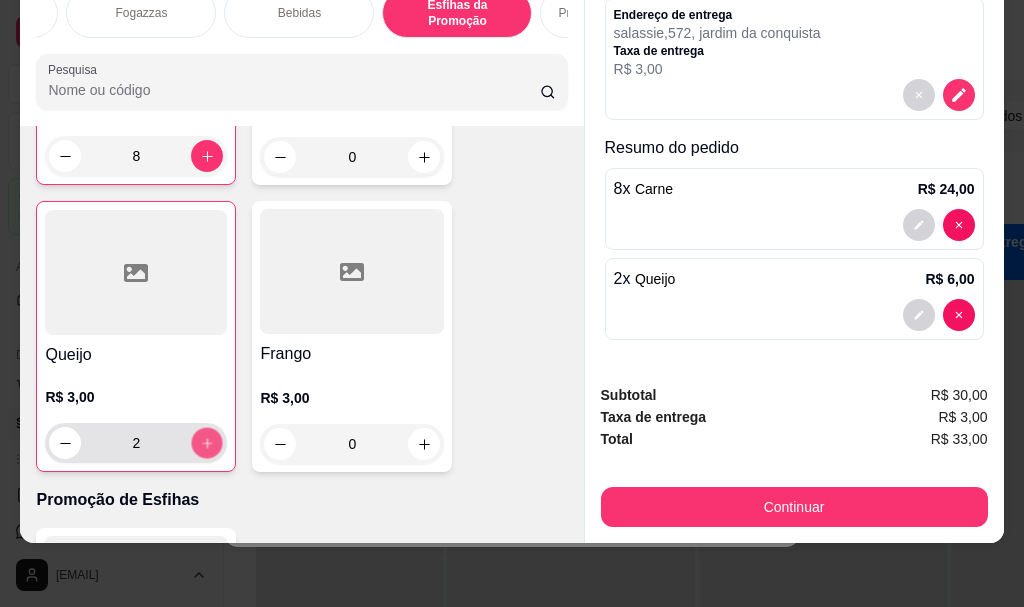 click 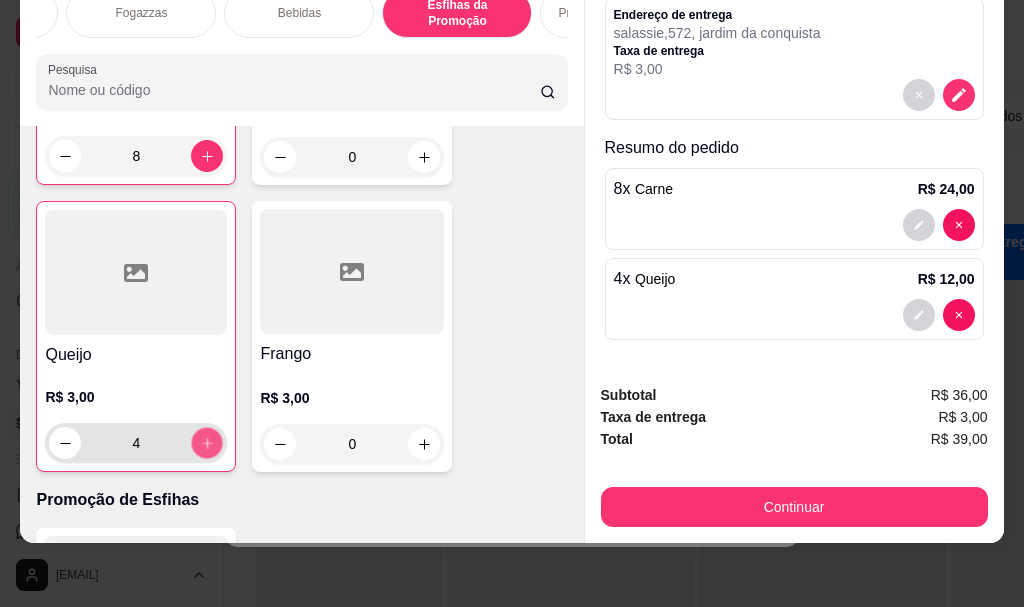 click 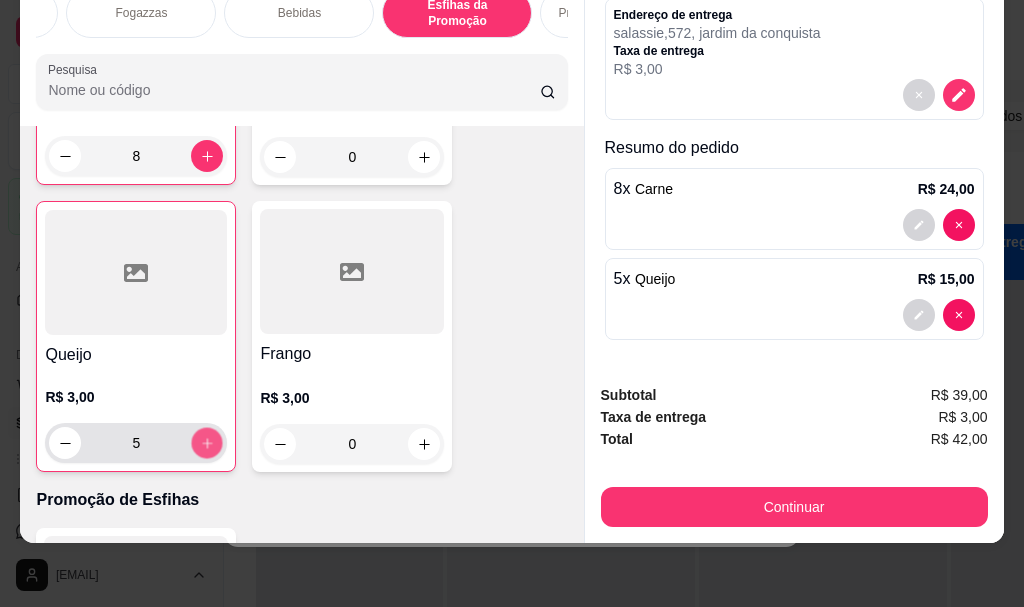 click 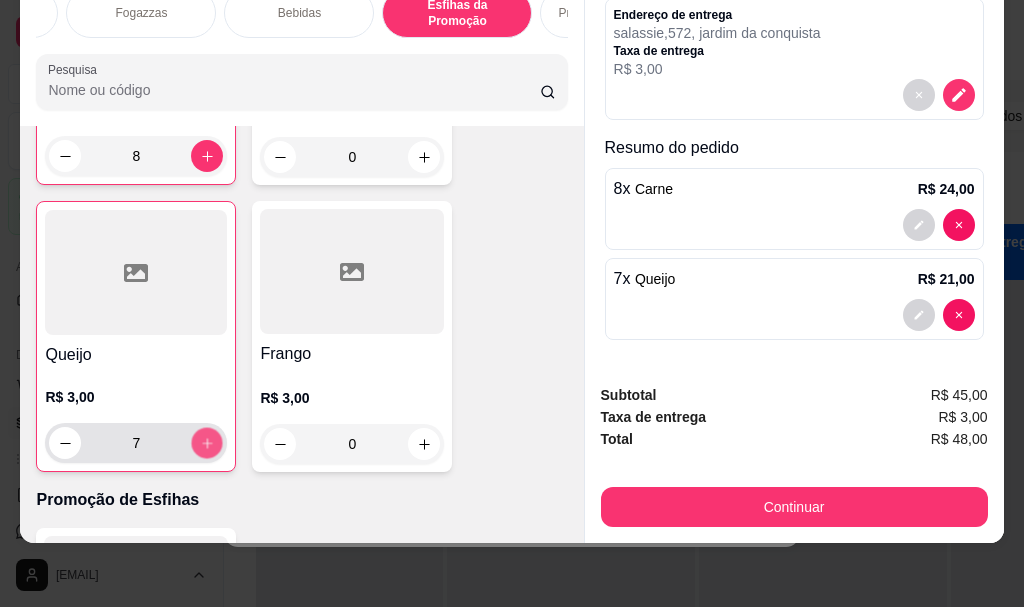 click 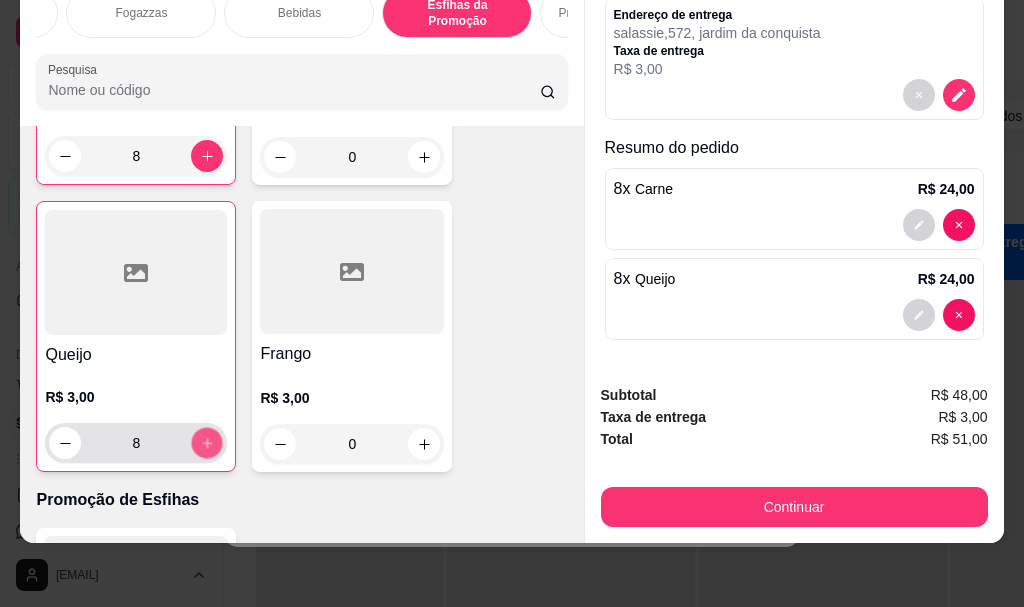 click 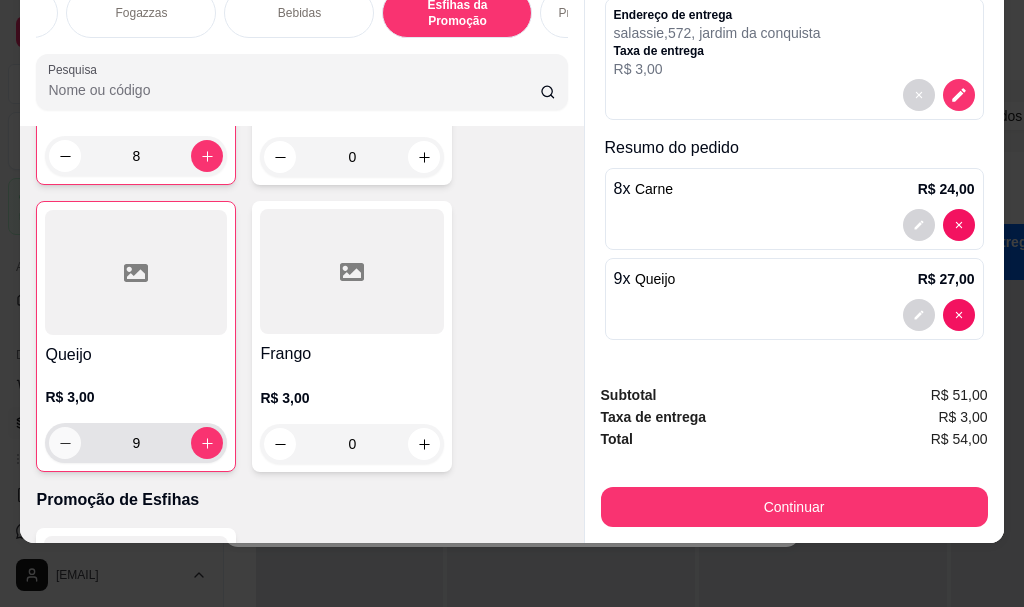click 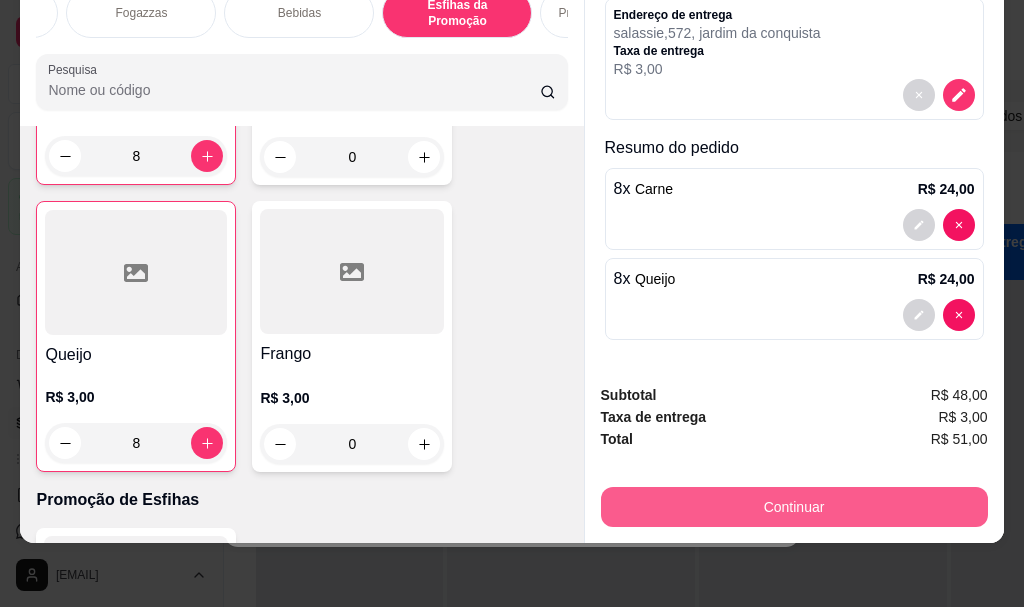 click on "Continuar" at bounding box center [794, 507] 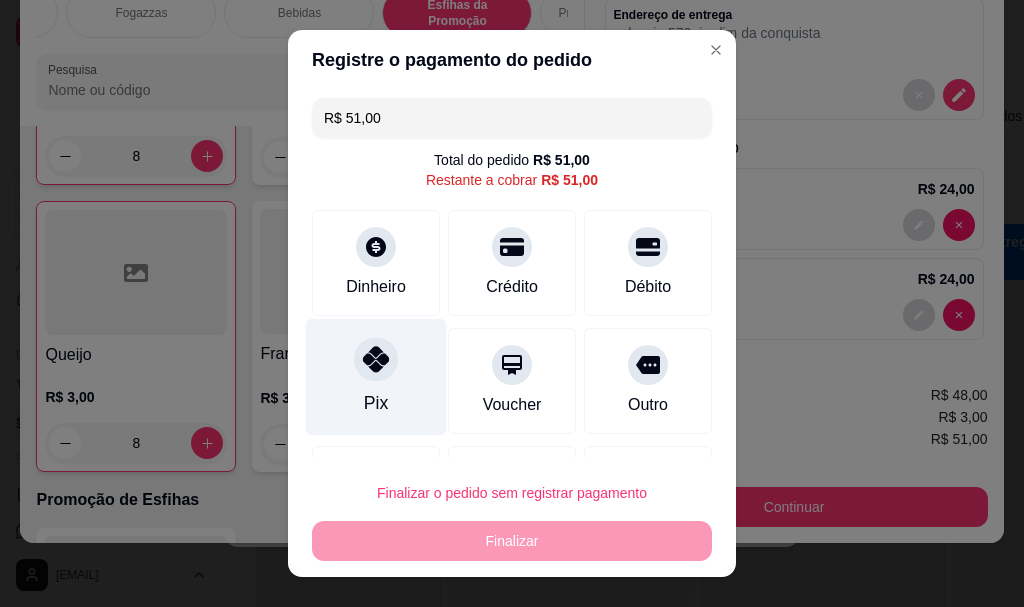 click 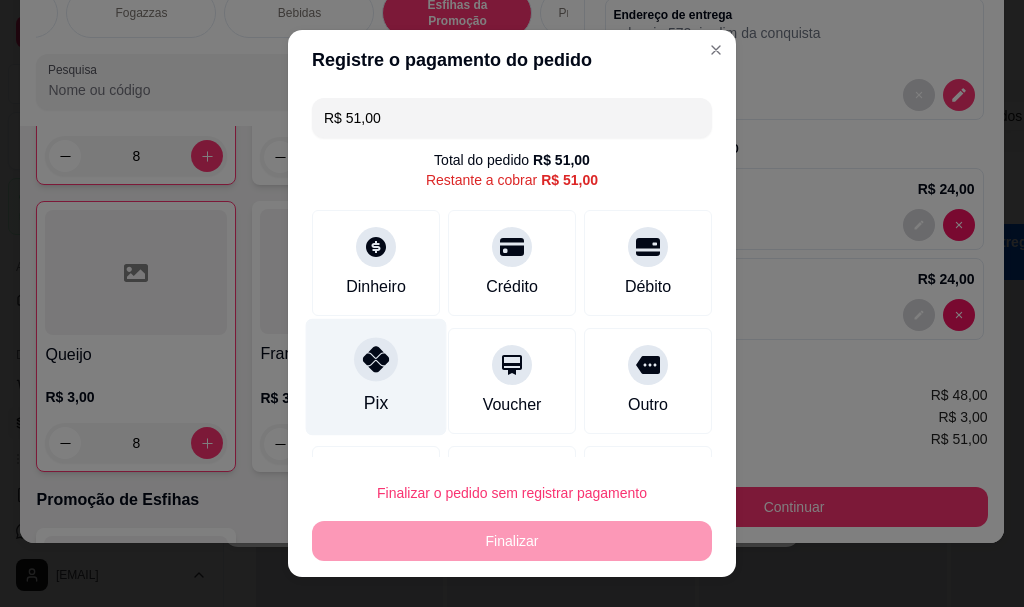 type on "R$ 0,00" 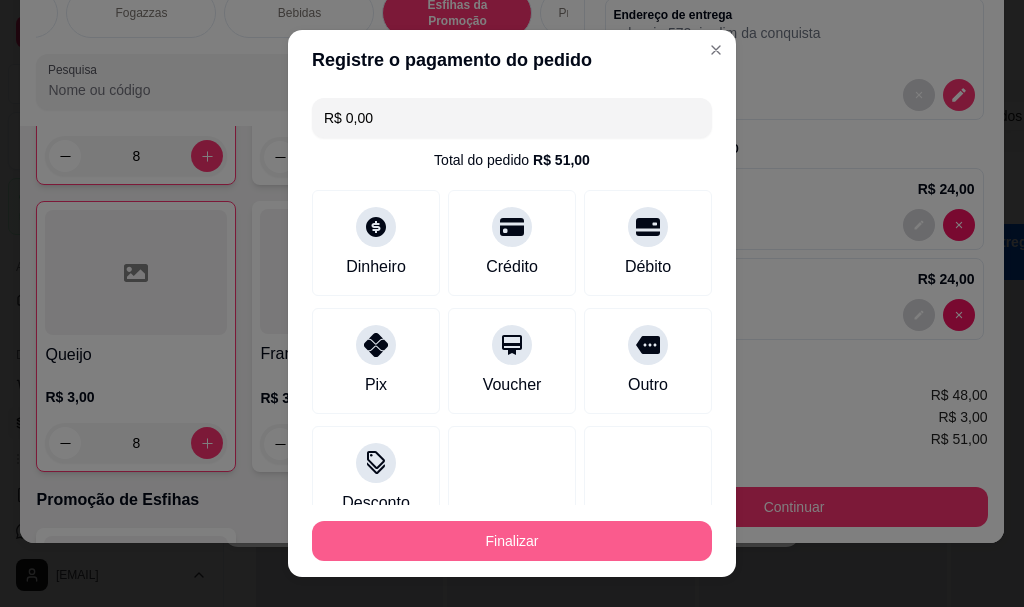 click on "Finalizar" at bounding box center [512, 541] 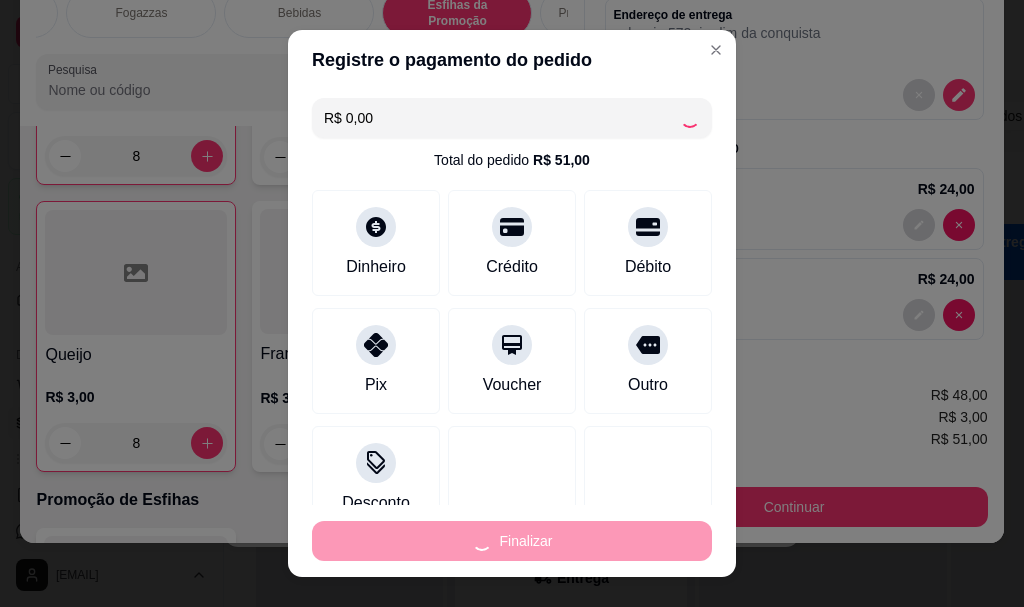 type on "0" 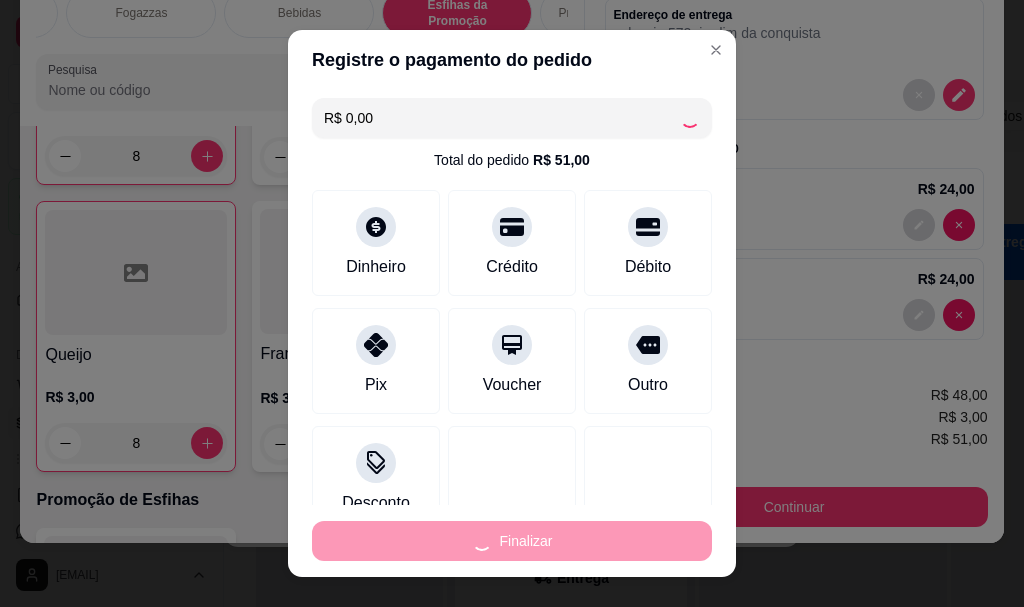 type on "0" 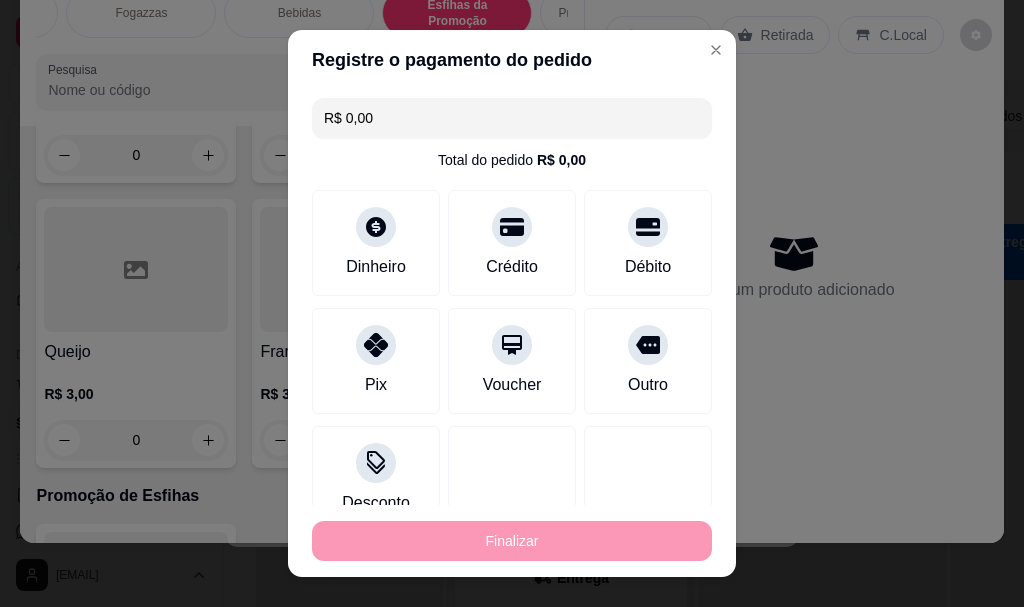 type on "-R$ 51,00" 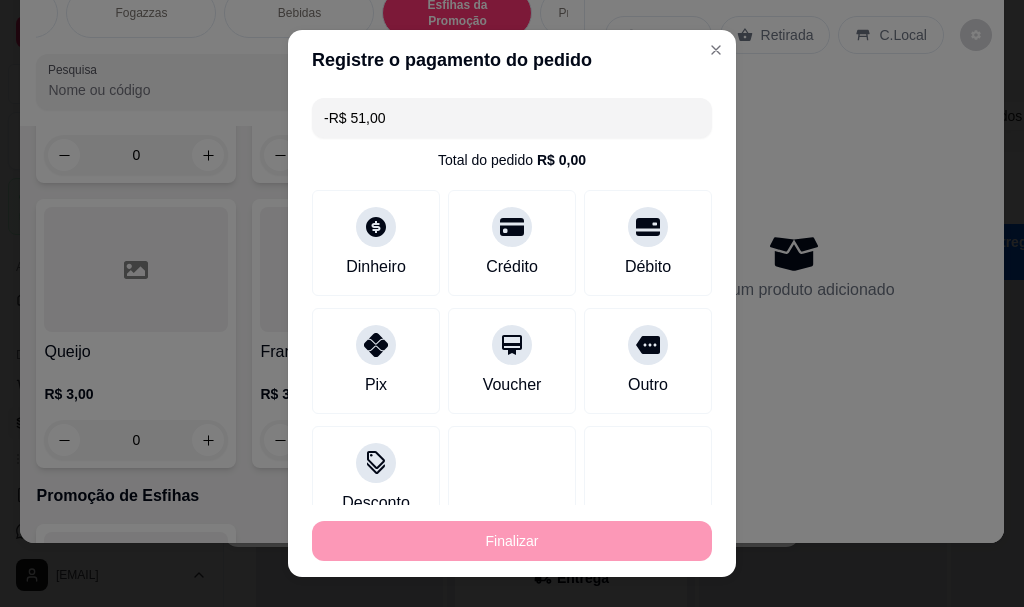 scroll, scrollTop: 0, scrollLeft: 0, axis: both 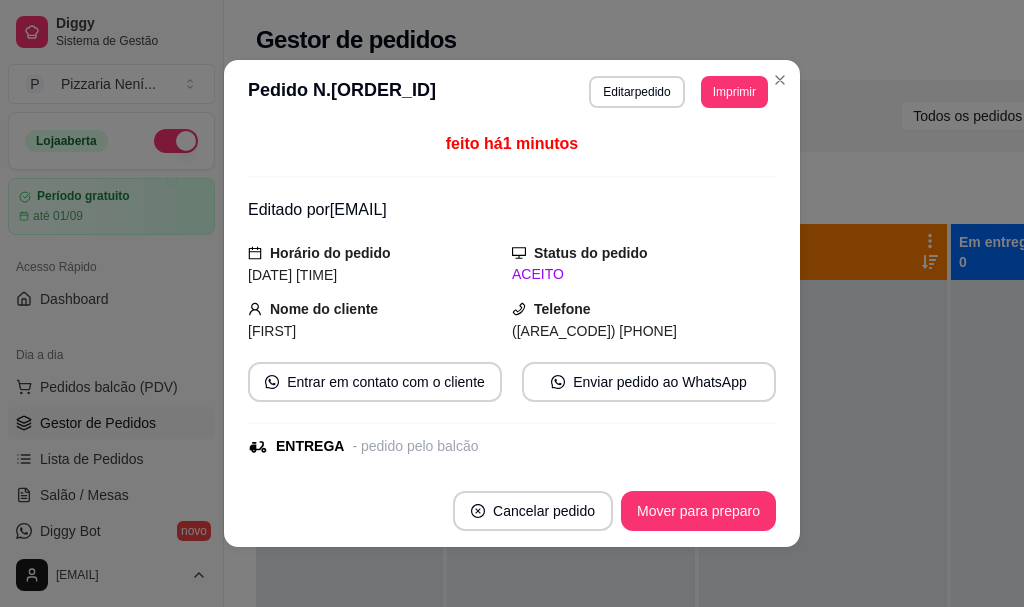 click on "Mover para preparo" at bounding box center (698, 511) 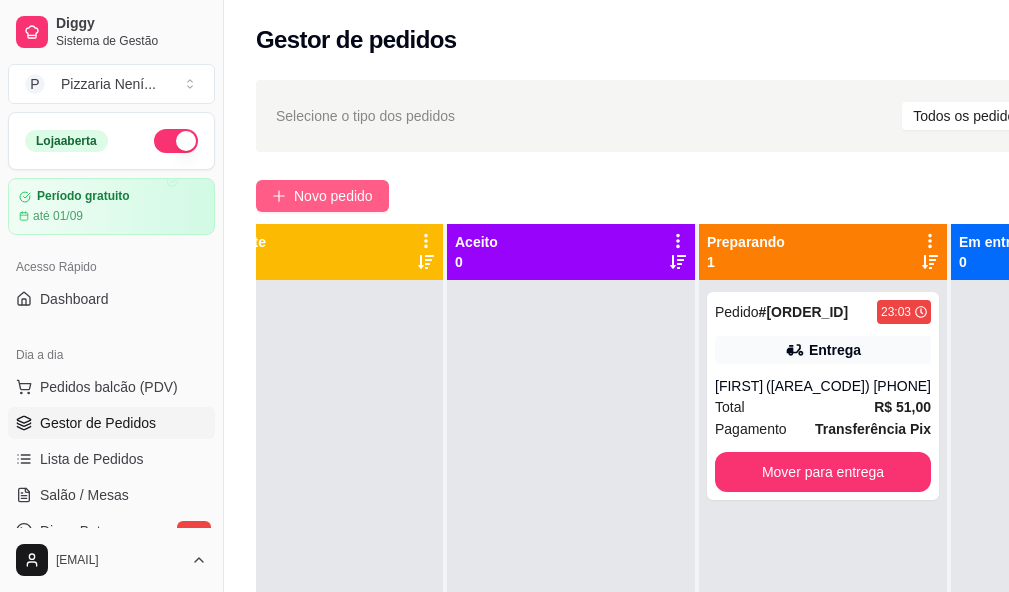 click on "Novo pedido" at bounding box center [333, 196] 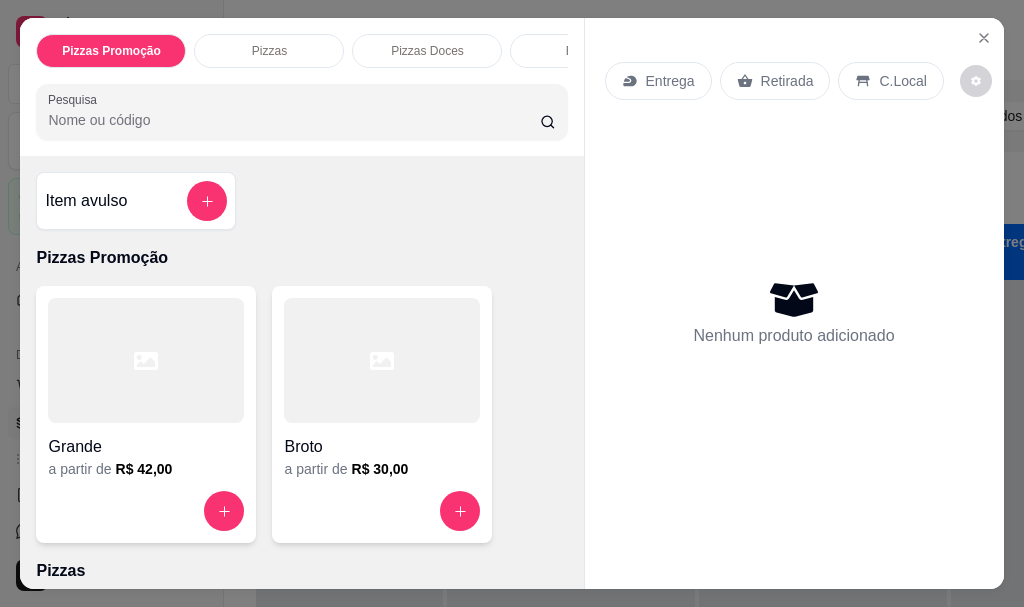 click on "Retirada" at bounding box center (787, 81) 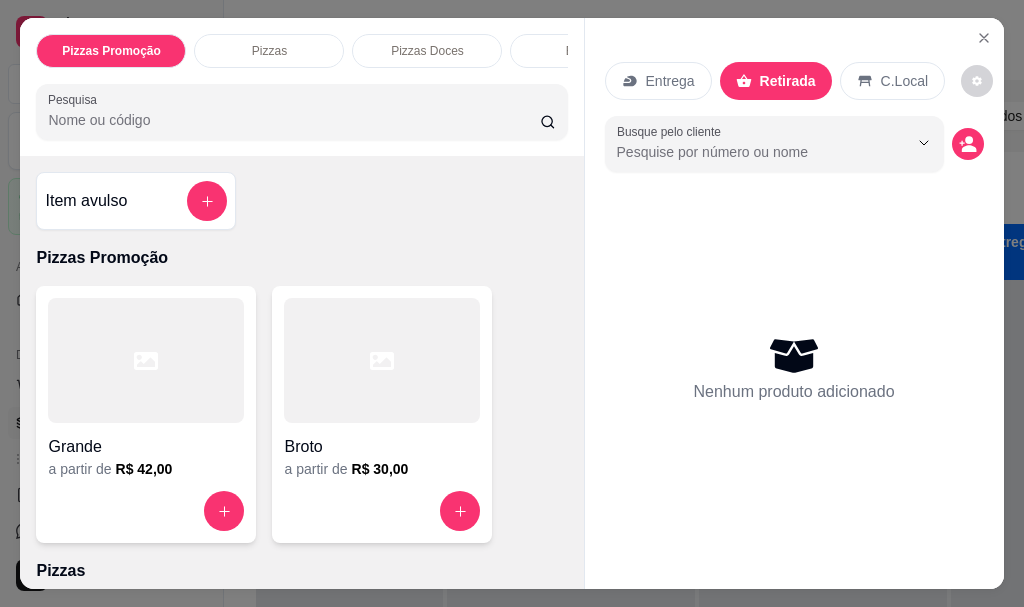 click 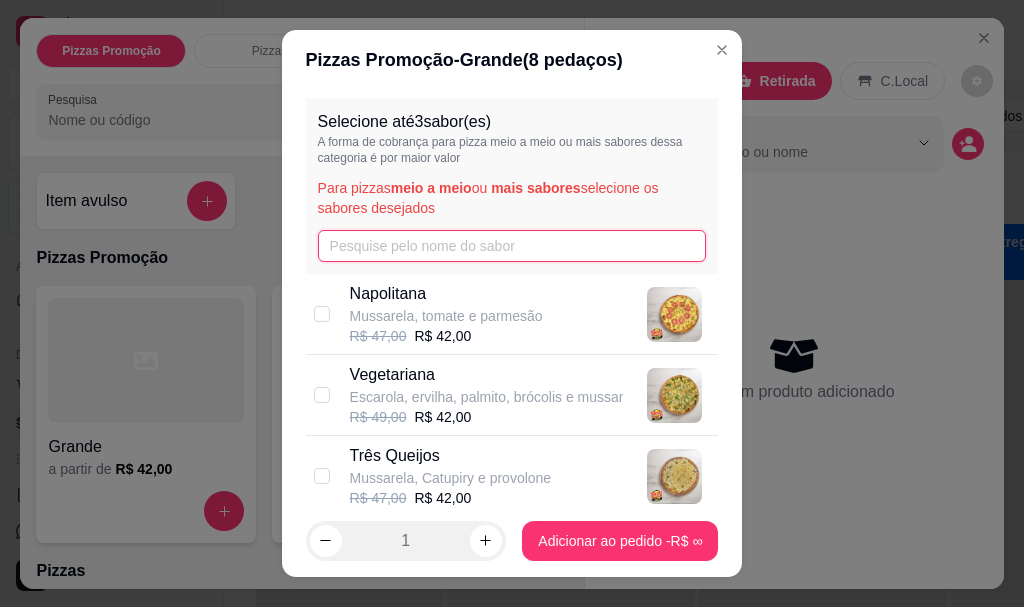 click at bounding box center (512, 246) 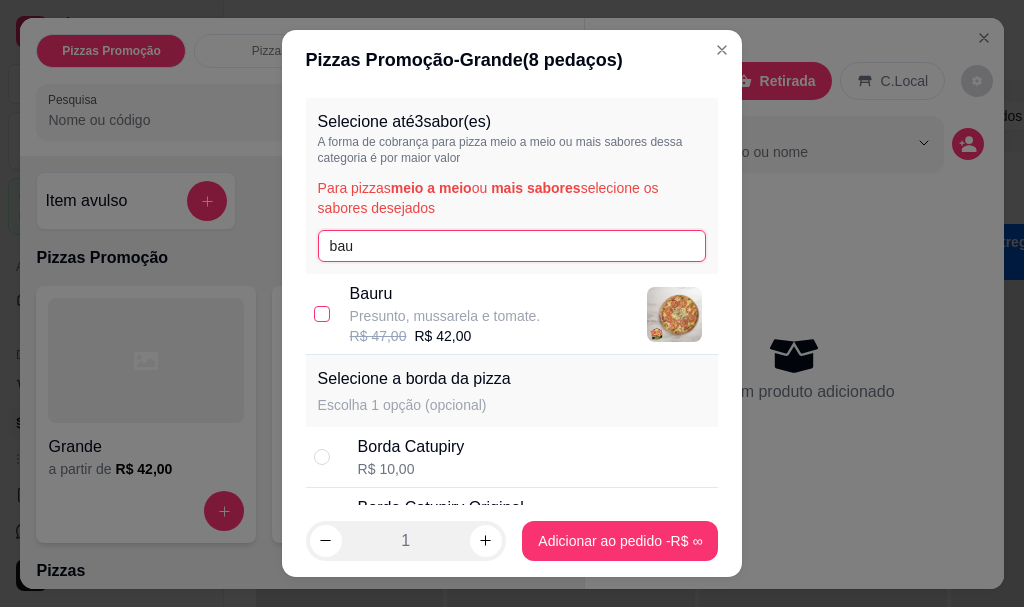 type on "bau" 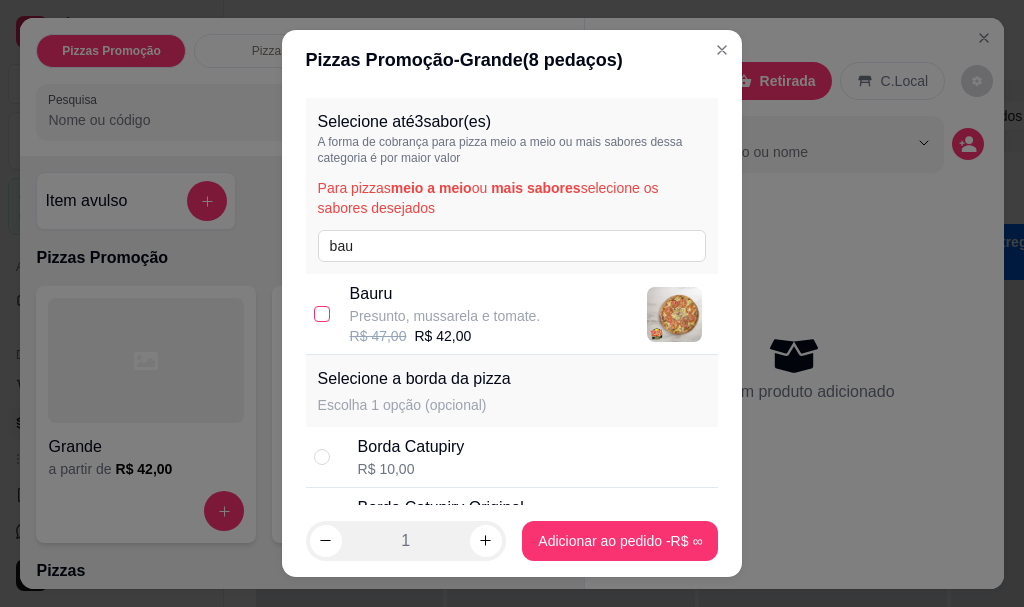 click at bounding box center [322, 314] 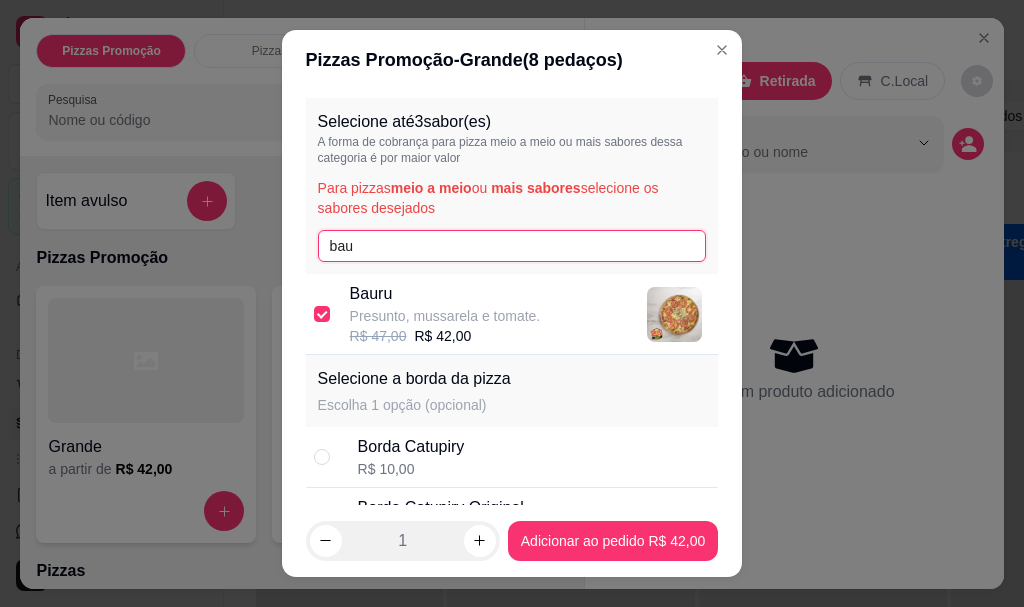 click on "bau" at bounding box center [512, 246] 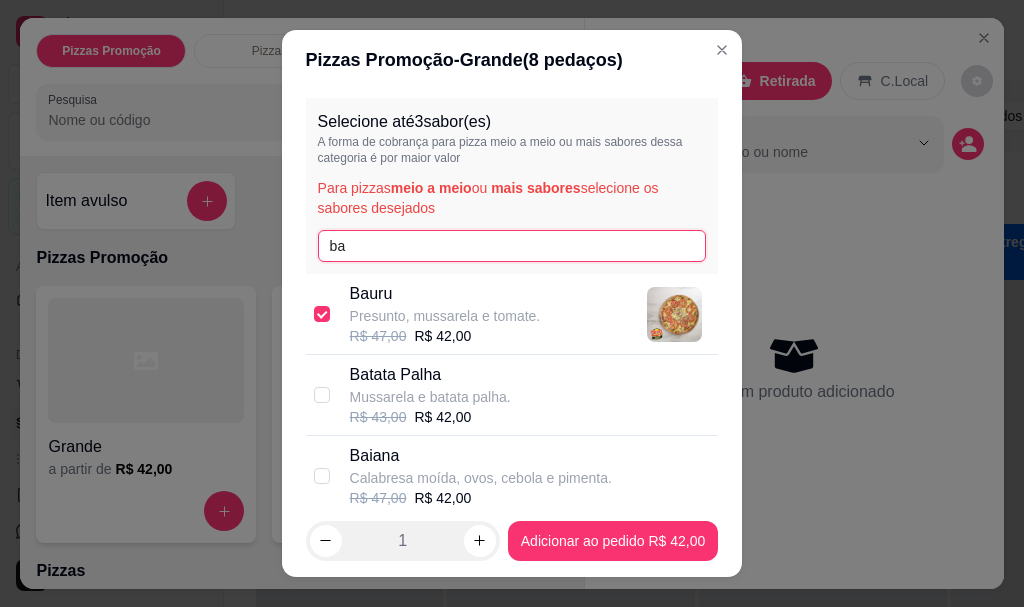 type on "b" 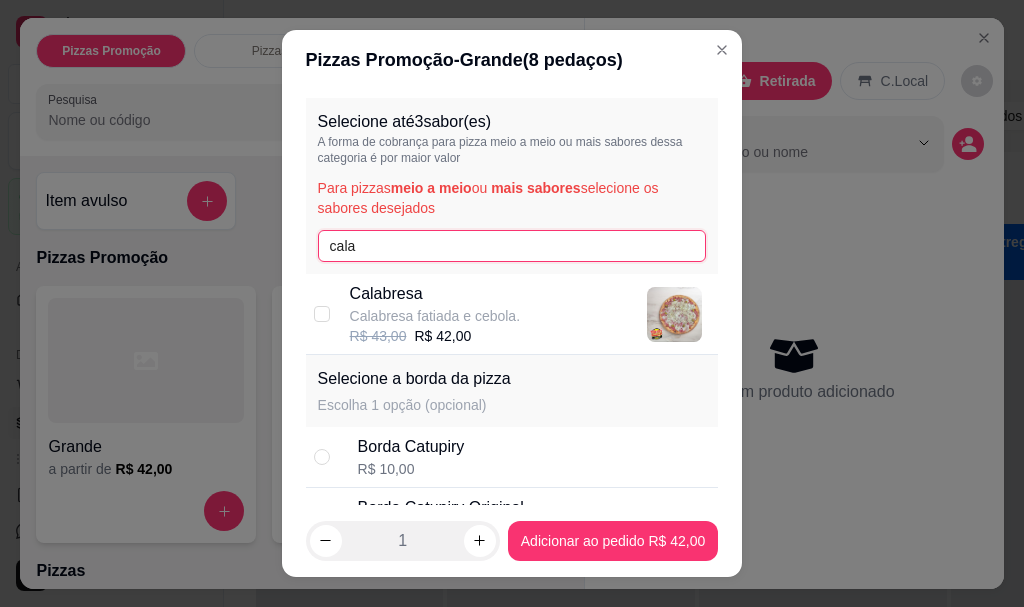 type on "cala" 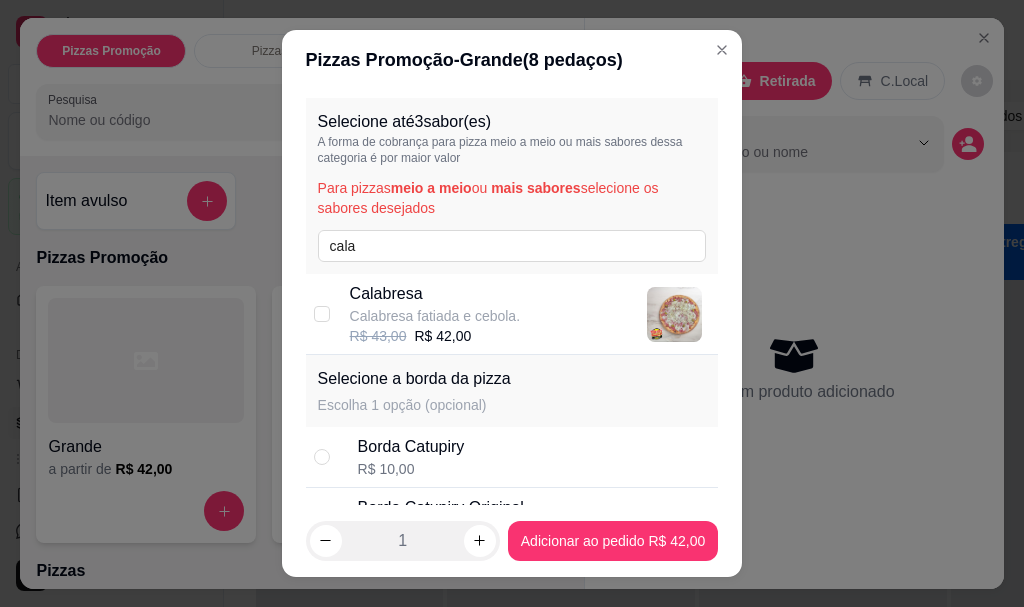 click on "Calabresa fatiada e cebola." at bounding box center [435, 316] 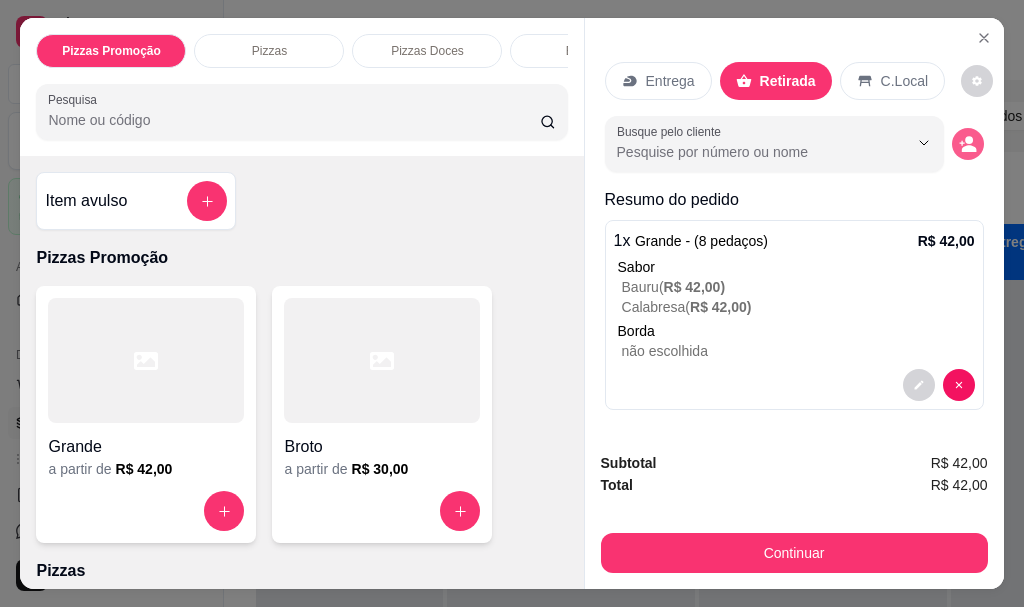 click 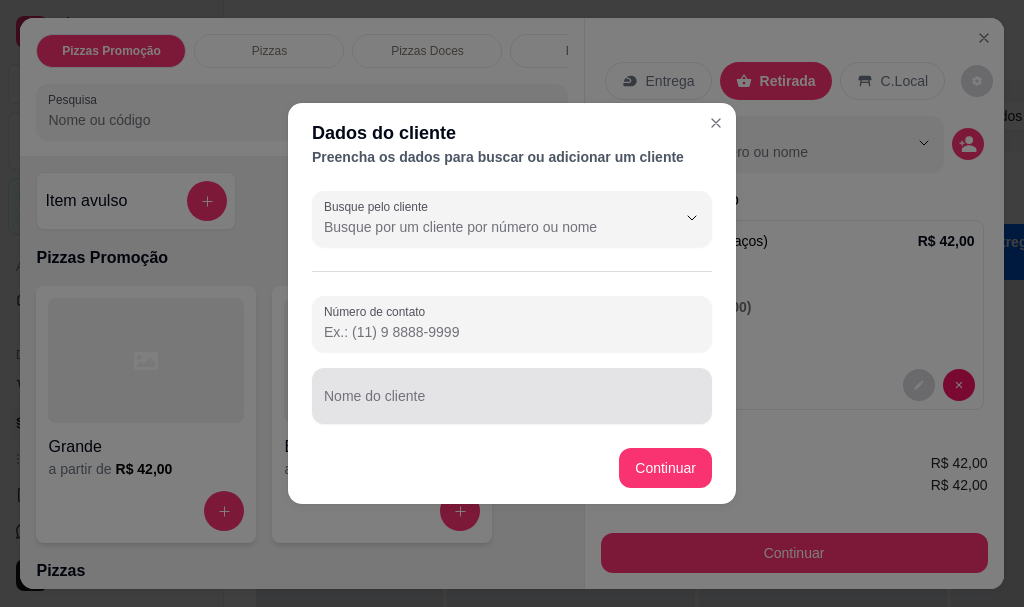 click on "Nome do cliente" at bounding box center [512, 404] 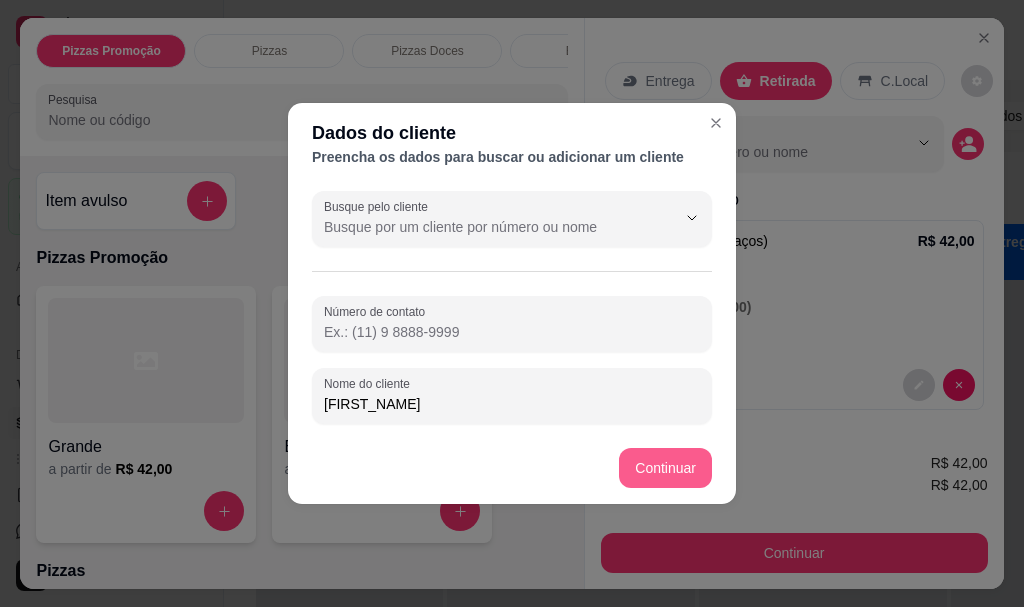type on "[FIRST_NAME]" 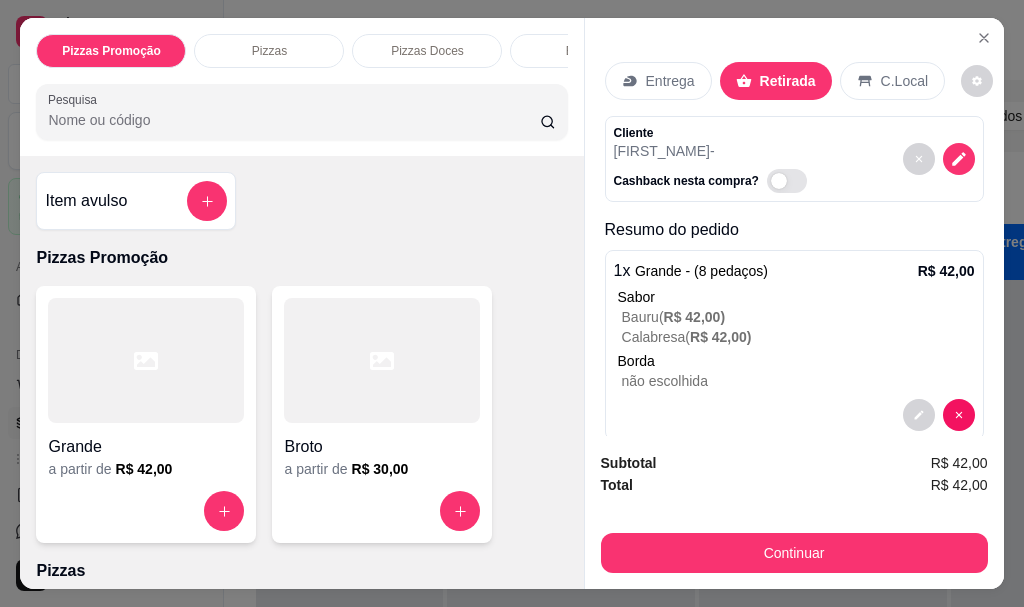 click on "Continuar" at bounding box center [794, 553] 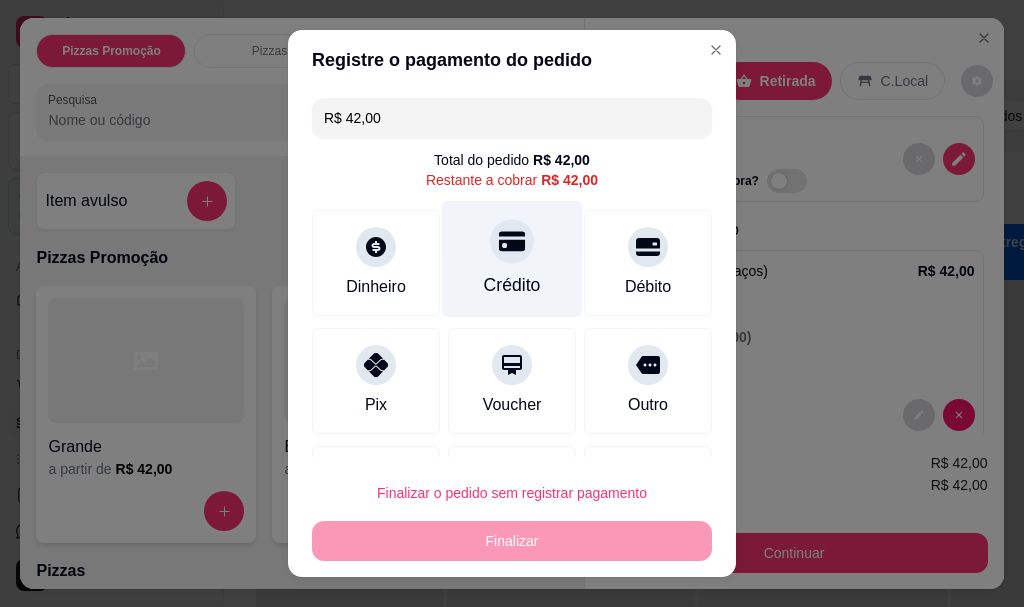 click on "Crédito" at bounding box center (512, 286) 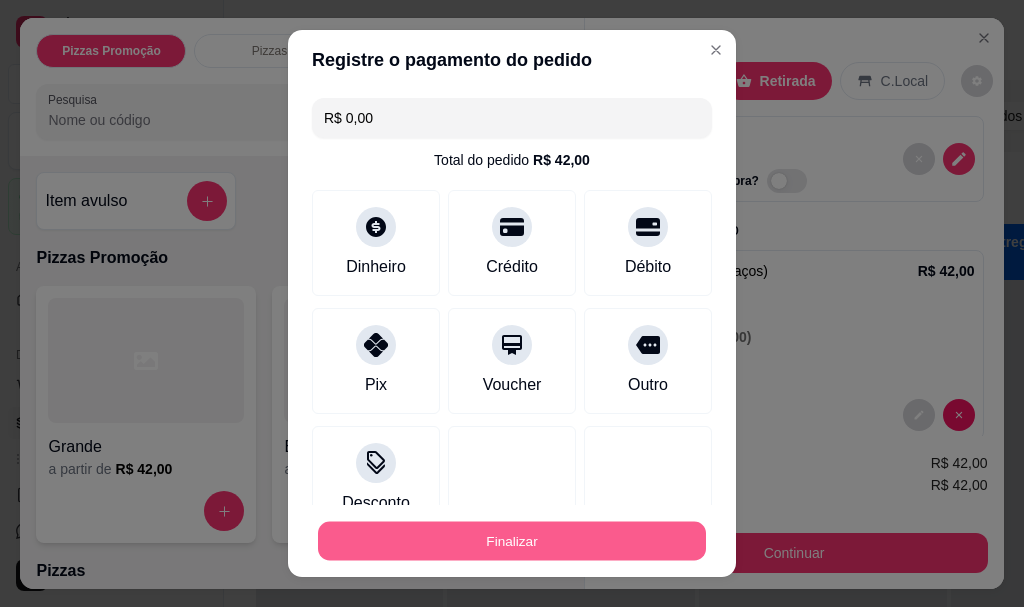 click on "Finalizar" at bounding box center [512, 540] 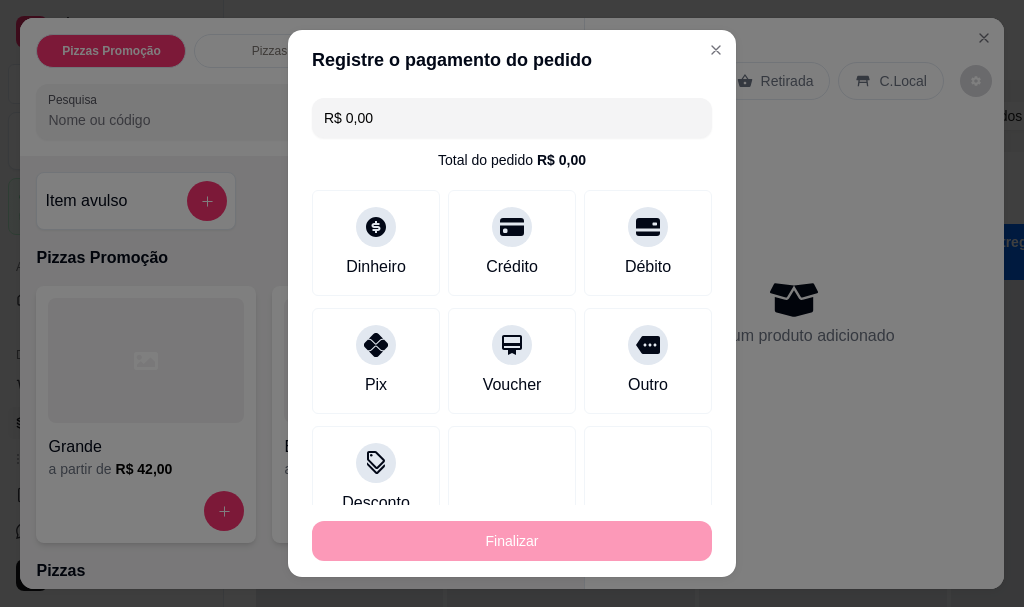 type on "-R$ 42,00" 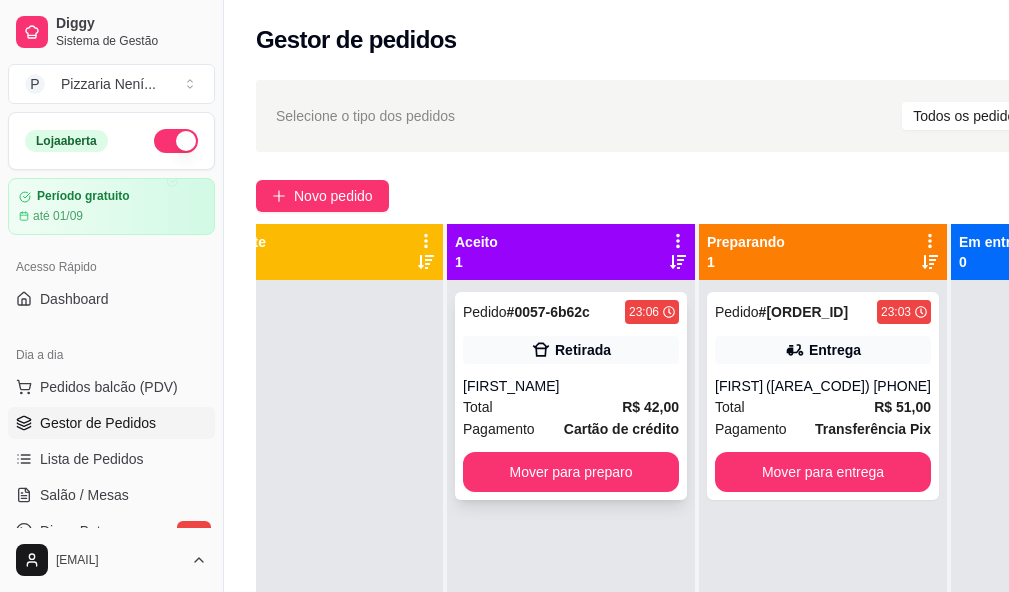 scroll, scrollTop: 71, scrollLeft: 61, axis: both 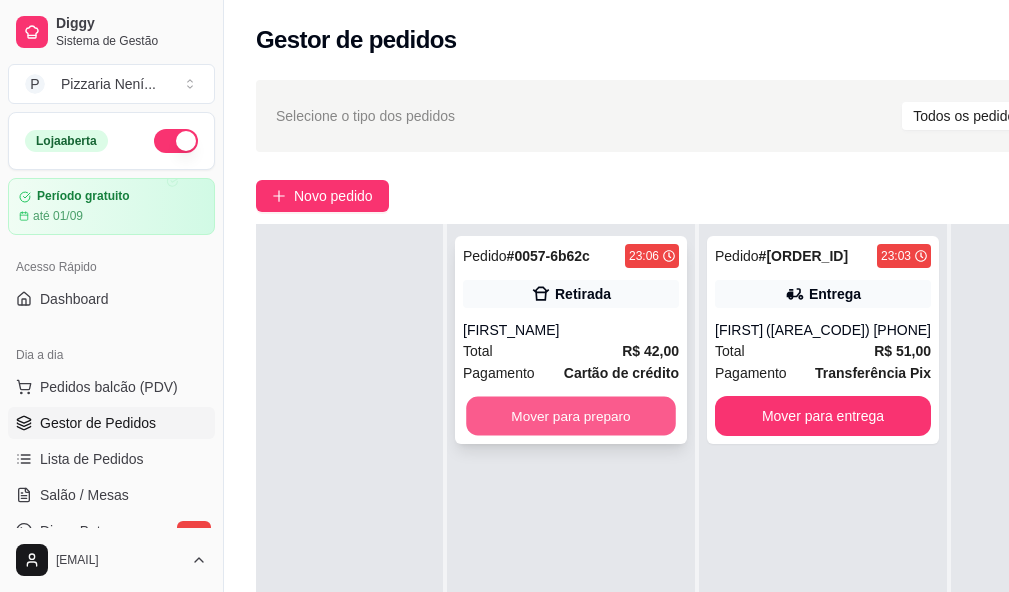 click on "Mover para preparo" at bounding box center [571, 416] 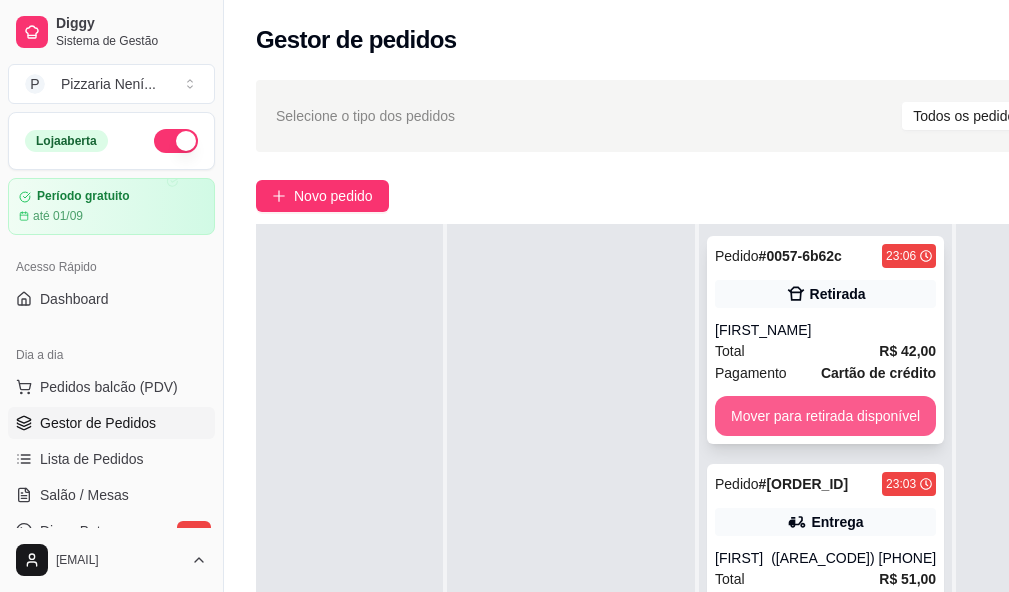 scroll, scrollTop: 320, scrollLeft: 0, axis: vertical 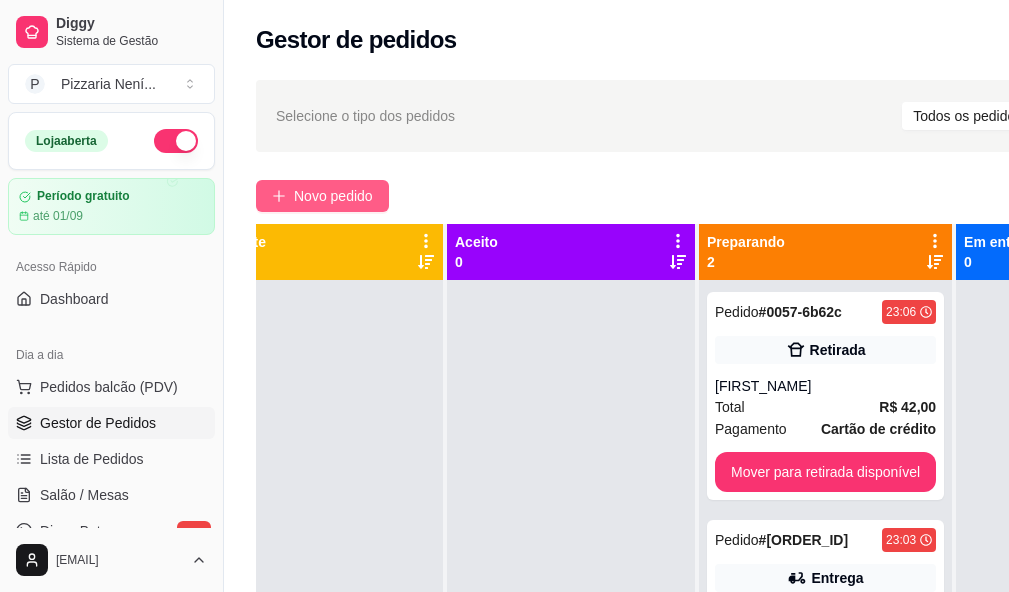 click on "Novo pedido" at bounding box center (322, 196) 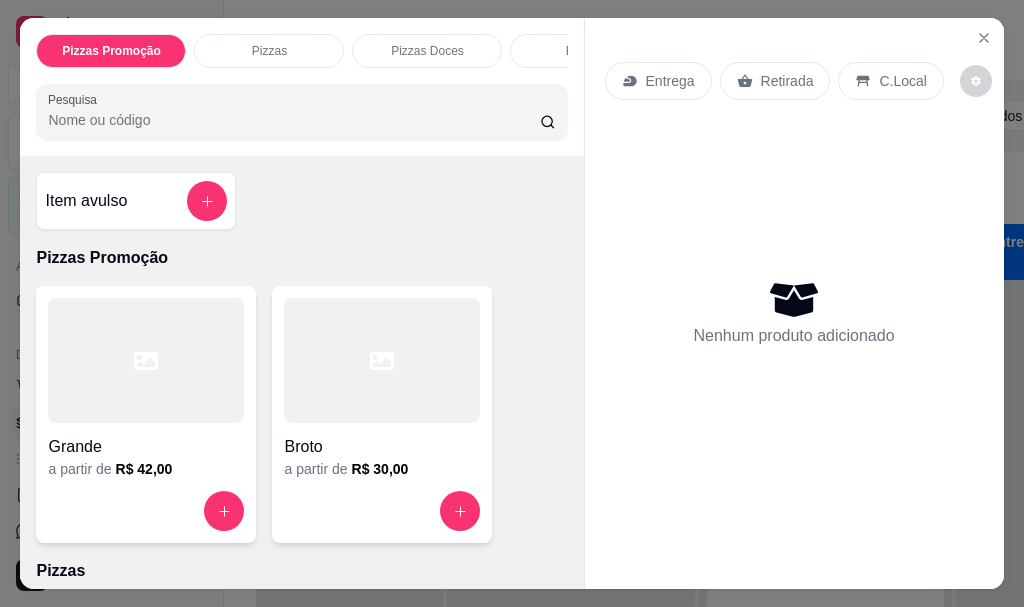 click on "Entrega" at bounding box center (670, 81) 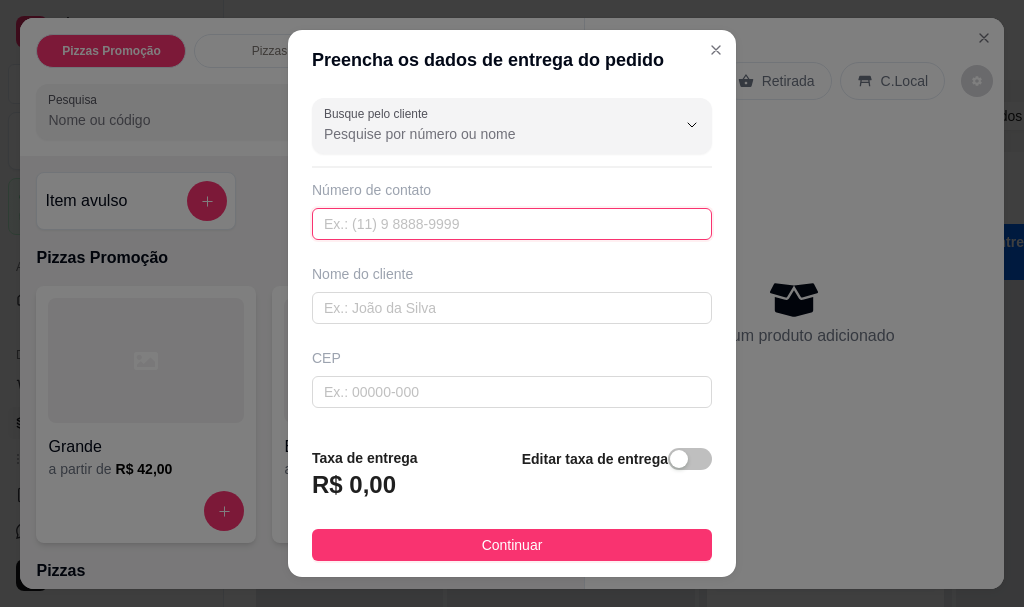 click at bounding box center [512, 224] 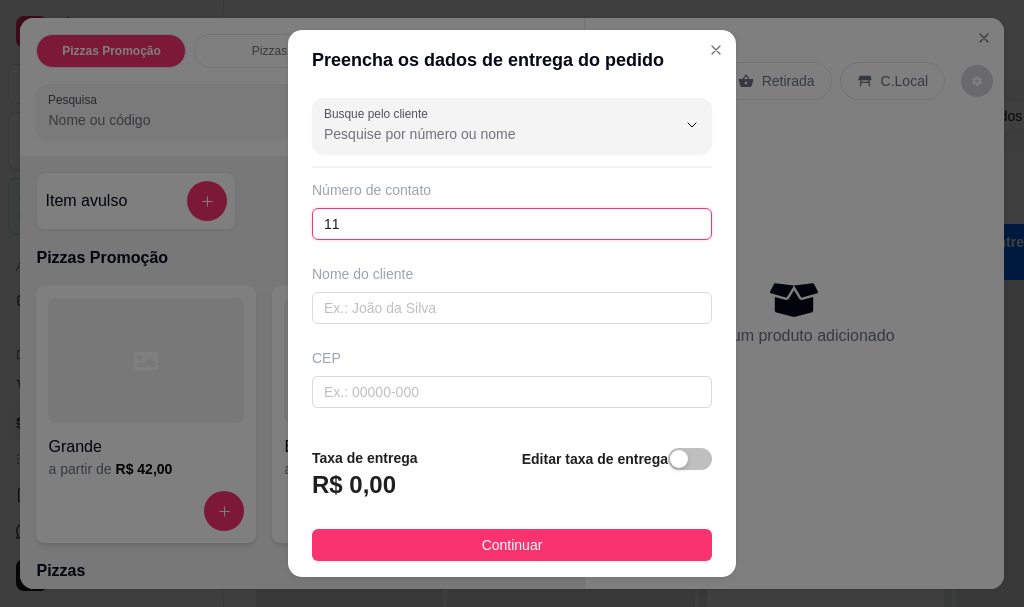 click on "11" at bounding box center (512, 224) 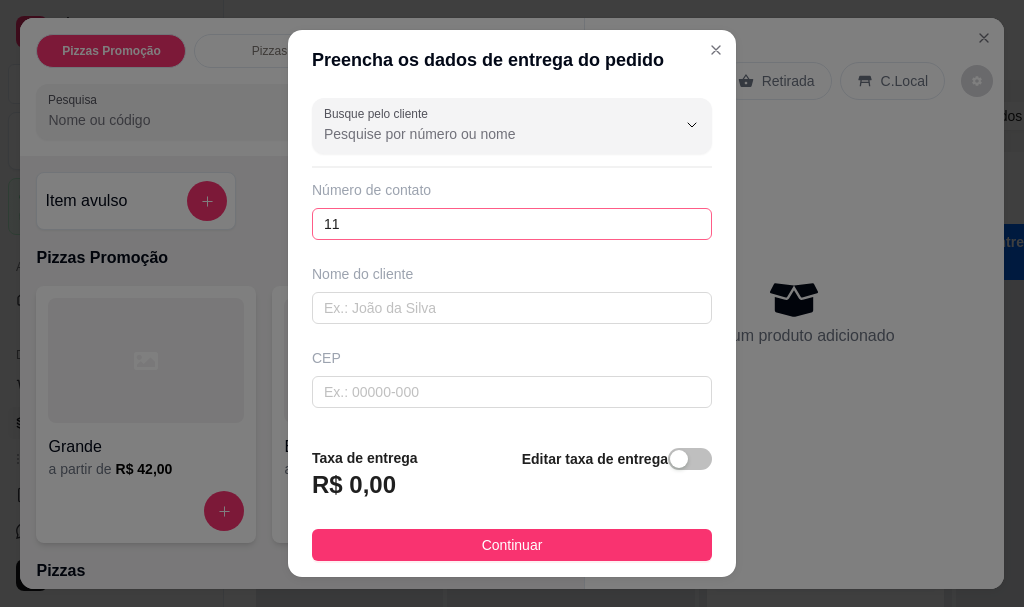 drag, startPoint x: 360, startPoint y: 189, endPoint x: 378, endPoint y: 228, distance: 42.953465 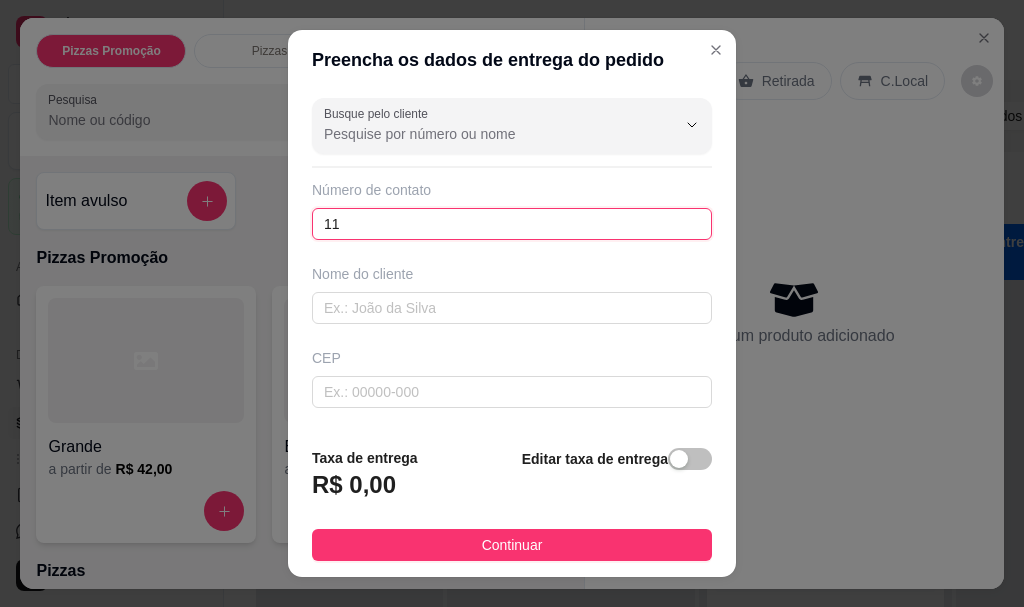click on "11" at bounding box center (512, 224) 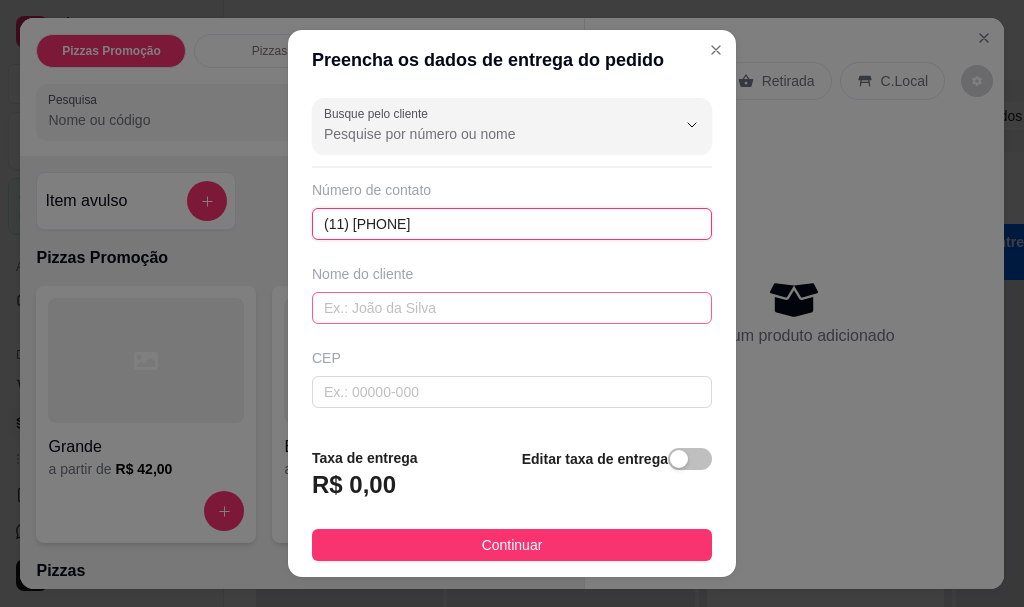 type on "(11) [PHONE]" 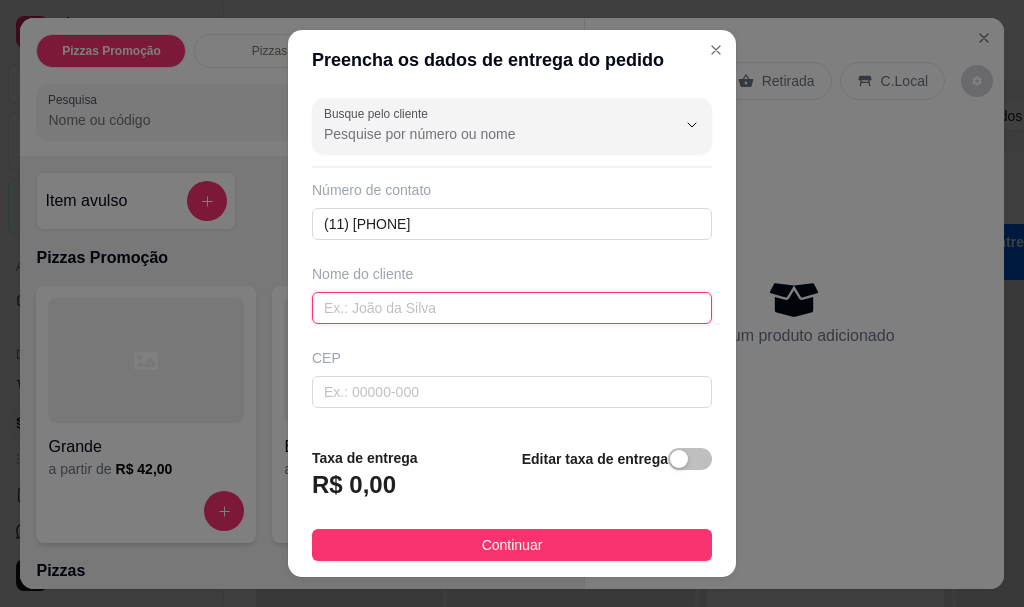 click at bounding box center [512, 308] 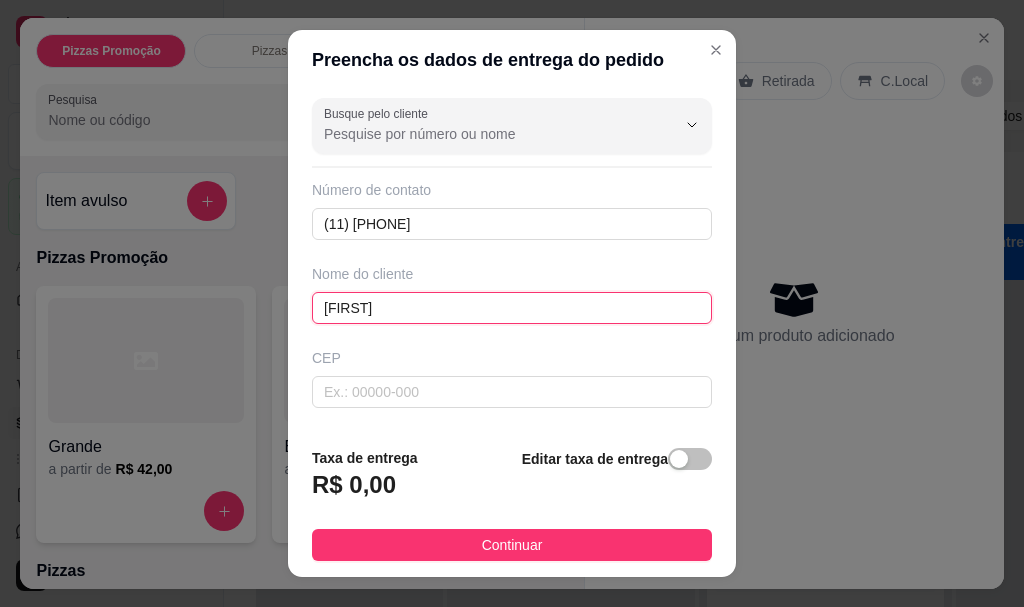 scroll, scrollTop: 34, scrollLeft: 0, axis: vertical 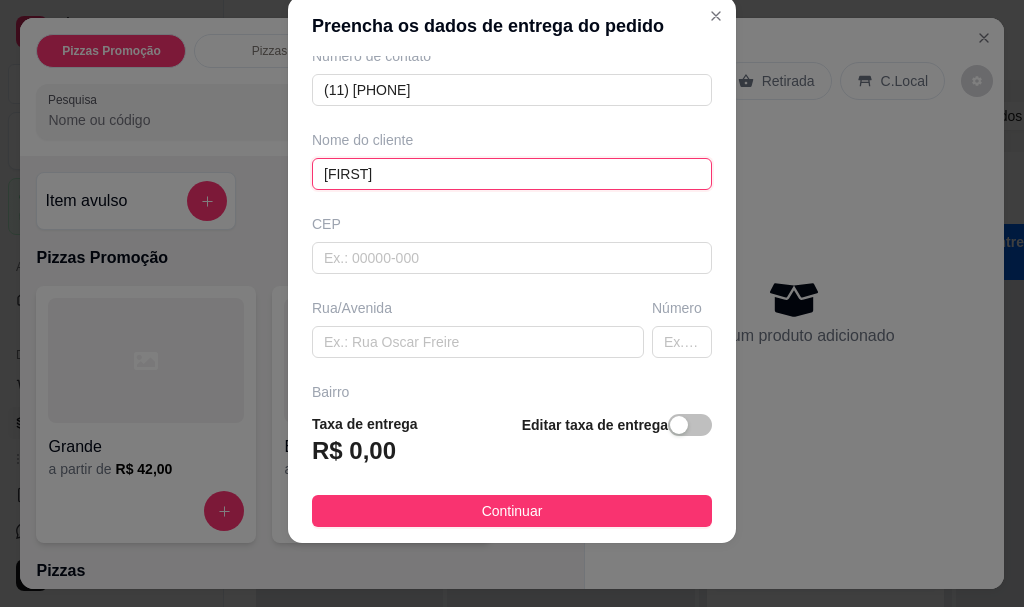 type on "[FIRST]" 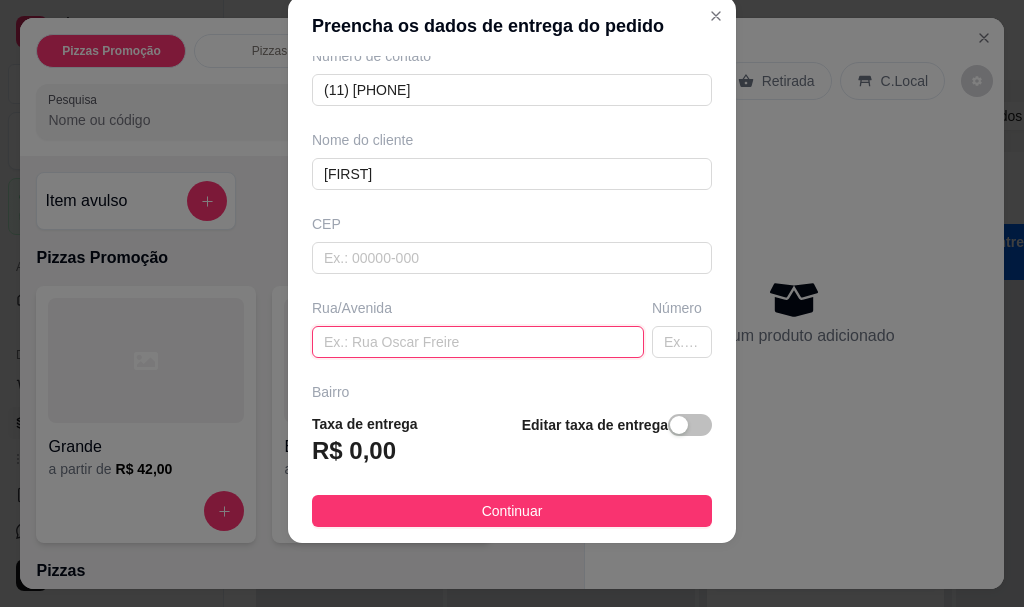 paste on "[STREET]" 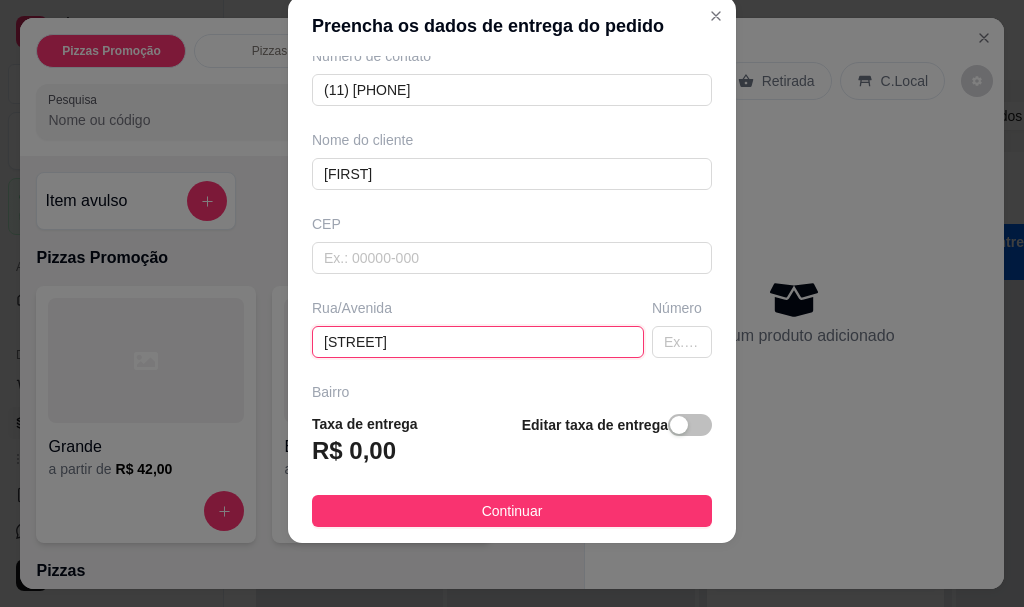 click on "[STREET]" at bounding box center [478, 342] 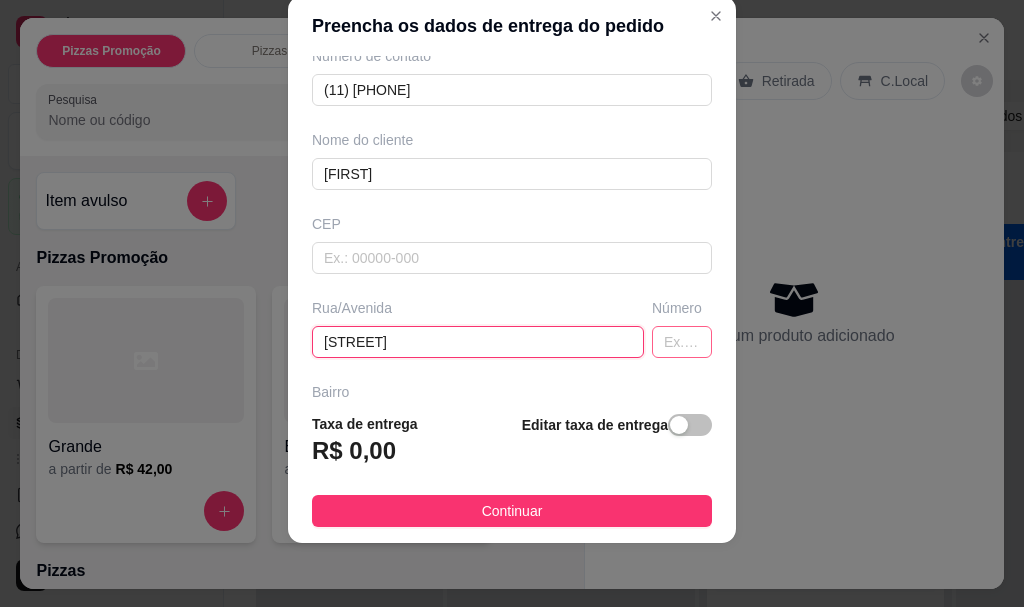 type on "[STREET]" 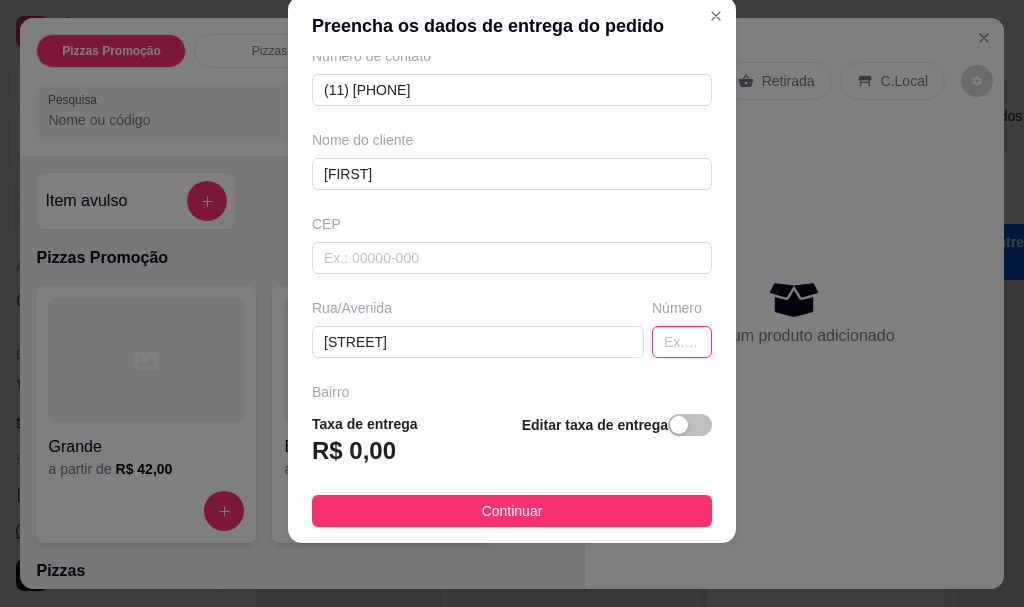 click at bounding box center (682, 342) 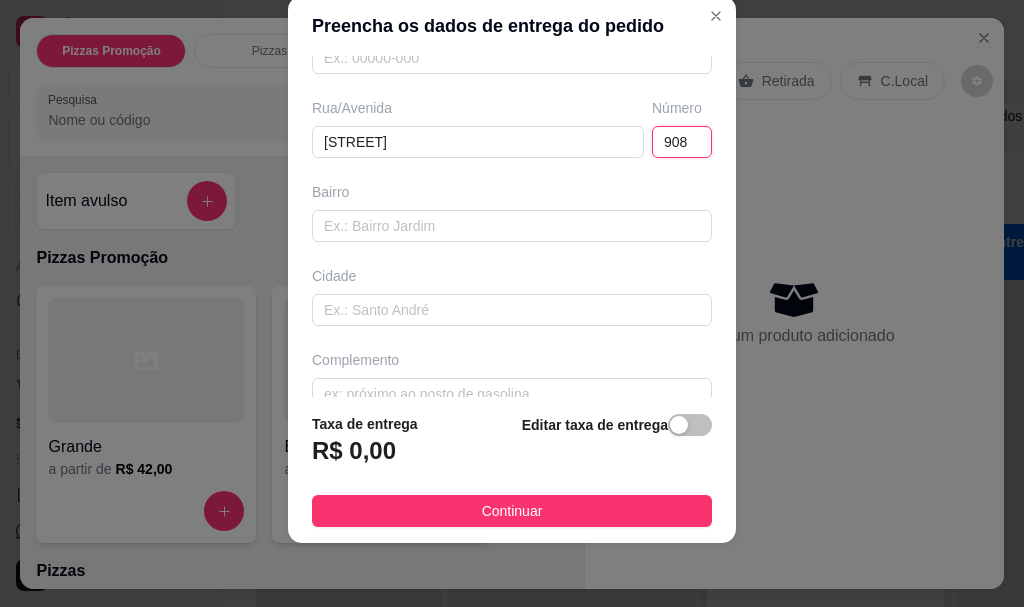scroll, scrollTop: 333, scrollLeft: 0, axis: vertical 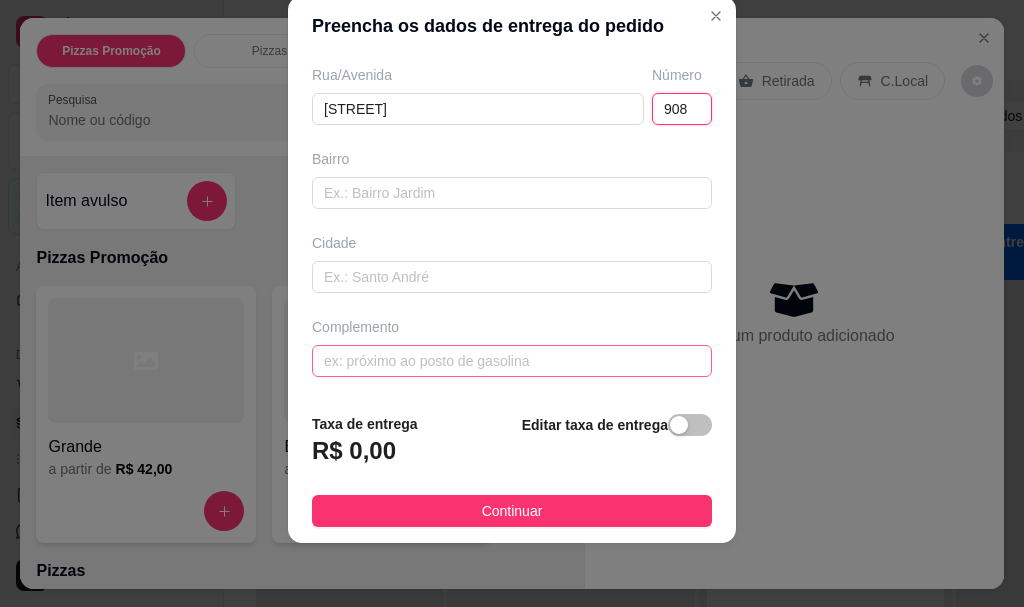 type on "908" 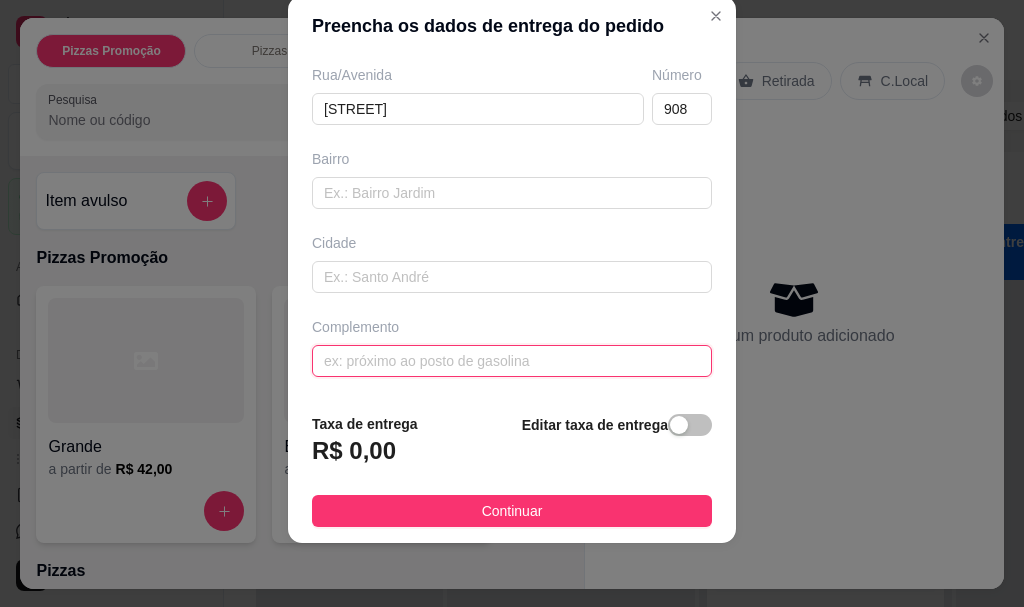 click at bounding box center (512, 361) 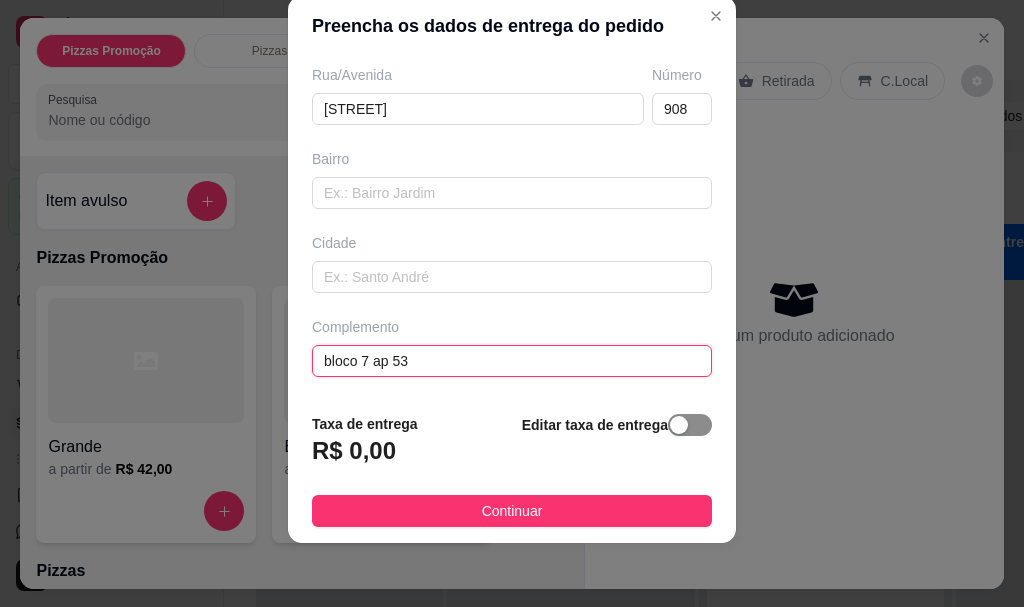 type on "bloco 7 ap 53" 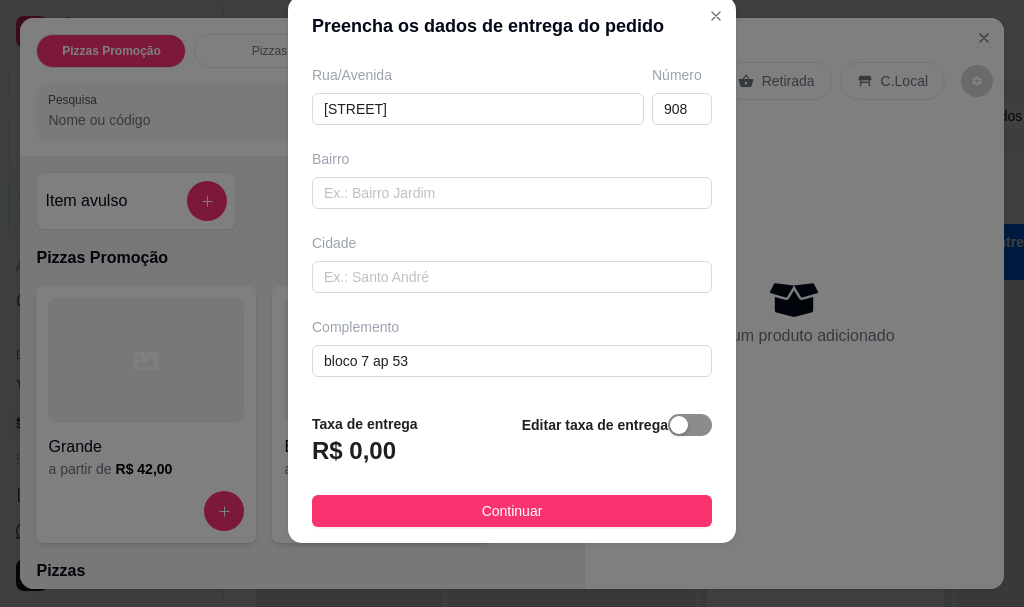 click at bounding box center [679, 425] 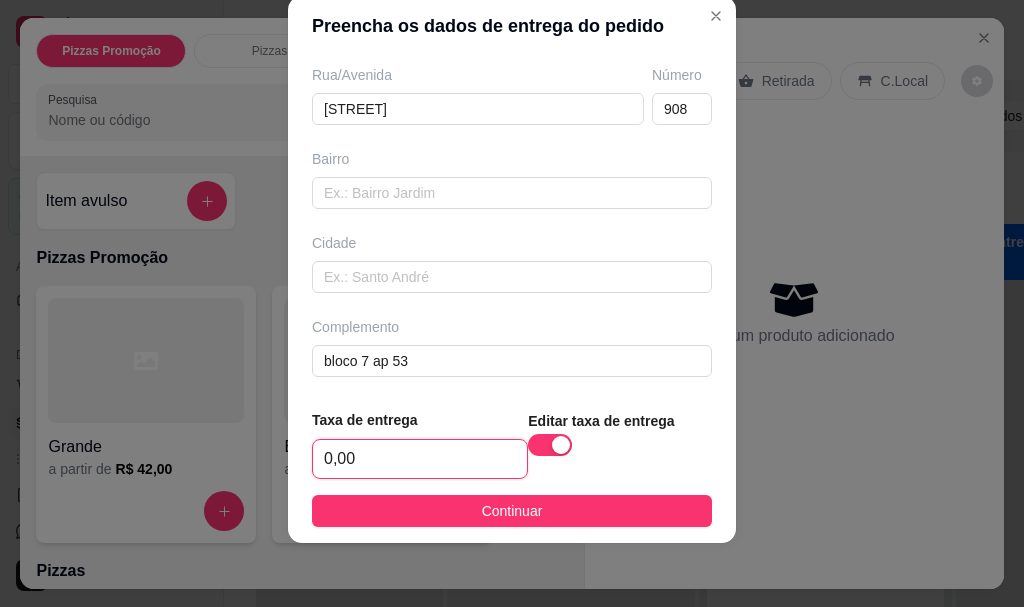 click on "0,00" at bounding box center [420, 459] 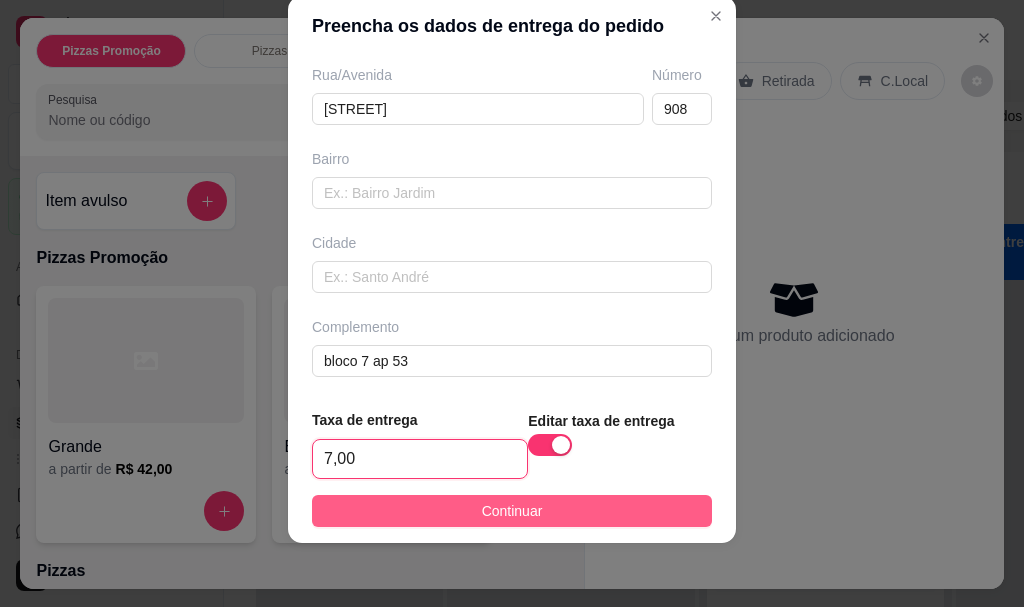 type on "7,00" 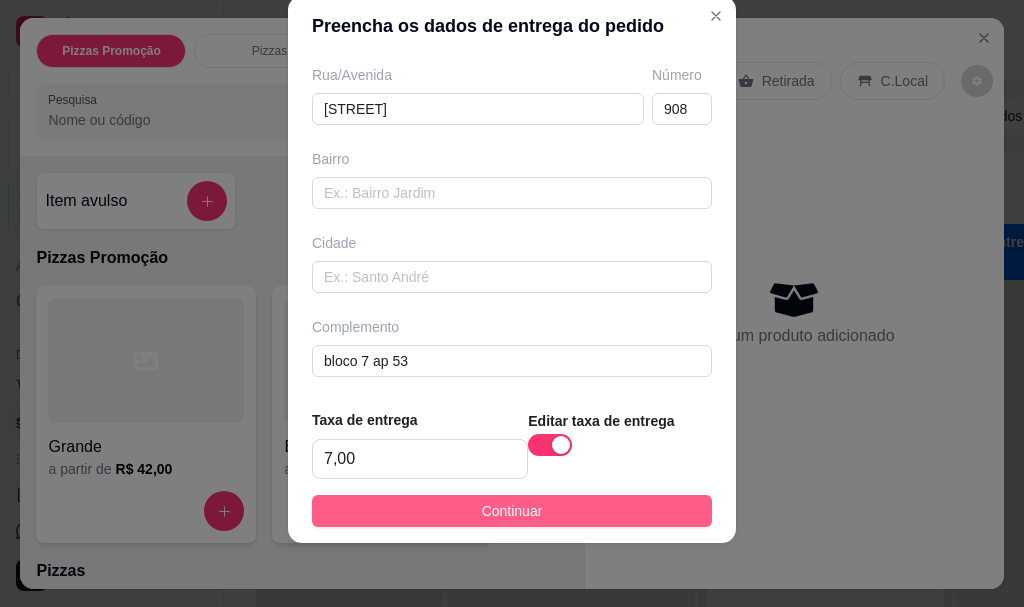 click on "Continuar" at bounding box center [512, 511] 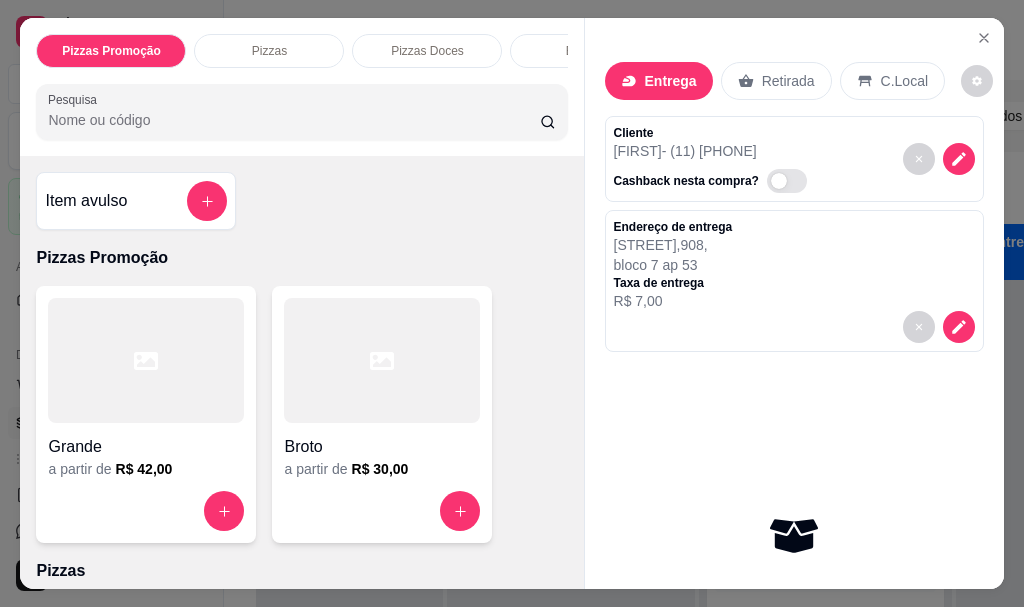 scroll, scrollTop: 400, scrollLeft: 0, axis: vertical 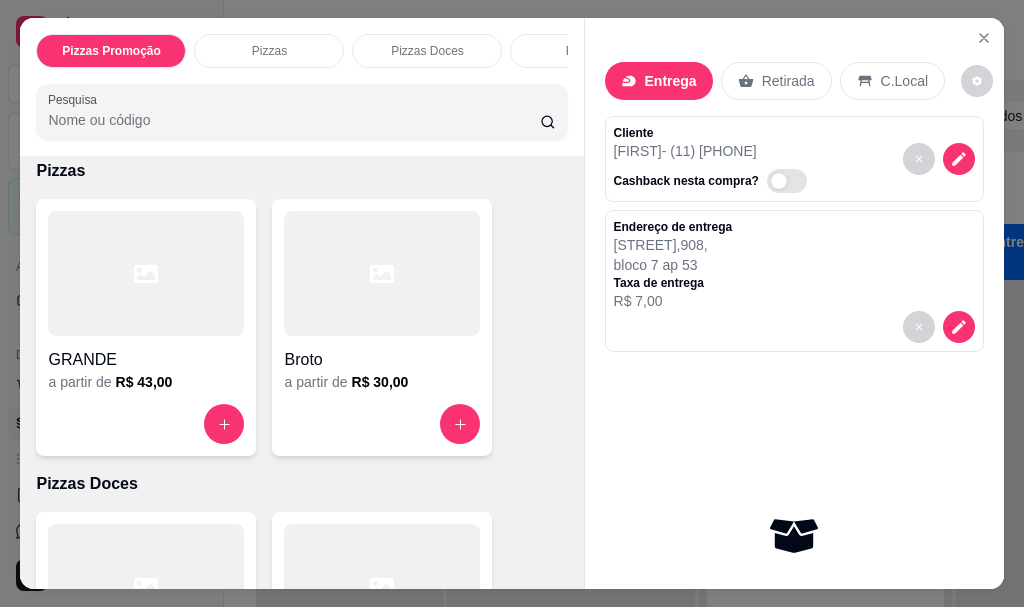 click at bounding box center [146, 273] 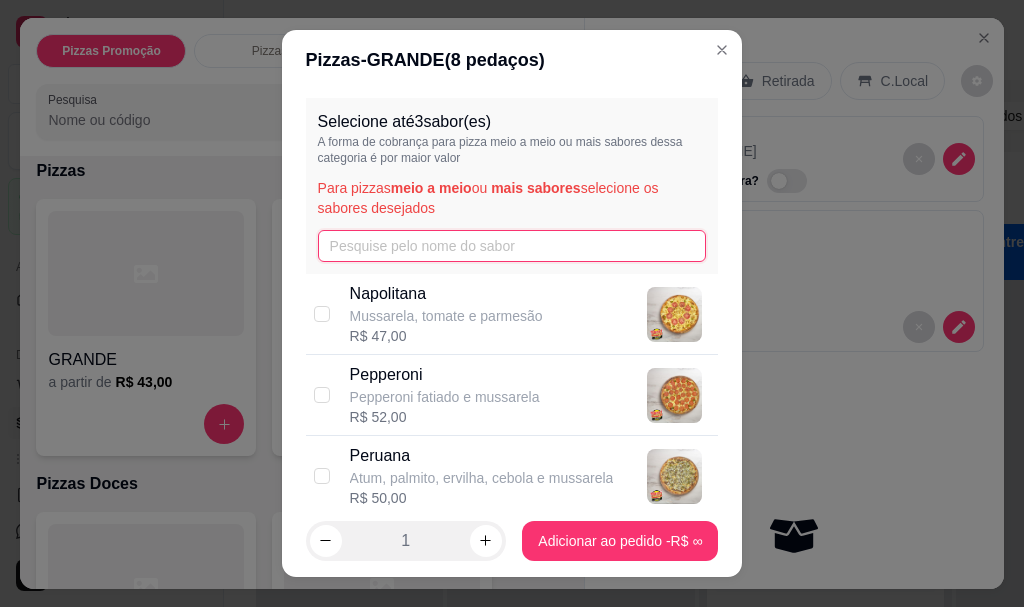 click at bounding box center (512, 246) 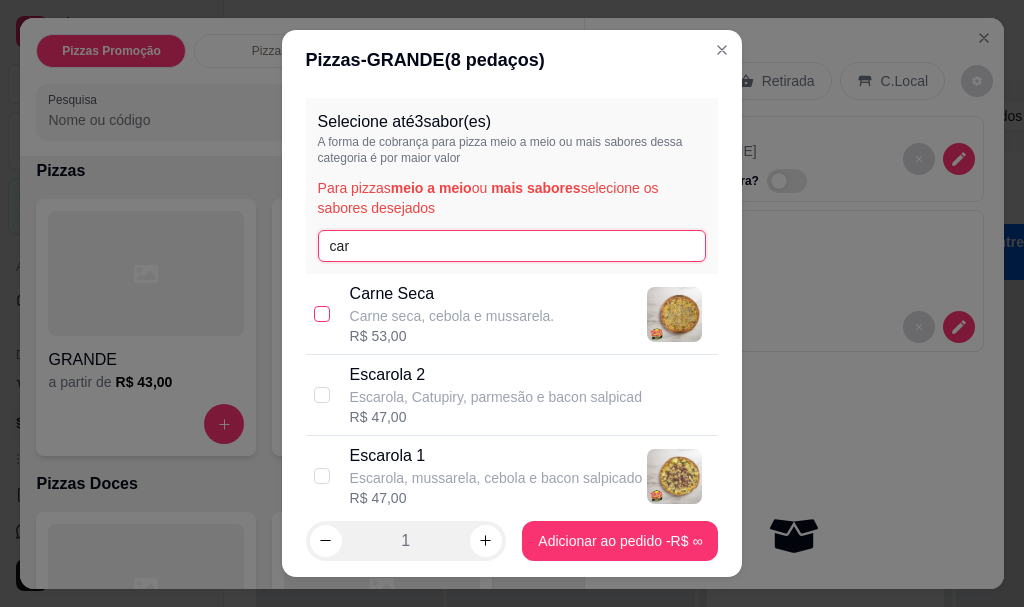 type on "car" 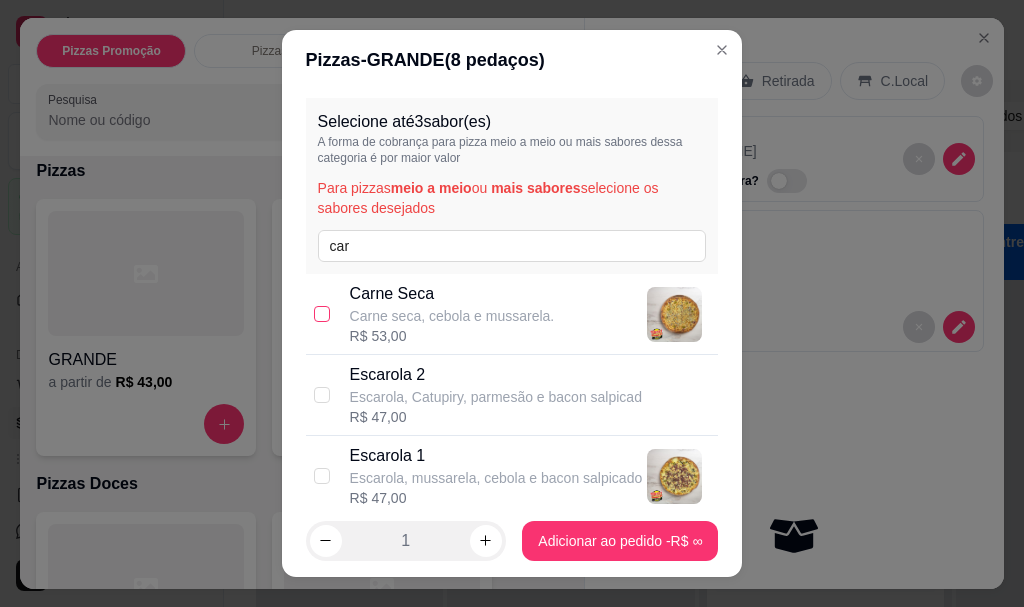 click at bounding box center [322, 314] 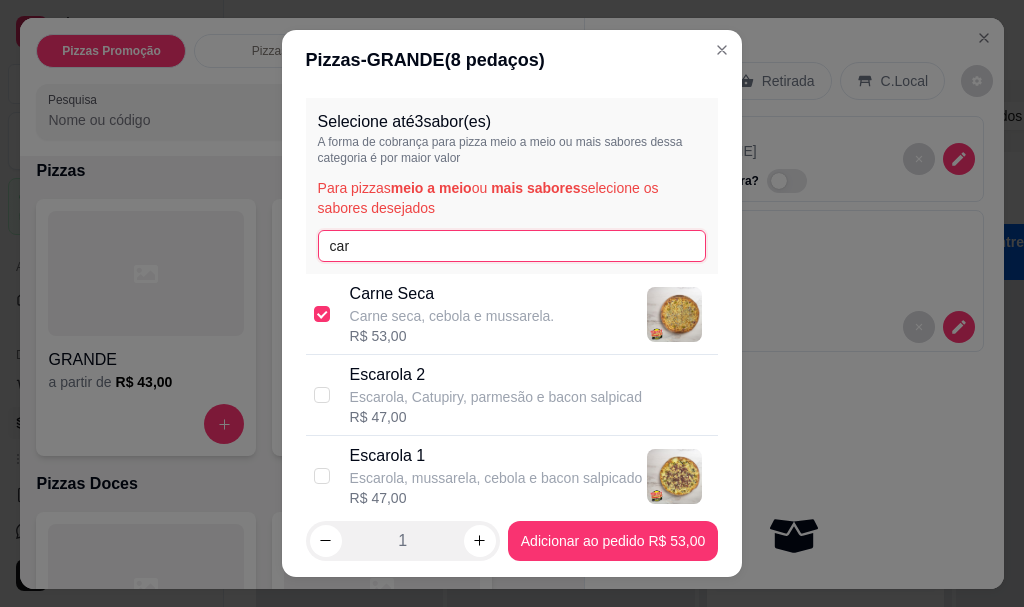 click on "car" at bounding box center [512, 246] 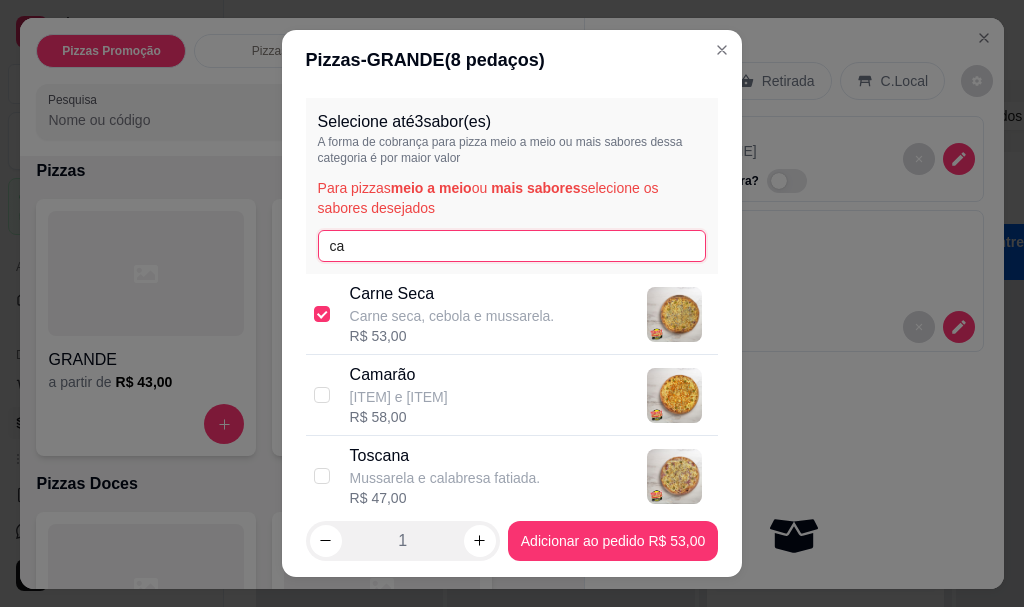 type on "c" 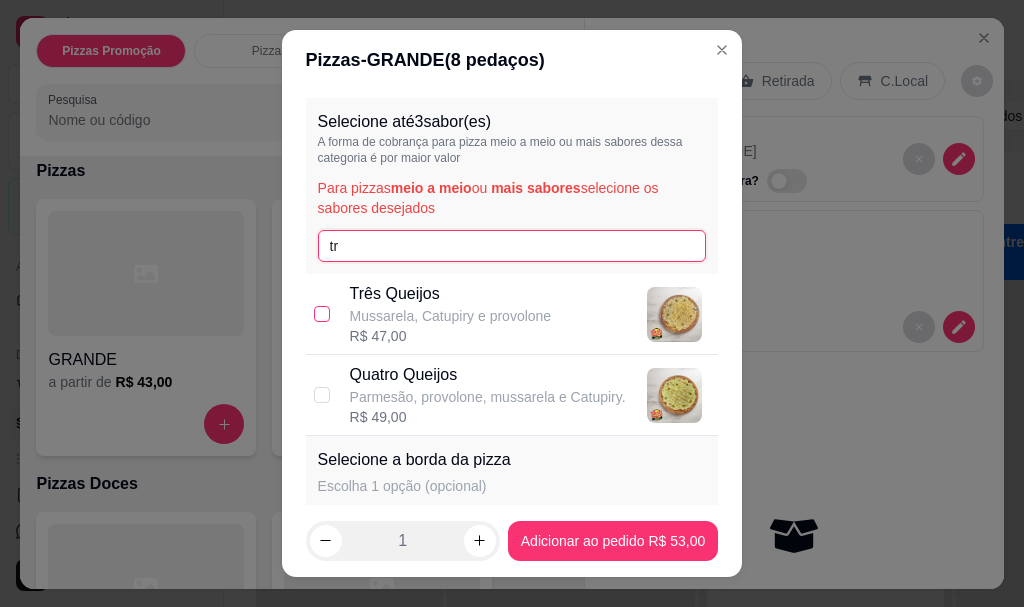 type on "tr" 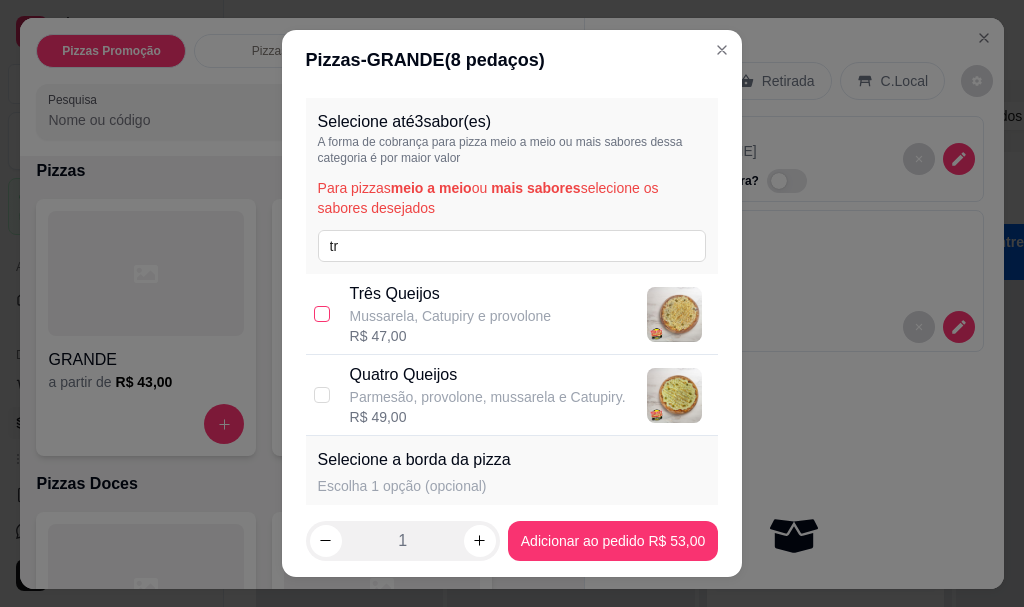 click at bounding box center (322, 314) 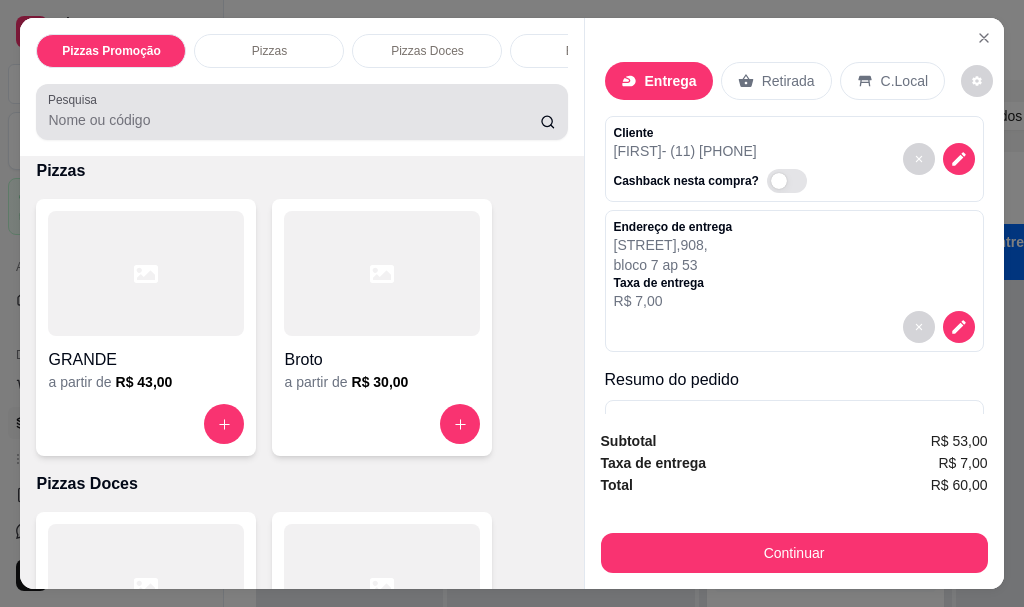 scroll, scrollTop: 300, scrollLeft: 0, axis: vertical 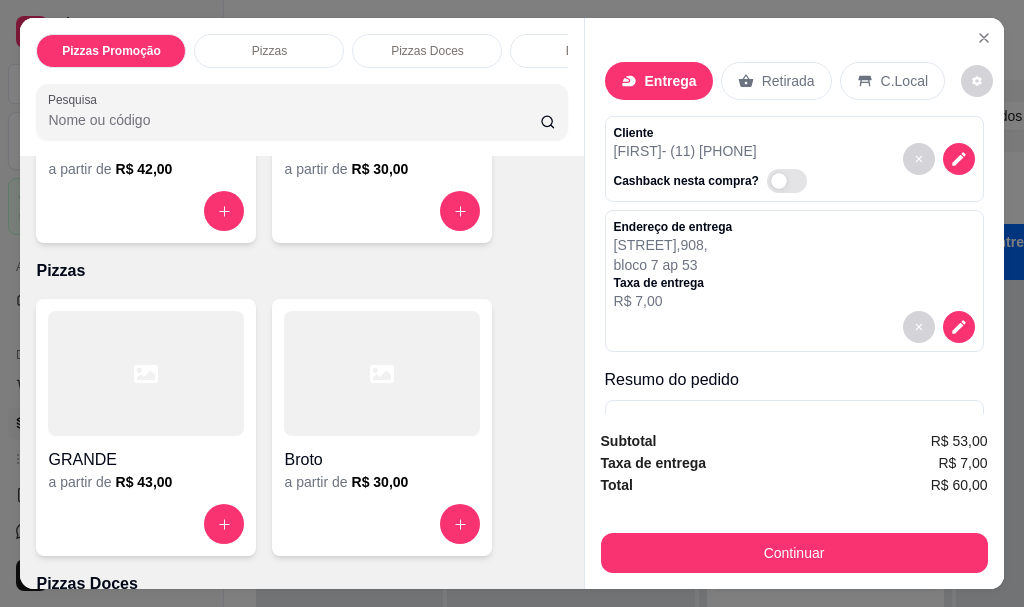 click on "Pizzas Doces" at bounding box center (427, 51) 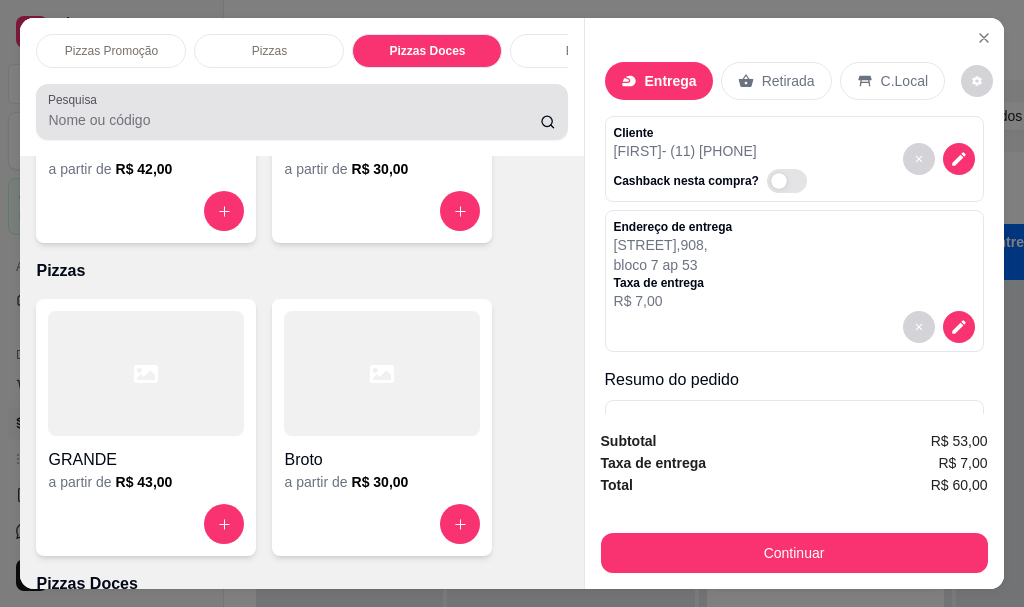 scroll, scrollTop: 716, scrollLeft: 0, axis: vertical 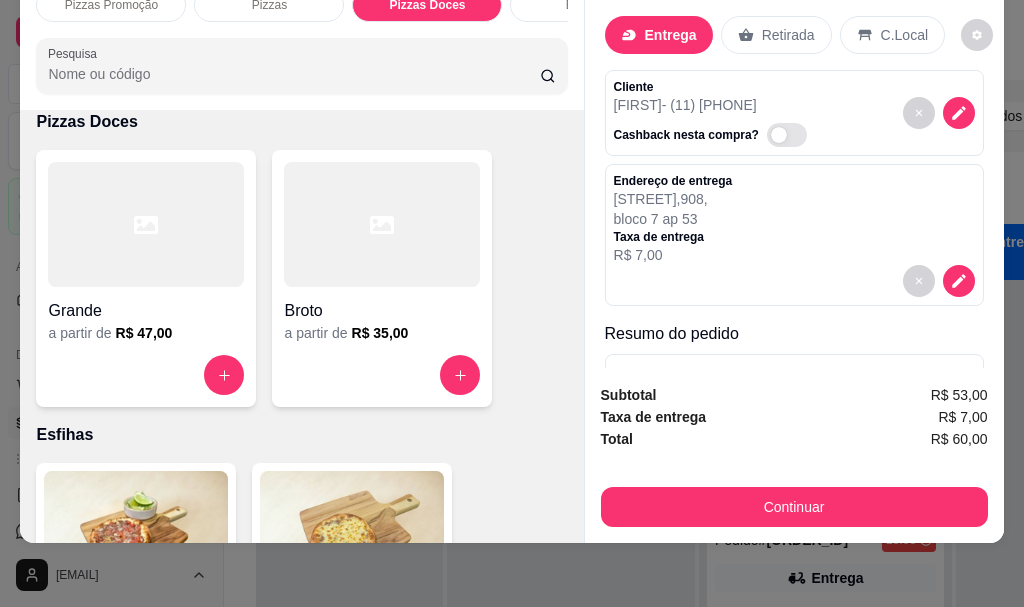 click on "Pesquisa" at bounding box center (294, 74) 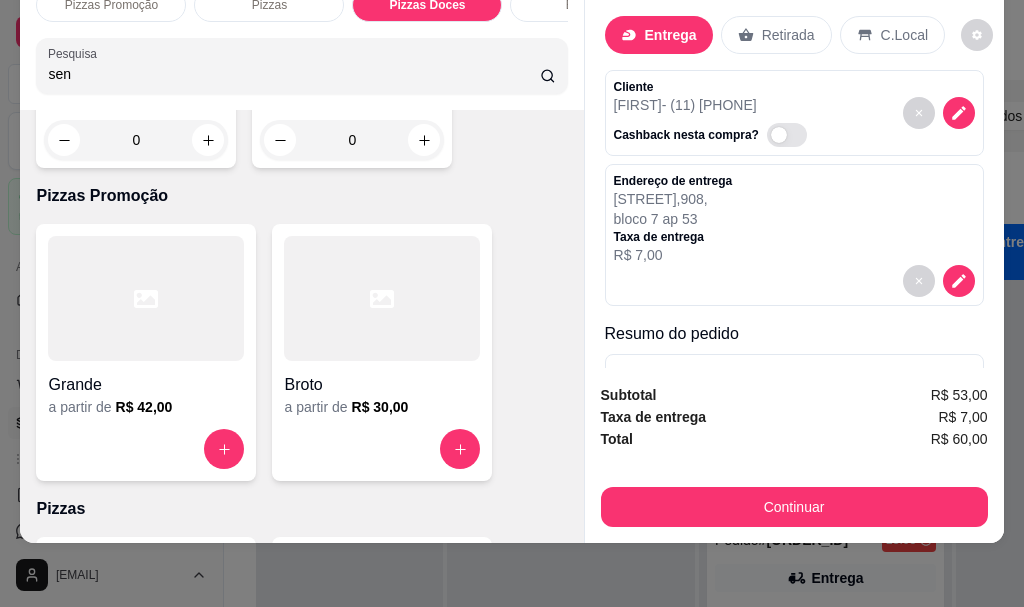 scroll, scrollTop: 450, scrollLeft: 0, axis: vertical 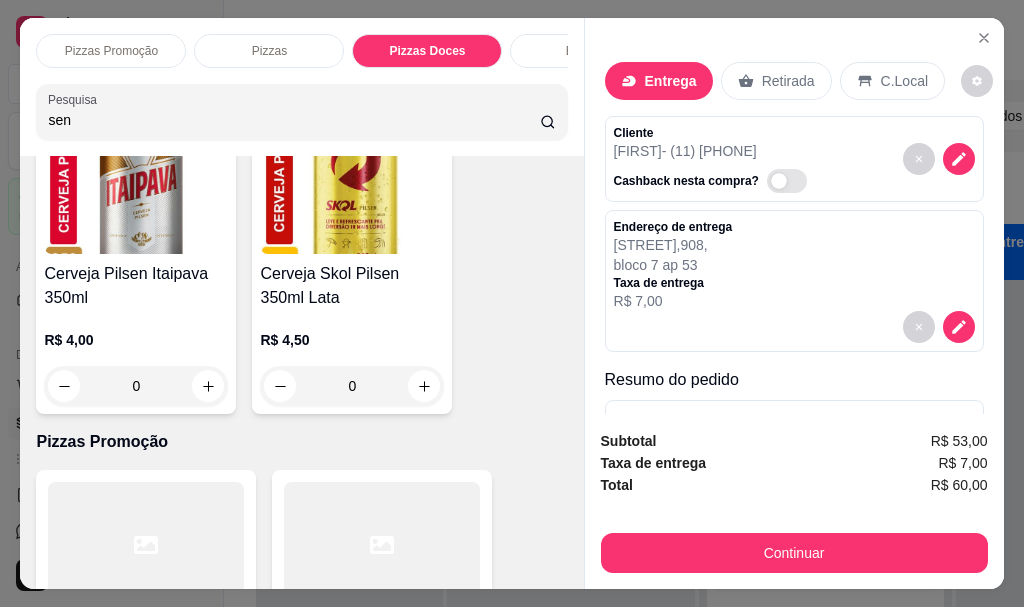 type on "sen" 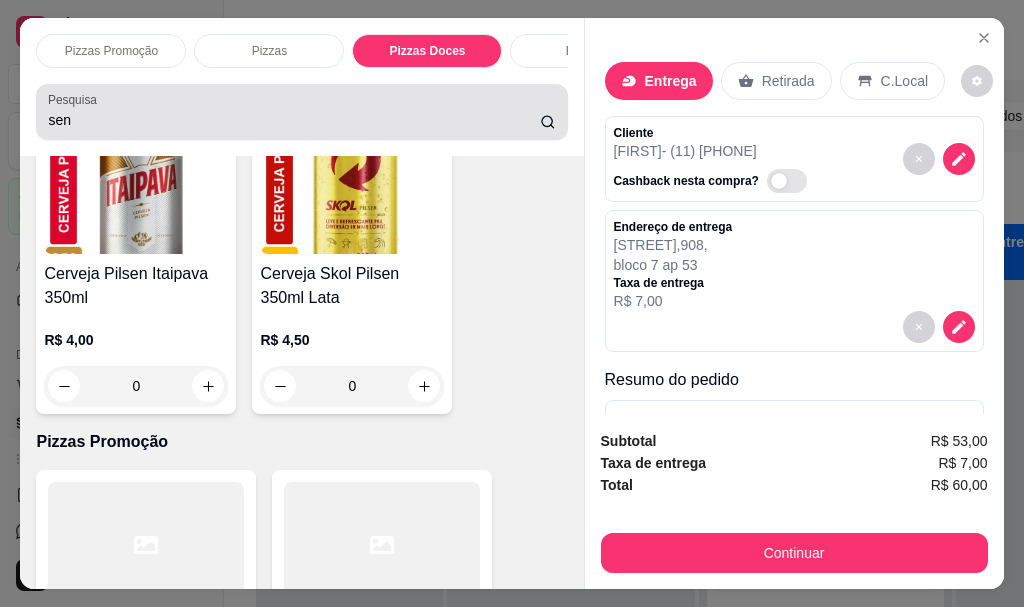 scroll, scrollTop: 1350, scrollLeft: 0, axis: vertical 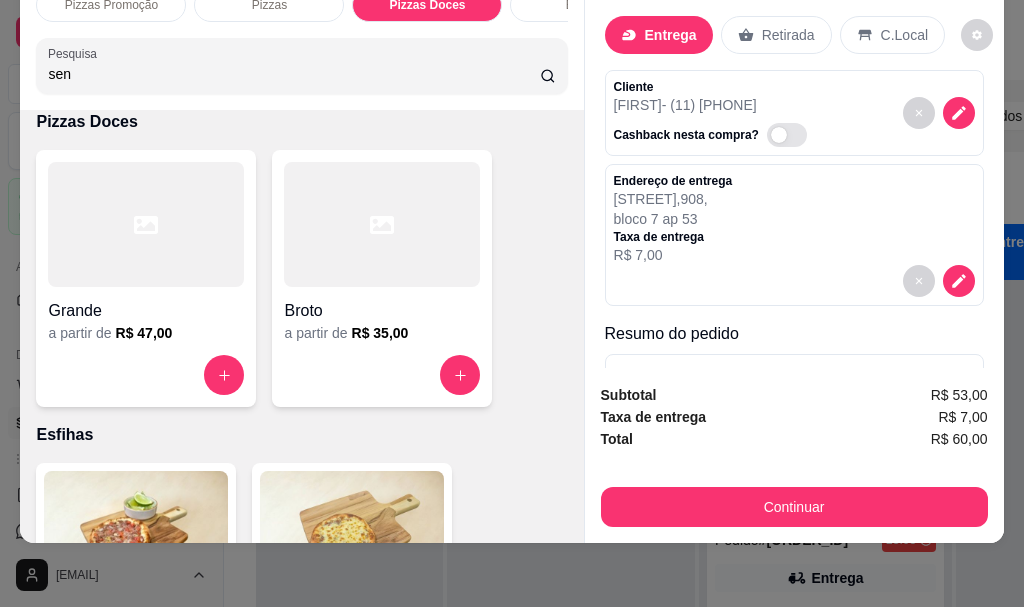 click at bounding box center (146, 224) 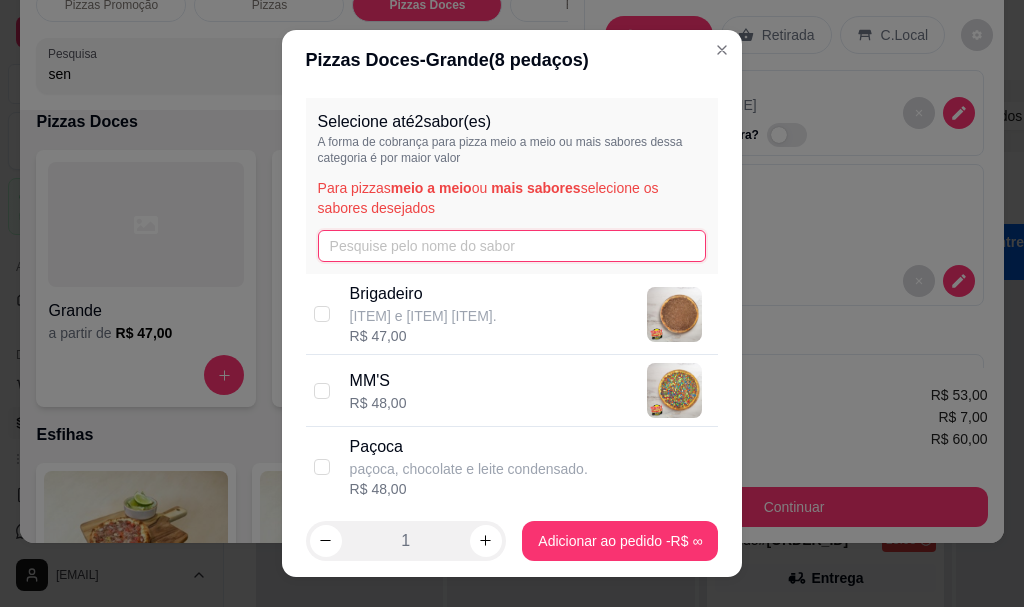 click at bounding box center (512, 246) 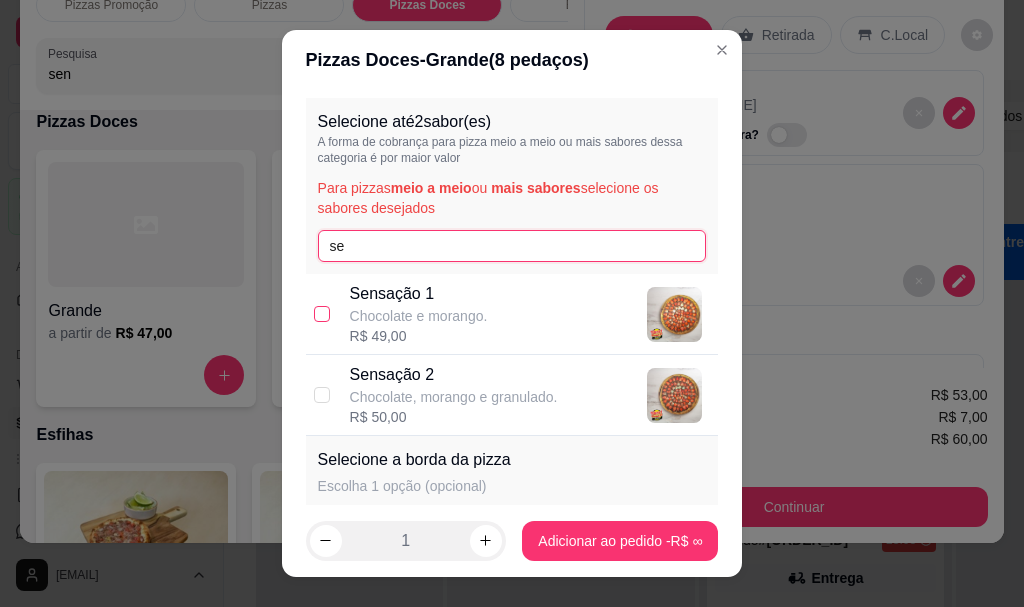 type on "se" 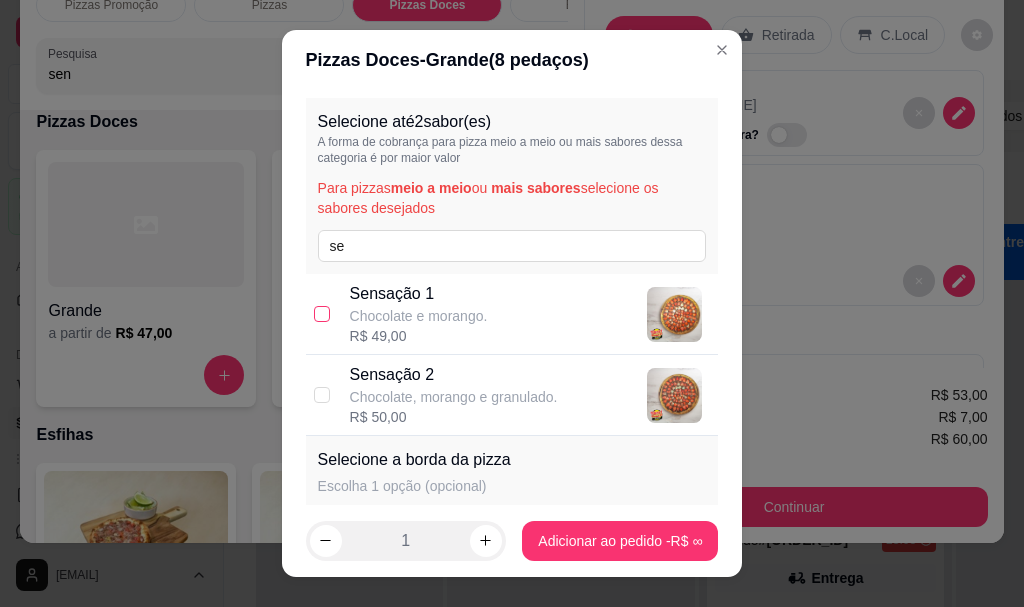 click at bounding box center [322, 314] 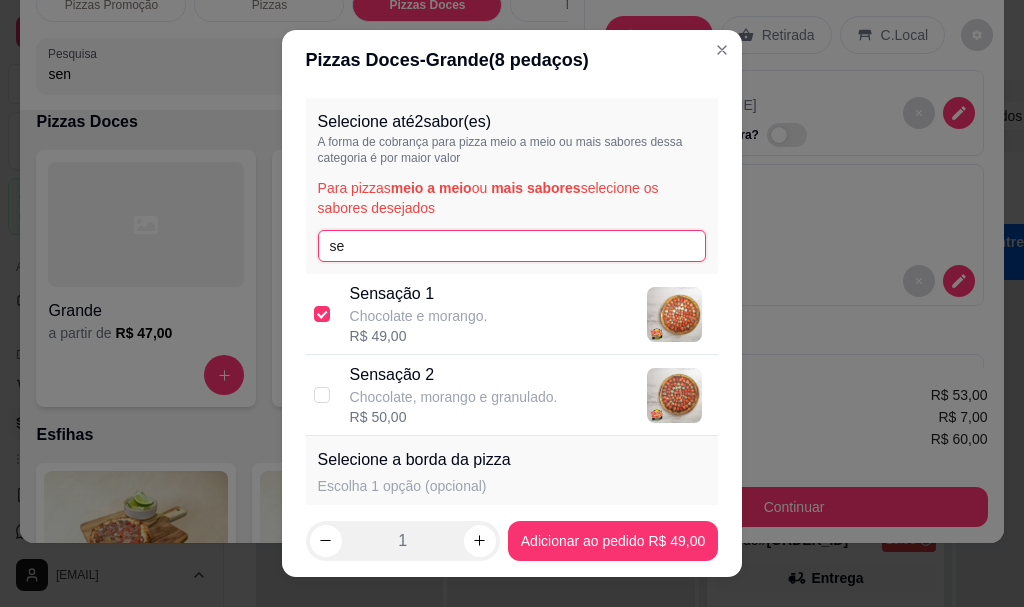 click on "se" at bounding box center (512, 246) 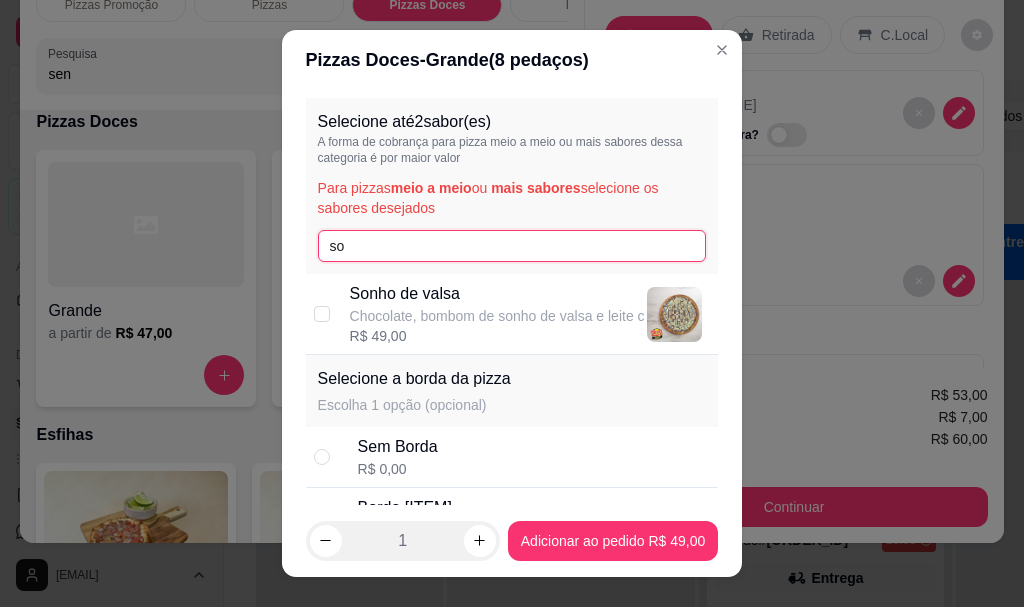 type on "so" 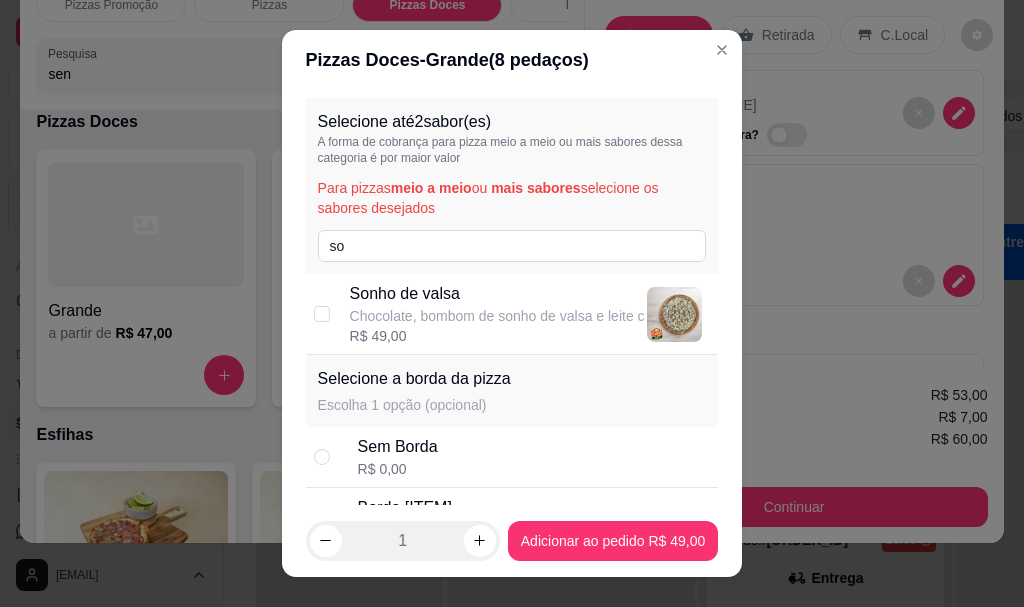 click on "Sonho de valsa Chocolate, bombom de sonho de valsa e leite c R$ 49,00" at bounding box center (512, 314) 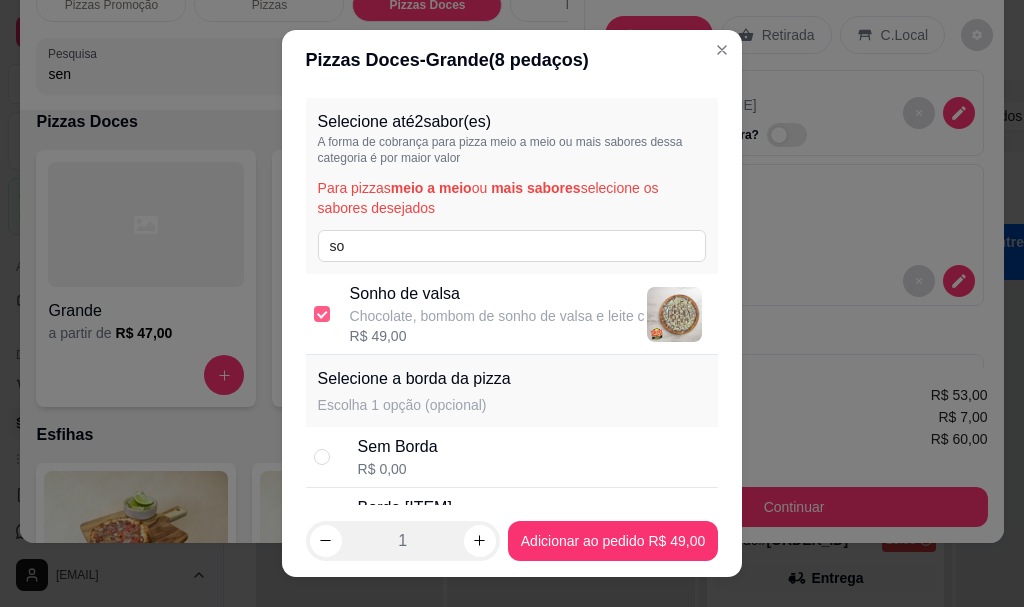 click at bounding box center (322, 314) 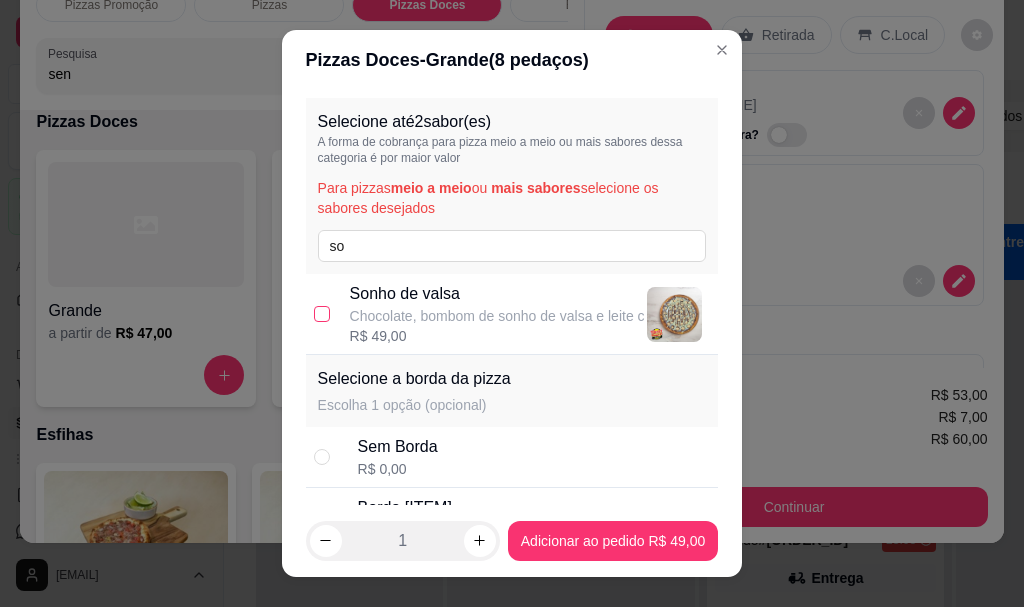 drag, startPoint x: 315, startPoint y: 315, endPoint x: 337, endPoint y: 362, distance: 51.894123 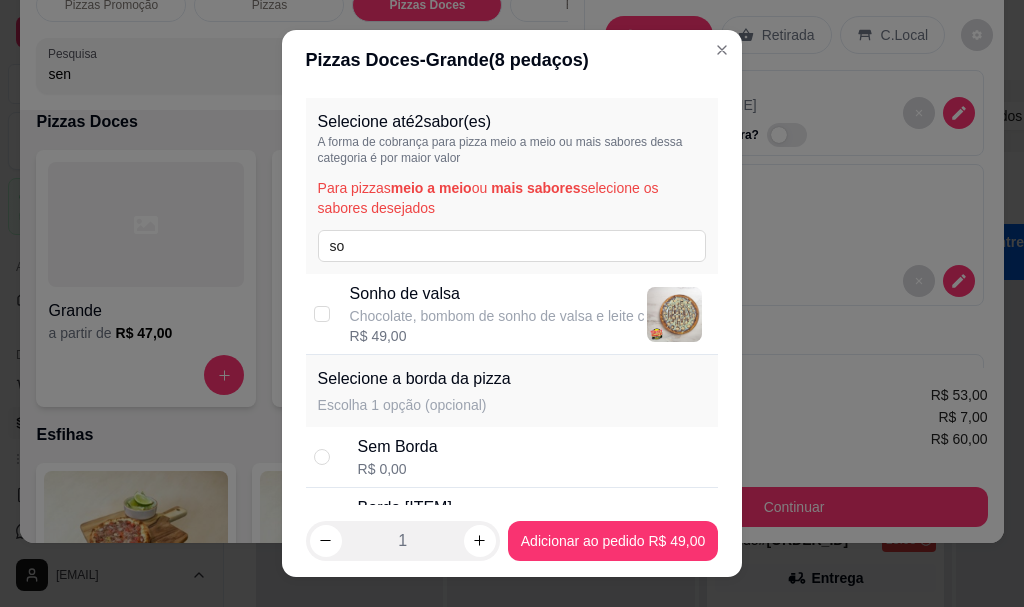 checkbox on "true" 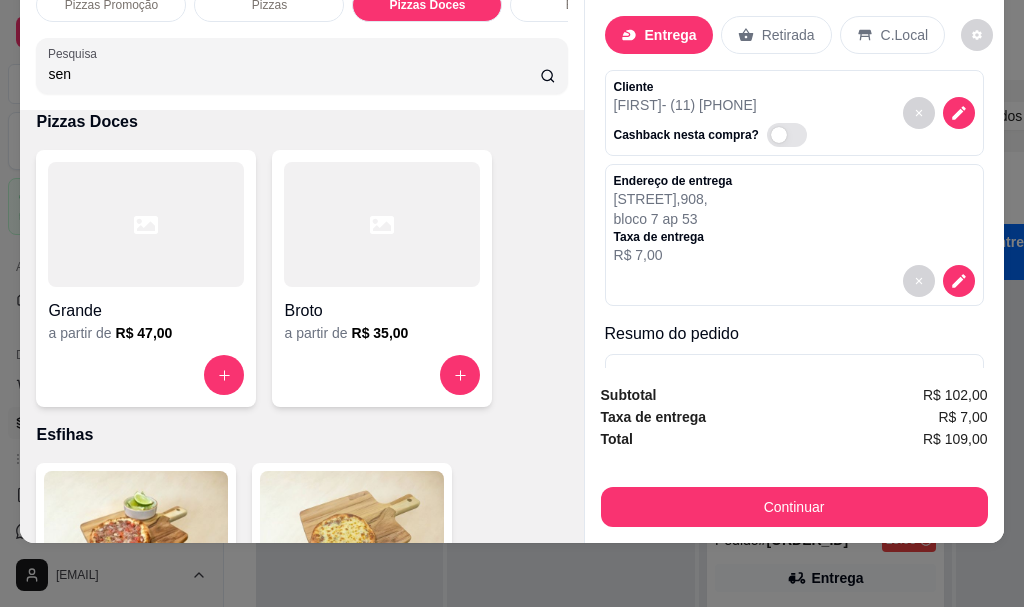scroll, scrollTop: 0, scrollLeft: 0, axis: both 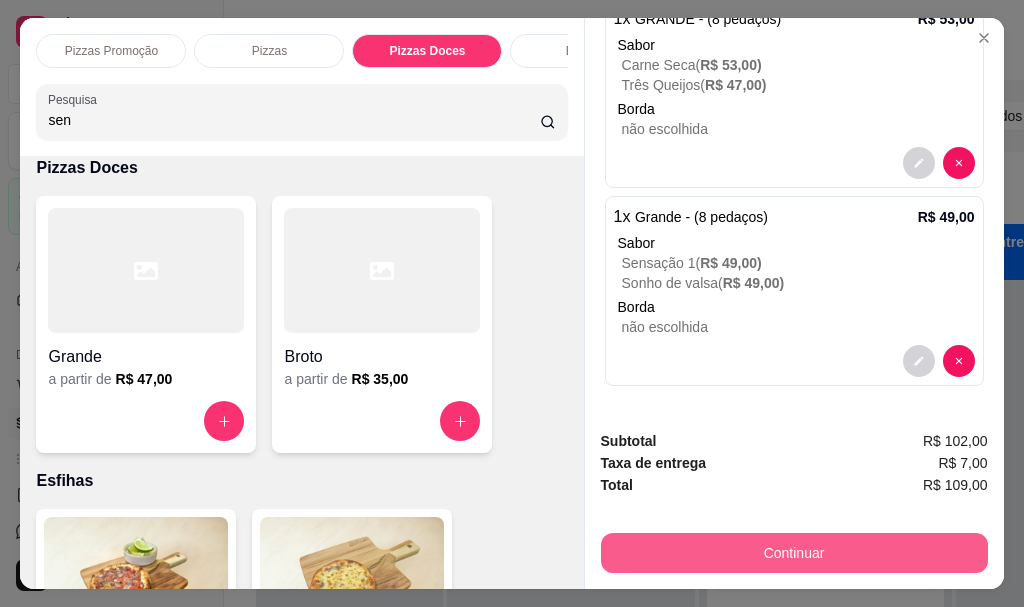 click on "Continuar" at bounding box center [794, 553] 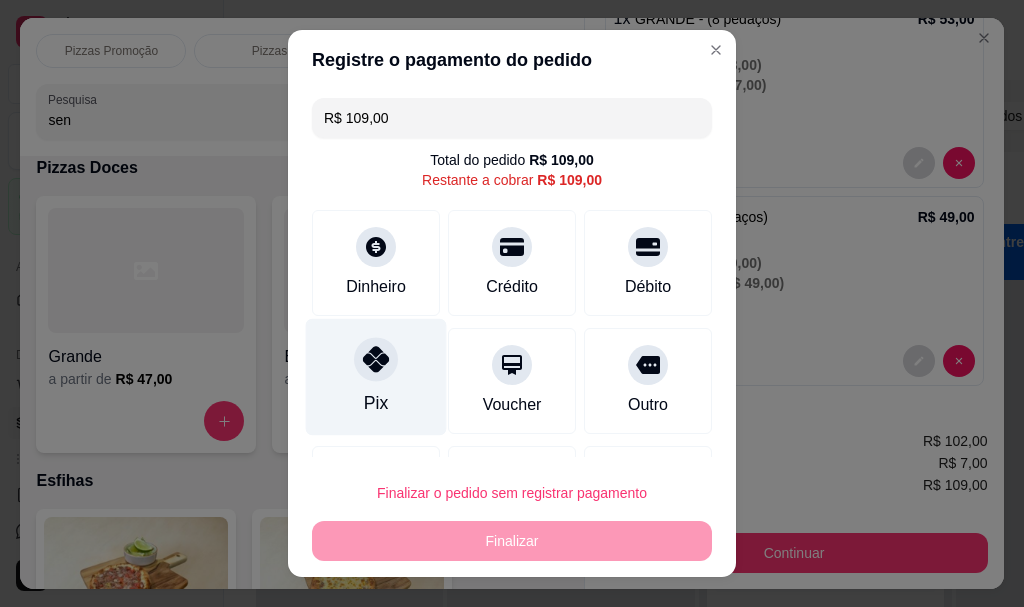 click on "Pix" at bounding box center (376, 377) 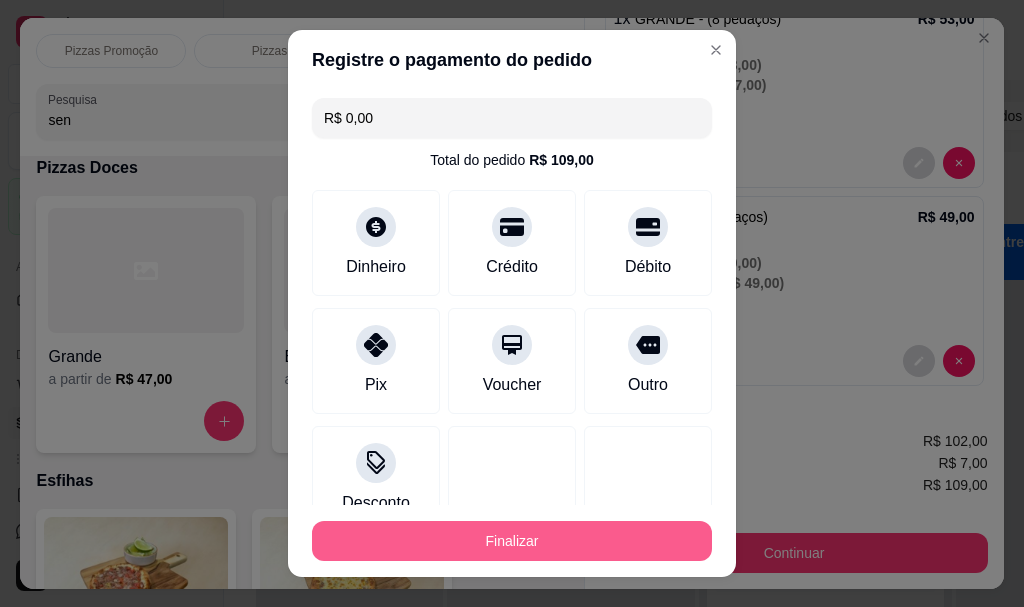 click on "Finalizar" at bounding box center (512, 541) 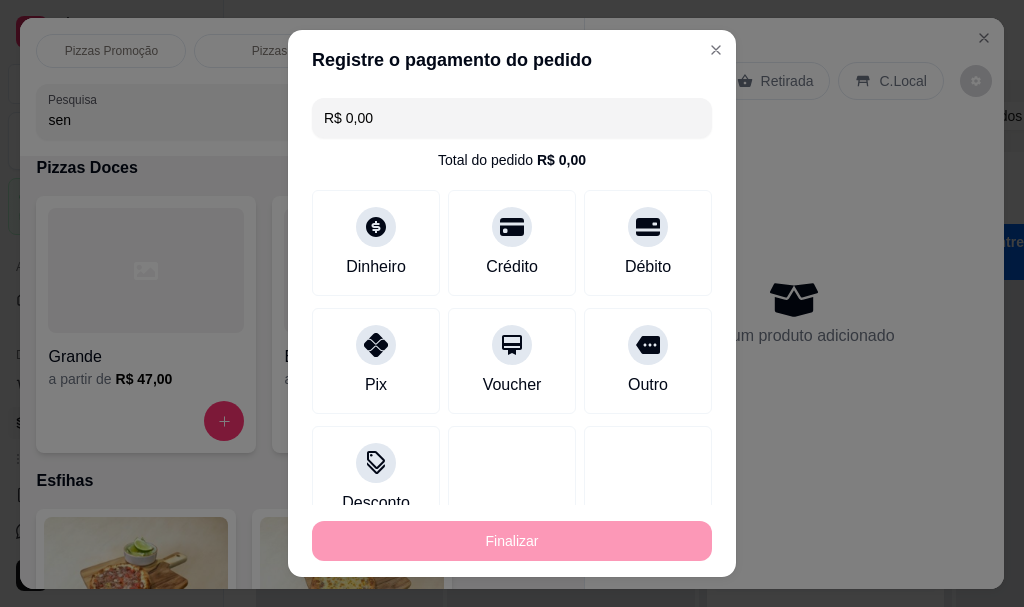type on "-R$ 109,00" 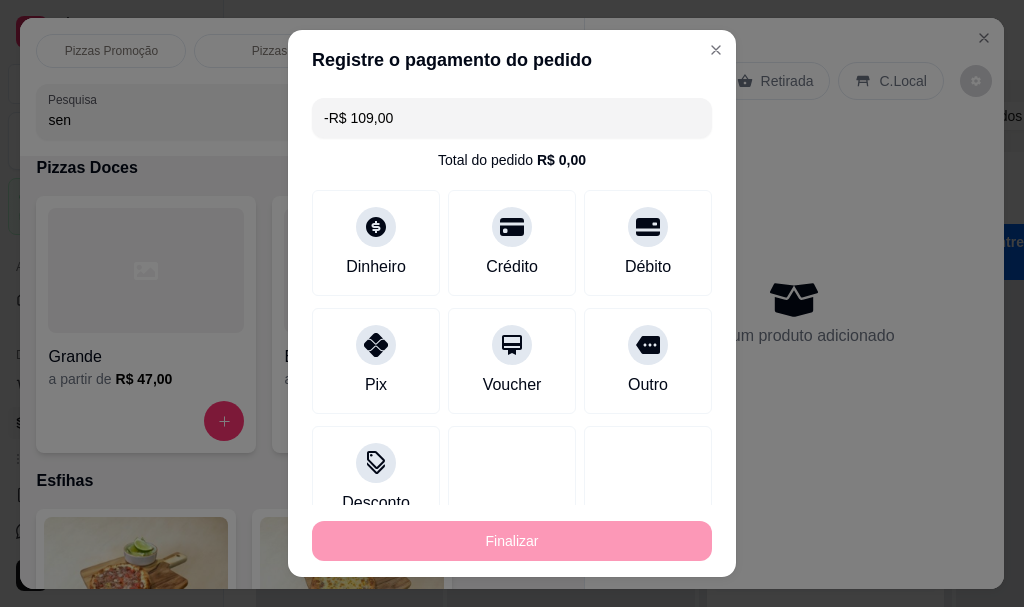 scroll, scrollTop: 0, scrollLeft: 0, axis: both 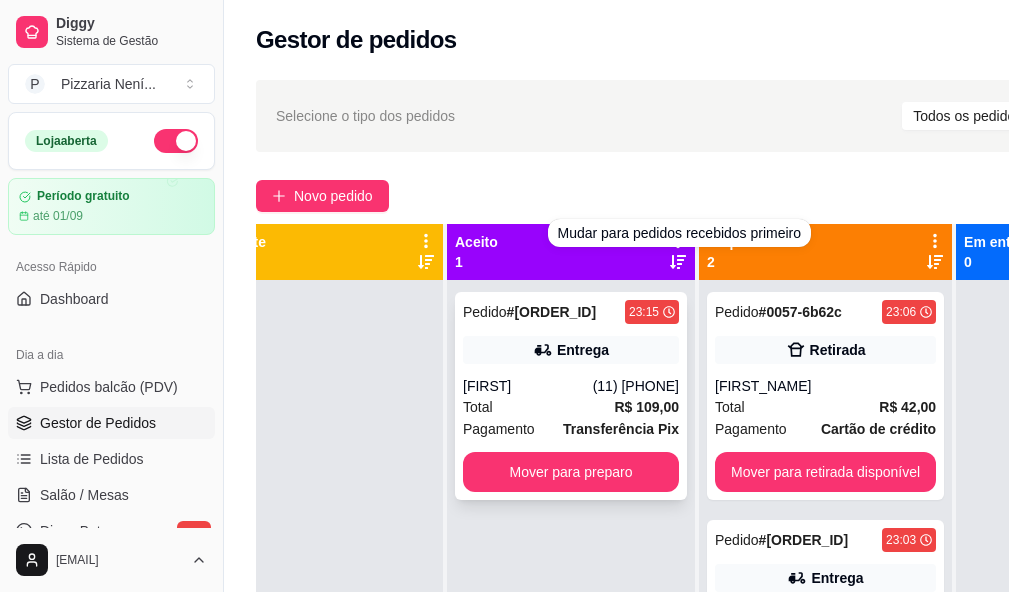 click on "Entrega" at bounding box center [571, 350] 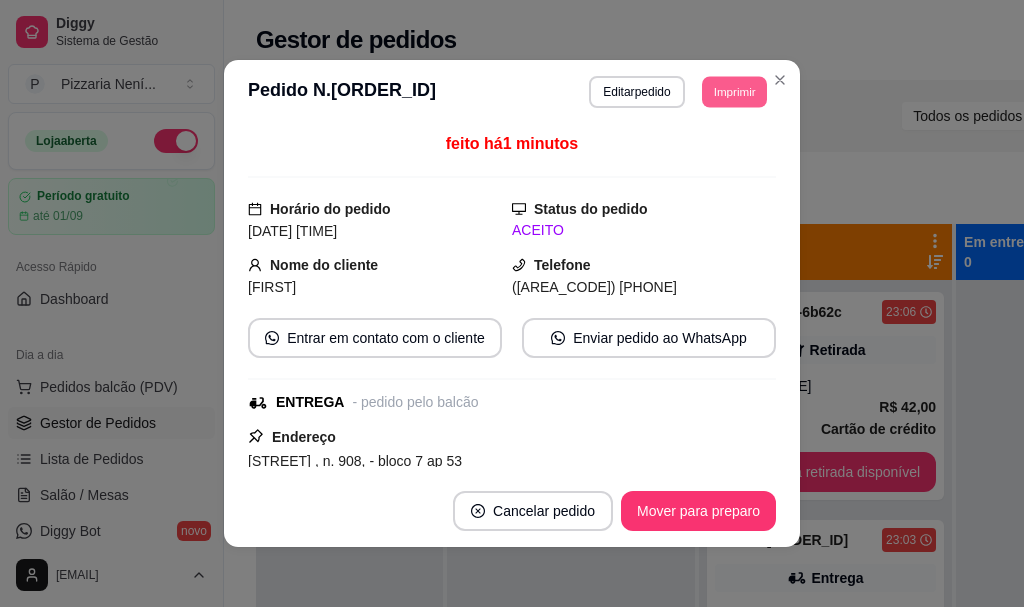 click on "Imprimir" at bounding box center (734, 91) 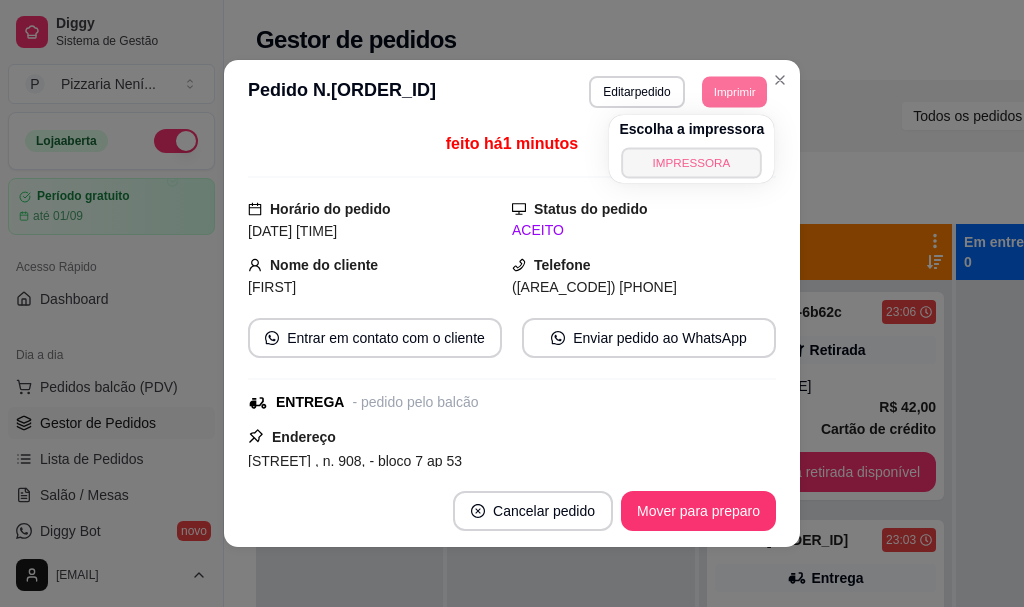 click on "IMPRESSORA" at bounding box center (692, 162) 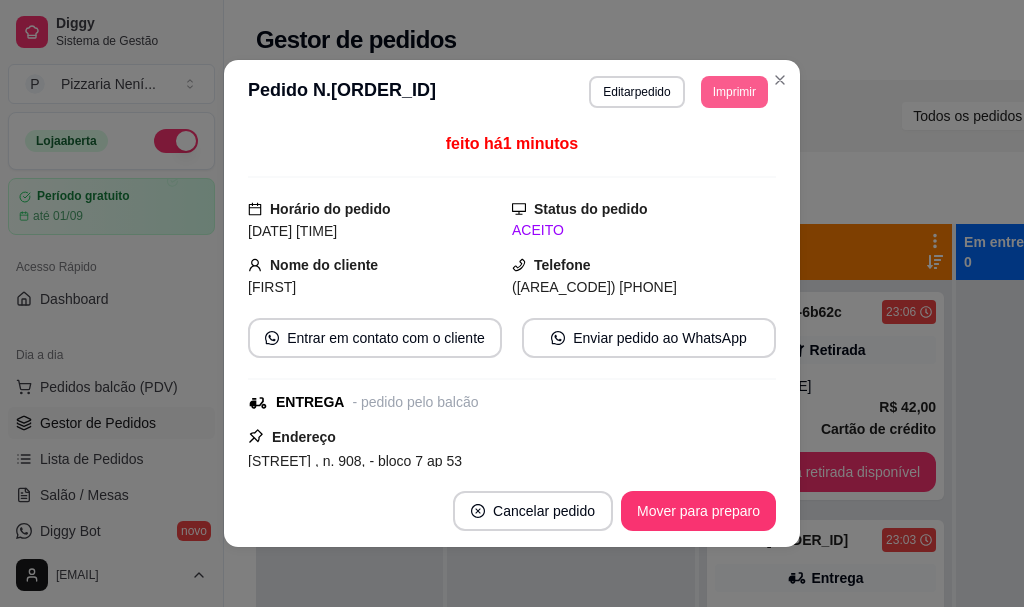 click on "Imprimir" at bounding box center (734, 92) 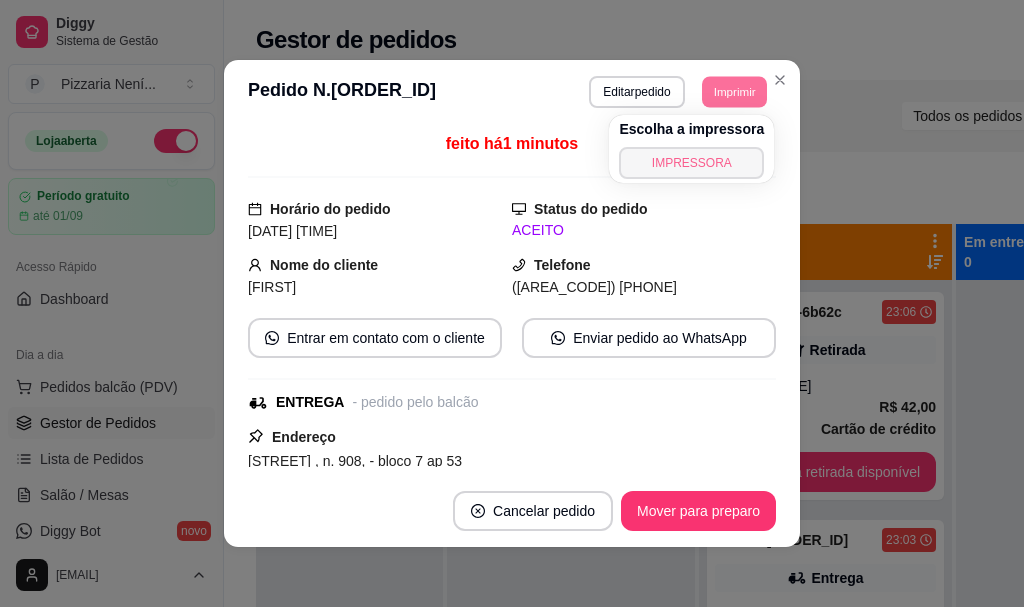 click on "IMPRESSORA" at bounding box center [691, 163] 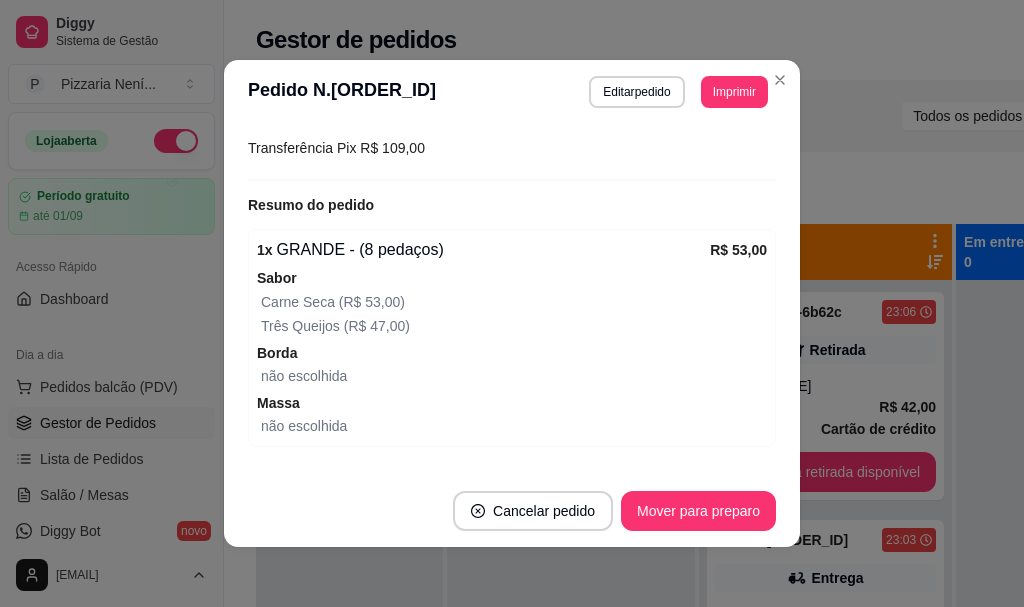 scroll, scrollTop: 797, scrollLeft: 0, axis: vertical 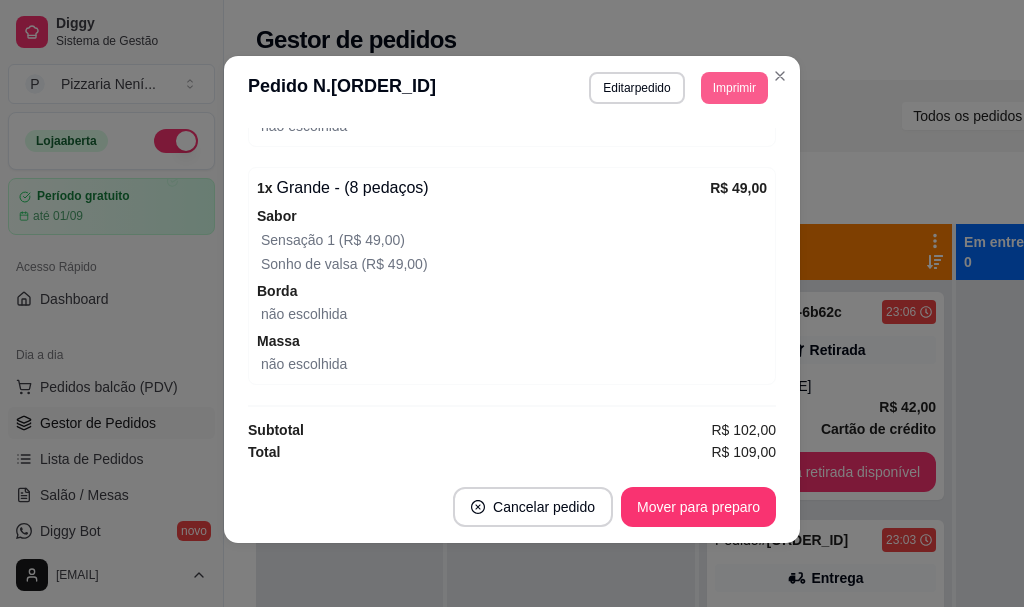 click on "Imprimir" at bounding box center [734, 88] 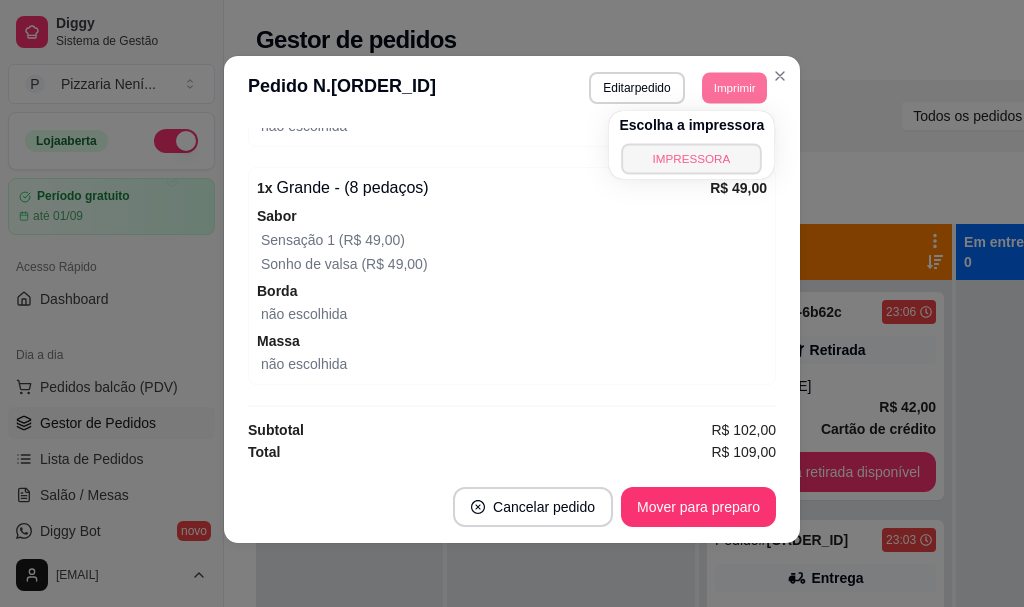 click on "IMPRESSORA" at bounding box center [692, 158] 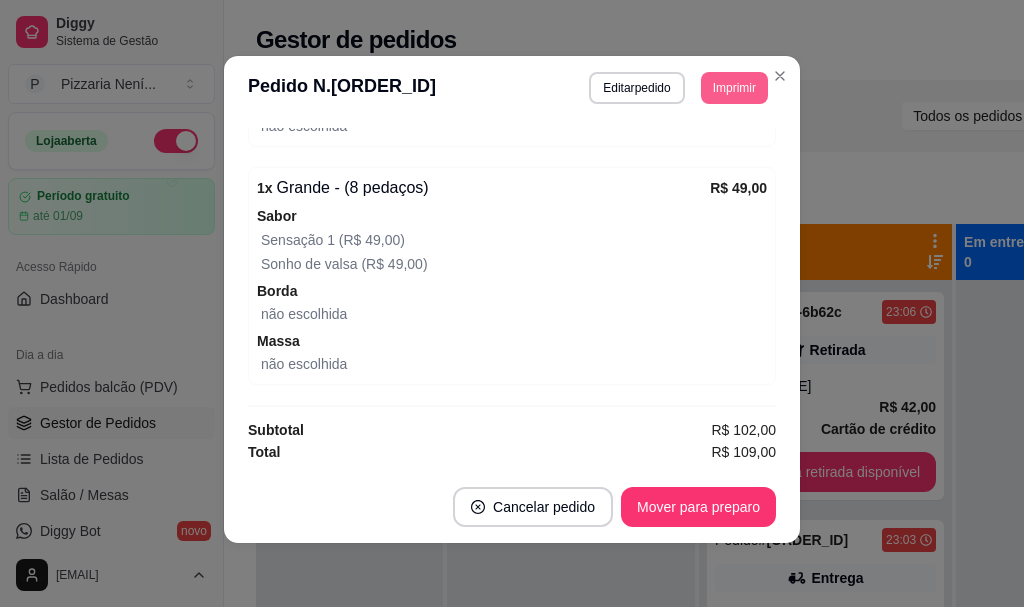 click on "Imprimir" at bounding box center (734, 88) 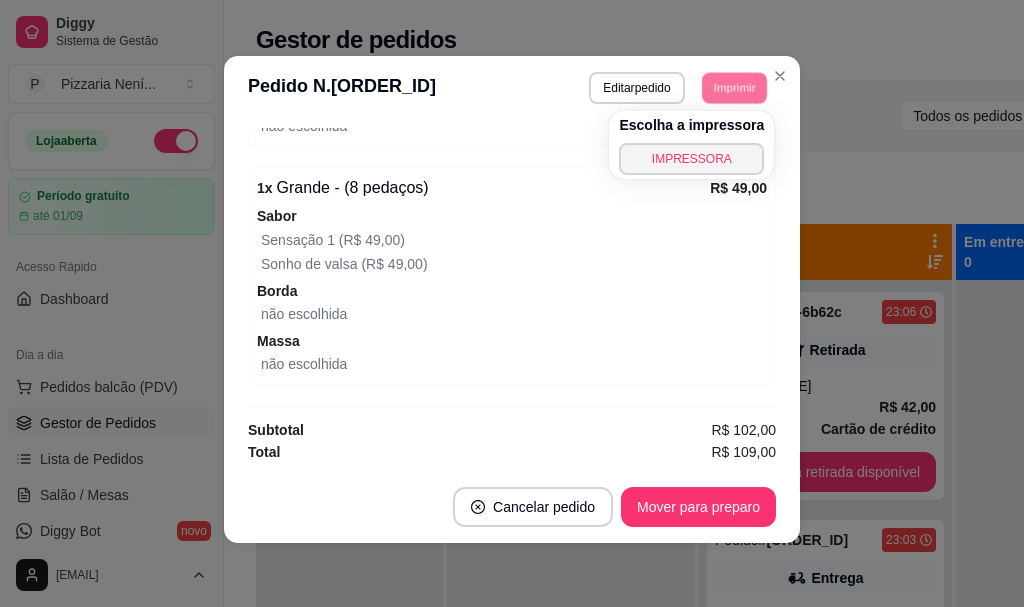 click on "Escolha a impressora" at bounding box center (691, 125) 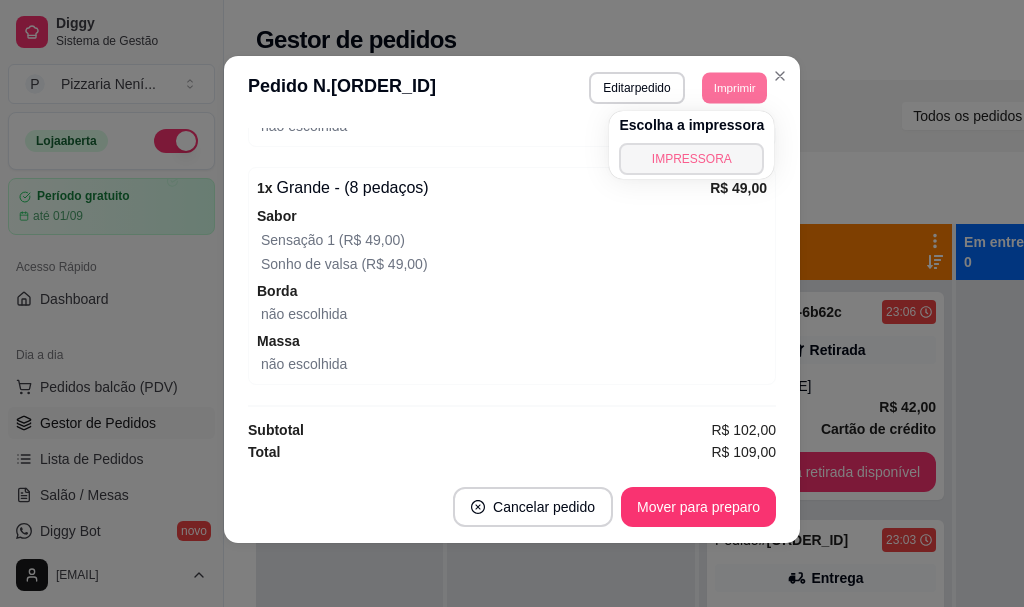 click on "IMPRESSORA" at bounding box center [691, 159] 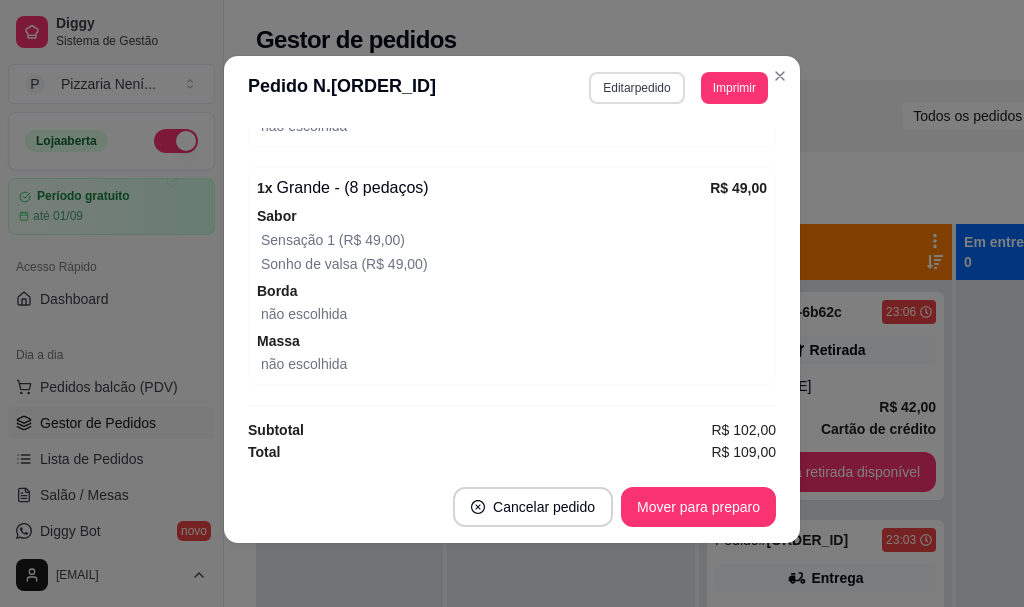 click on "Editar  pedido" at bounding box center [636, 88] 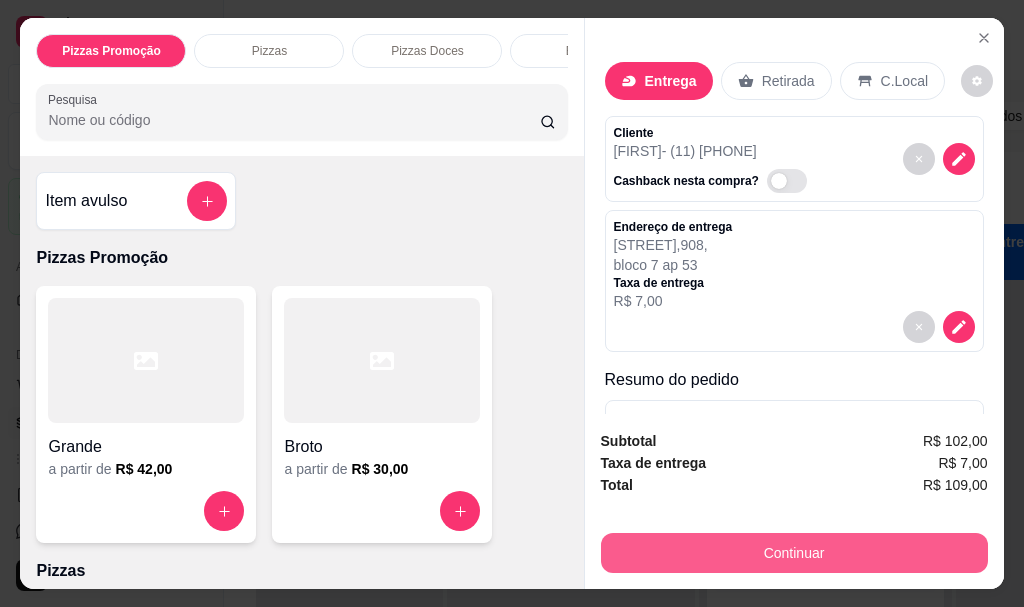 click on "Continuar" at bounding box center (794, 553) 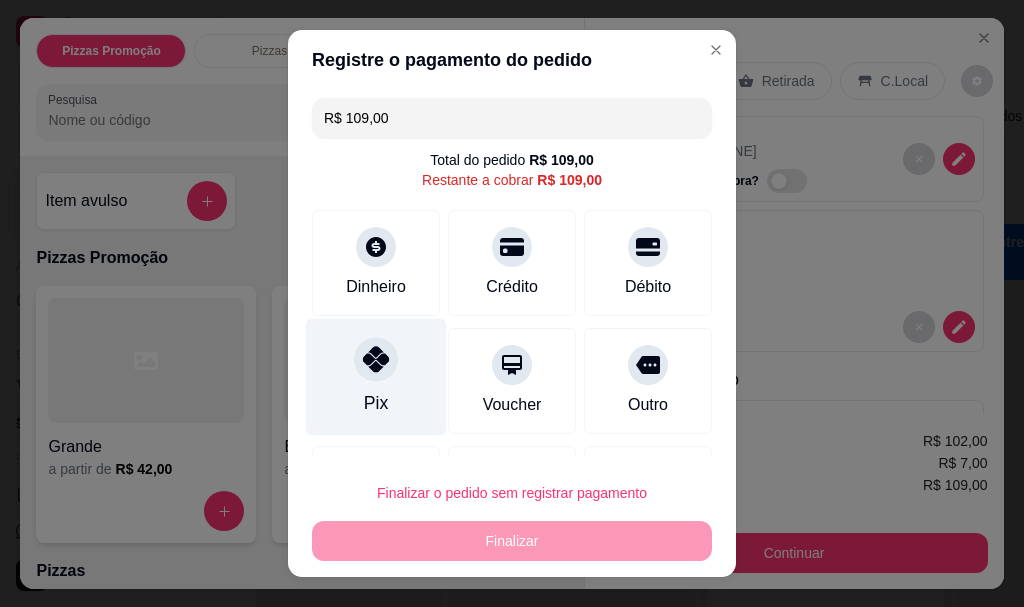 click at bounding box center [376, 360] 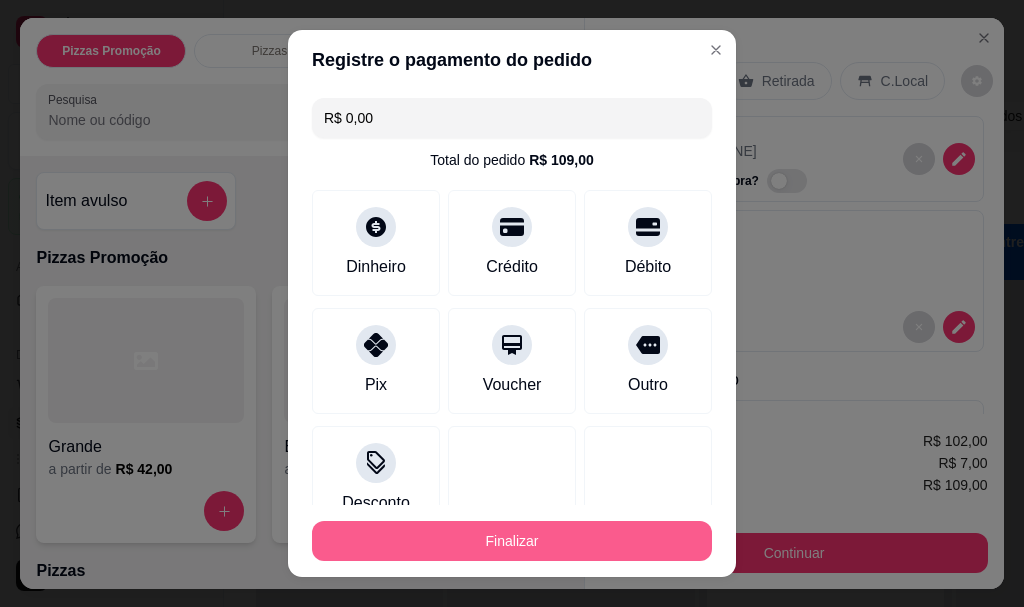 click on "Finalizar" at bounding box center [512, 541] 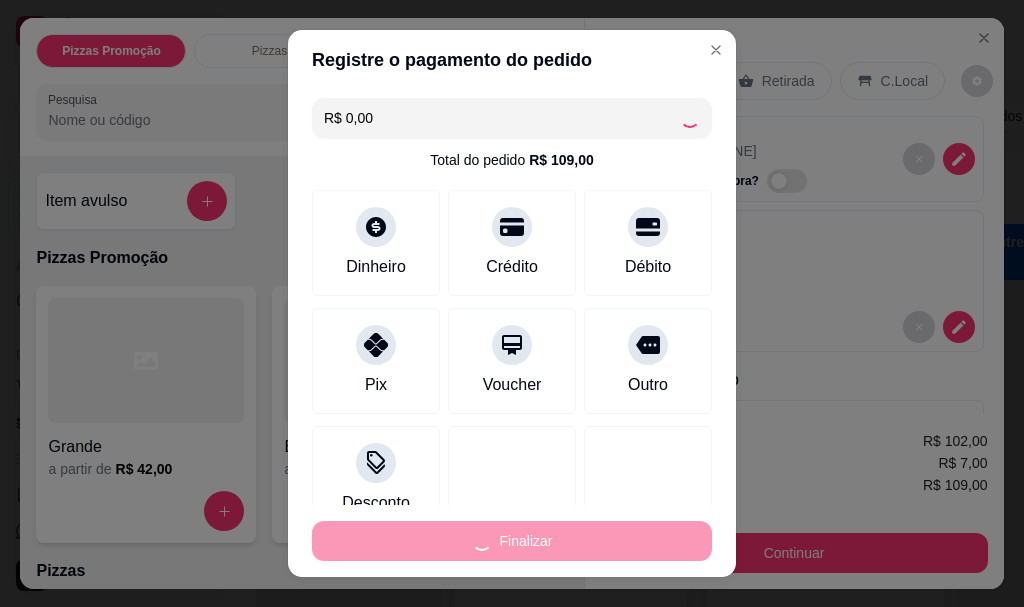 type on "-R$ 109,00" 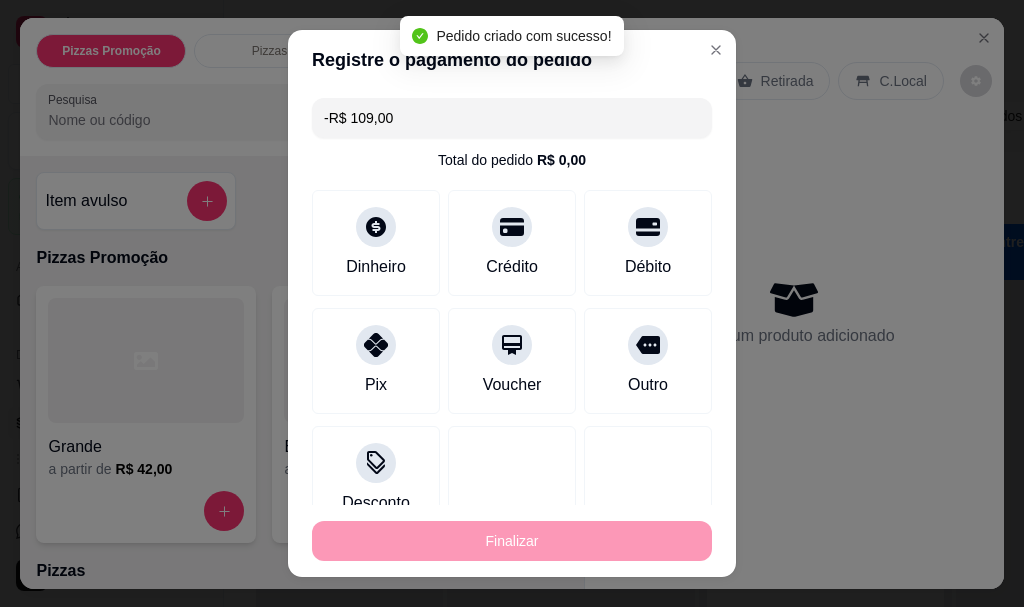 scroll, scrollTop: 841, scrollLeft: 0, axis: vertical 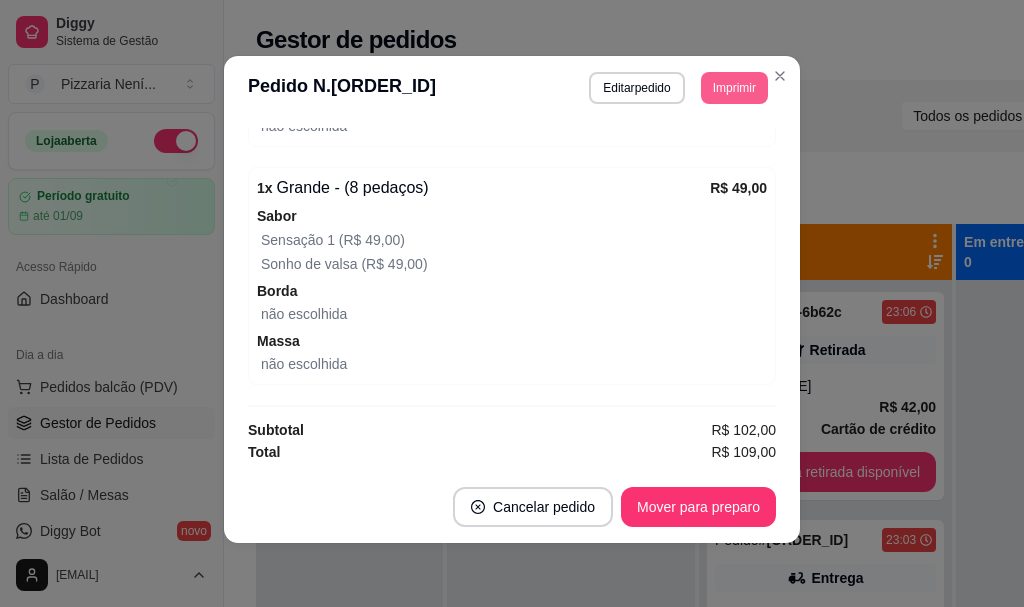click on "Imprimir" at bounding box center (734, 88) 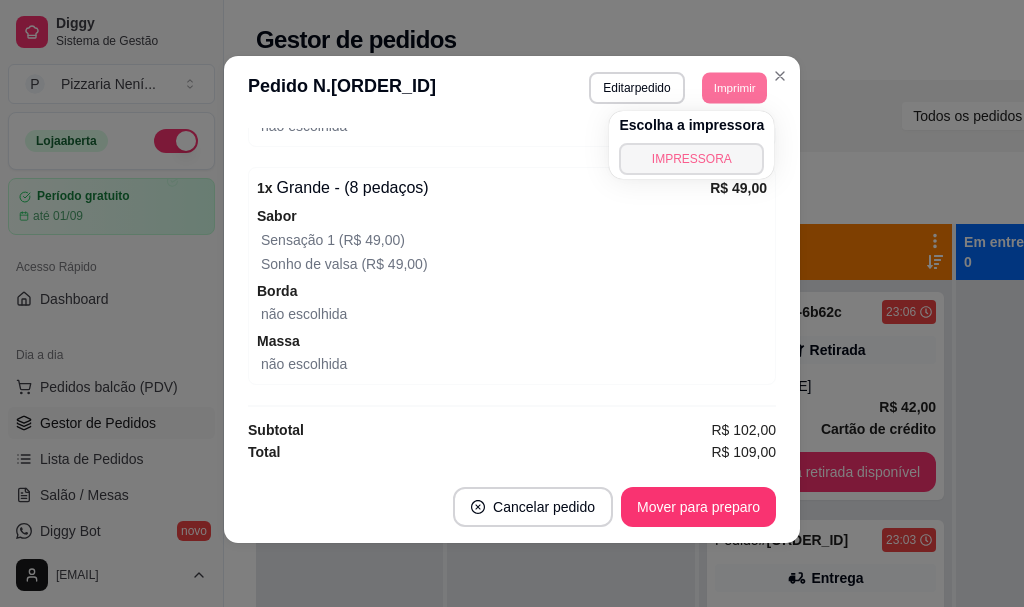 click on "IMPRESSORA" at bounding box center (691, 159) 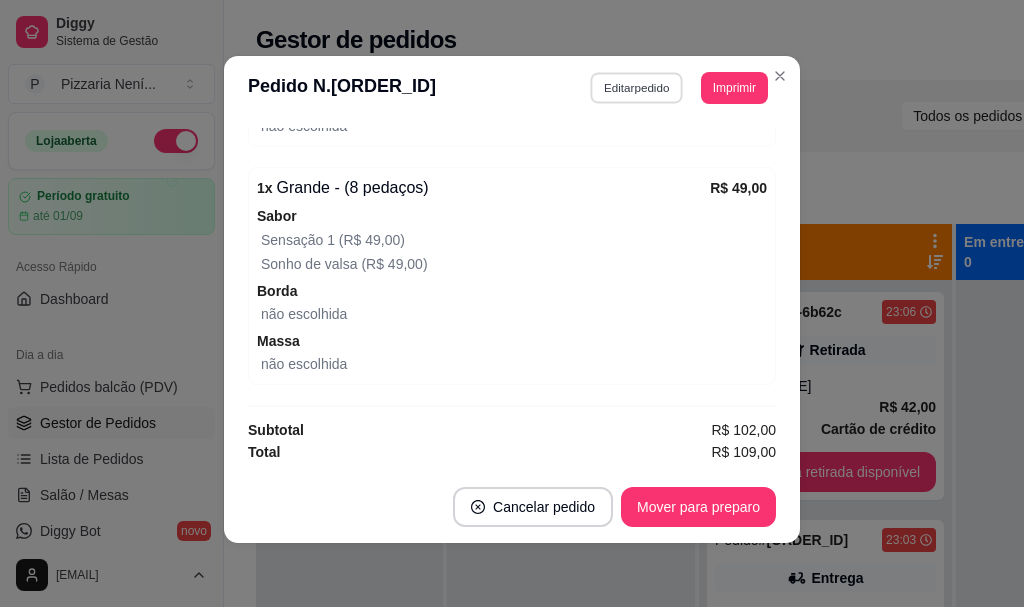 click on "Editar  pedido" at bounding box center (637, 87) 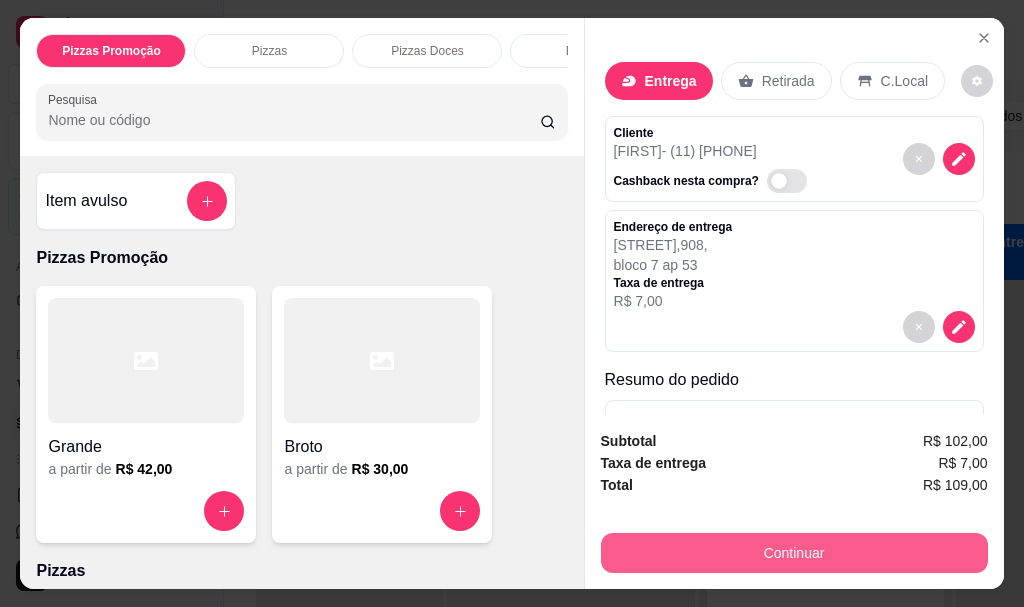 click on "Continuar" at bounding box center [794, 553] 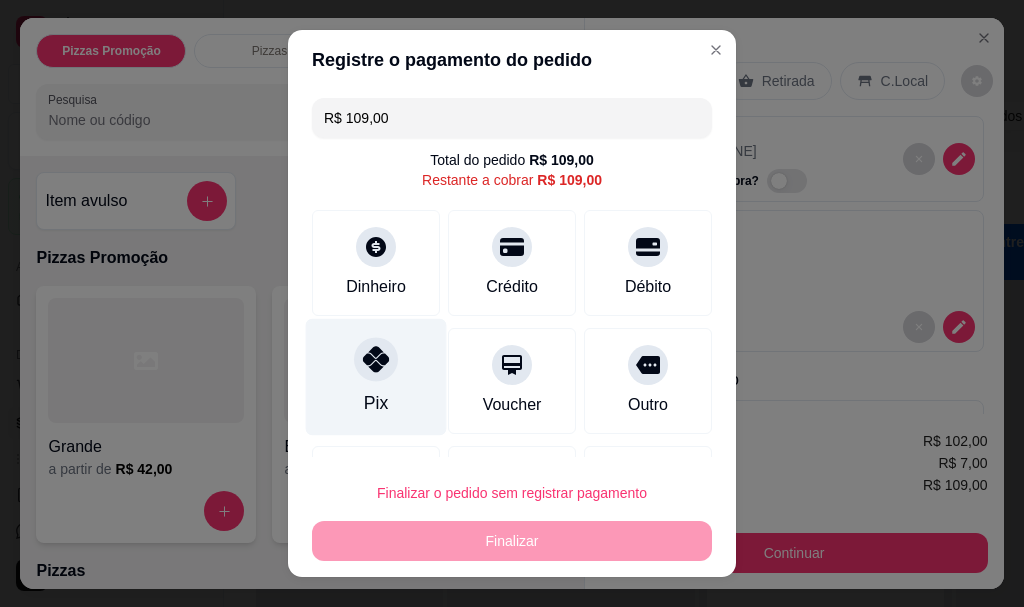 click 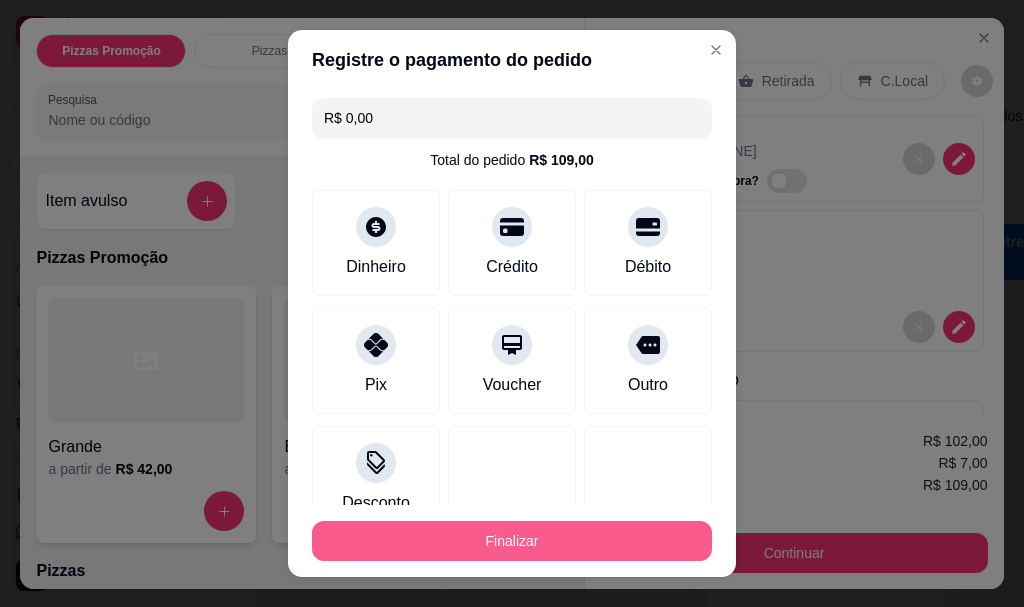 click on "Finalizar" at bounding box center [512, 541] 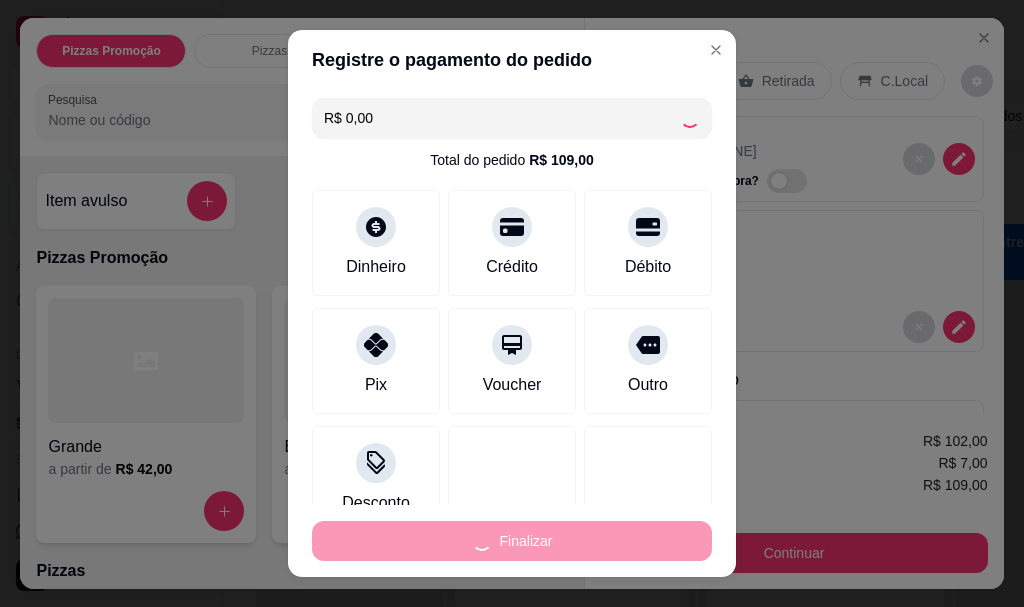 type on "-R$ 109,00" 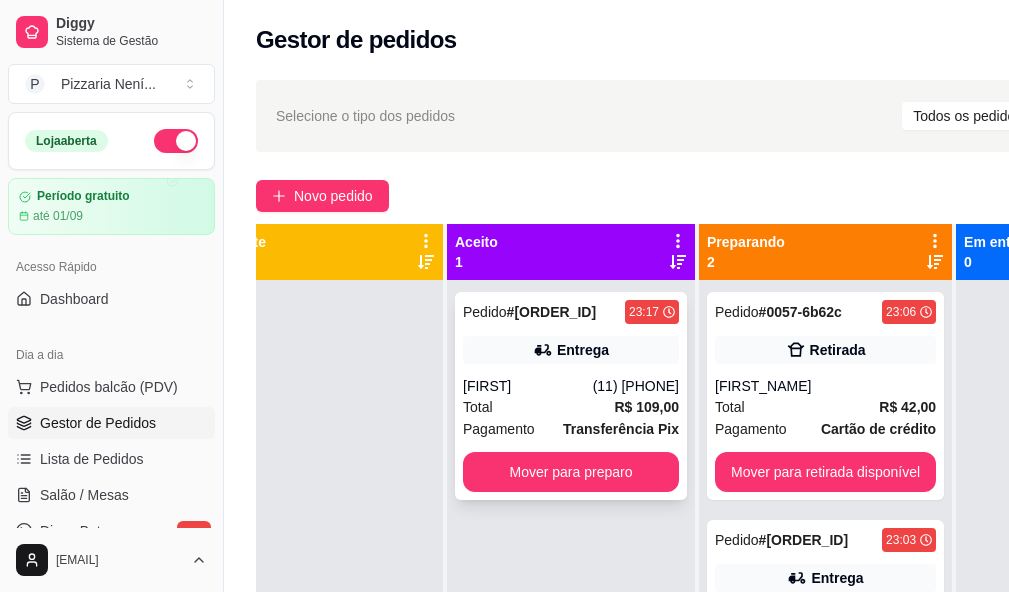 click on "Entrega" at bounding box center (571, 350) 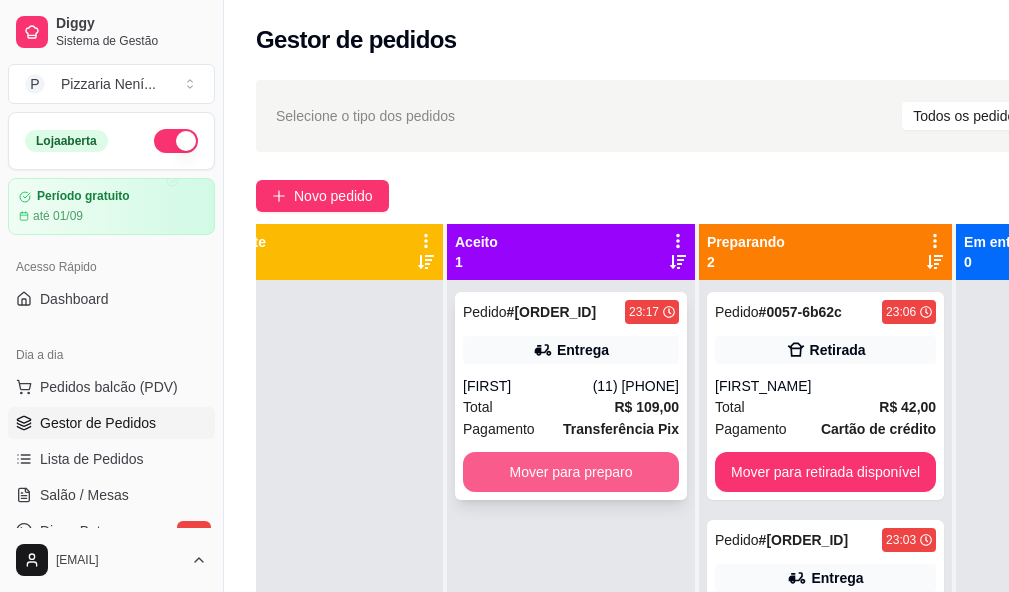 click on "Mover para preparo" at bounding box center [571, 472] 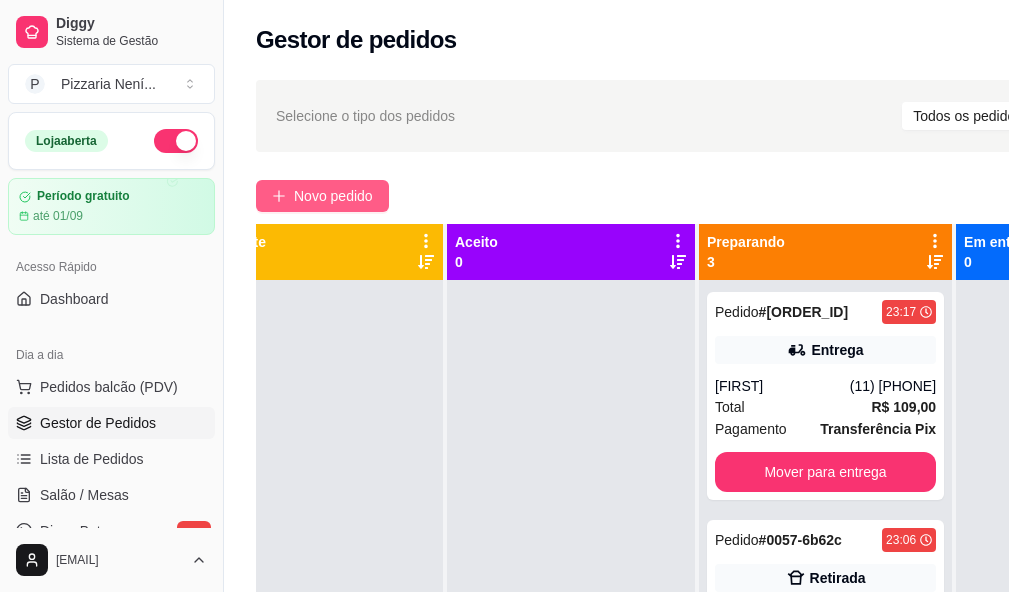 click on "Novo pedido" at bounding box center (333, 196) 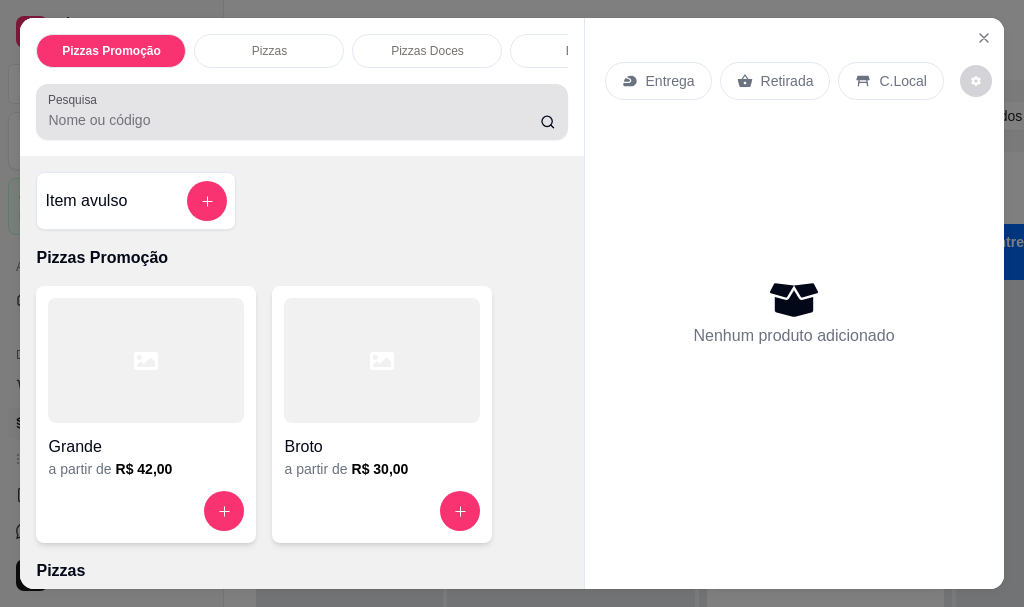 click on "Pesquisa" at bounding box center (294, 120) 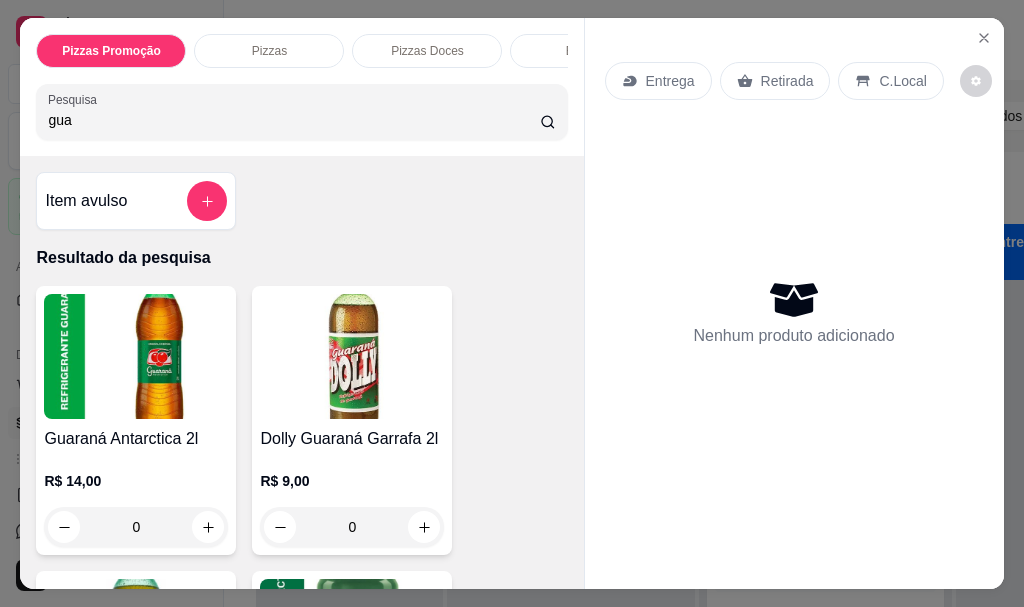 type on "gua" 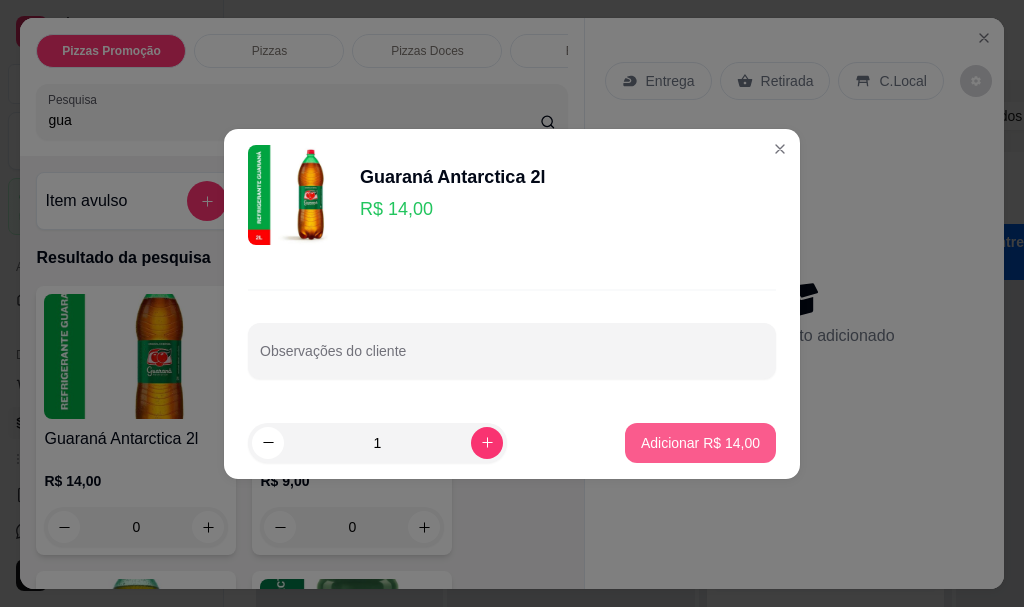 click on "Adicionar   R$ 14,00" at bounding box center (700, 443) 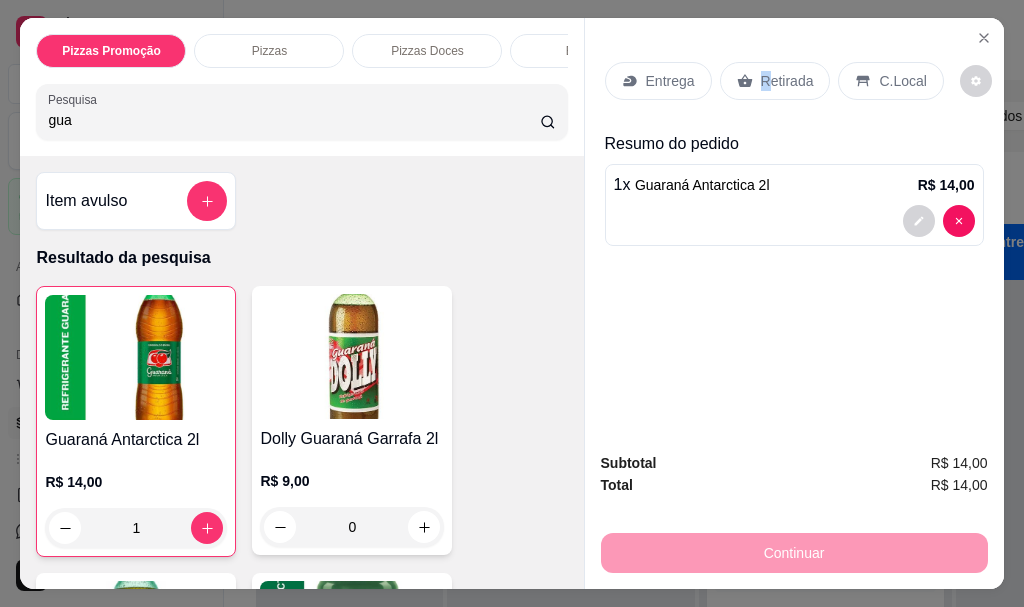 click on "Retirada" at bounding box center [787, 81] 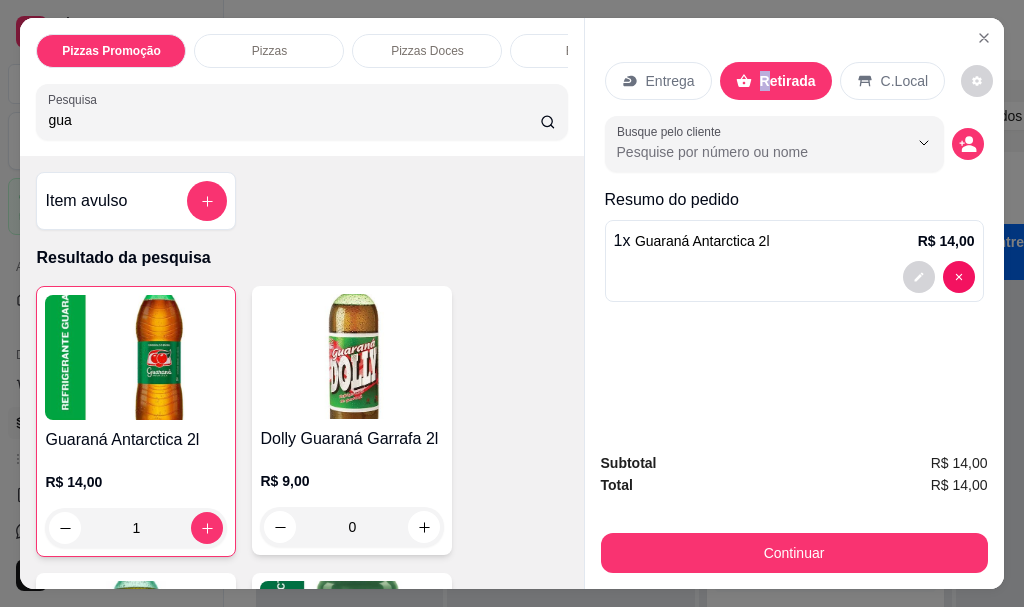 click on "Continuar" at bounding box center [794, 553] 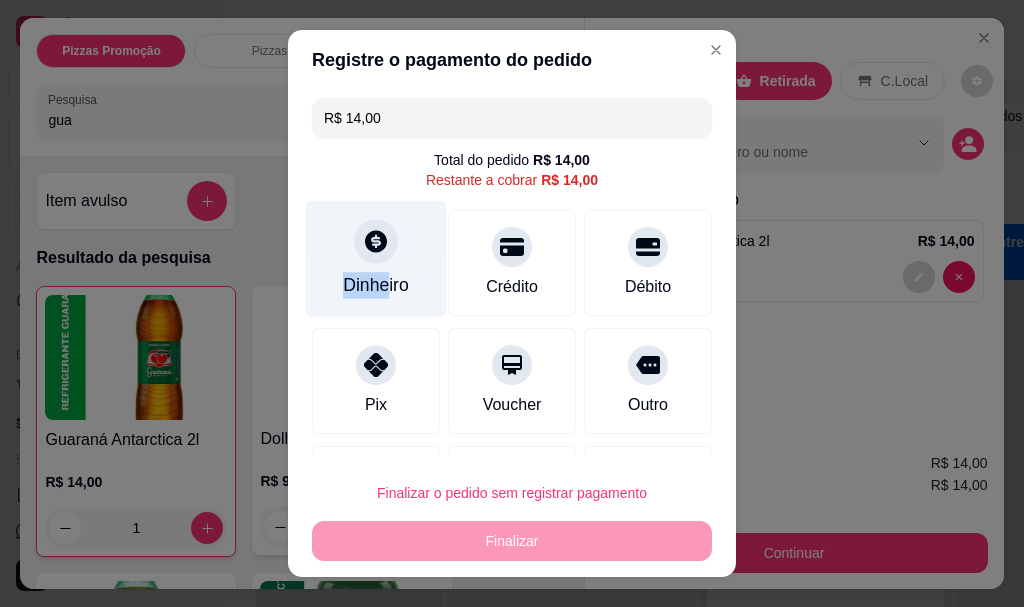 click on "Dinheiro" at bounding box center (376, 259) 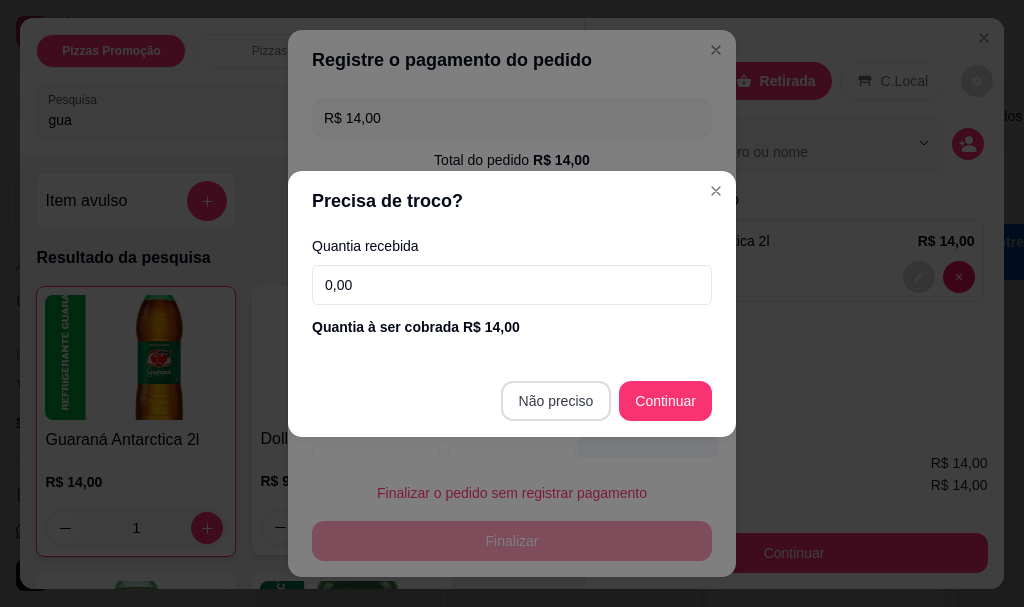 type on "R$ 0,00" 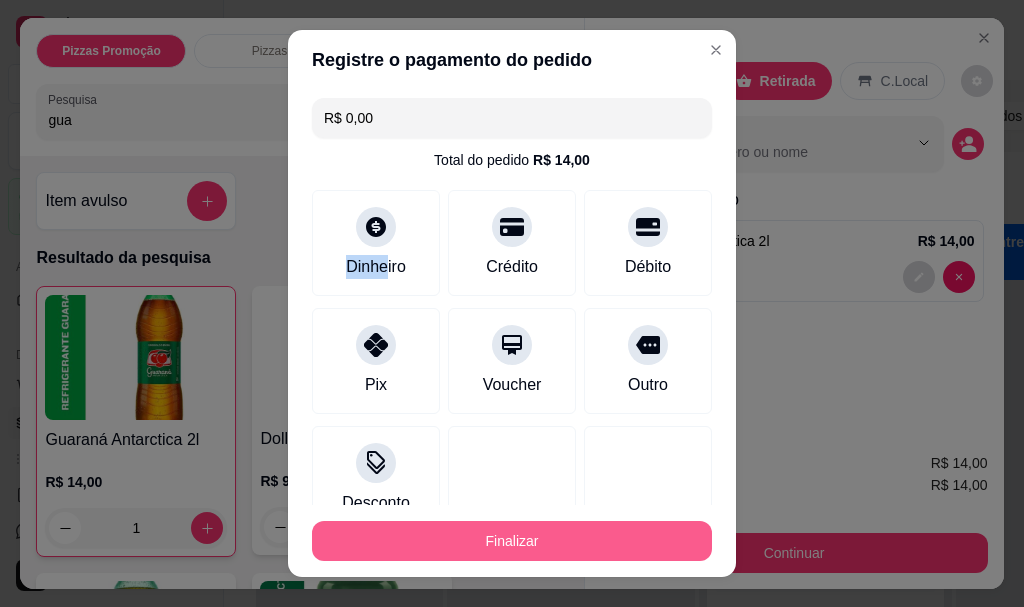 click on "Finalizar" at bounding box center (512, 541) 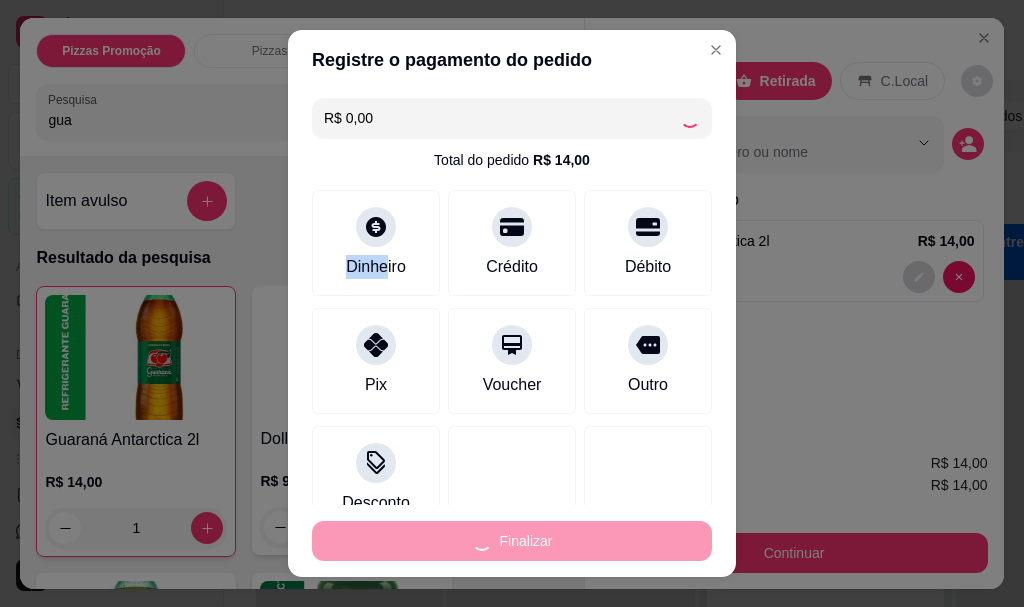 type on "0" 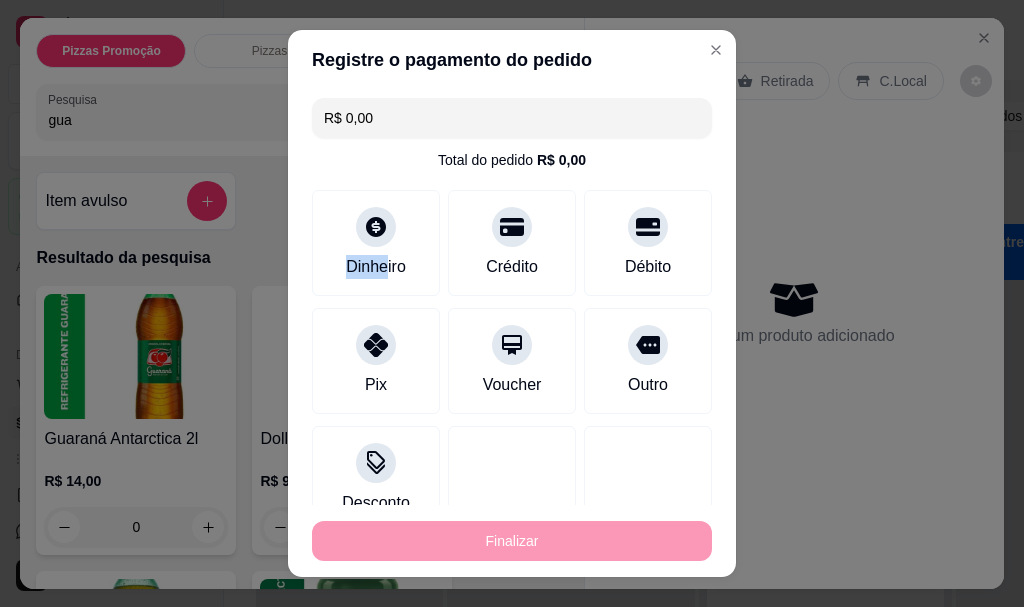 type on "-R$ 14,00" 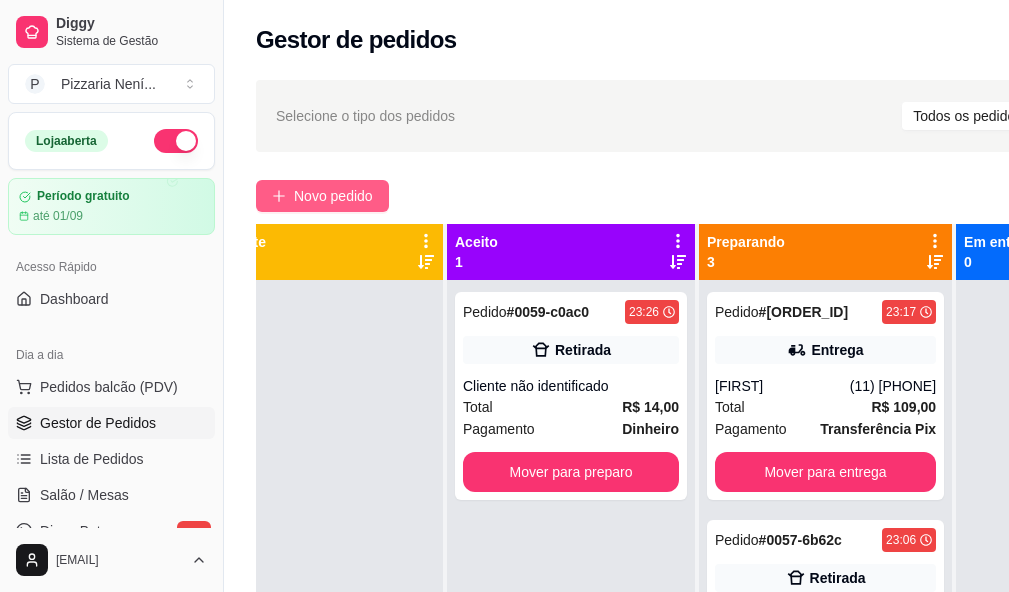 click on "Novo pedido" at bounding box center (333, 196) 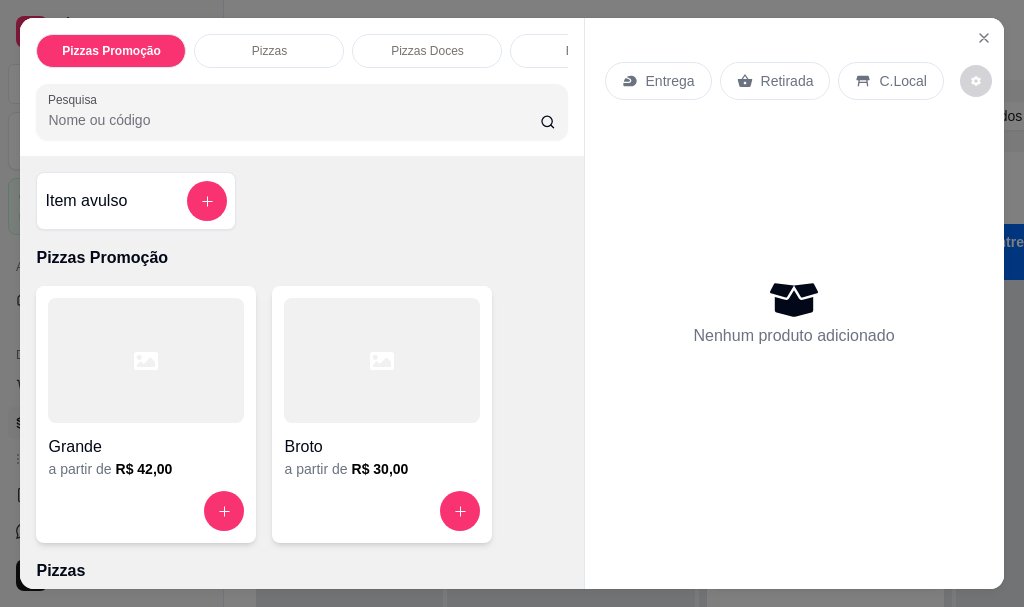 click on "Entrega Retirada C.Local Nenhum produto adicionado" at bounding box center [794, 287] 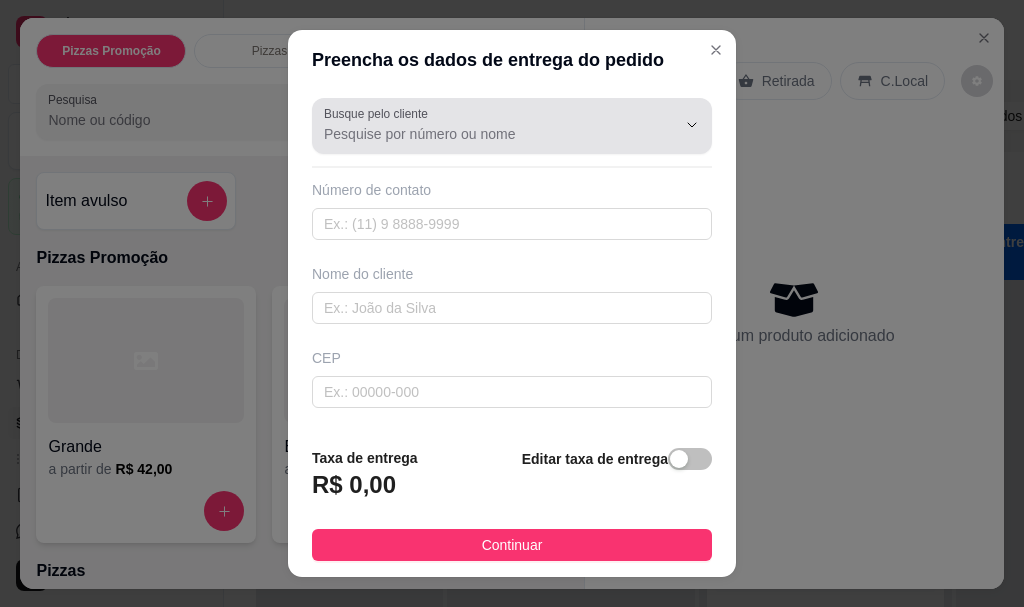click on "Busque pelo cliente" at bounding box center (512, 126) 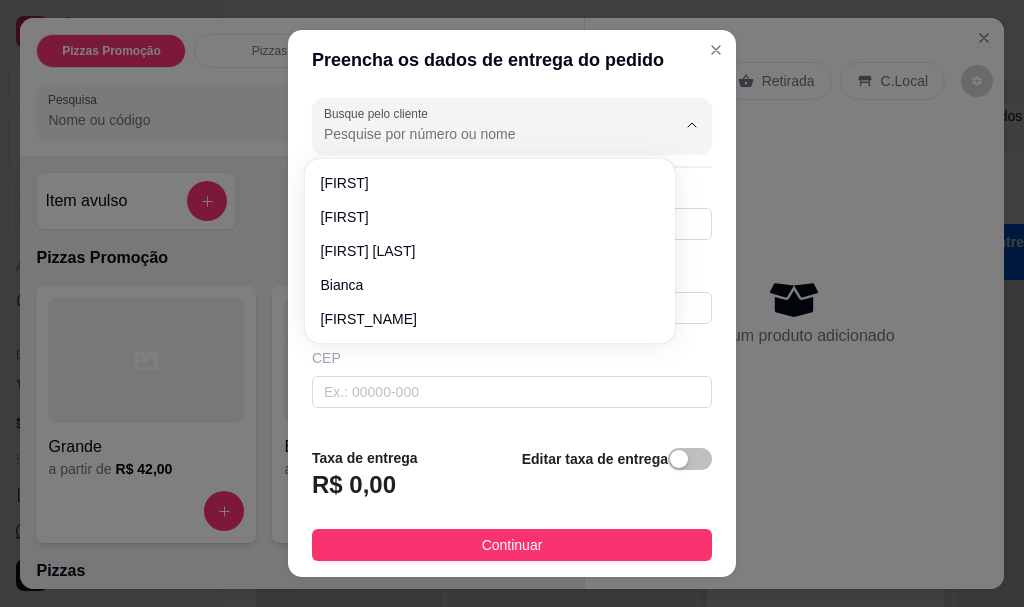 paste on "[PHONE]" 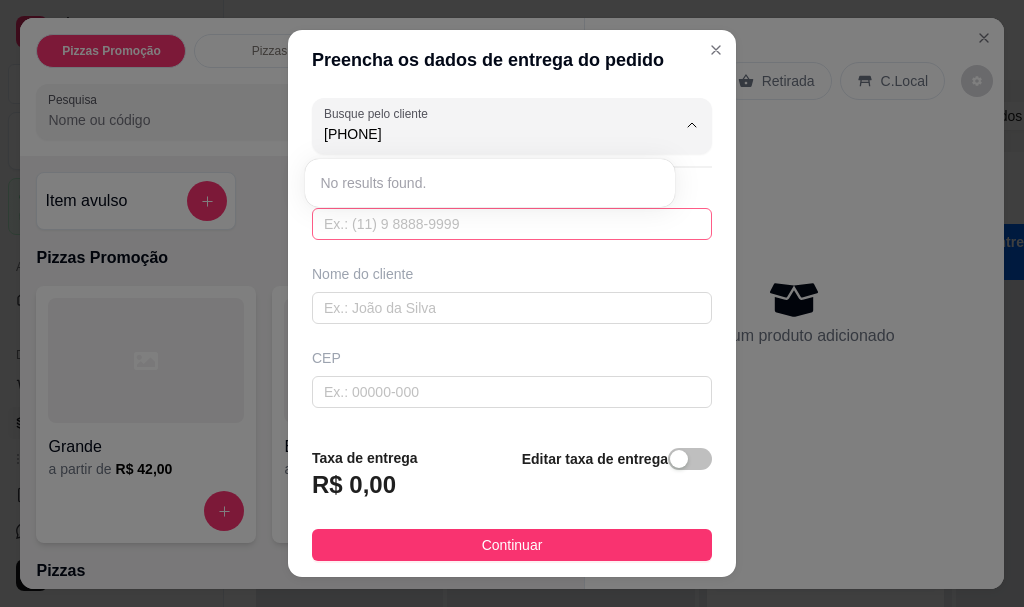 click at bounding box center [512, 224] 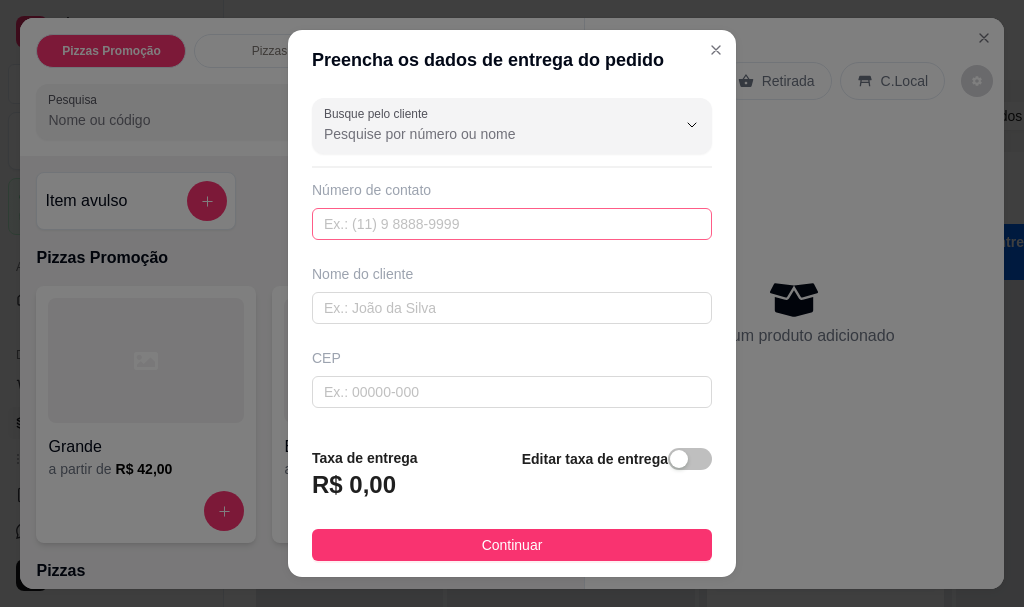 paste on "[PHONE]" 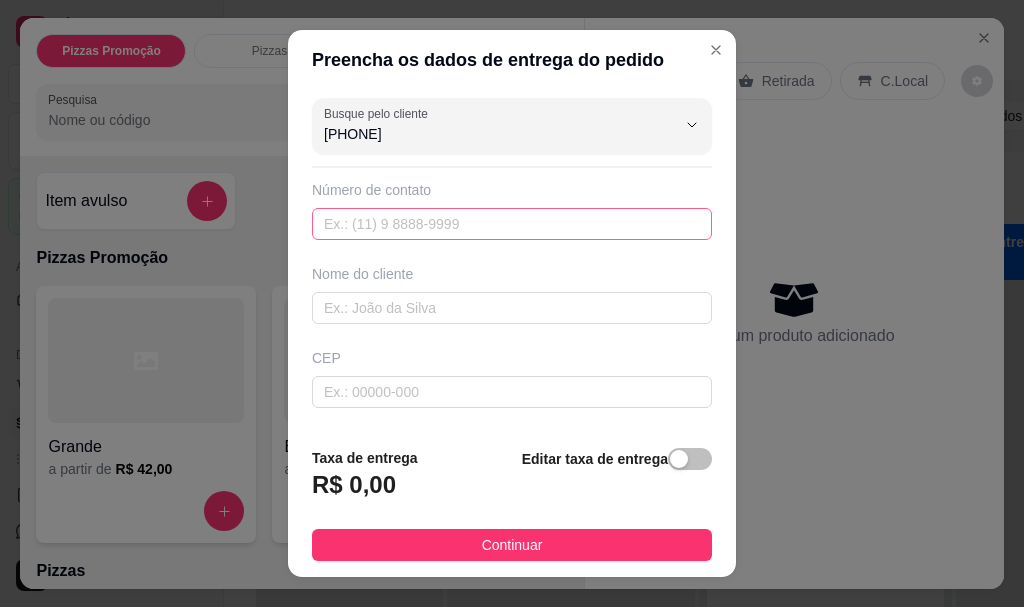 type on "[PHONE]" 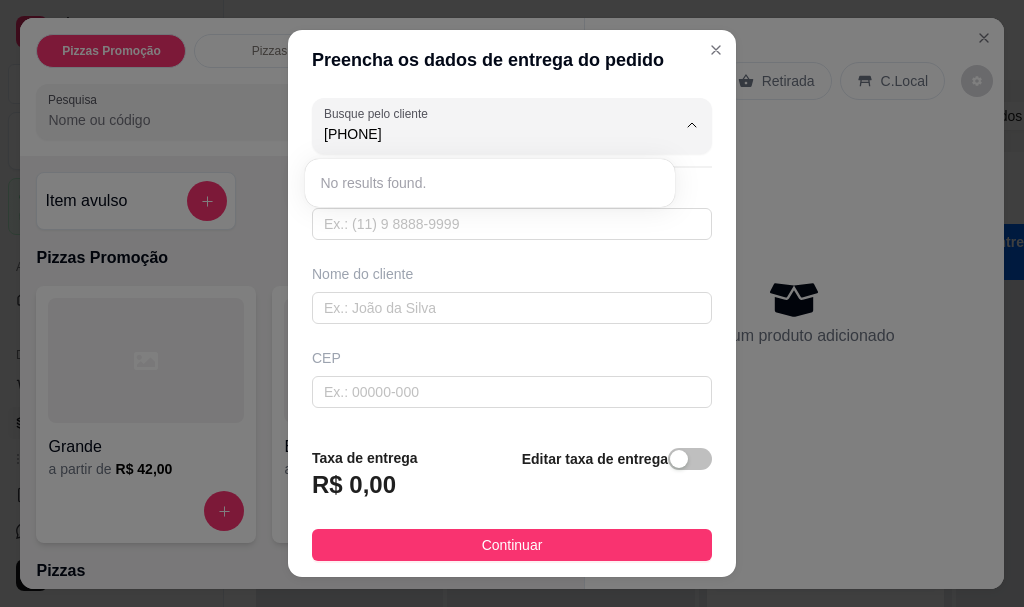 click on "Busque pelo cliente [PHONE] Número de contato Nome do cliente CEP Rua/Avenida Número Bairro Cidade Complemento" at bounding box center [512, 260] 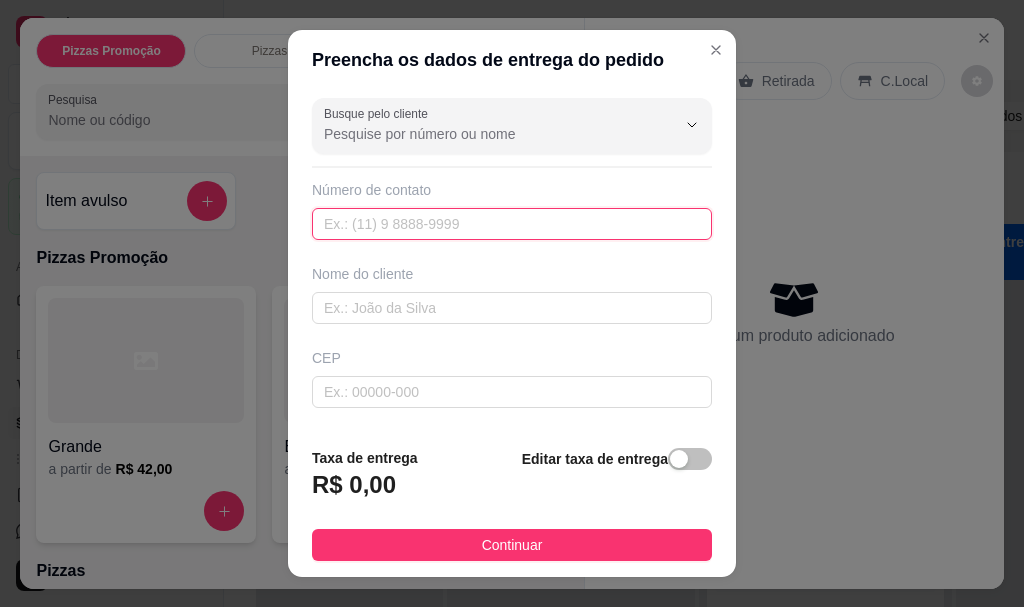 click at bounding box center (512, 224) 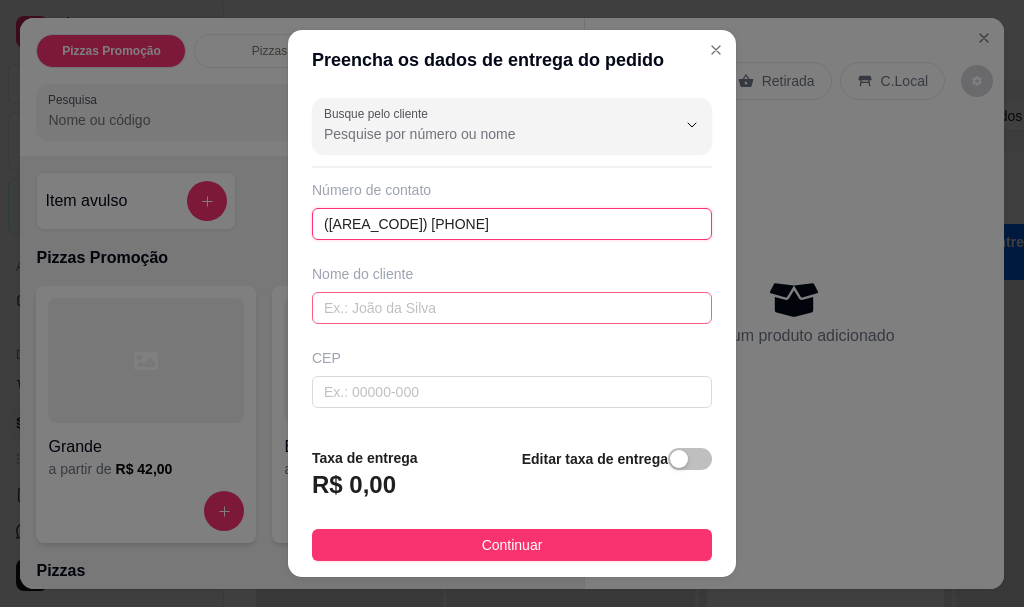 type on "([AREA_CODE]) [PHONE]" 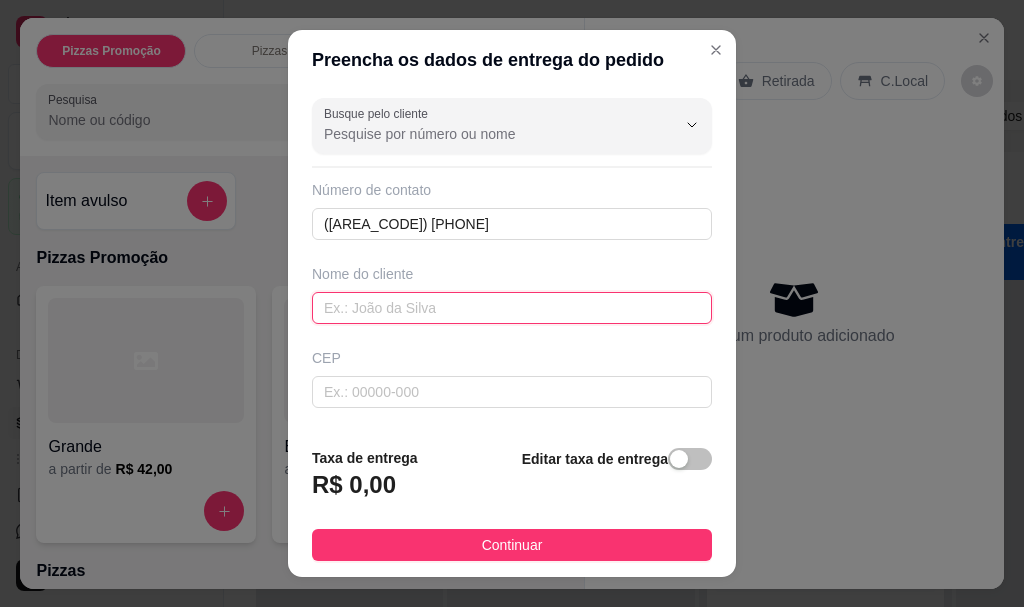 click at bounding box center [512, 308] 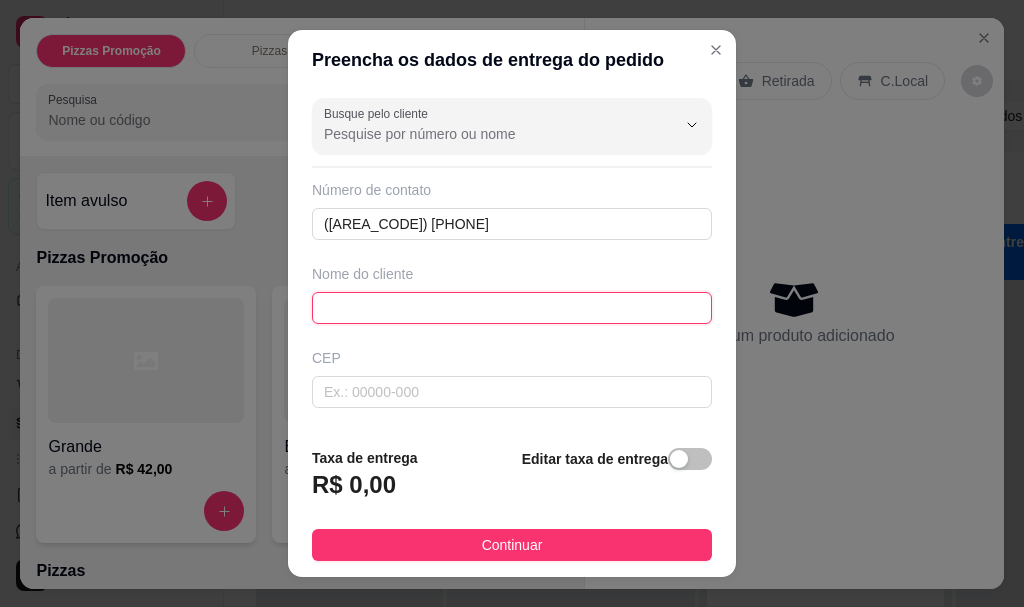 paste on "Sah" 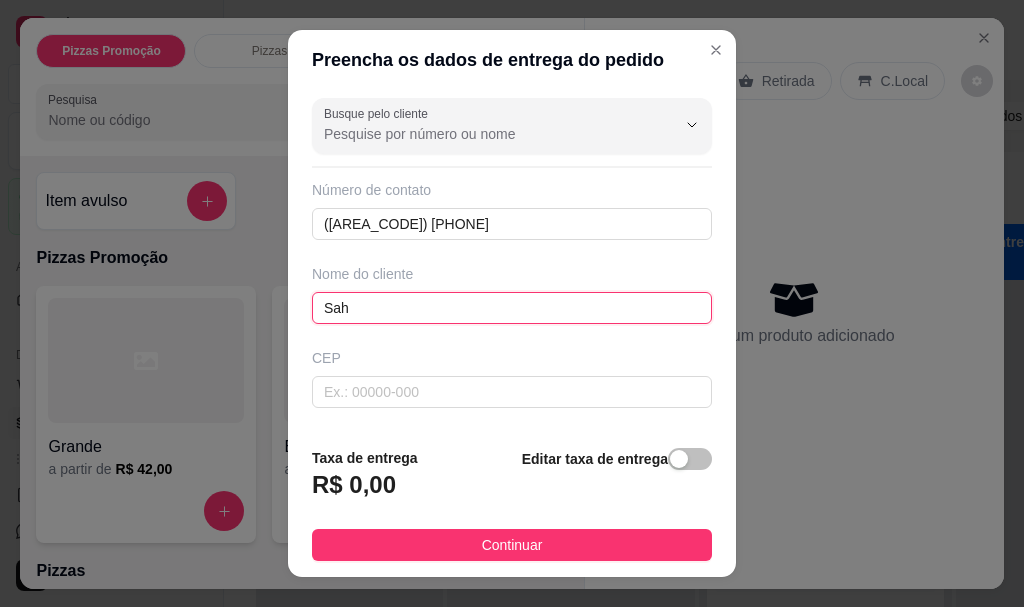 type on "Sah" 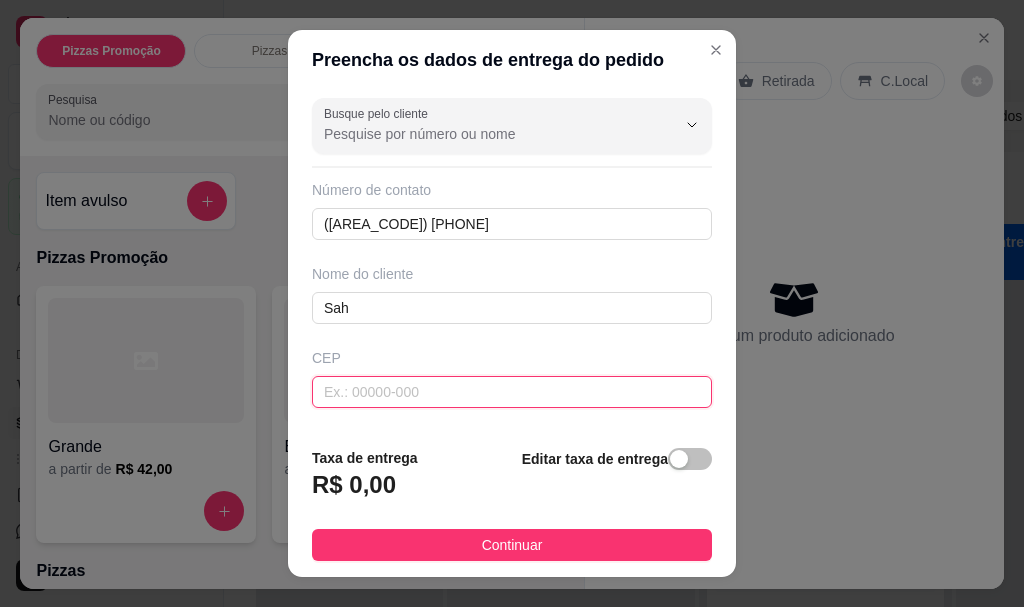 click at bounding box center (512, 392) 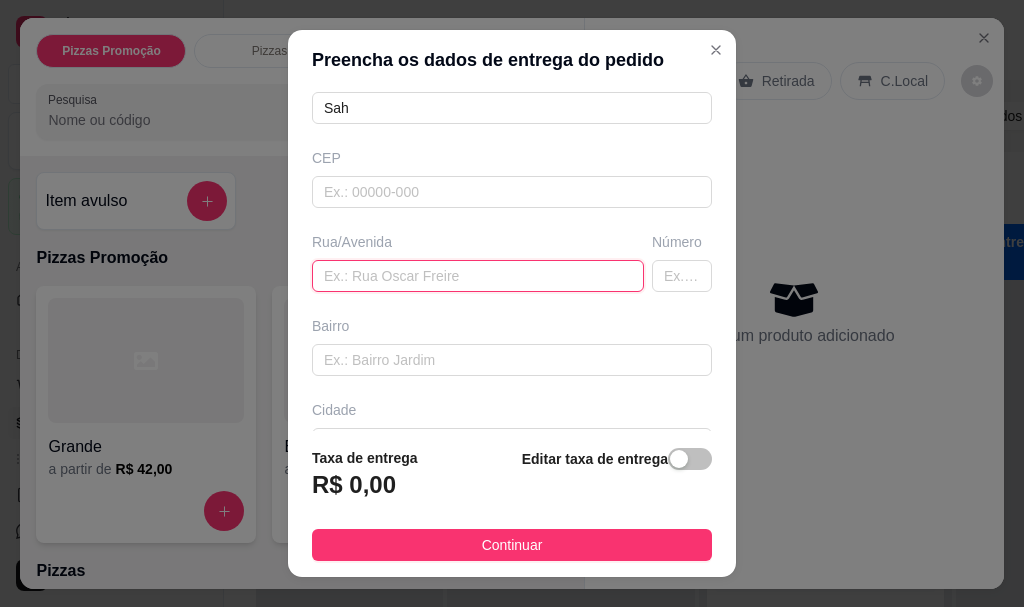 click at bounding box center [478, 276] 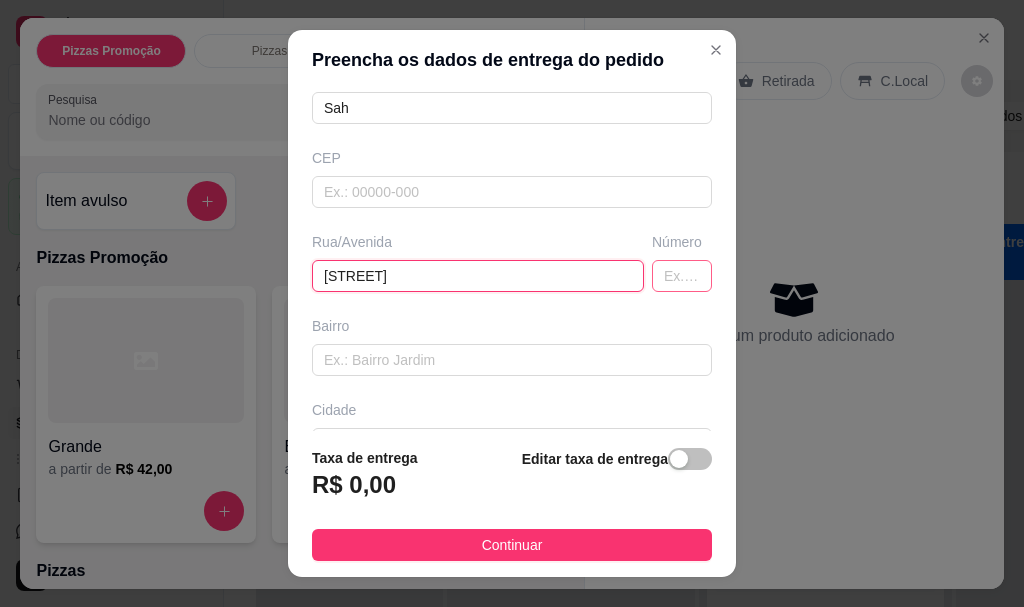 type on "[STREET]" 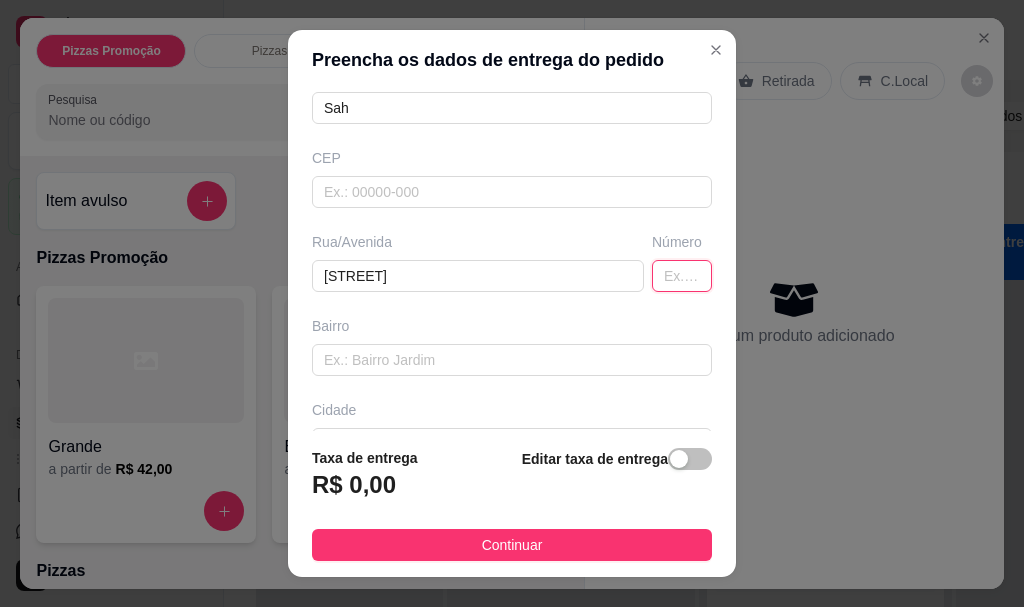 click at bounding box center (682, 276) 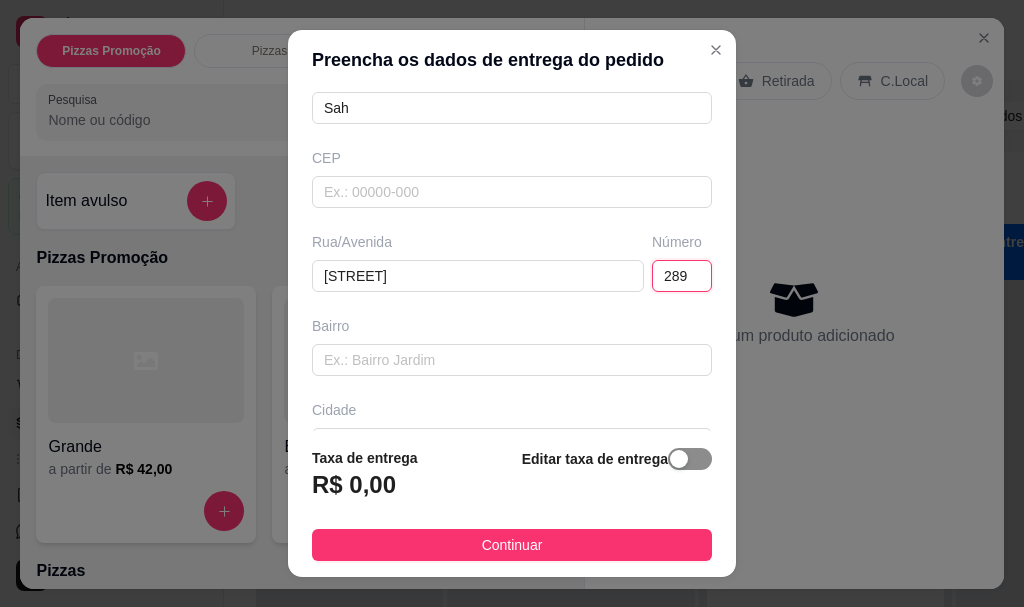 type on "289" 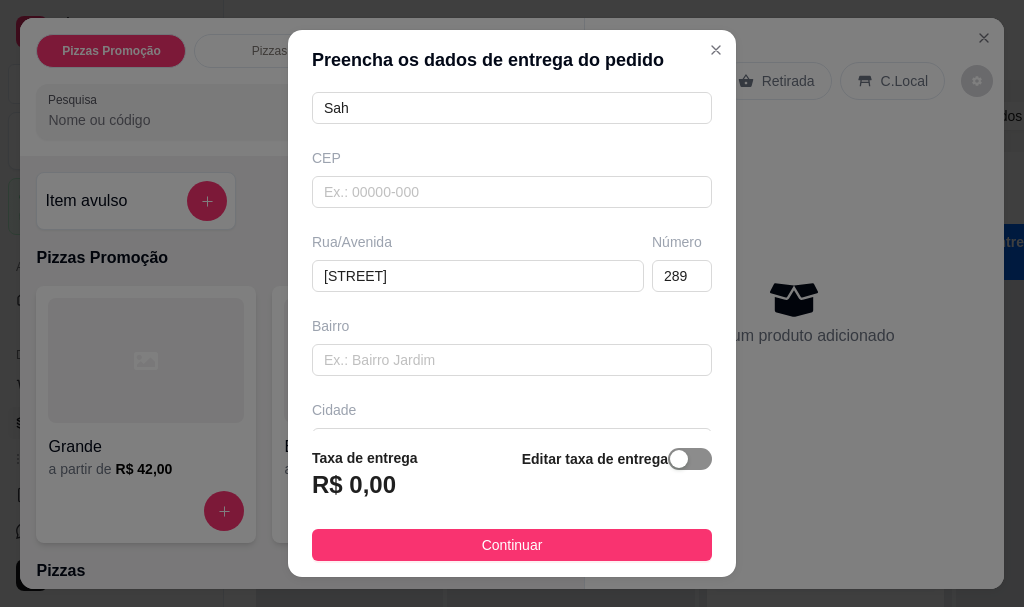 click at bounding box center (679, 459) 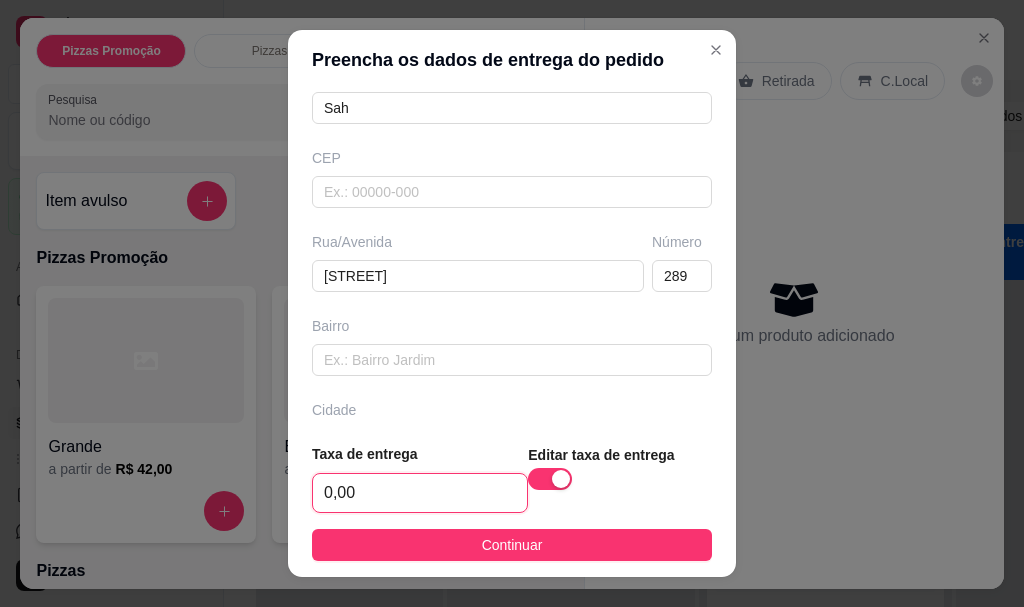 click on "0,00" at bounding box center [420, 493] 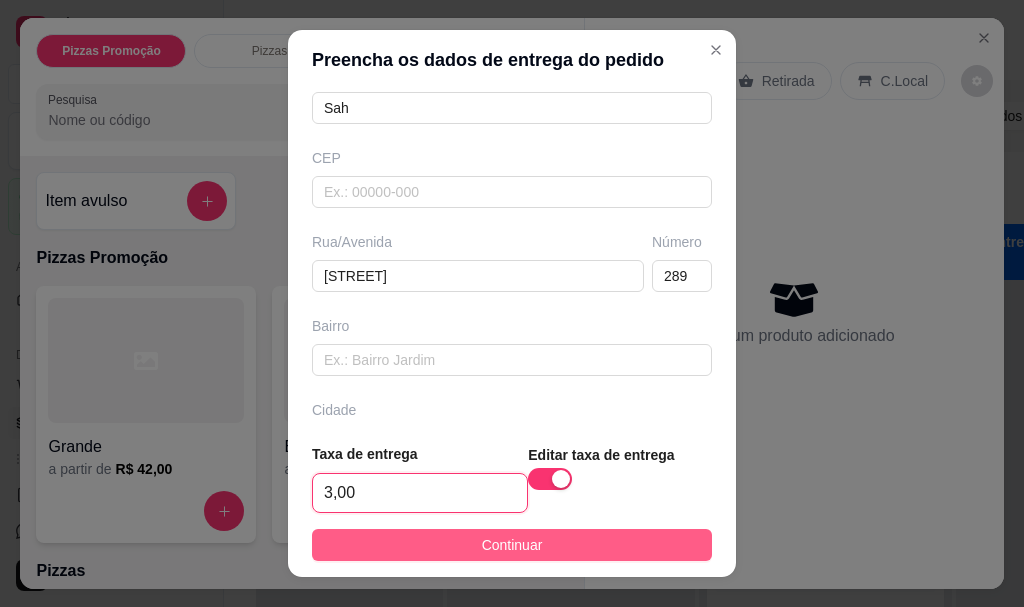 type on "3,00" 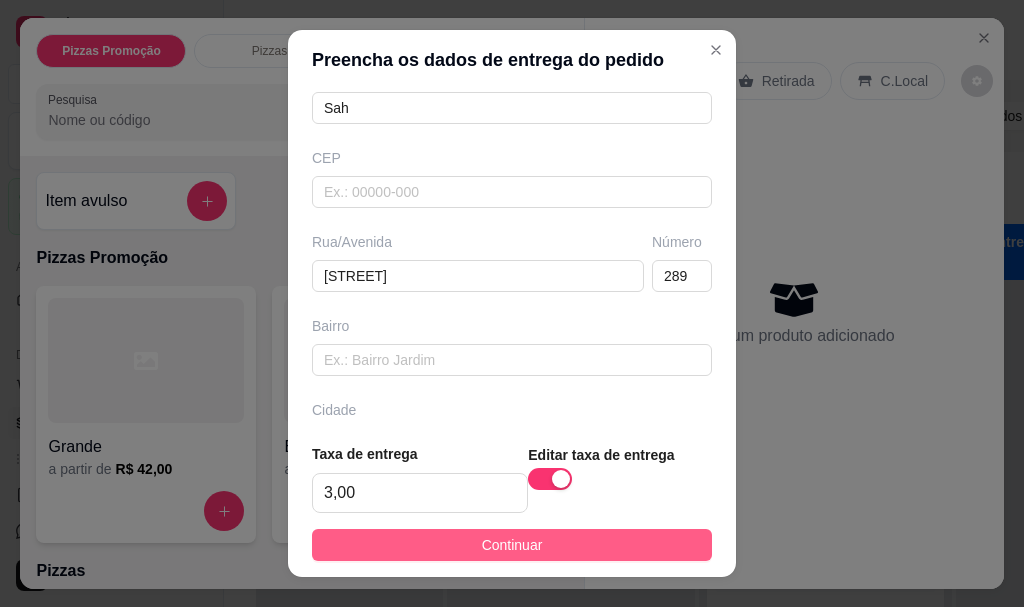 click on "Continuar" at bounding box center [512, 545] 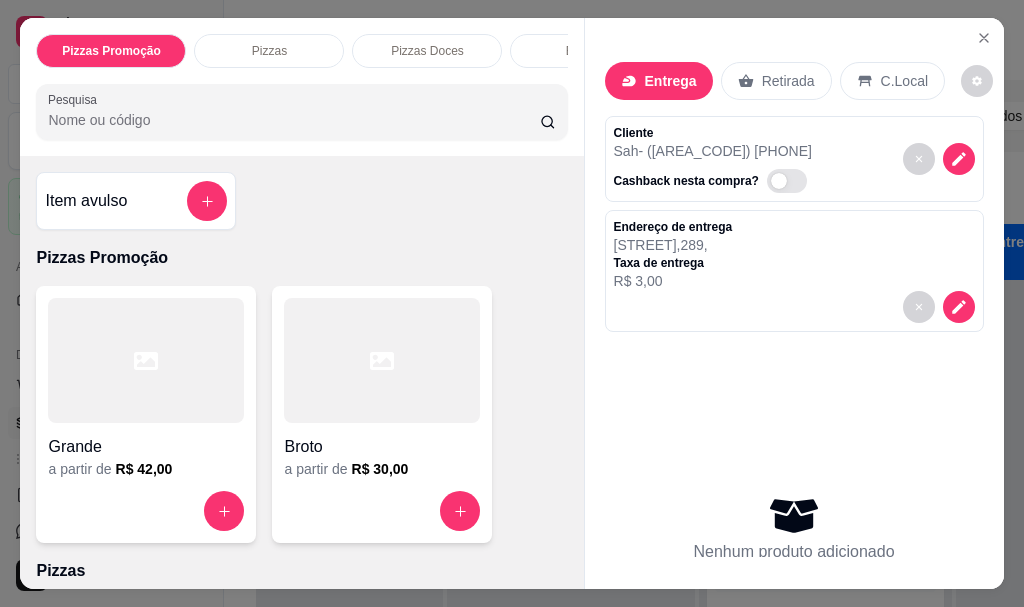 click on "Pizzas" at bounding box center [269, 51] 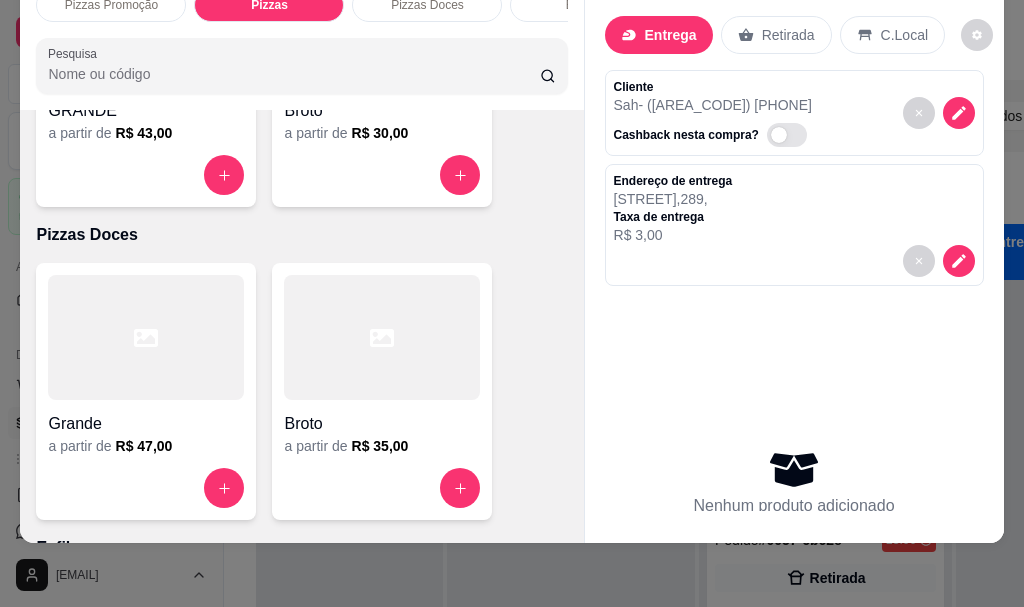 scroll, scrollTop: 103, scrollLeft: 0, axis: vertical 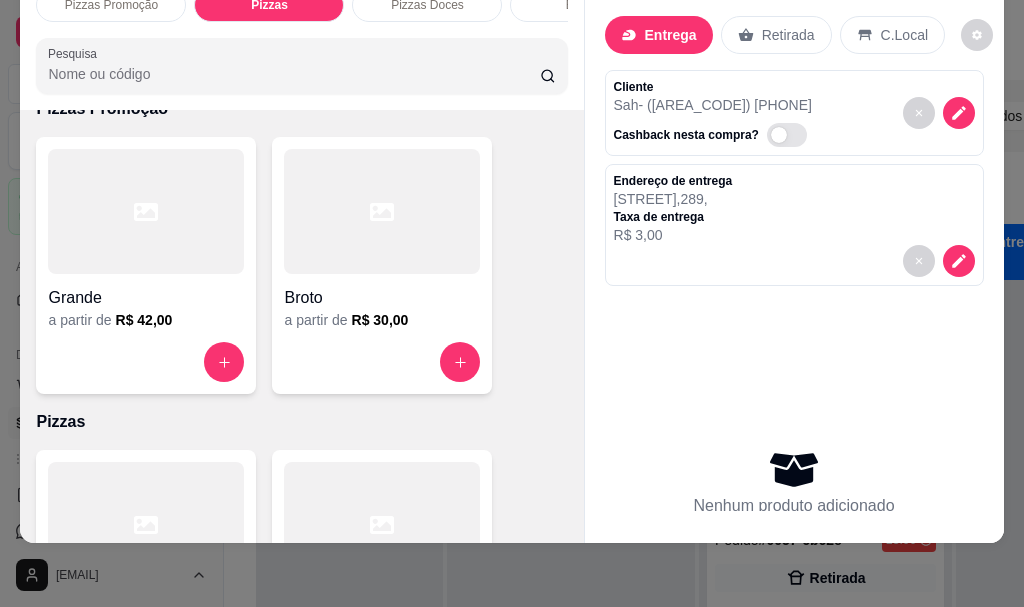 click on "Grande" at bounding box center (146, 292) 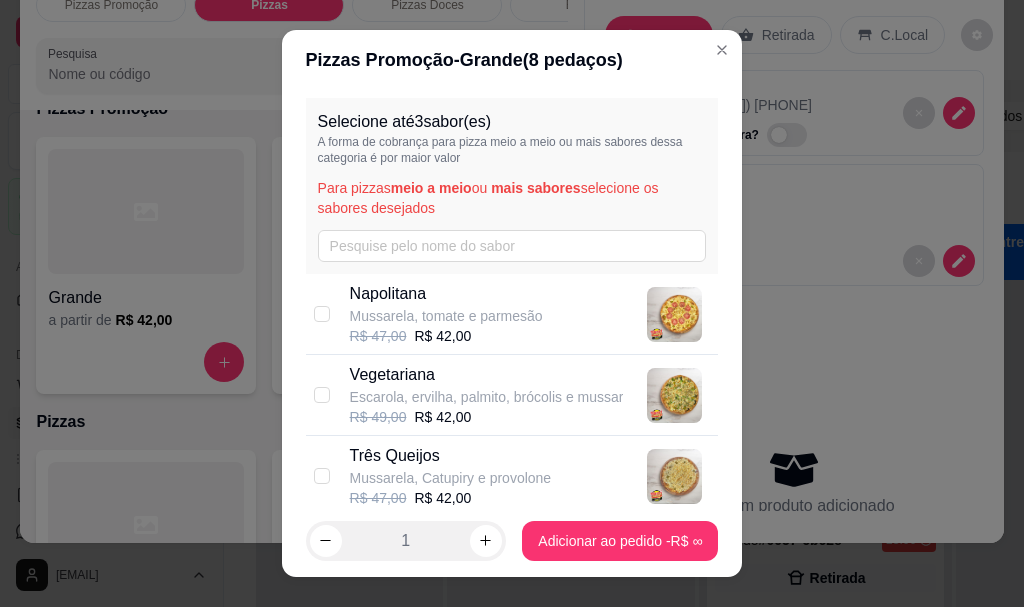 click on "Selecione até  3  sabor(es) A forma de cobrança para pizza meio a meio ou mais sabores dessa categoria é por   maior valor Para pizzas  meio a meio  ou   mais sabores  selecione os sabores desejados" at bounding box center (512, 186) 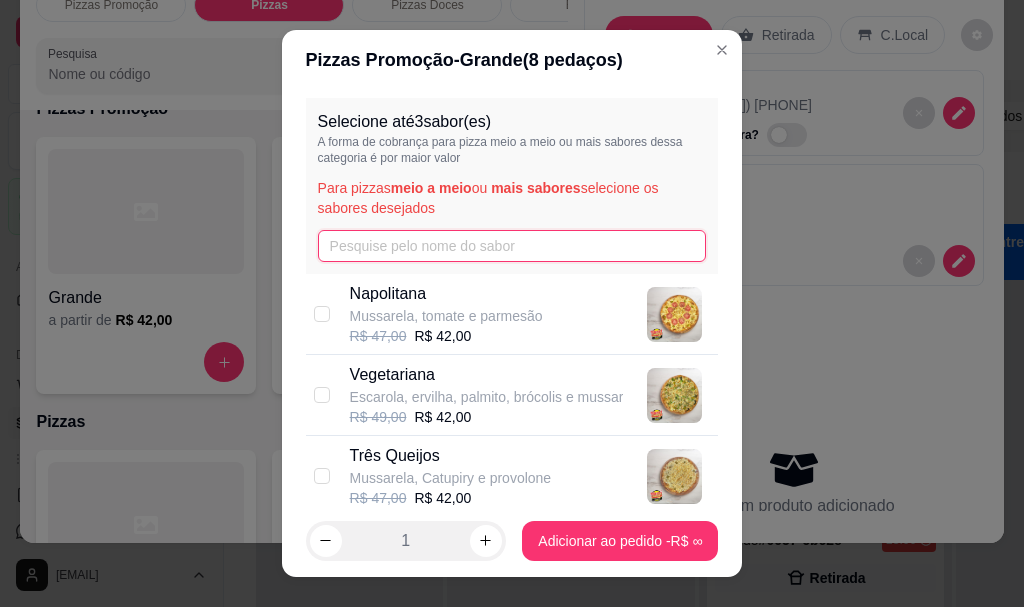 click at bounding box center (512, 246) 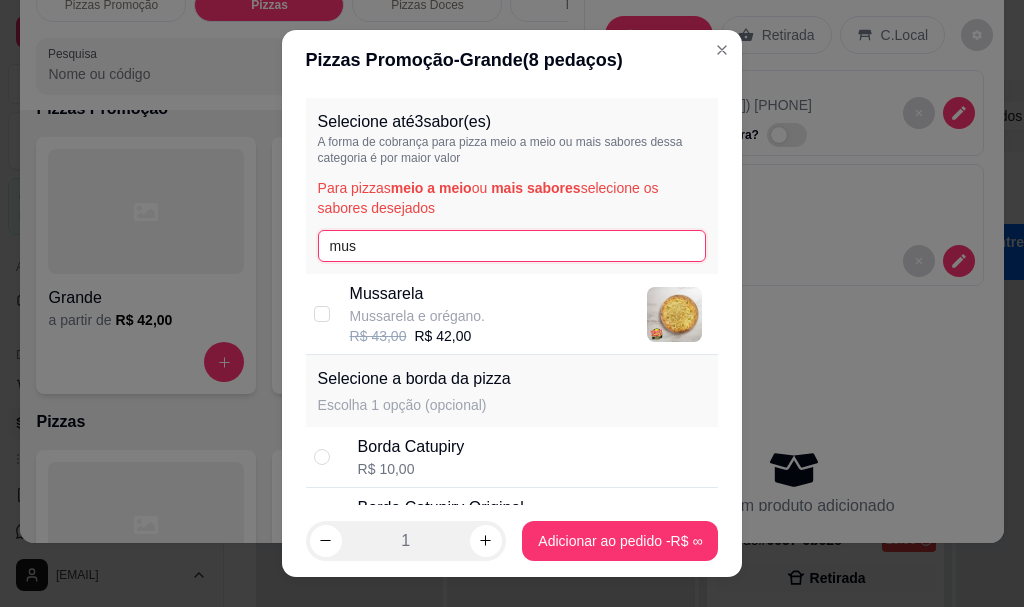 type on "mus" 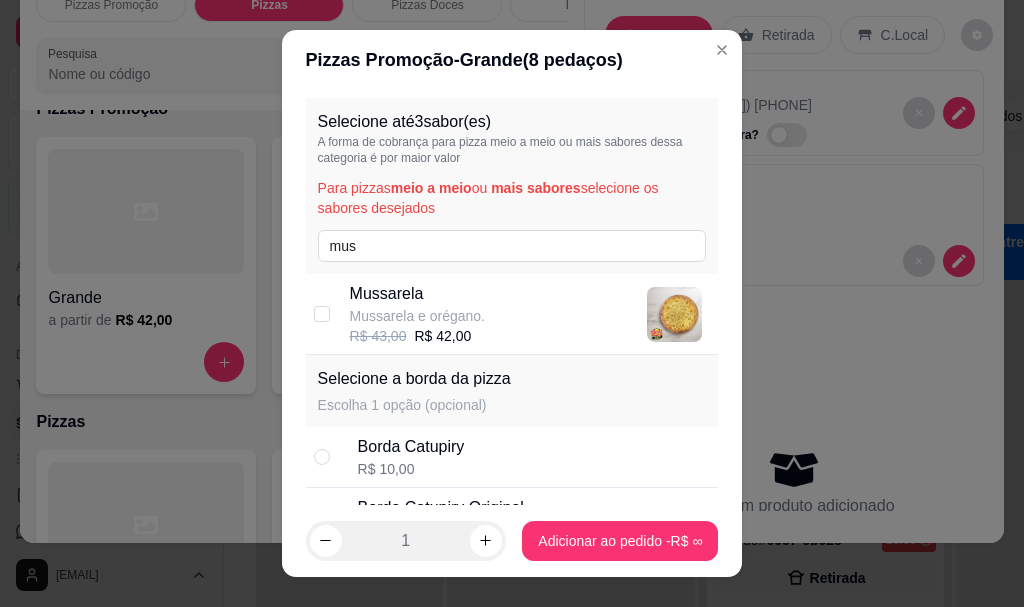 click on "R$ 43,00" at bounding box center [378, 336] 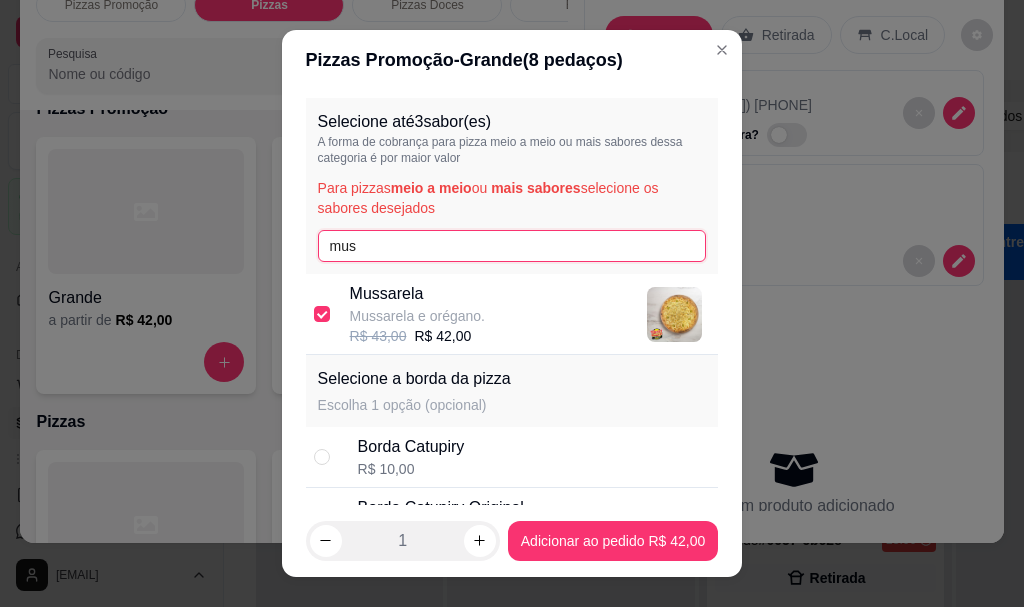 drag, startPoint x: 461, startPoint y: 243, endPoint x: 191, endPoint y: 244, distance: 270.00186 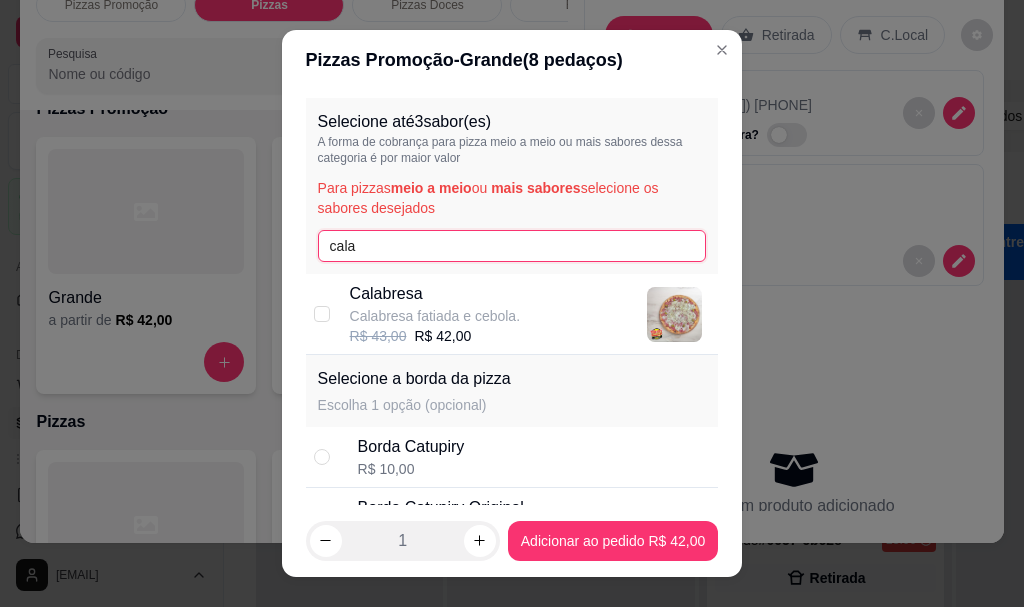 type on "cala" 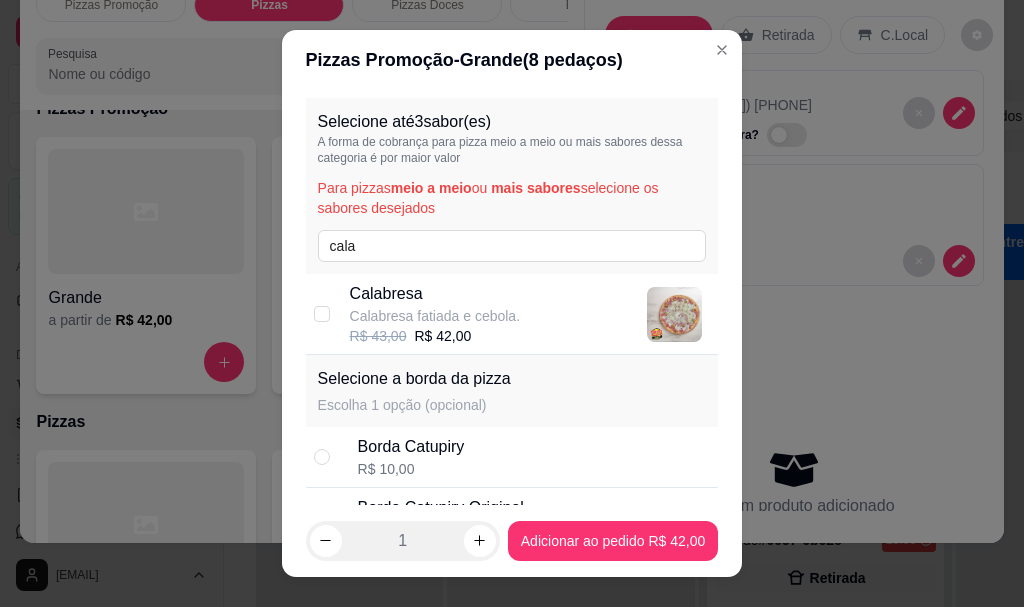 click on "Calabresa fatiada e cebola." at bounding box center (435, 316) 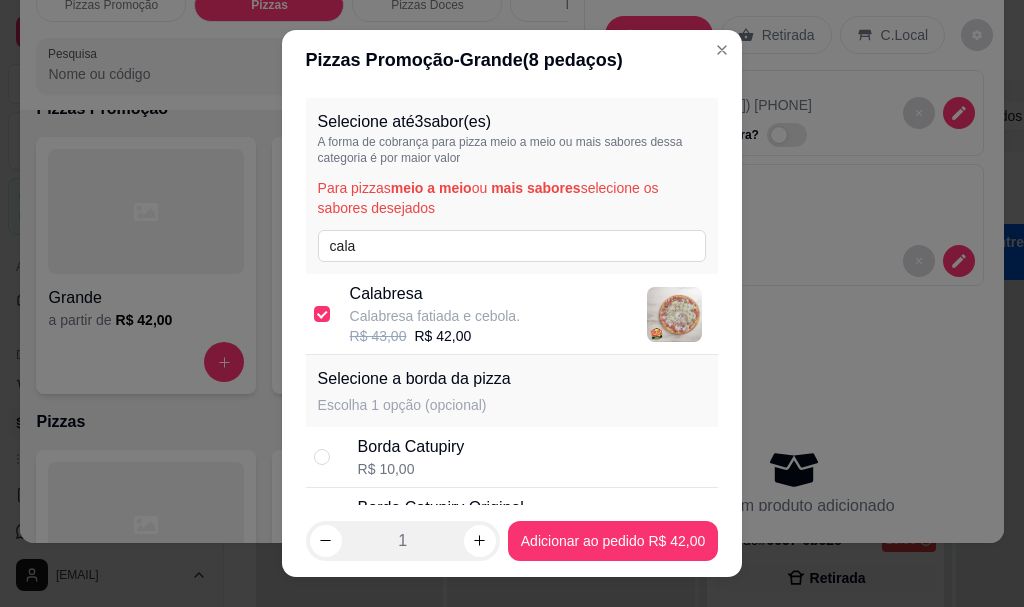scroll, scrollTop: 254, scrollLeft: 0, axis: vertical 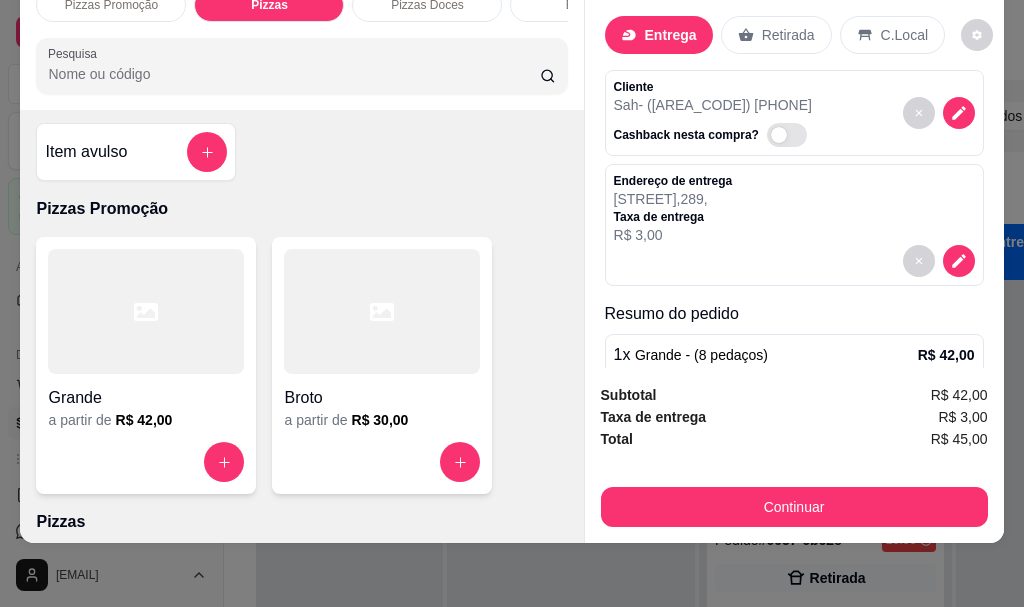 click on "Grande" at bounding box center [146, 392] 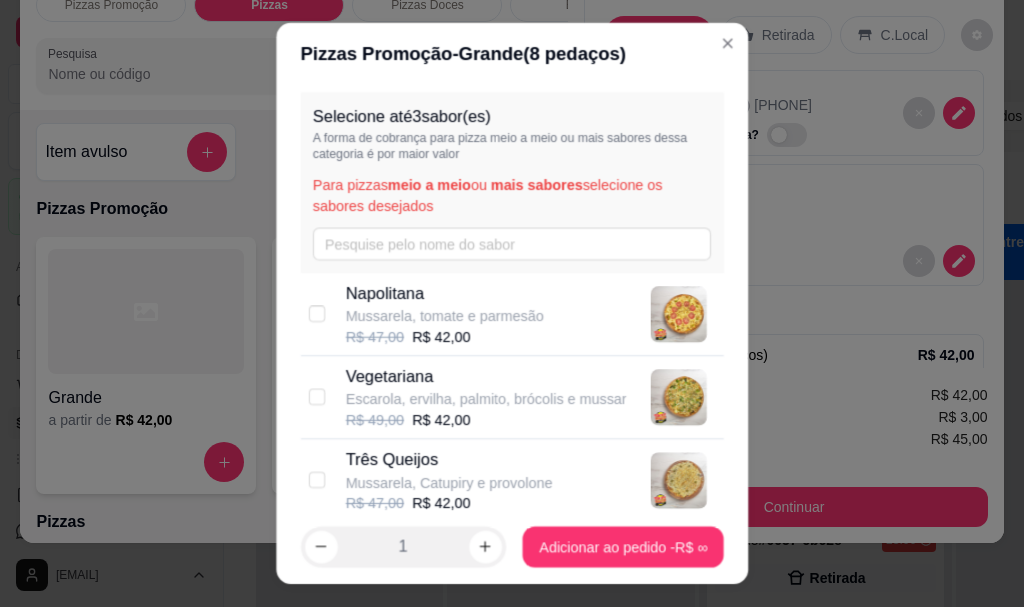 scroll, scrollTop: 34, scrollLeft: 0, axis: vertical 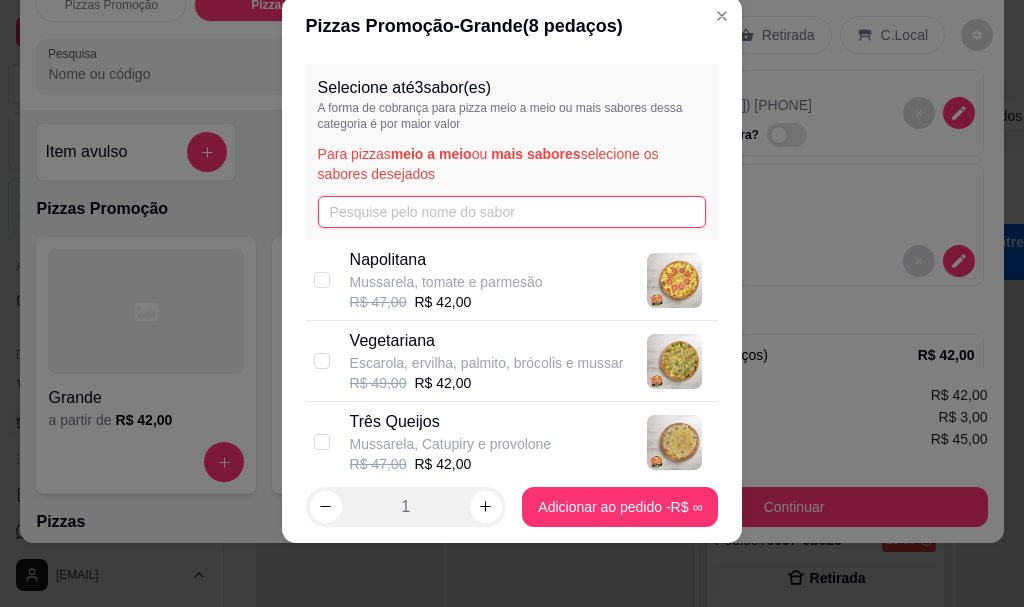 click at bounding box center [512, 212] 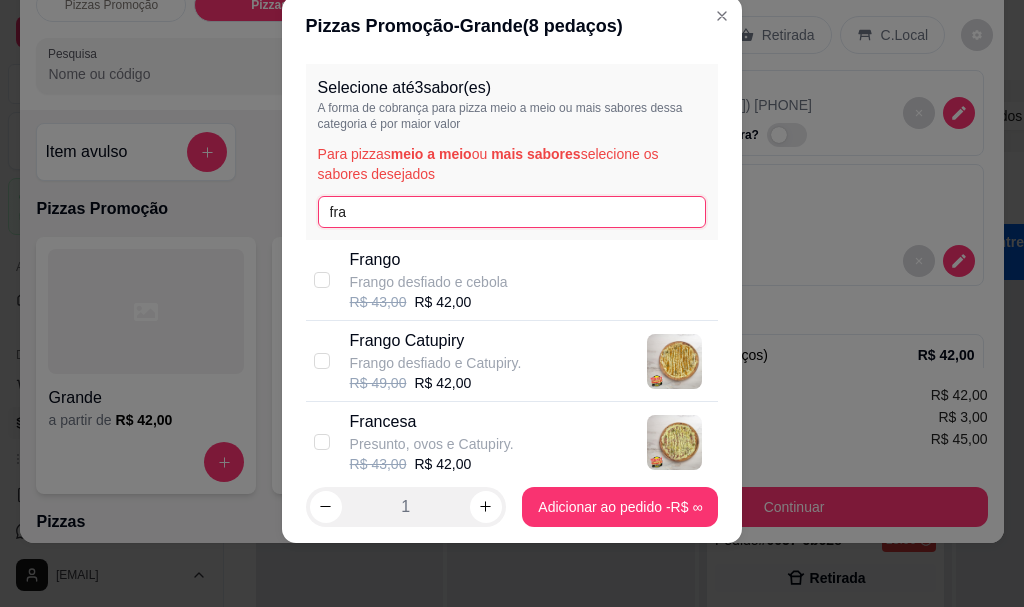 type on "fra" 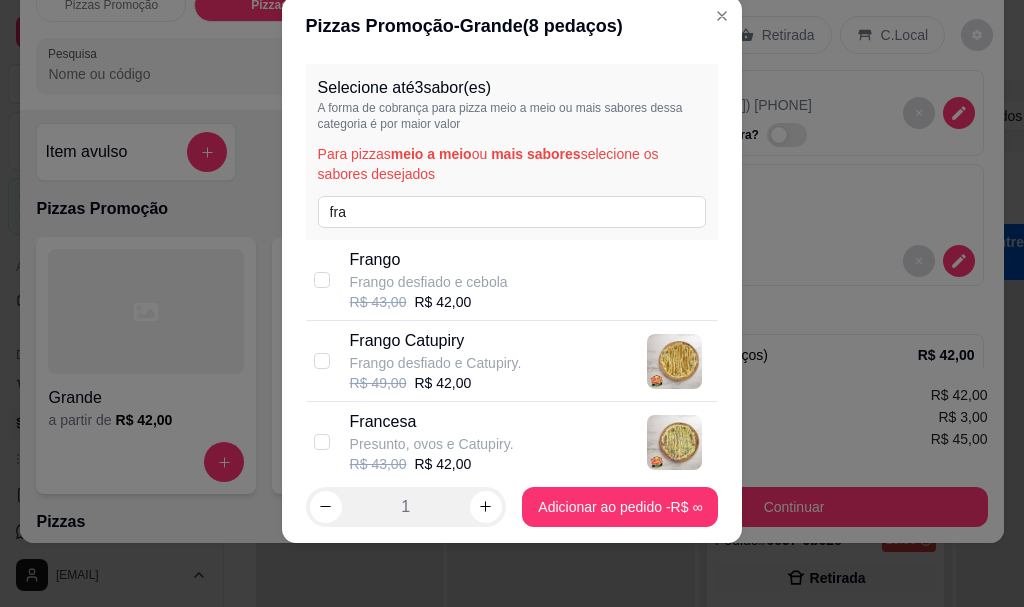 click on "Frango Catupiry" at bounding box center [436, 341] 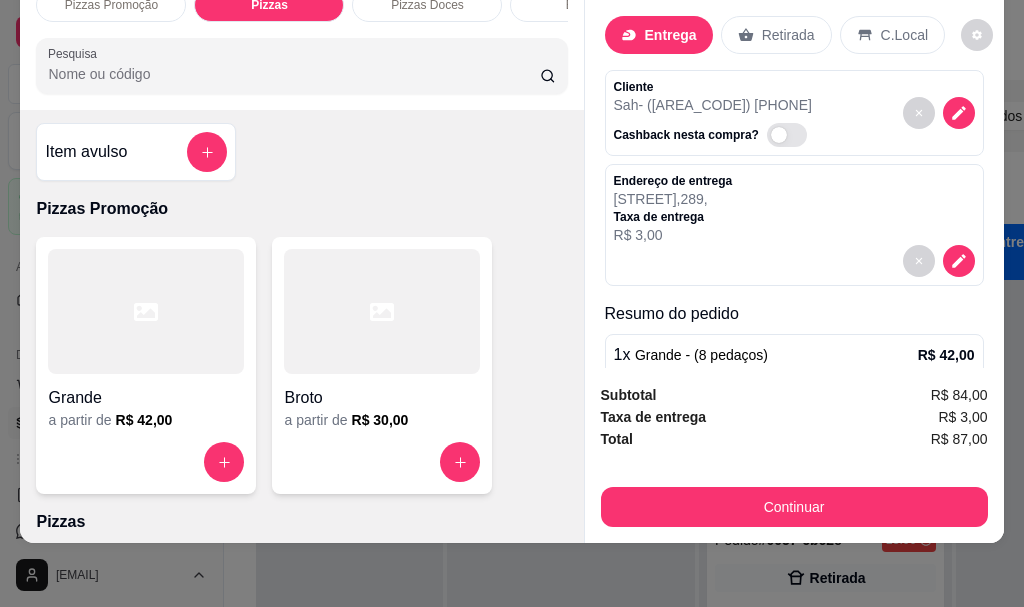 scroll, scrollTop: 0, scrollLeft: 0, axis: both 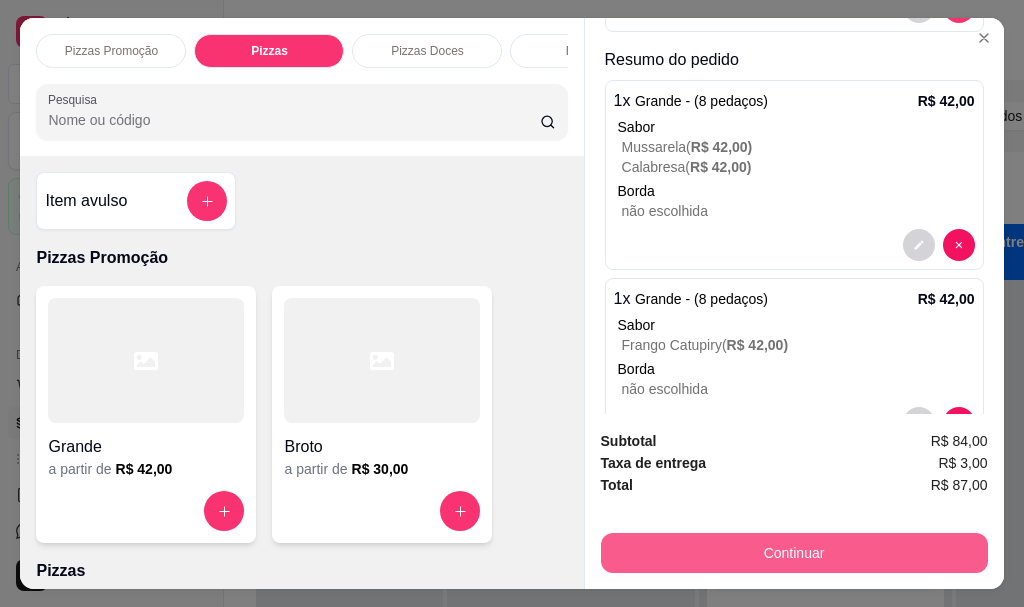 click on "Continuar" at bounding box center (794, 553) 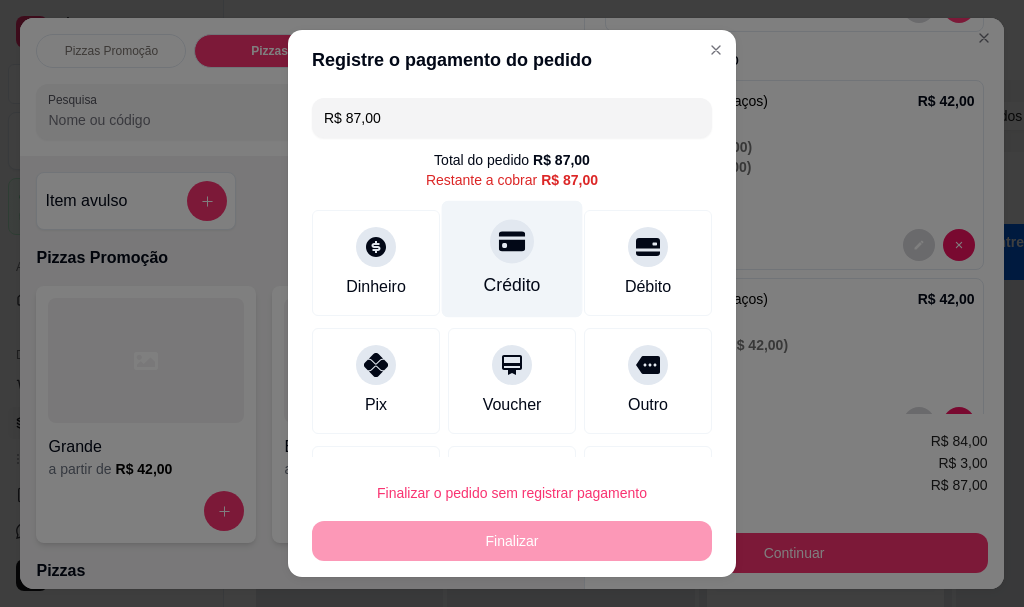 click on "Crédito" at bounding box center (512, 259) 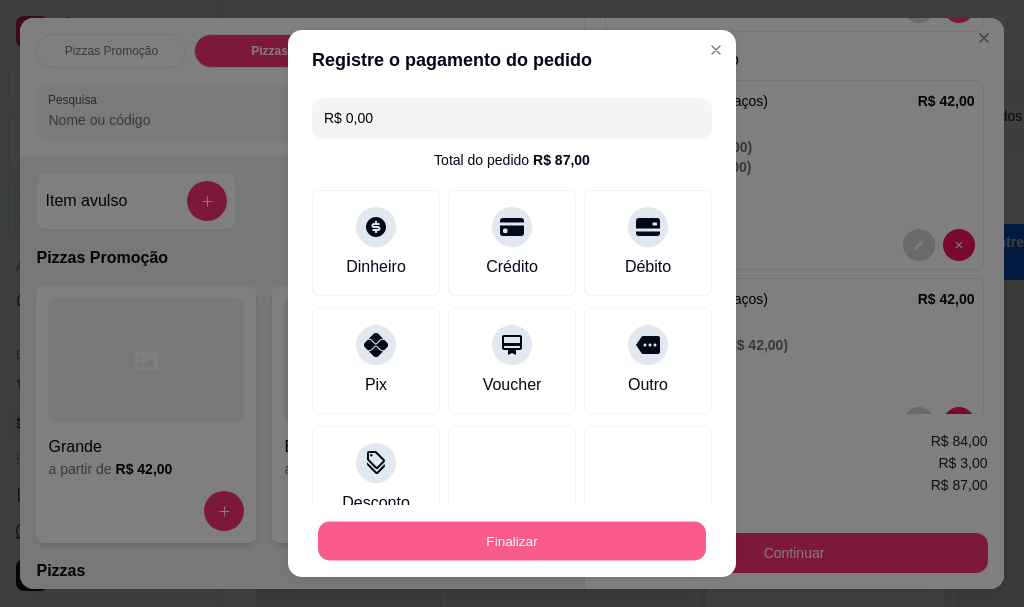 click on "Finalizar" at bounding box center [512, 540] 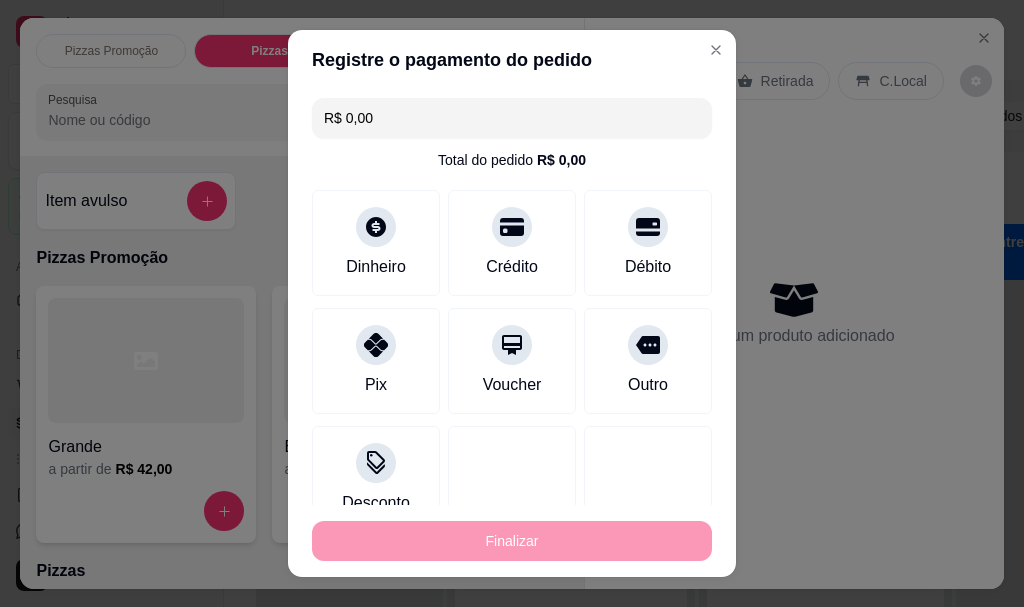 type on "-R$ 87,00" 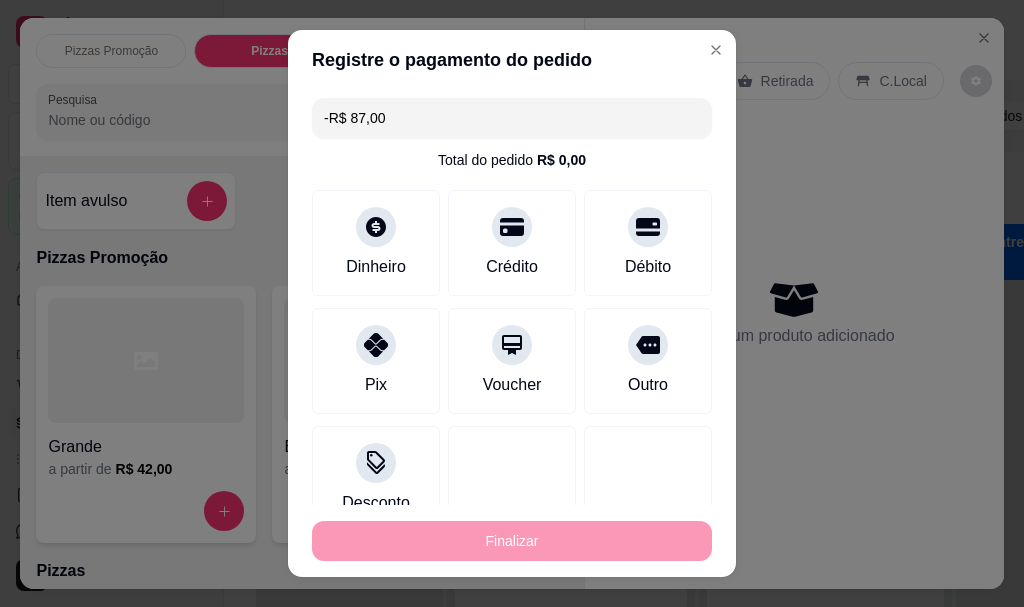 scroll, scrollTop: 0, scrollLeft: 0, axis: both 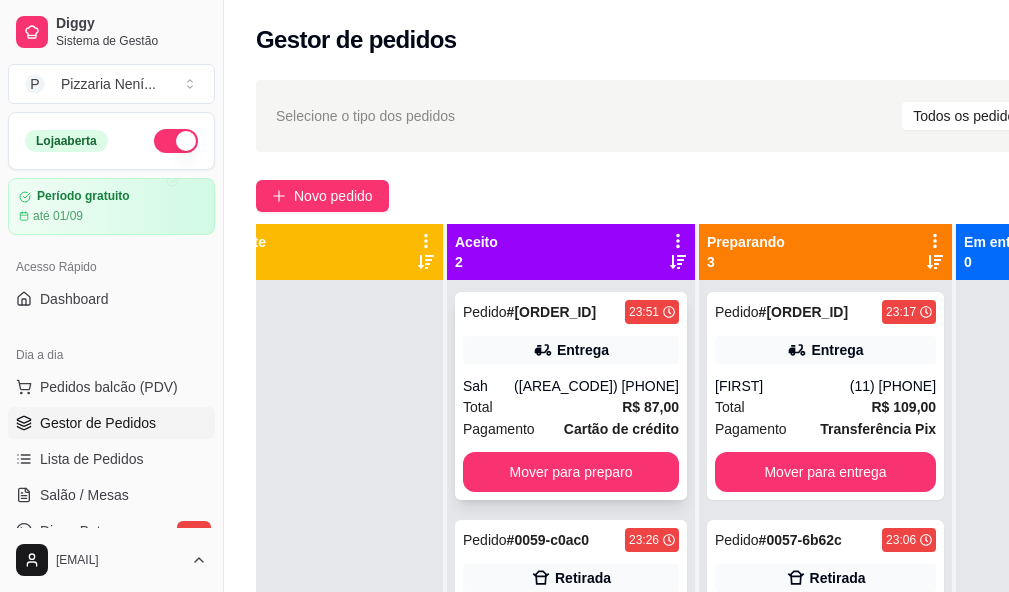 click on "Pedido #0060-0831b [TIME] Entrega Sah ([PHONE]) Total R$ 87,00 Pagamento Cartão de crédito Mover para preparo" at bounding box center (571, 396) 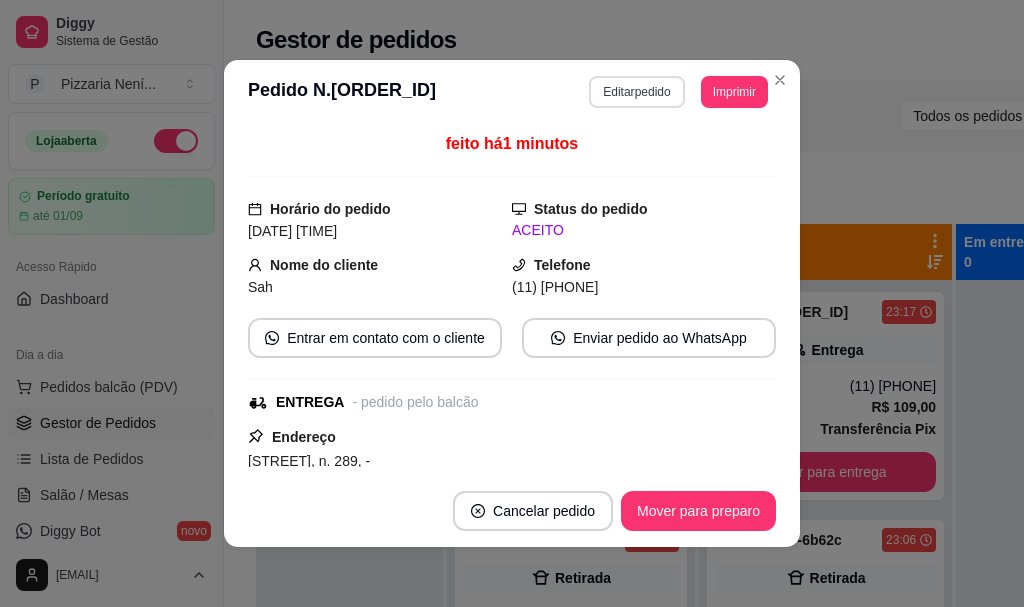 click on "Editar  pedido" at bounding box center (636, 92) 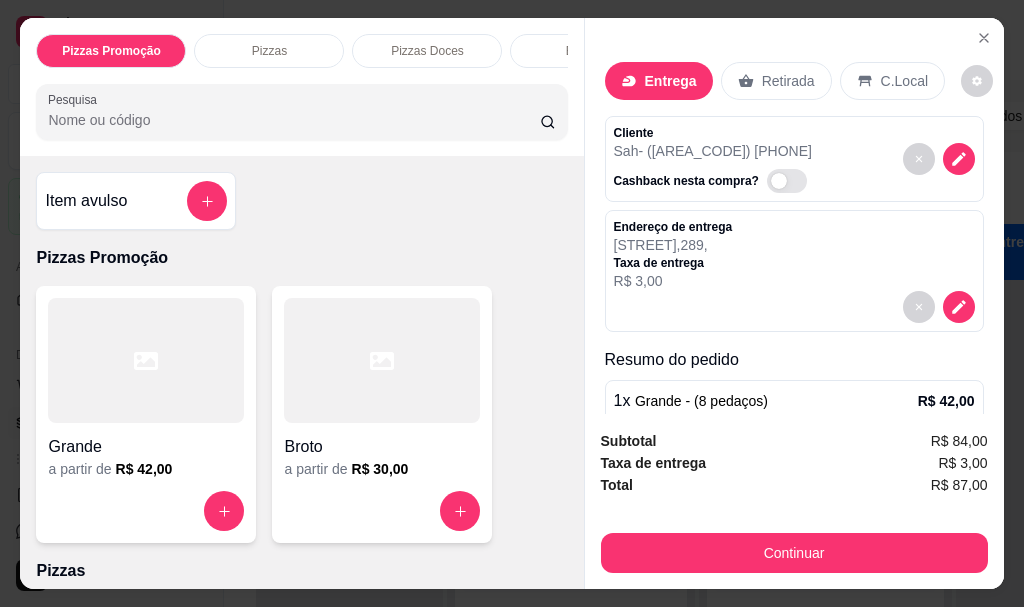 click on "Pesquisa" at bounding box center [294, 120] 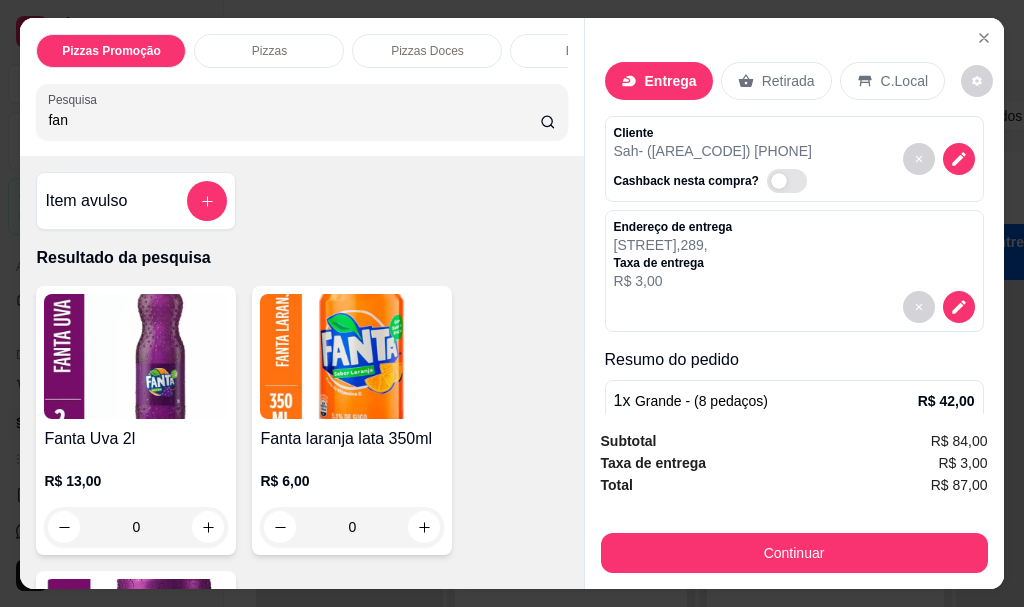 type on "fan" 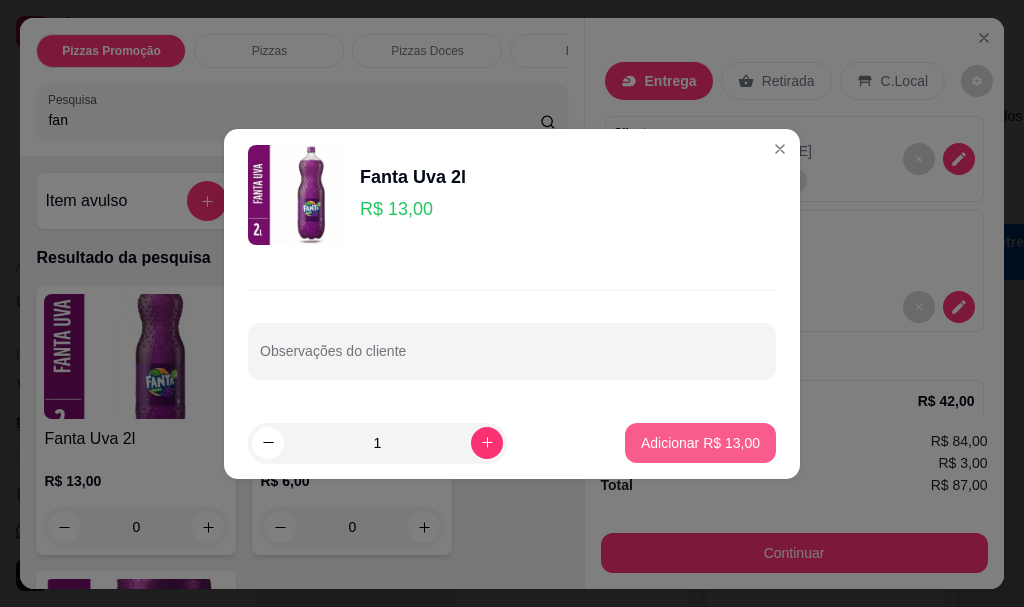 click on "Adicionar   R$ 13,00" at bounding box center [700, 443] 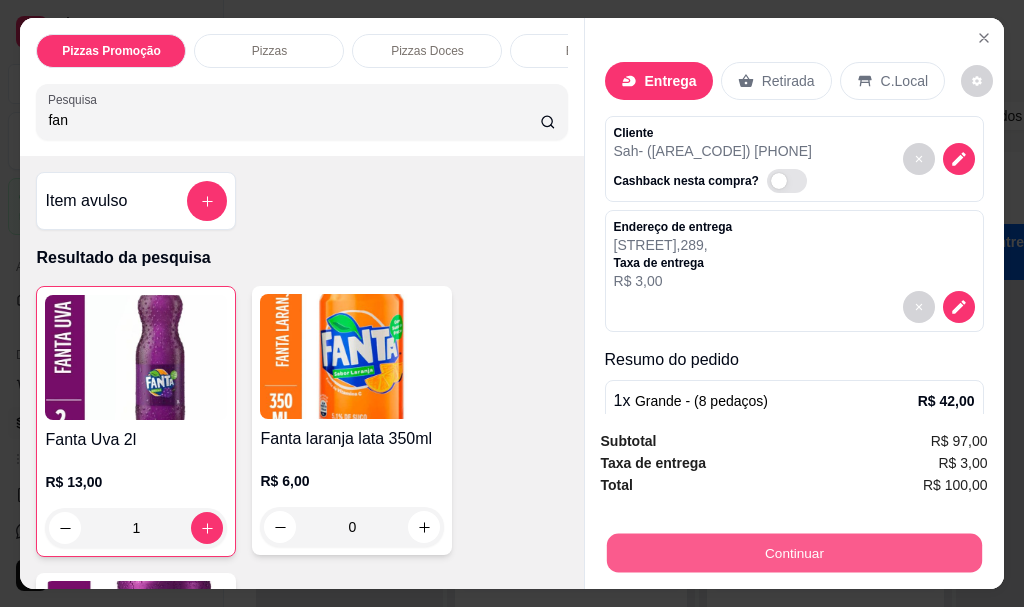 click on "Continuar" at bounding box center [793, 552] 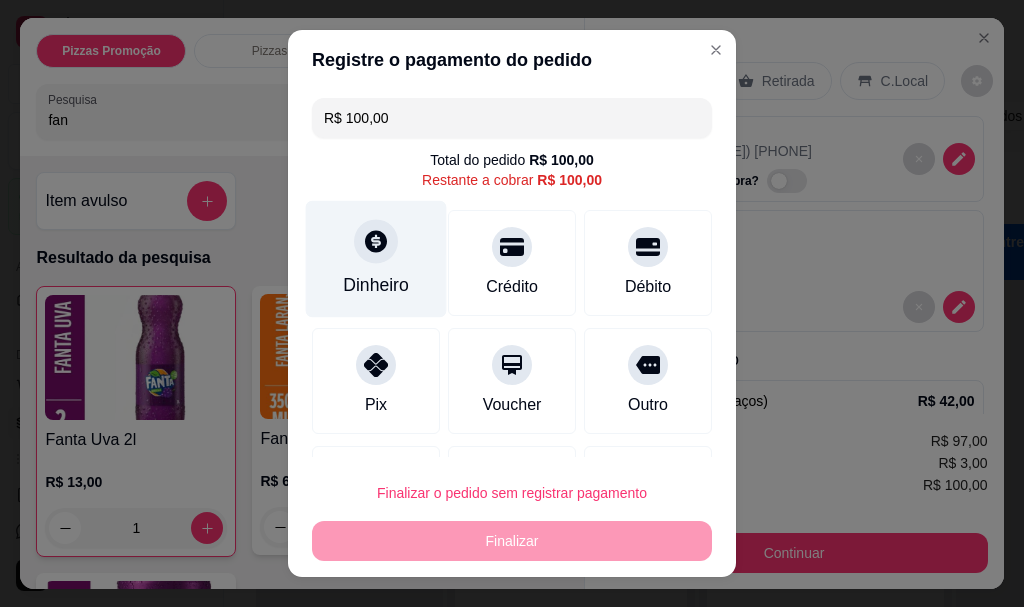 click 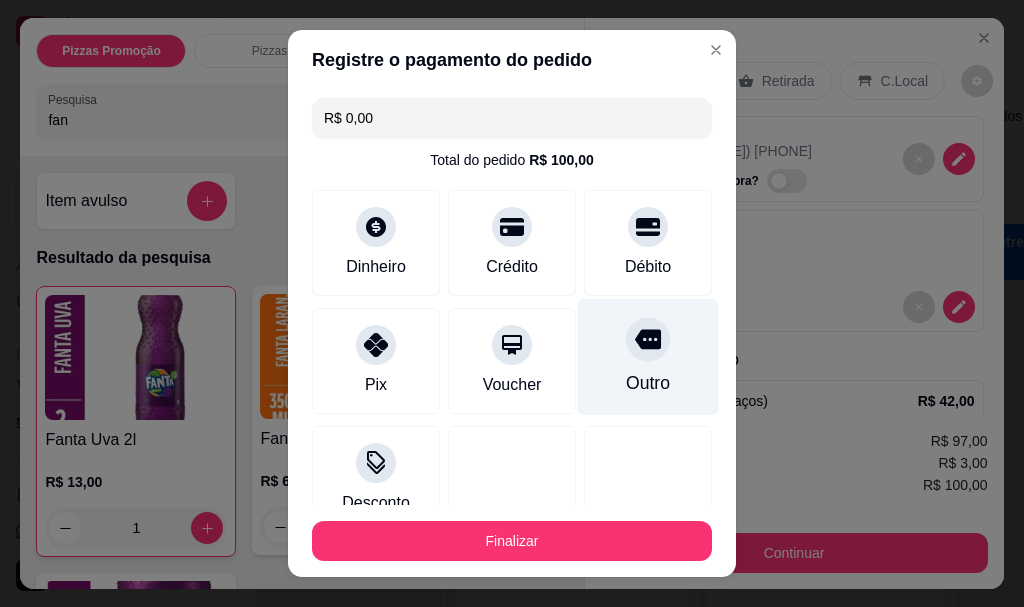 type on "R$ 0,00" 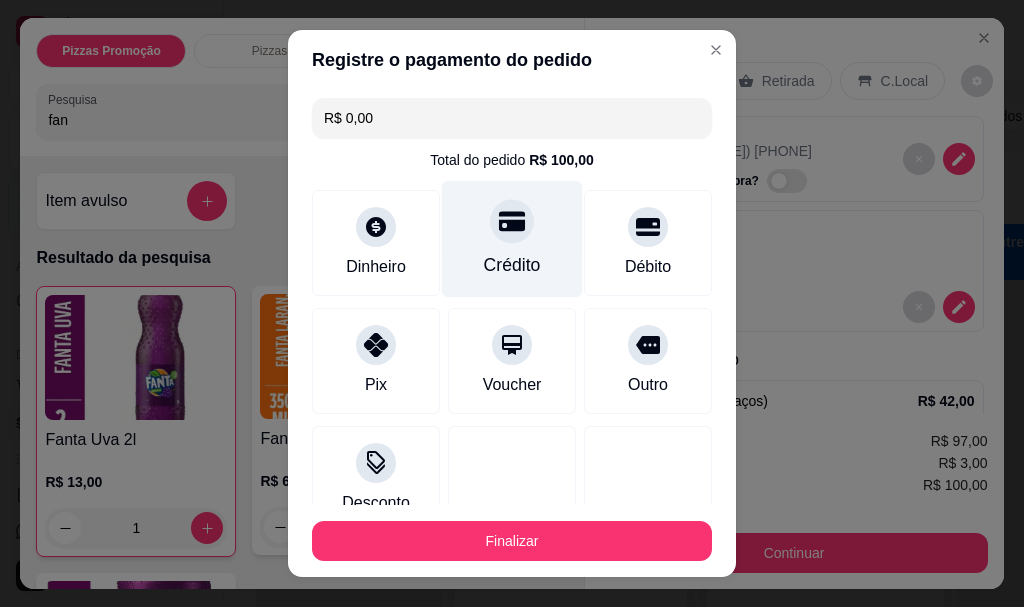 click on "Crédito" at bounding box center (512, 266) 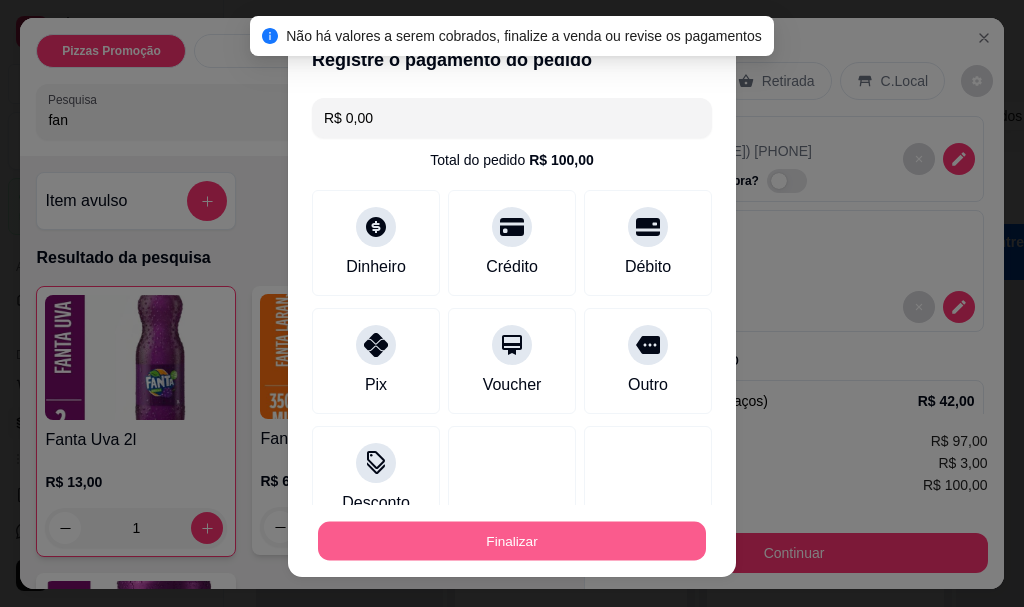 click on "Finalizar" at bounding box center [512, 540] 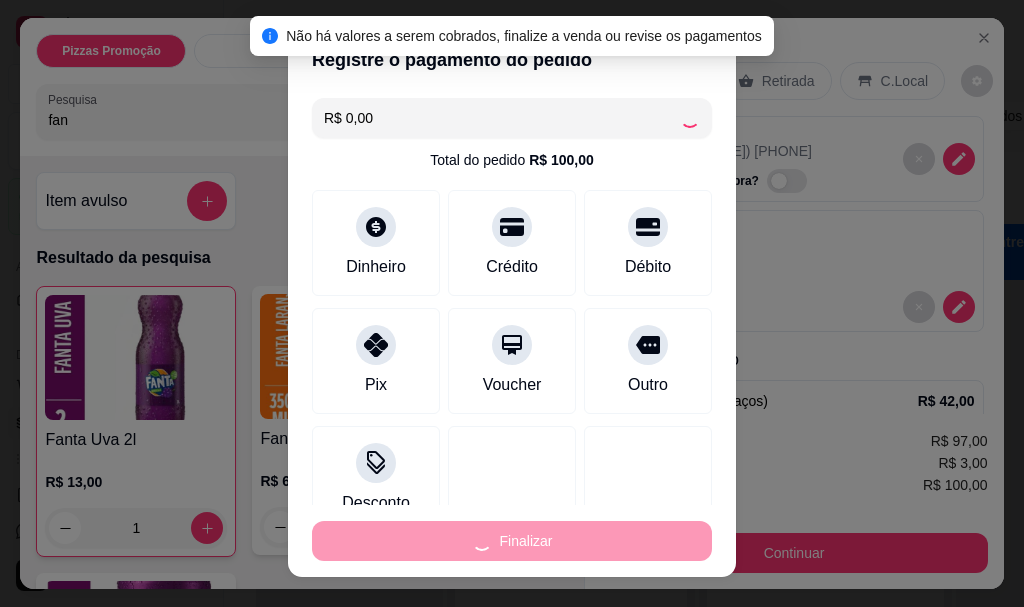 type on "0" 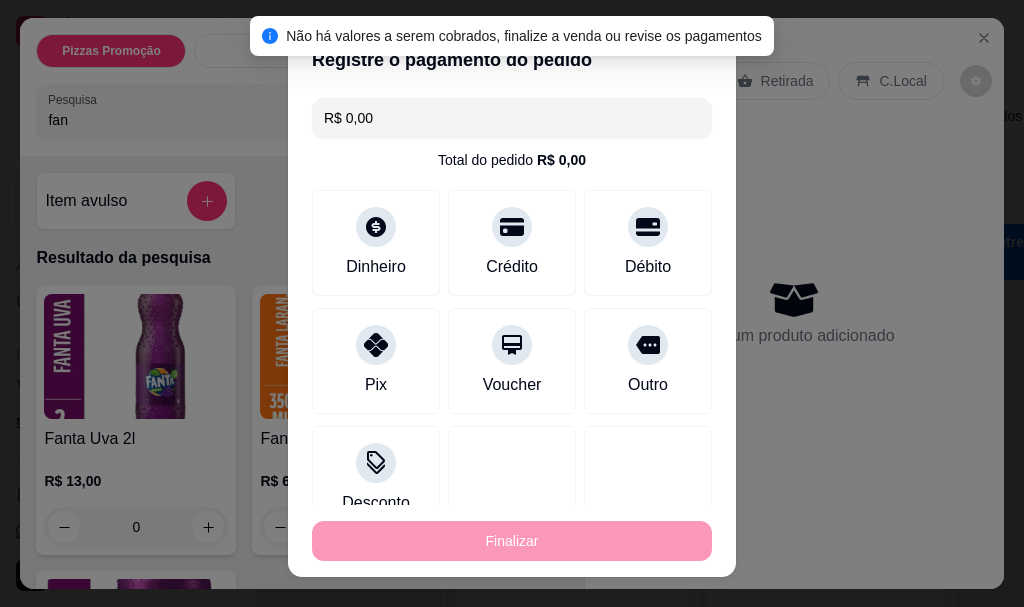 type on "-R$ 100,00" 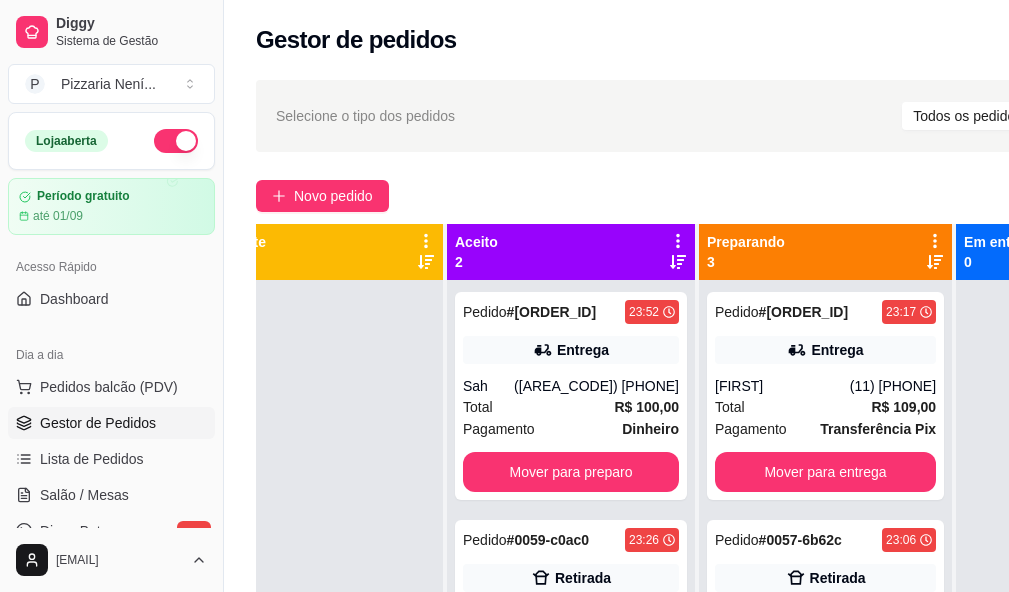 click on "Selecione o tipo dos pedidos" at bounding box center (365, 116) 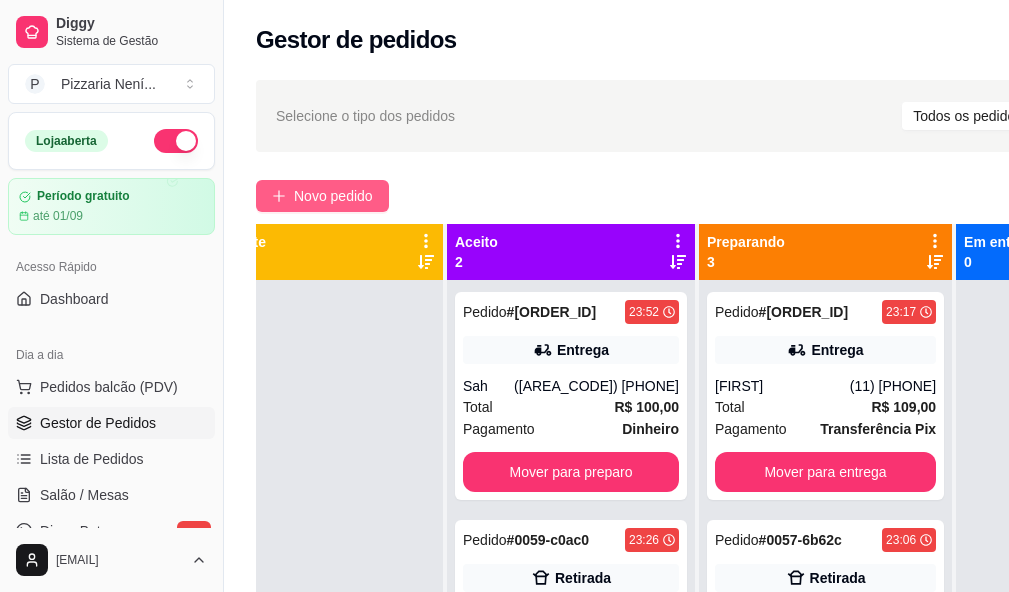 click on "Novo pedido" at bounding box center [333, 196] 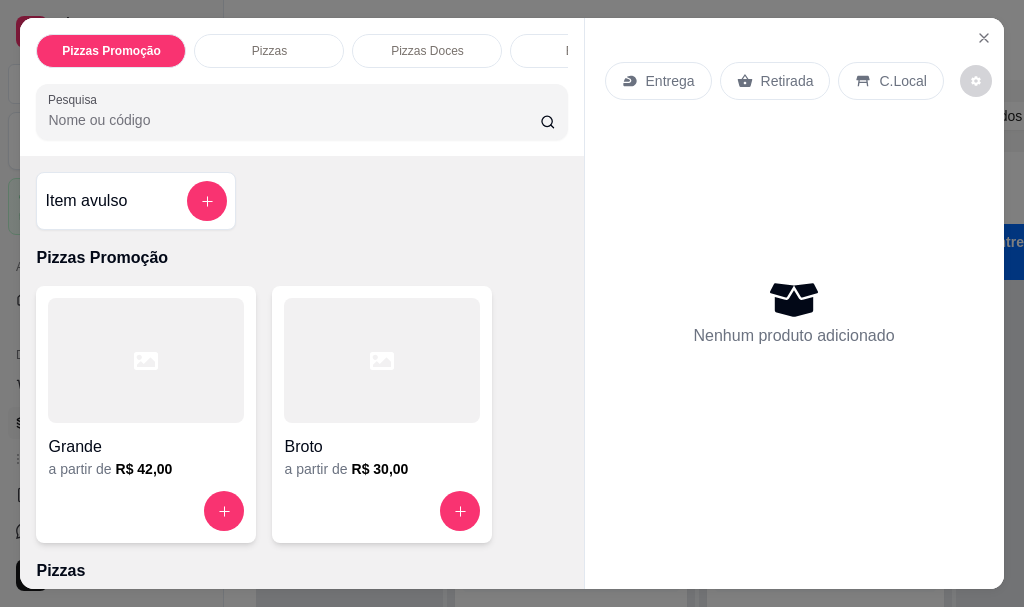 click on "Pesquisa" at bounding box center [294, 120] 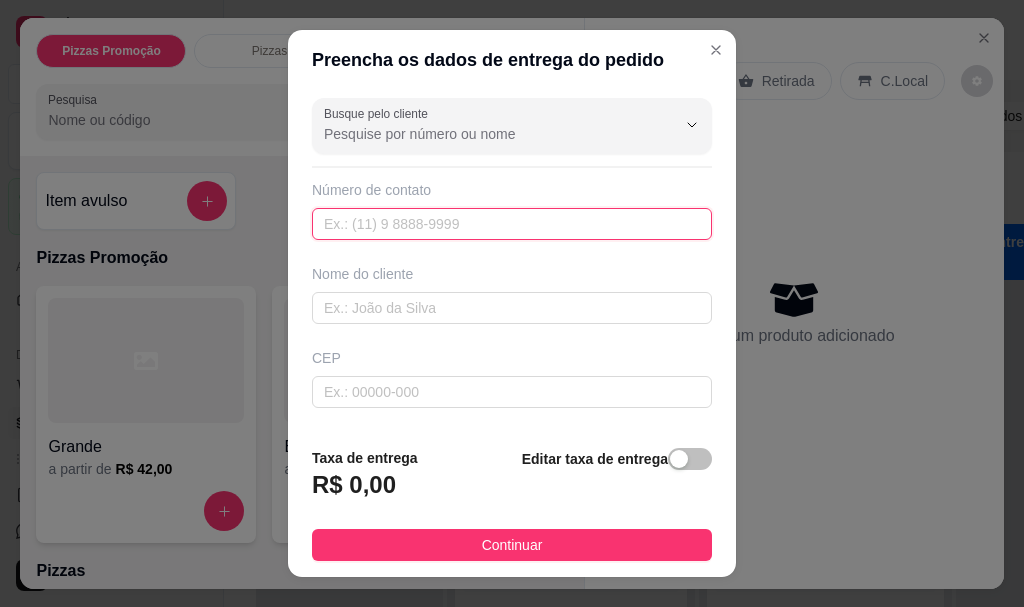 click at bounding box center (512, 224) 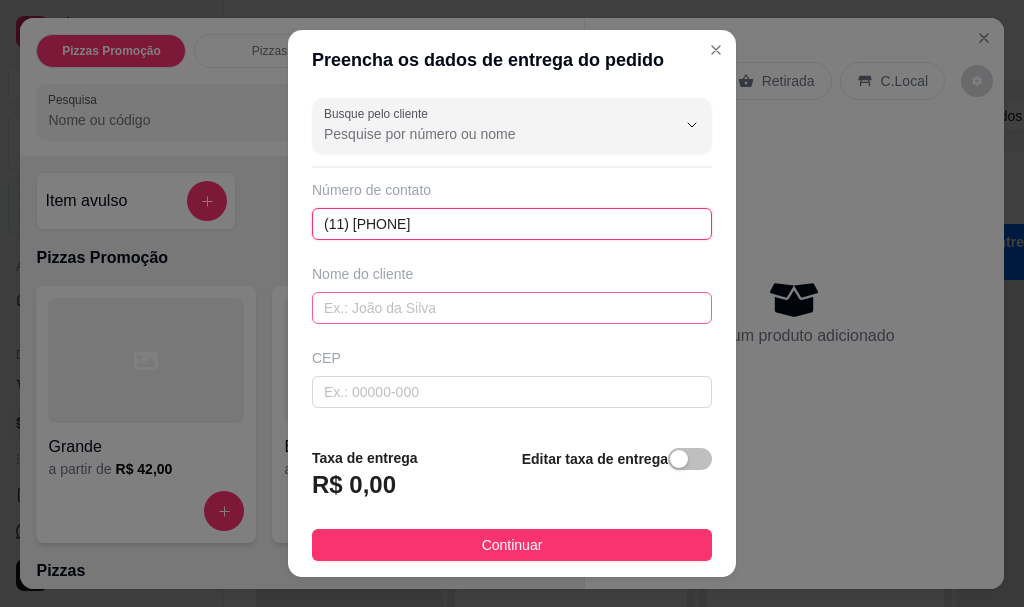 type on "(11) [PHONE]" 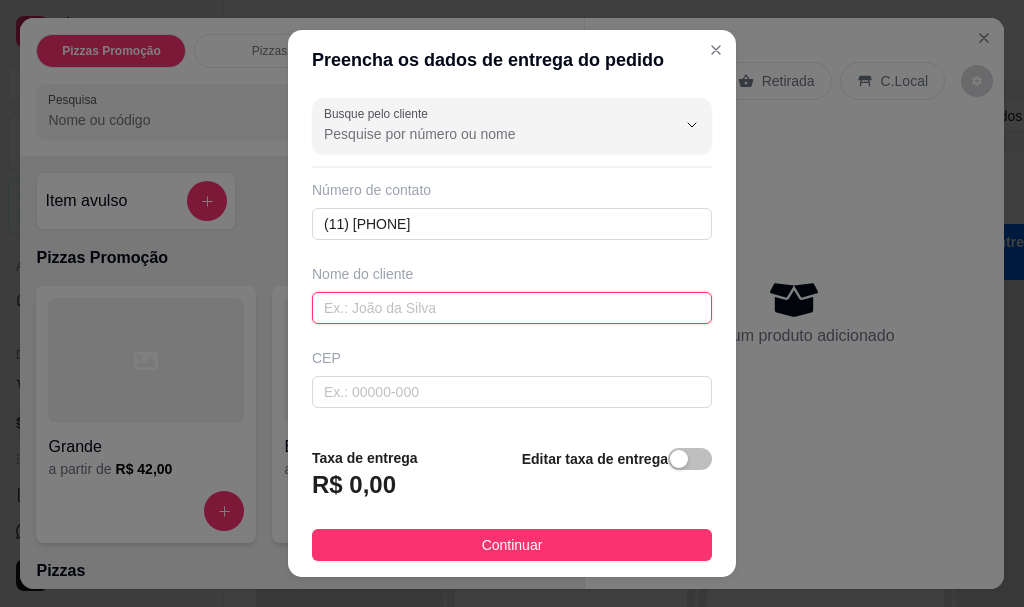 click at bounding box center [512, 308] 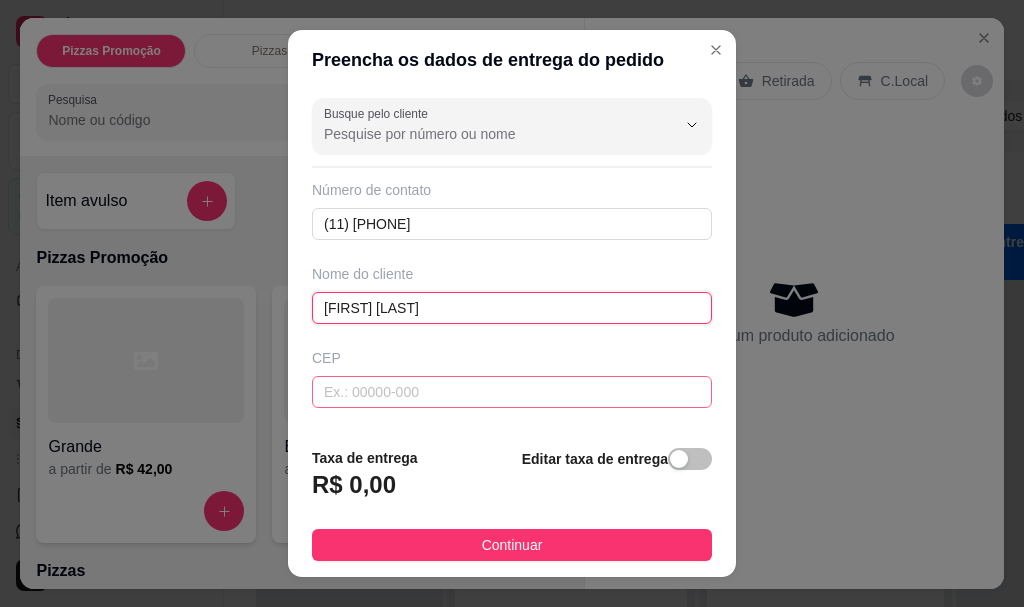 scroll, scrollTop: 100, scrollLeft: 0, axis: vertical 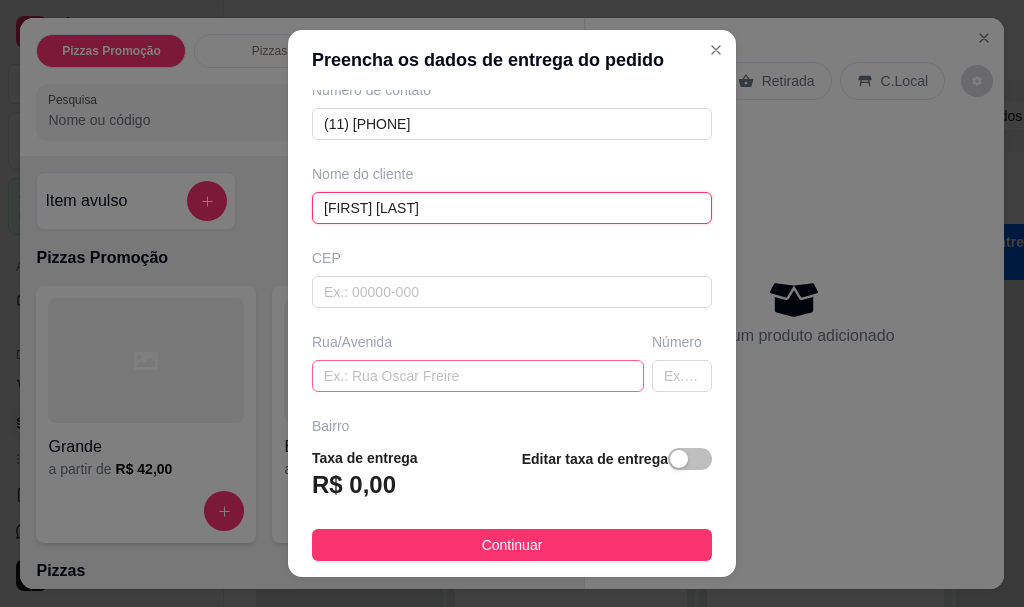 type on "[FIRST] [LAST]" 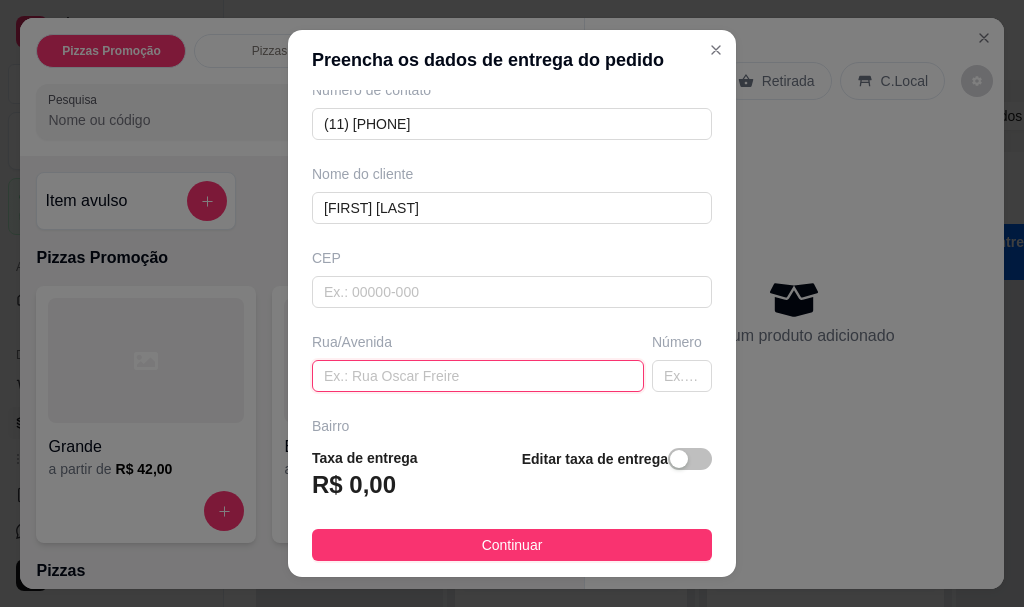 click at bounding box center [478, 376] 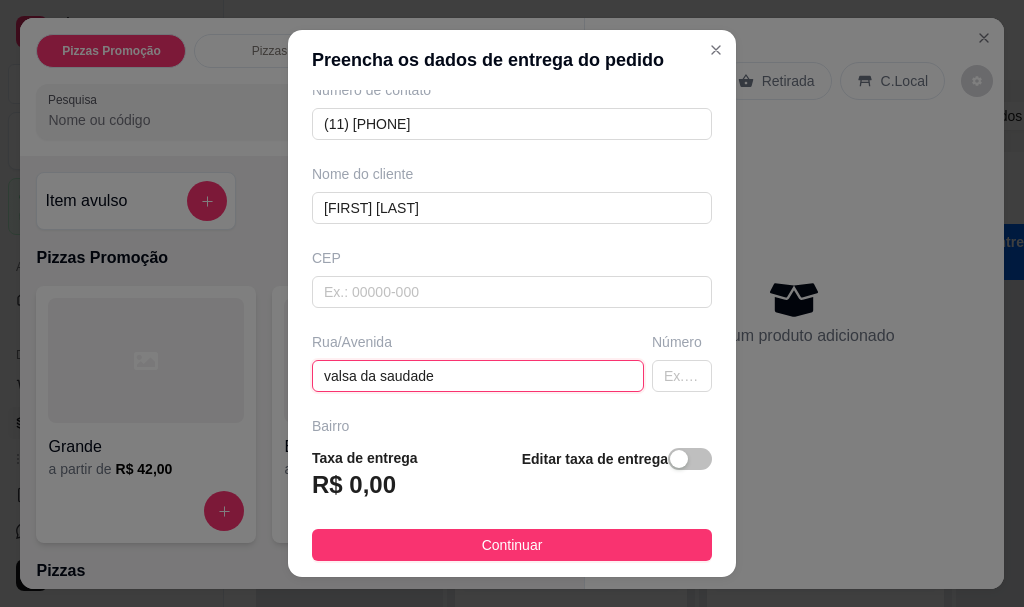 type on "valsa da saudade" 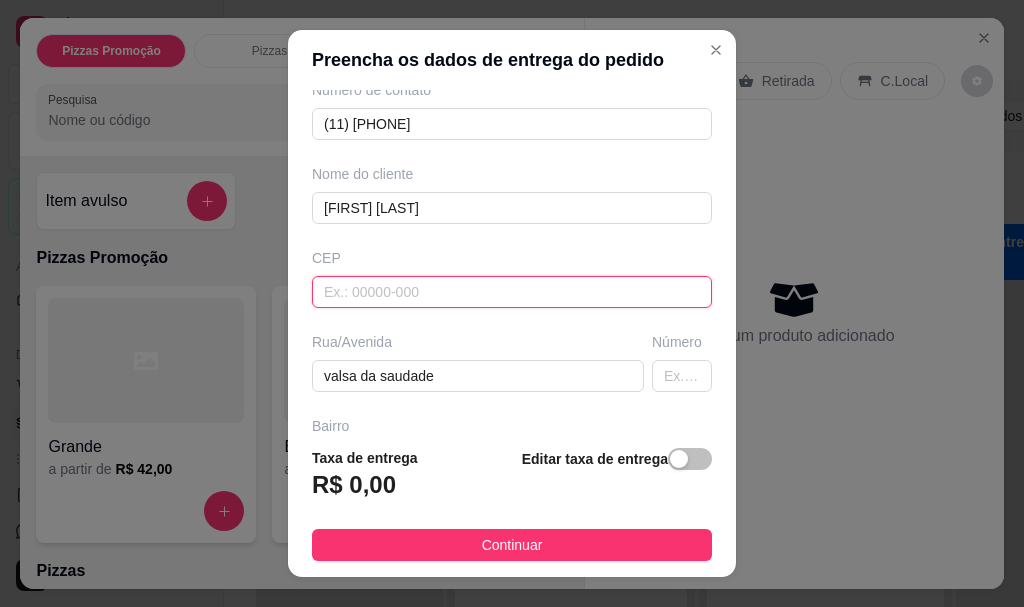 click on "Busque pelo cliente Número de contato ([PHONE]) Nome do cliente [FIRST] [LAST] CEP Rua/Avenida [STREET] Número Bairro Cidade Complemento" at bounding box center [512, 260] 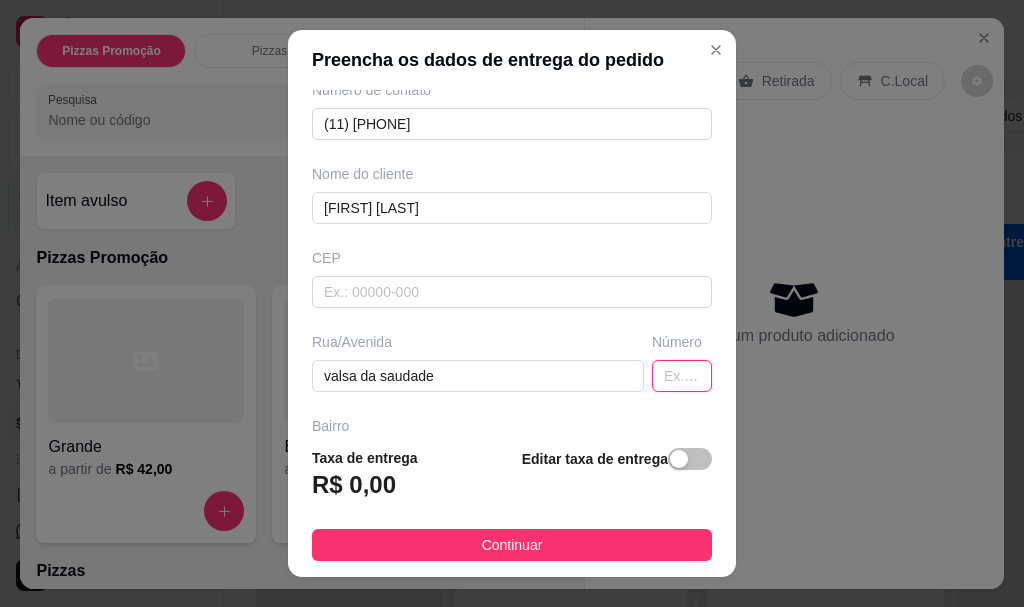 click at bounding box center (682, 376) 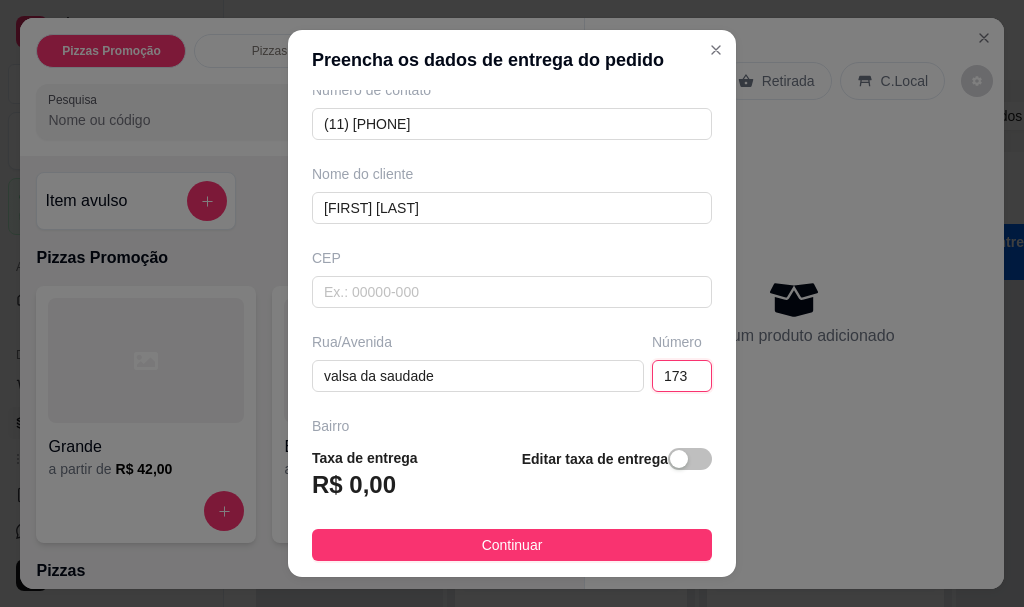 type on "173" 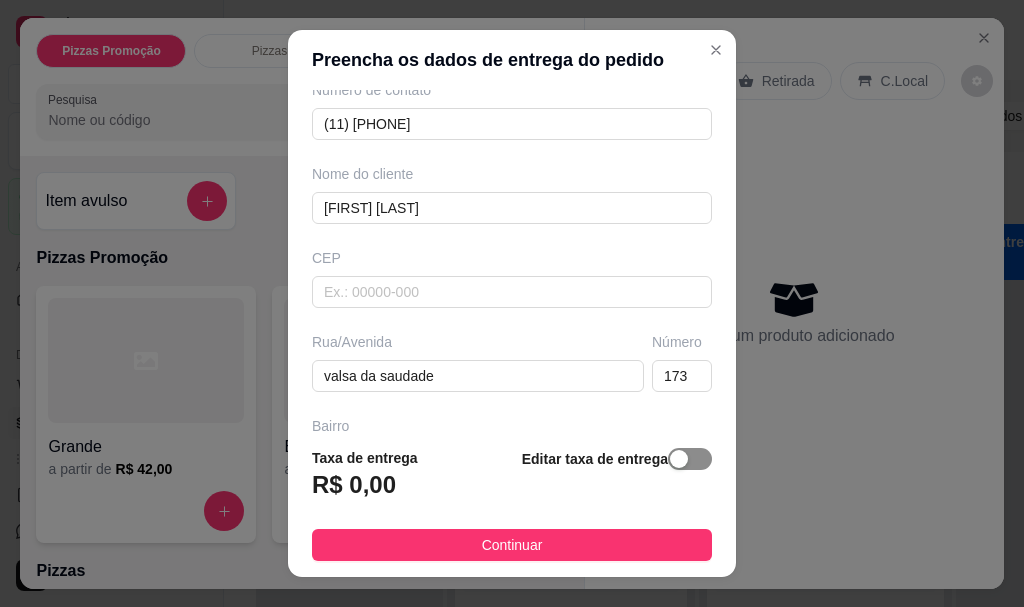 click at bounding box center [679, 459] 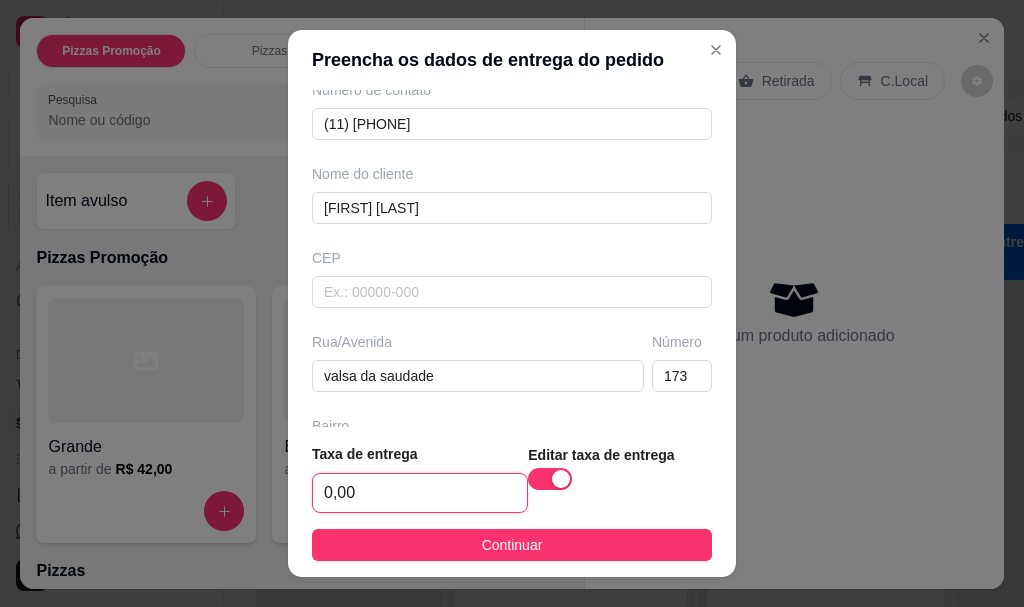 click on "0,00" at bounding box center [420, 493] 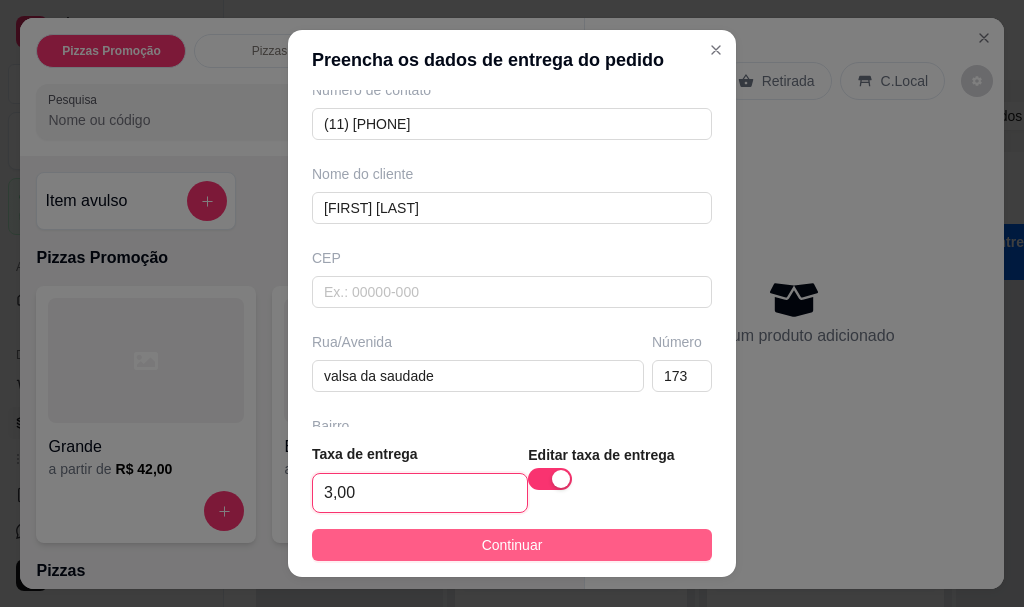 type on "3,00" 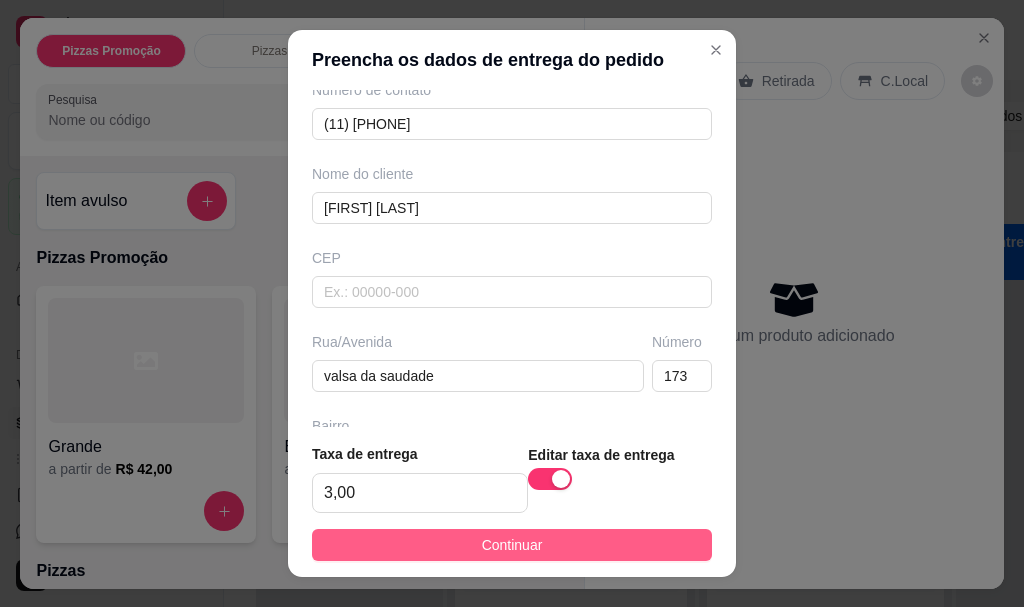 click on "Continuar" at bounding box center [512, 545] 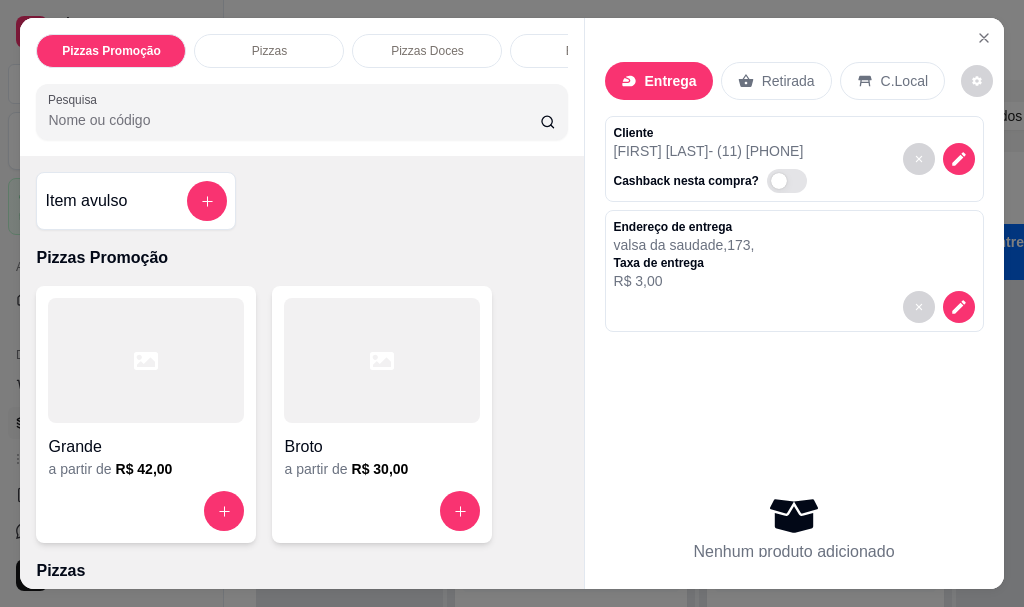 click on "Pesquisa" at bounding box center [294, 120] 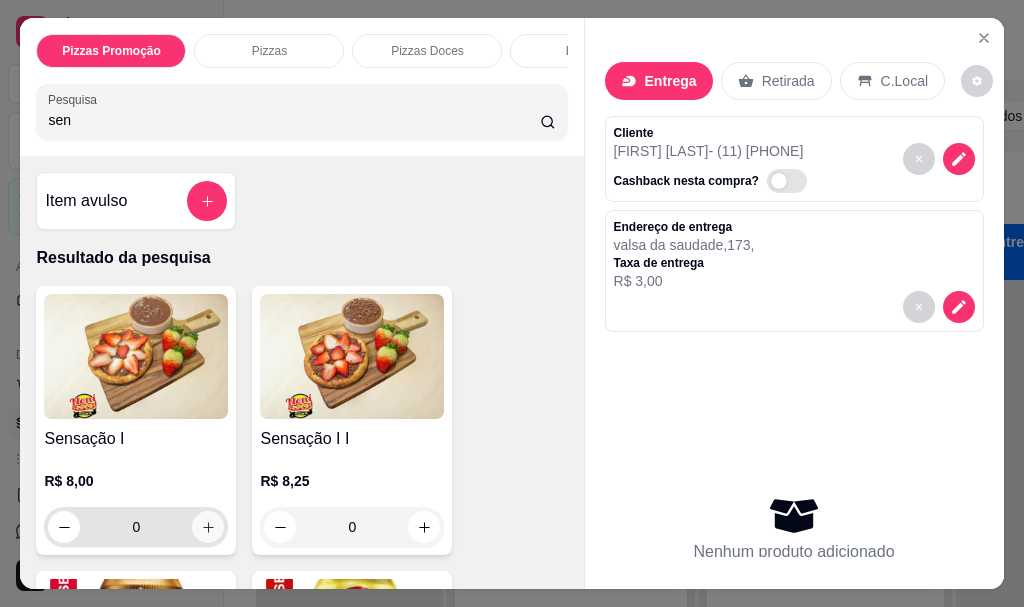type on "sen" 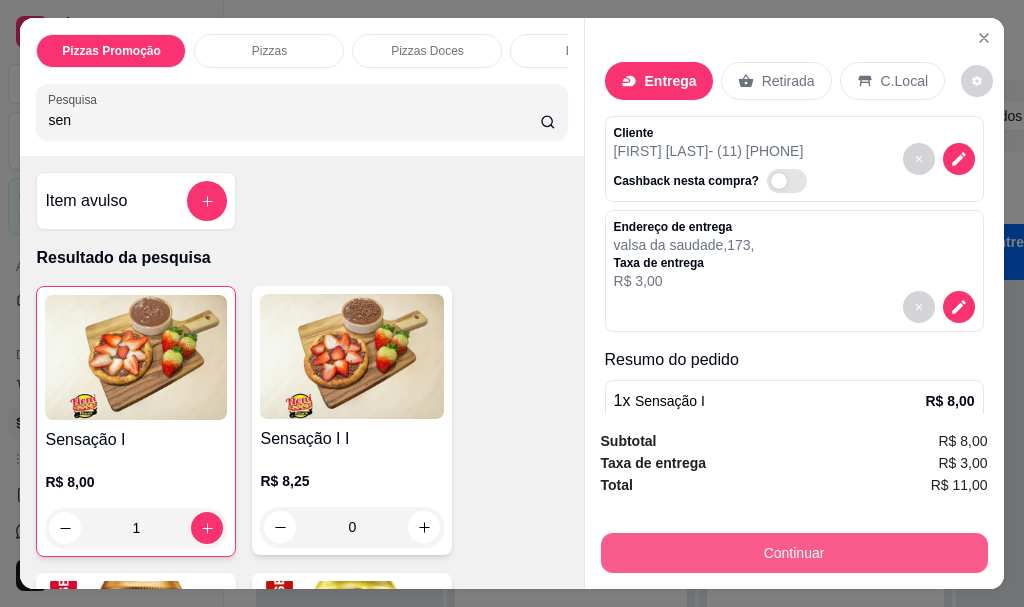 click on "Continuar" at bounding box center [794, 553] 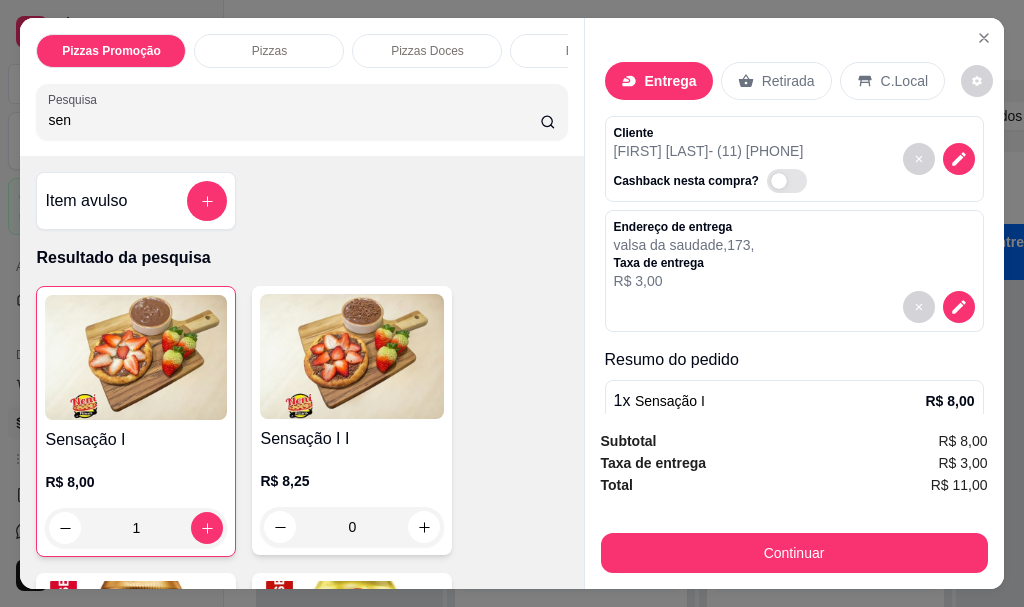 click on "R$ 8,00" at bounding box center (136, 482) 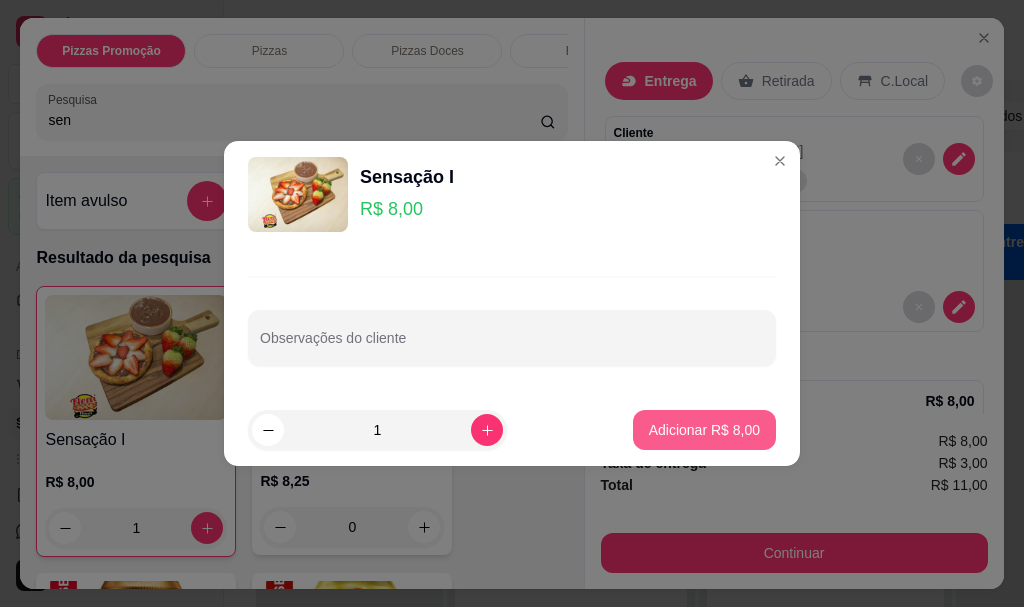 click on "Adicionar   R$ 8,00" at bounding box center [704, 430] 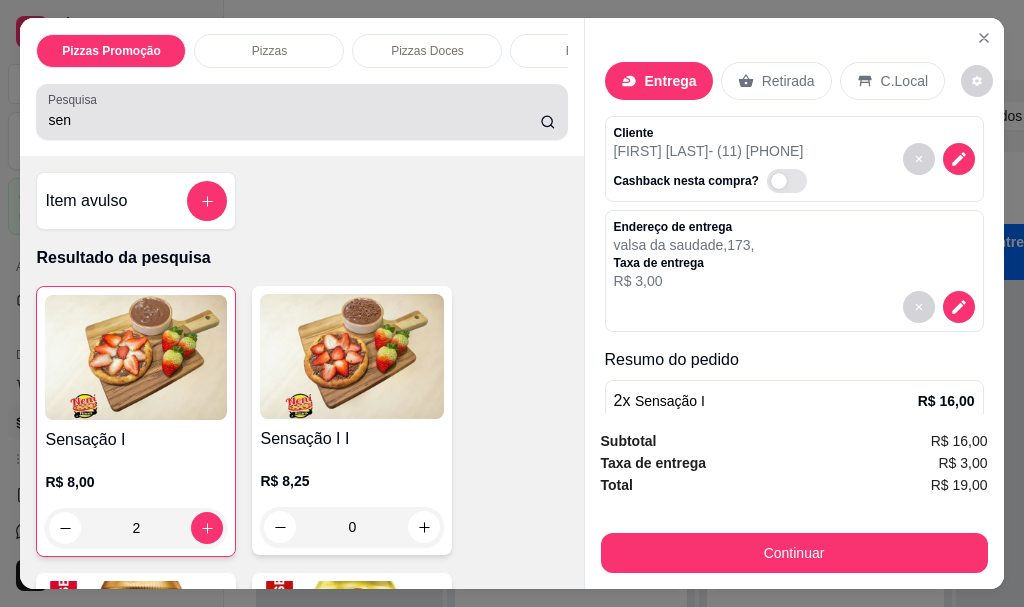 click on "sen" at bounding box center (294, 120) 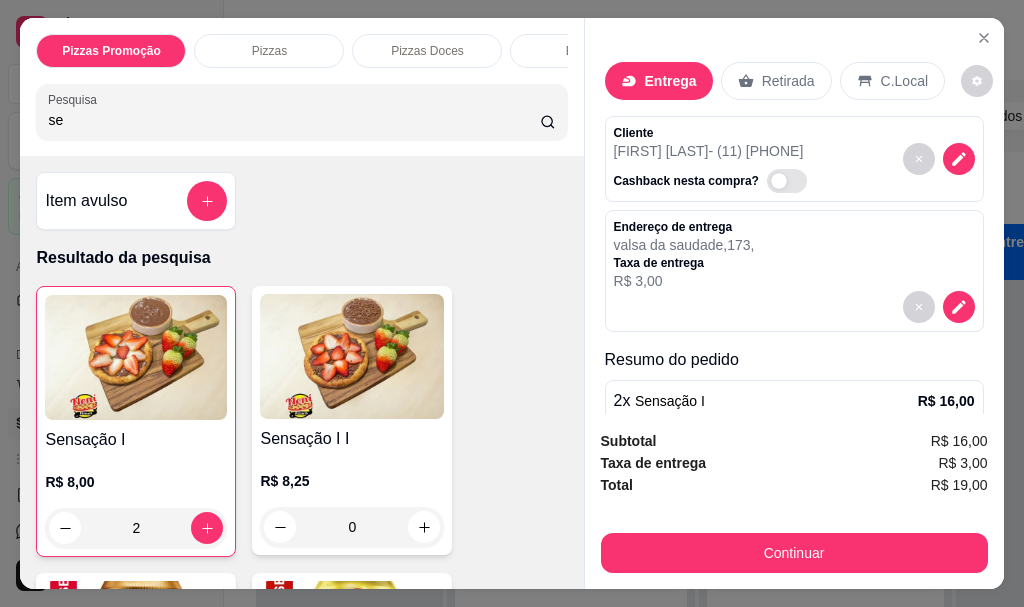 type on "s" 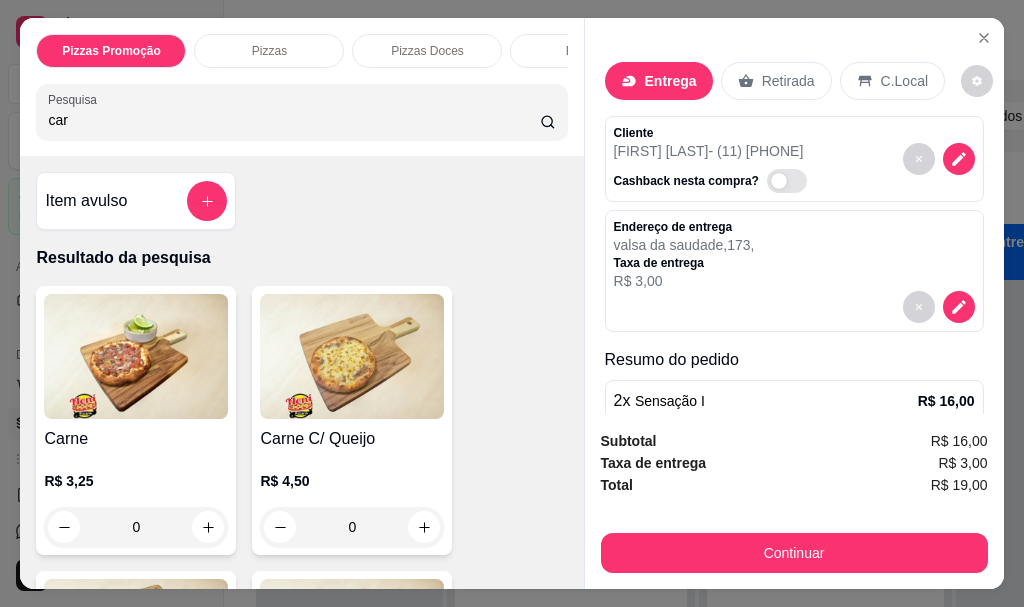 type on "car" 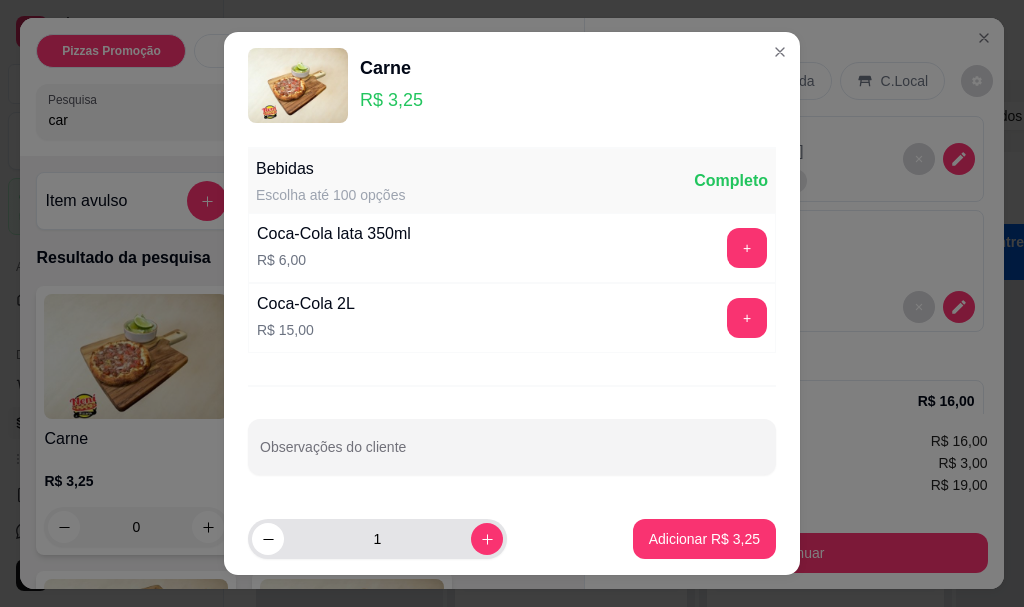 click at bounding box center [487, 539] 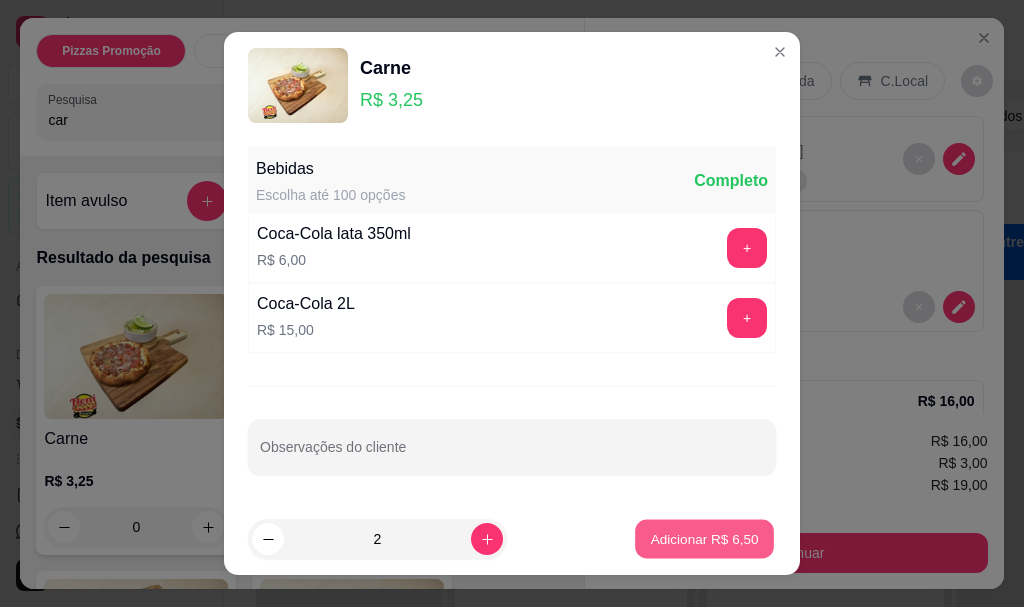 click on "Adicionar   R$ 6,50" at bounding box center [704, 538] 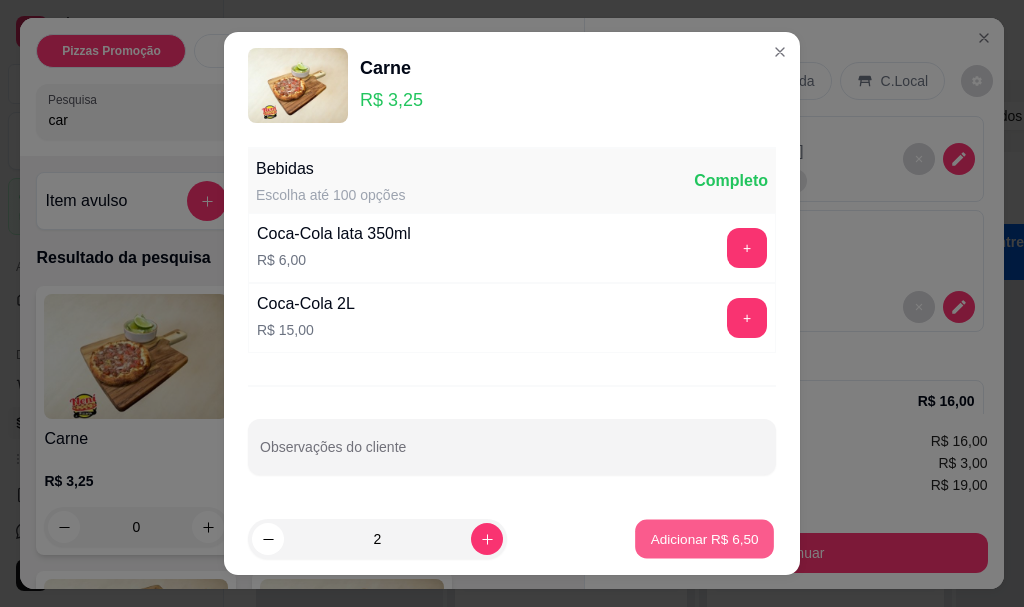 type on "2" 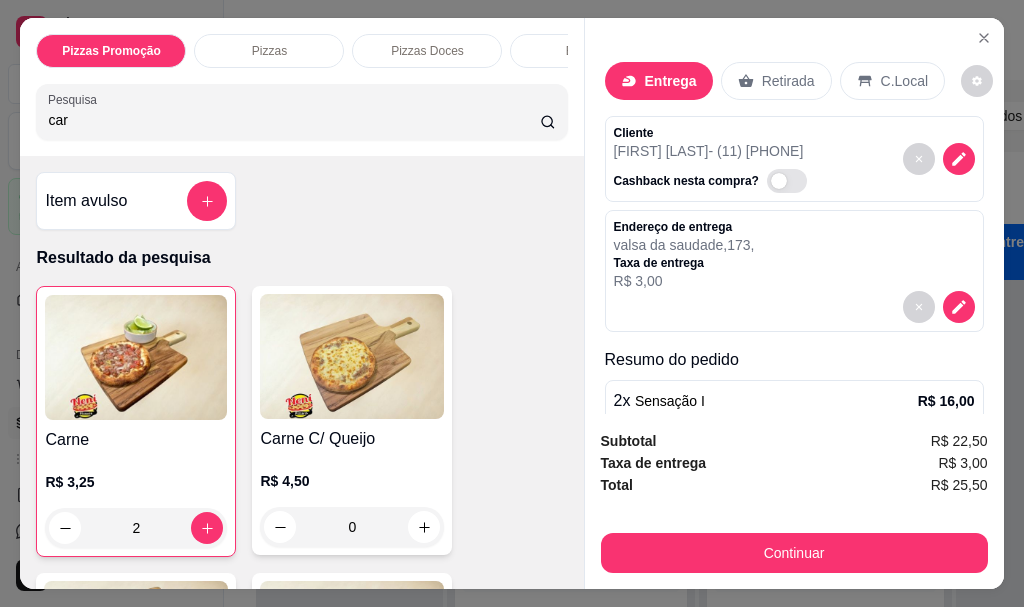 click on "Pesquisa car" at bounding box center [301, 112] 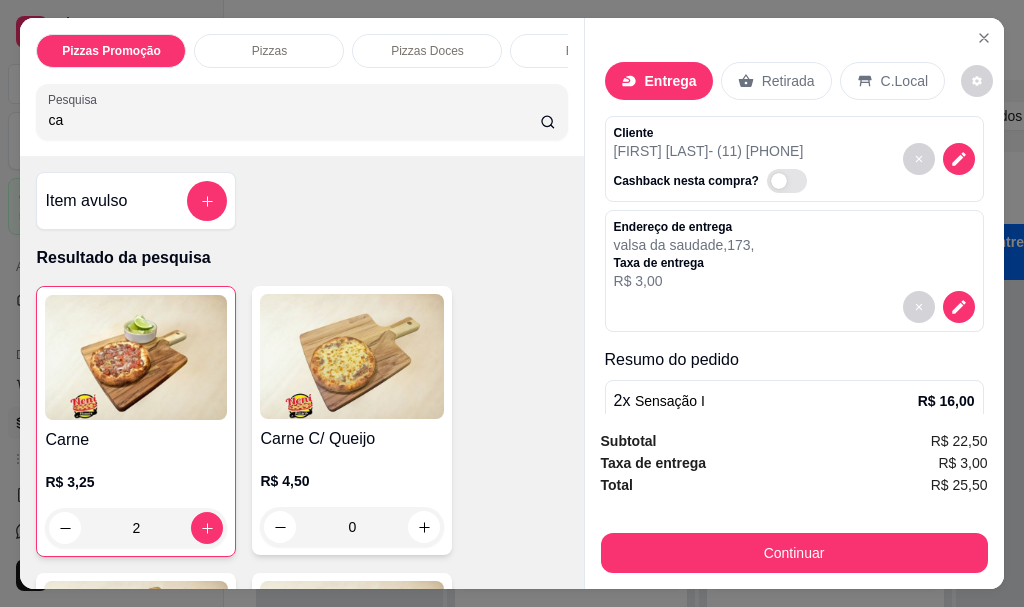 type on "c" 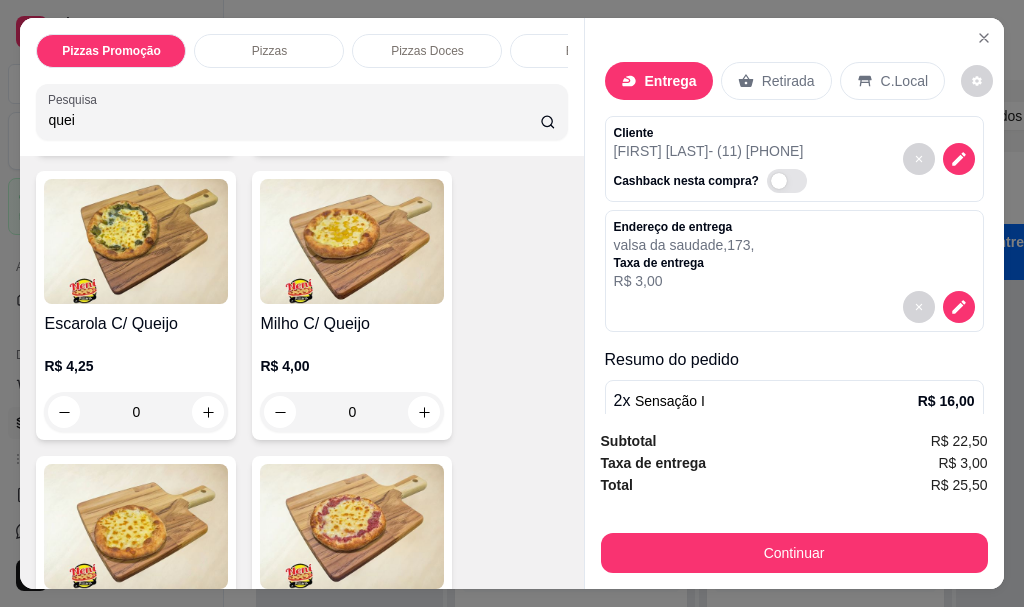 scroll, scrollTop: 800, scrollLeft: 0, axis: vertical 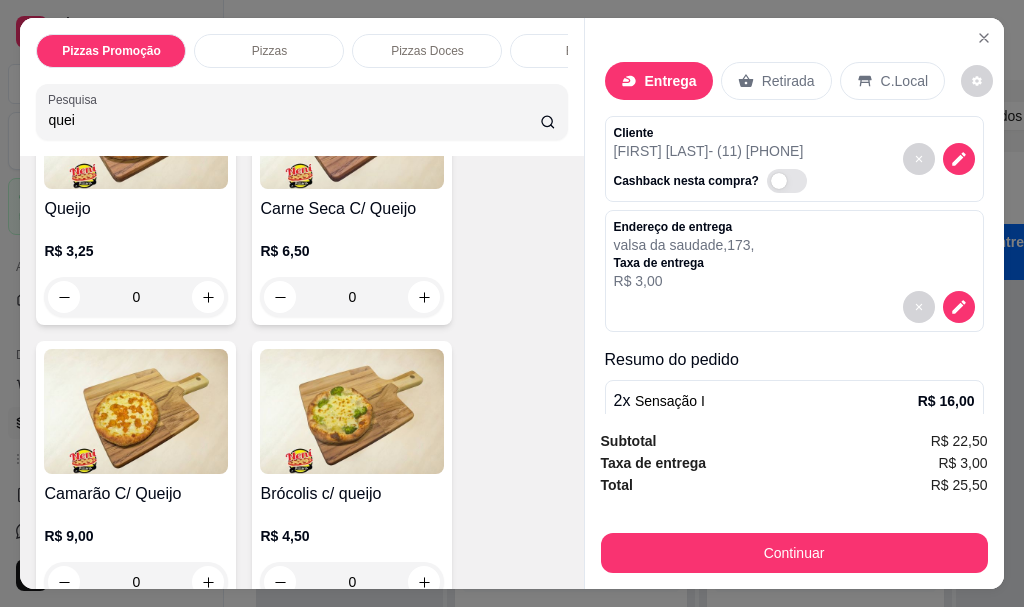type on "quei" 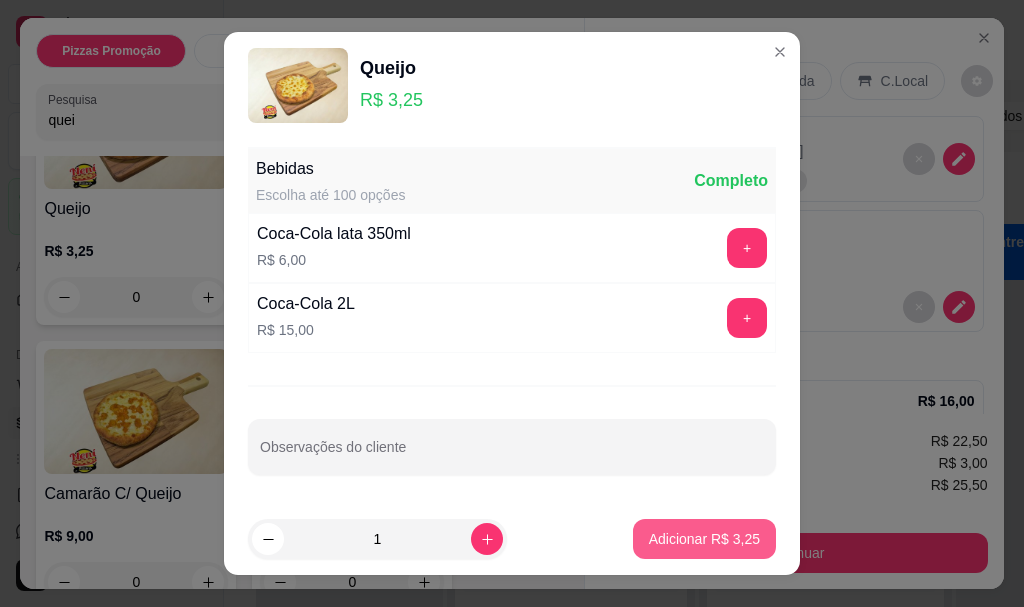 click on "Adicionar   R$ 3,25" at bounding box center (704, 539) 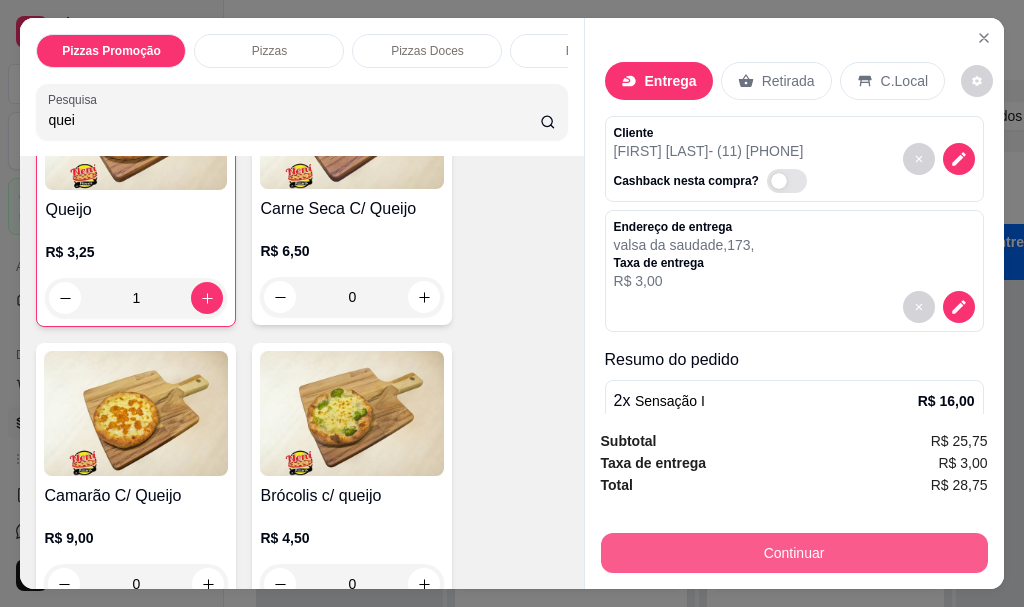 scroll, scrollTop: 801, scrollLeft: 0, axis: vertical 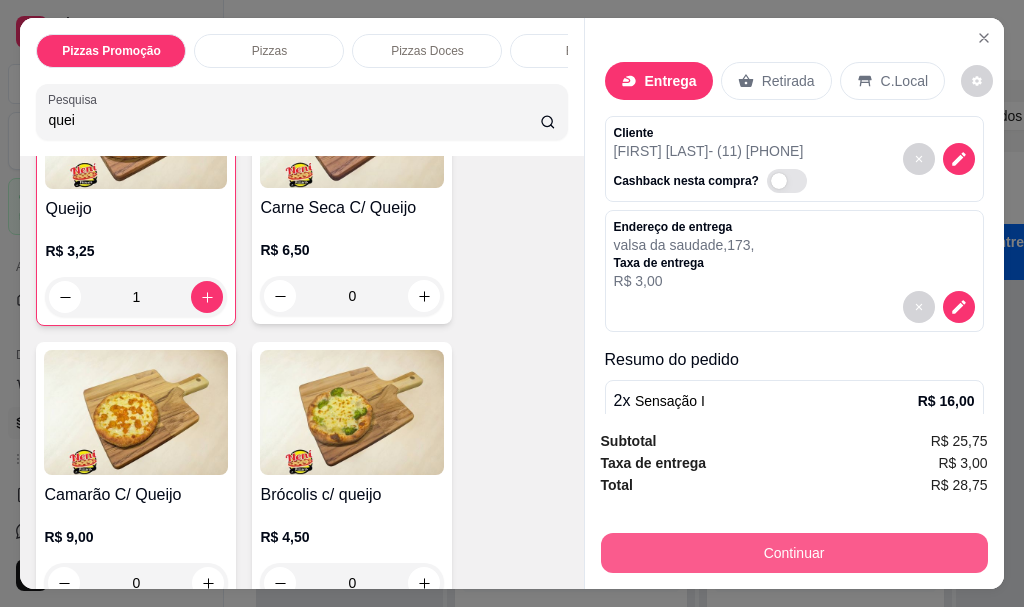 click on "Continuar" at bounding box center (794, 553) 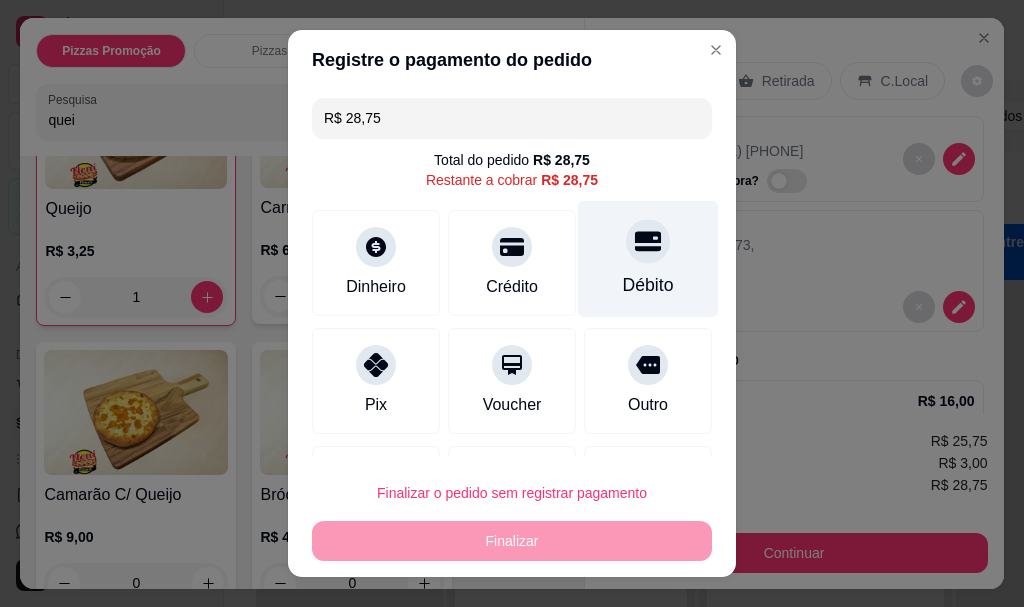 click at bounding box center (648, 242) 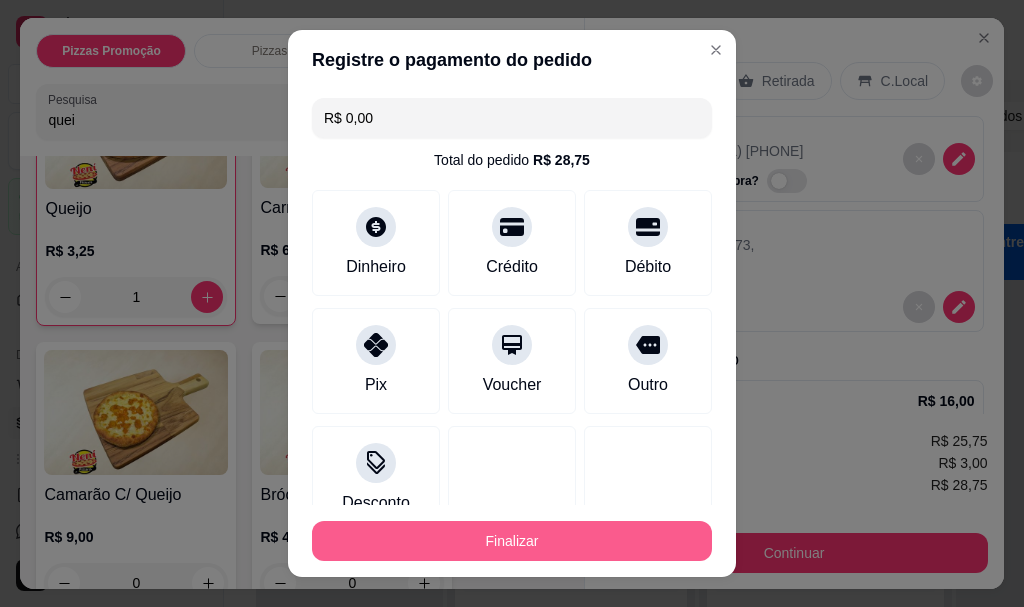 click on "Finalizar" at bounding box center [512, 541] 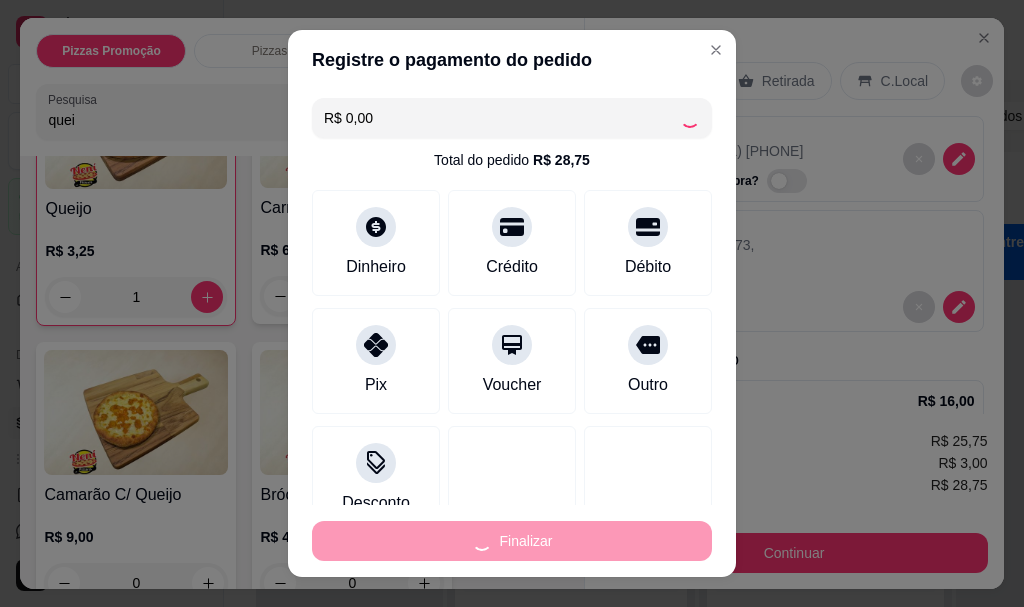 type on "0" 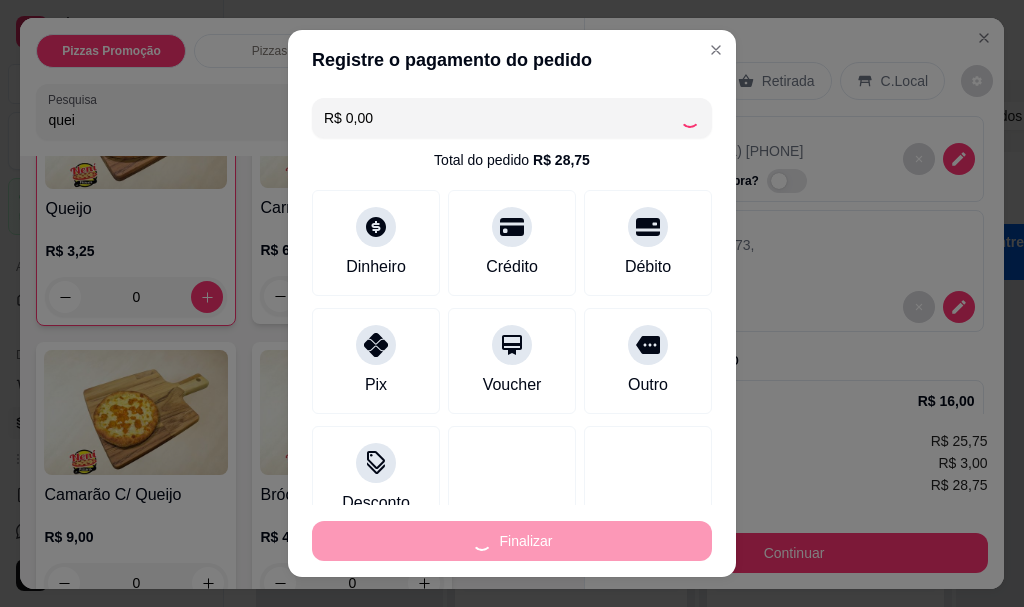 type on "-R$ 28,75" 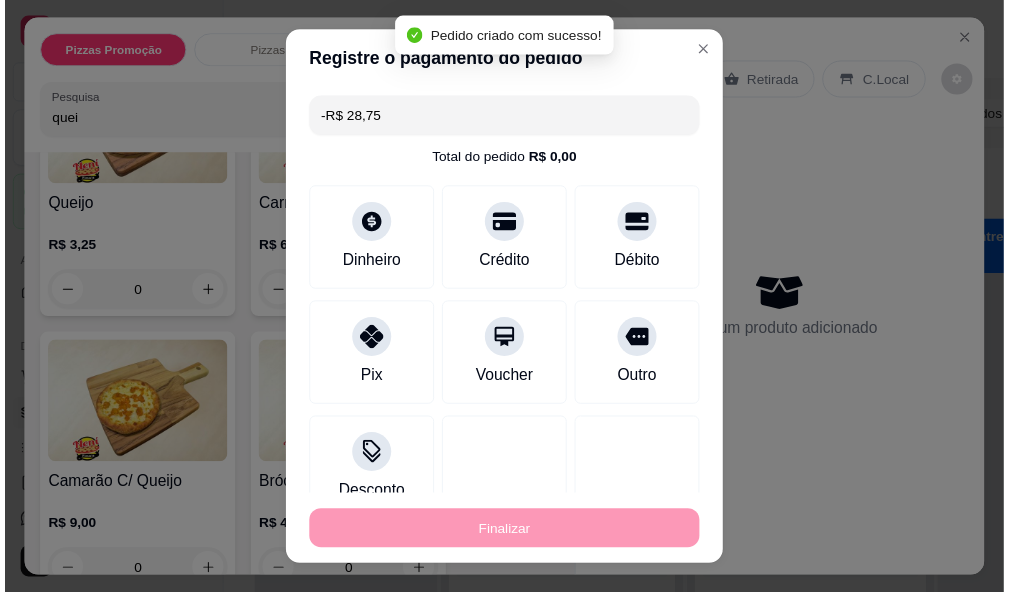 scroll, scrollTop: 800, scrollLeft: 0, axis: vertical 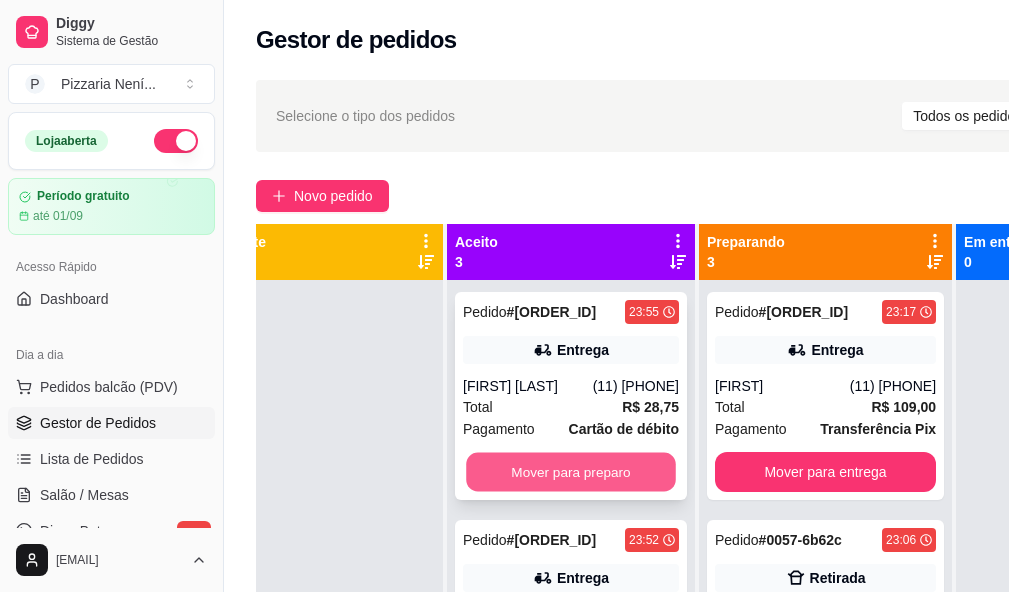 click on "Mover para preparo" at bounding box center (571, 472) 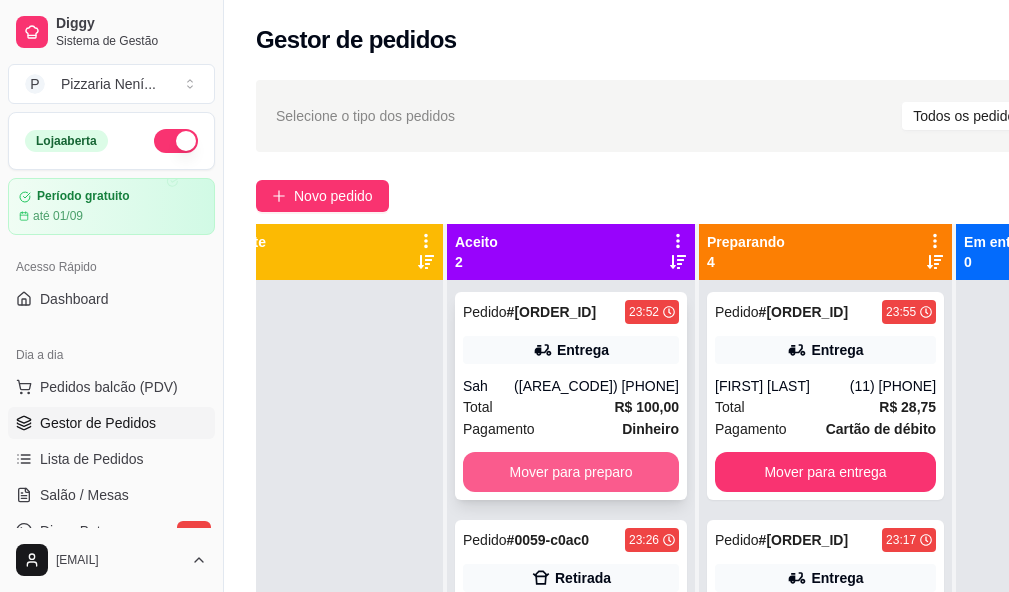 click on "Mover para preparo" at bounding box center [571, 472] 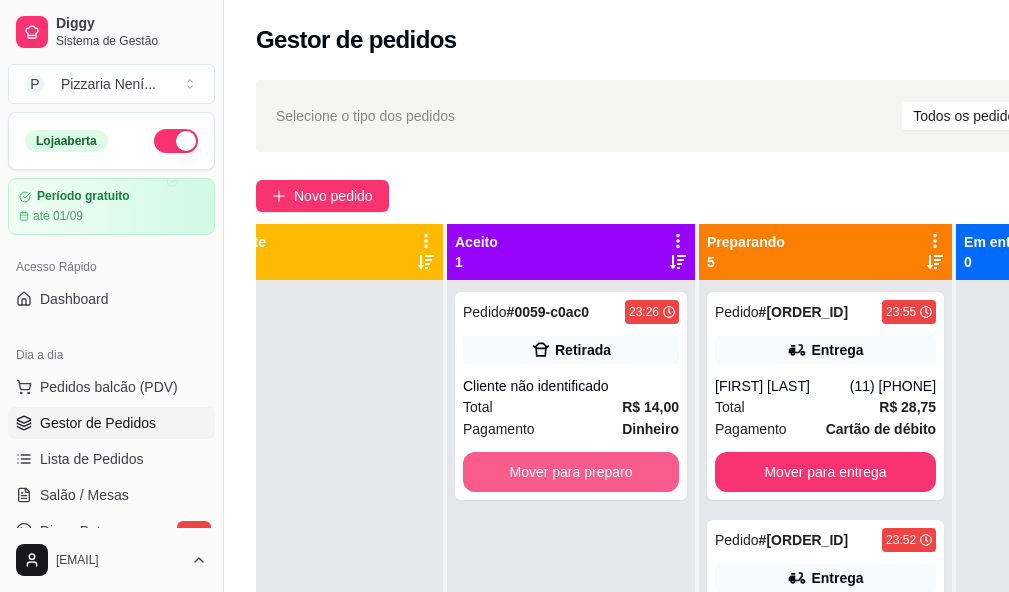 click on "Mover para preparo" at bounding box center [571, 472] 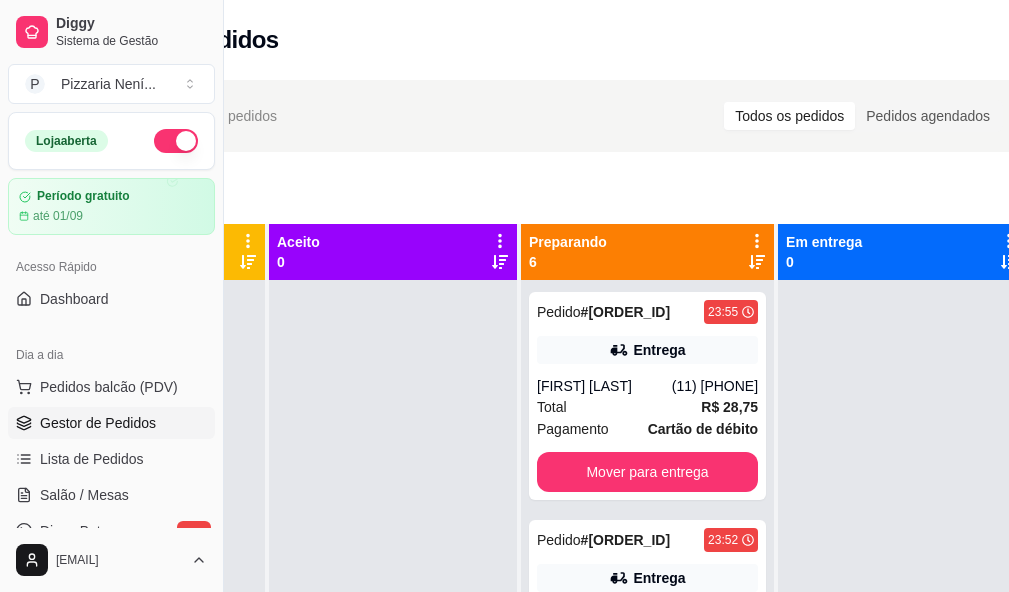 scroll, scrollTop: 0, scrollLeft: 224, axis: horizontal 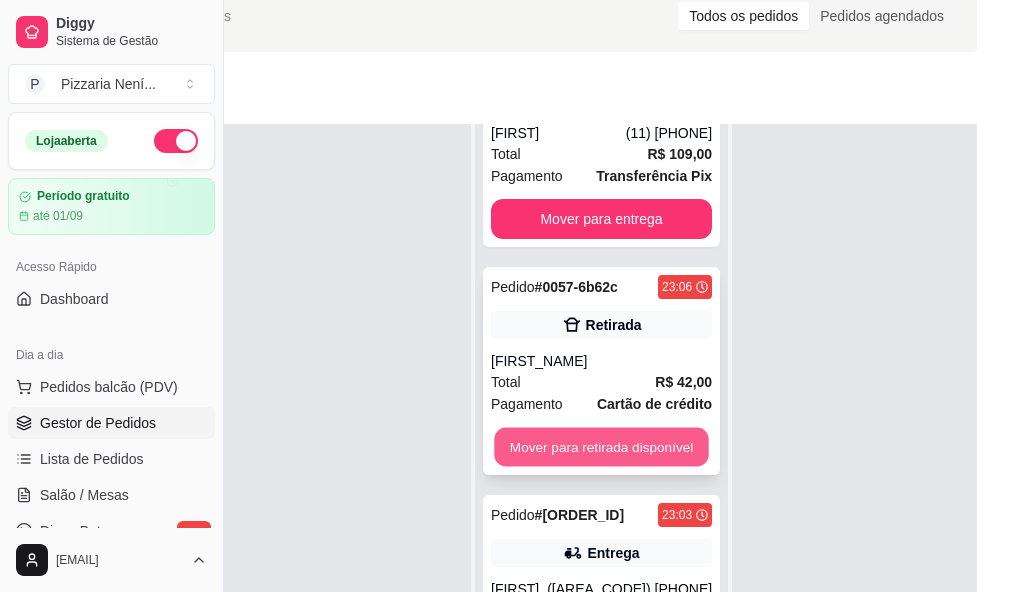 click on "Mover para retirada disponível" at bounding box center [601, 447] 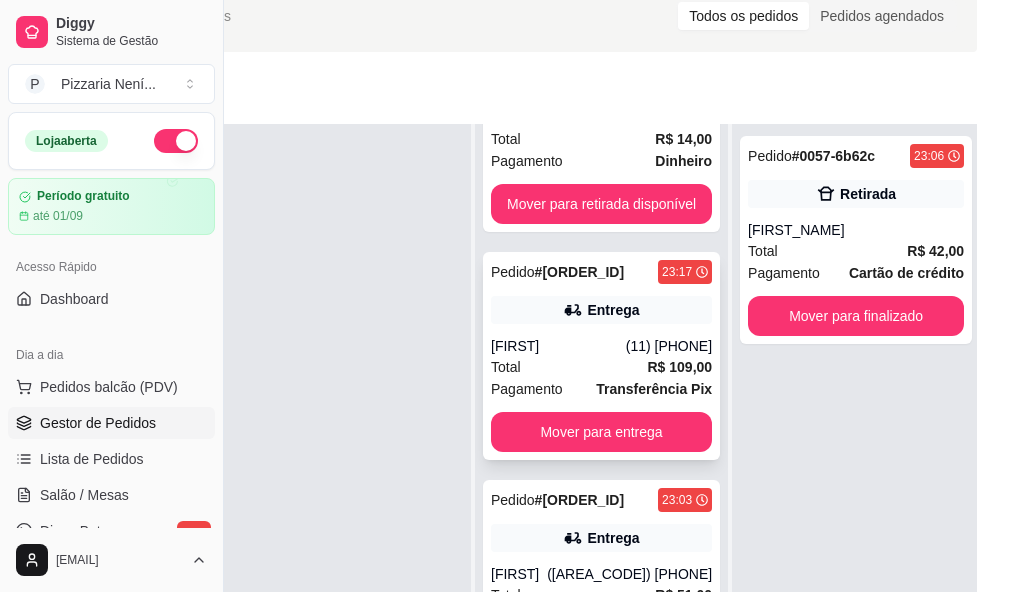 scroll, scrollTop: 553, scrollLeft: 0, axis: vertical 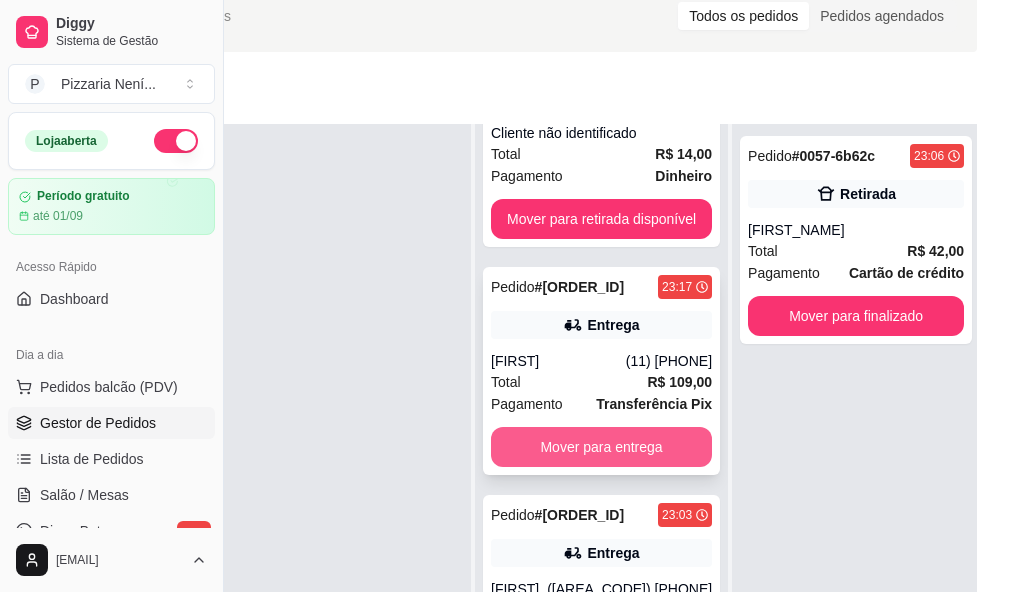 click on "Mover para entrega" at bounding box center [601, 447] 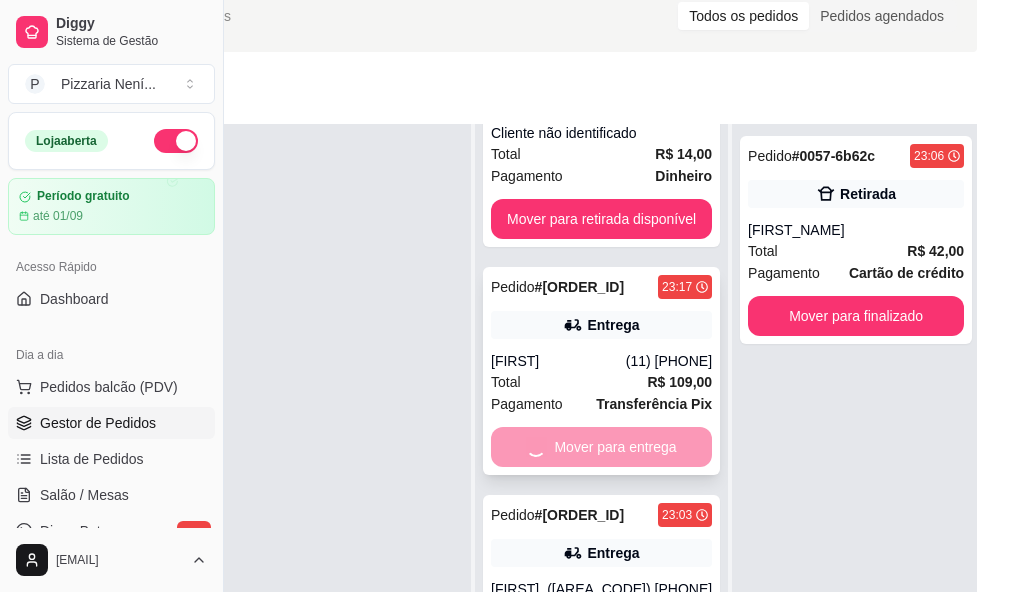 scroll, scrollTop: 325, scrollLeft: 0, axis: vertical 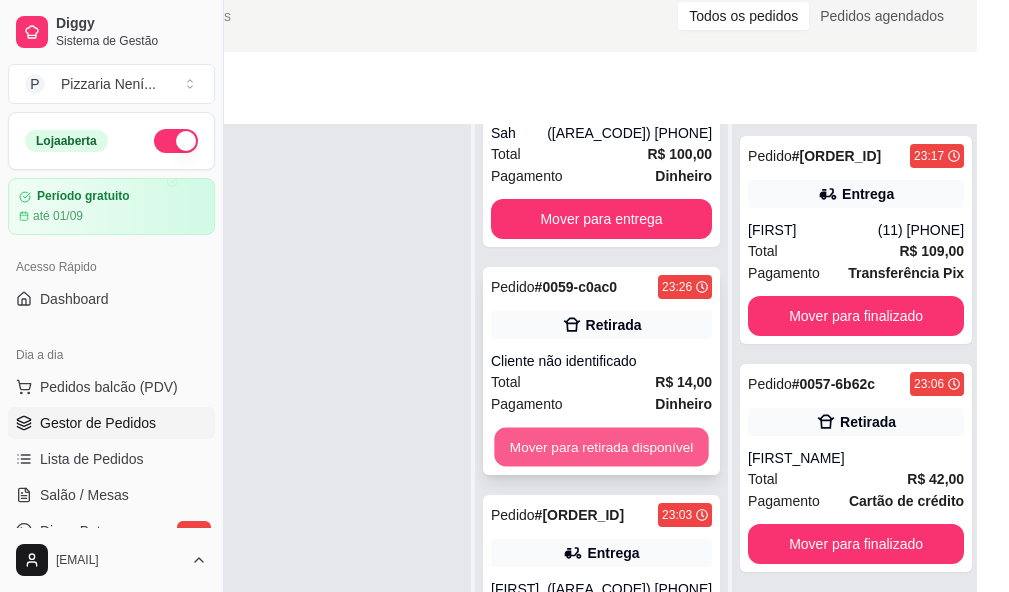 click on "Mover para retirada disponível" at bounding box center [601, 447] 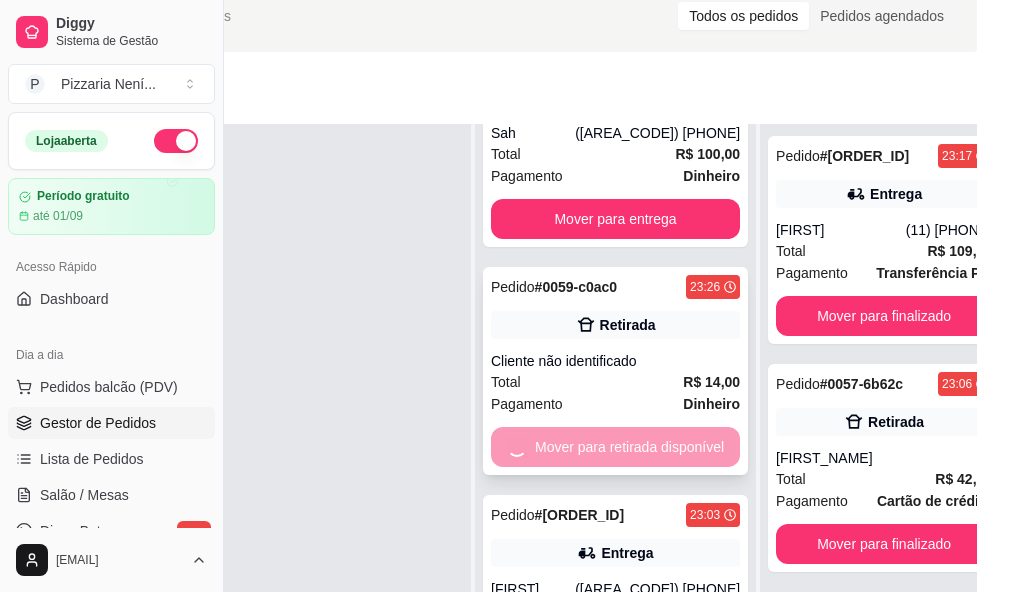 scroll, scrollTop: 97, scrollLeft: 0, axis: vertical 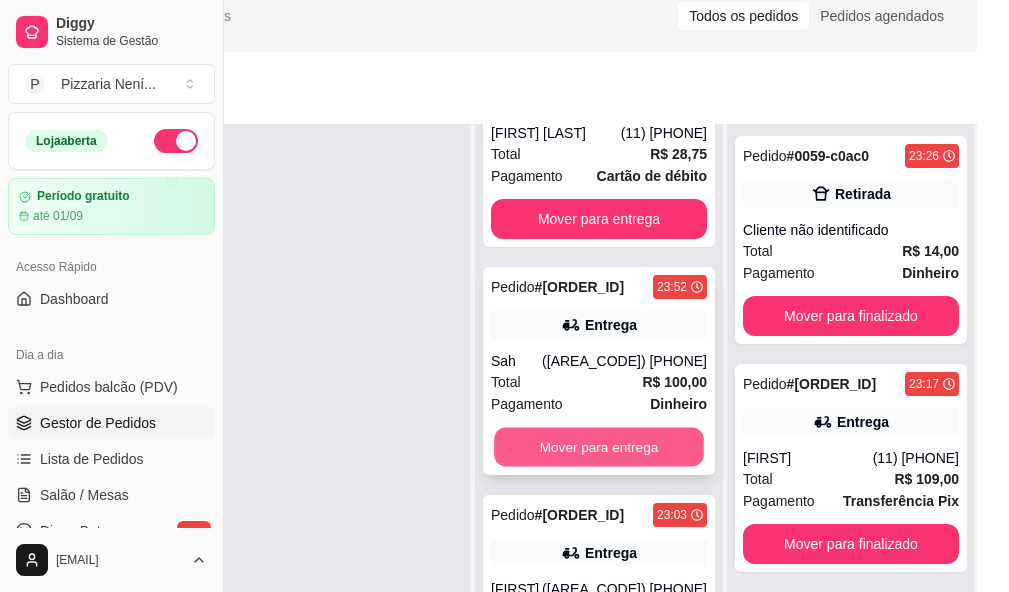 click on "Mover para entrega" at bounding box center [599, 447] 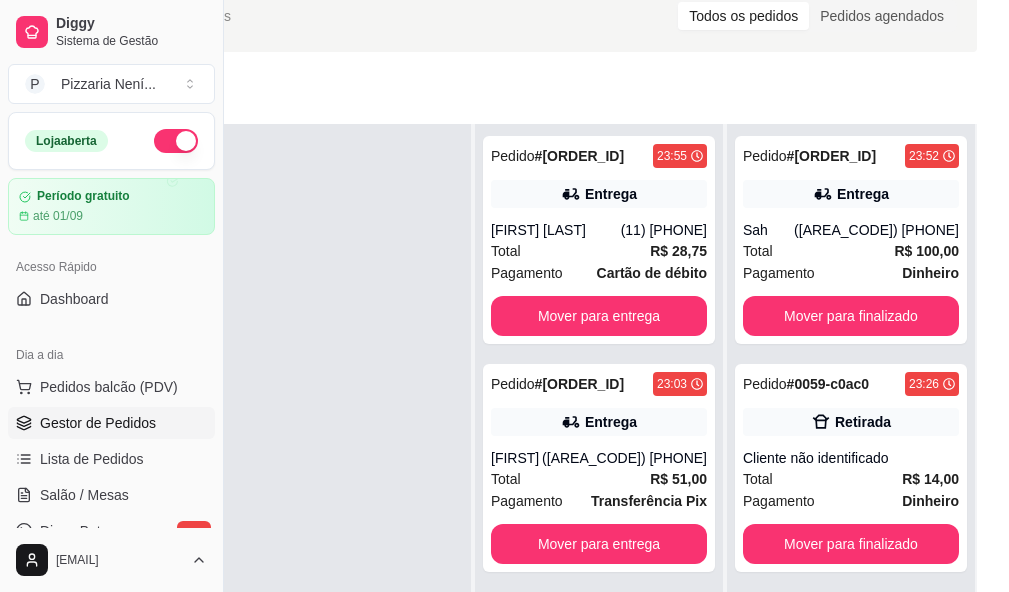 scroll, scrollTop: 0, scrollLeft: 0, axis: both 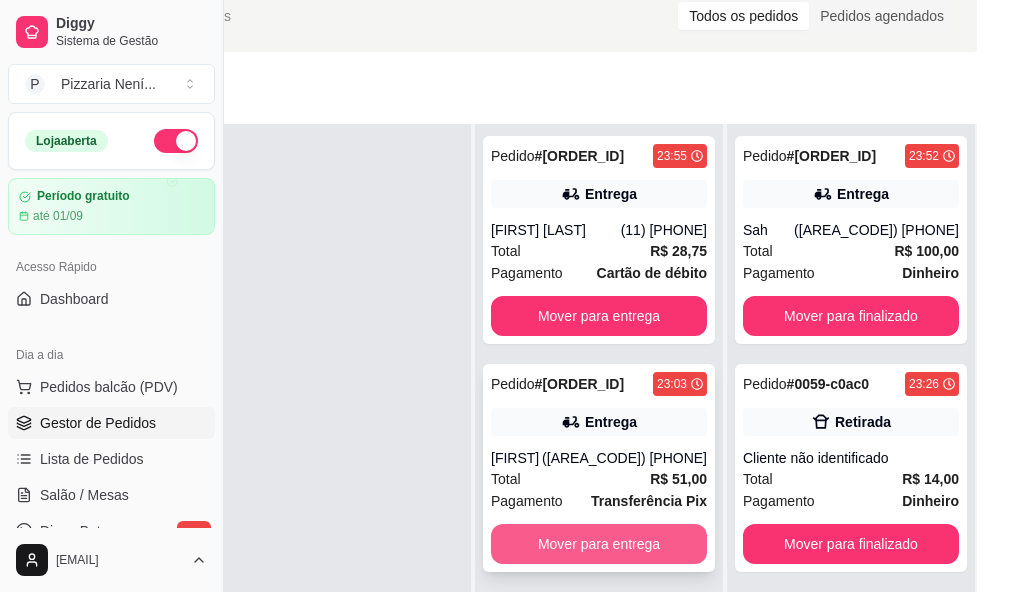 click on "Mover para entrega" at bounding box center [599, 544] 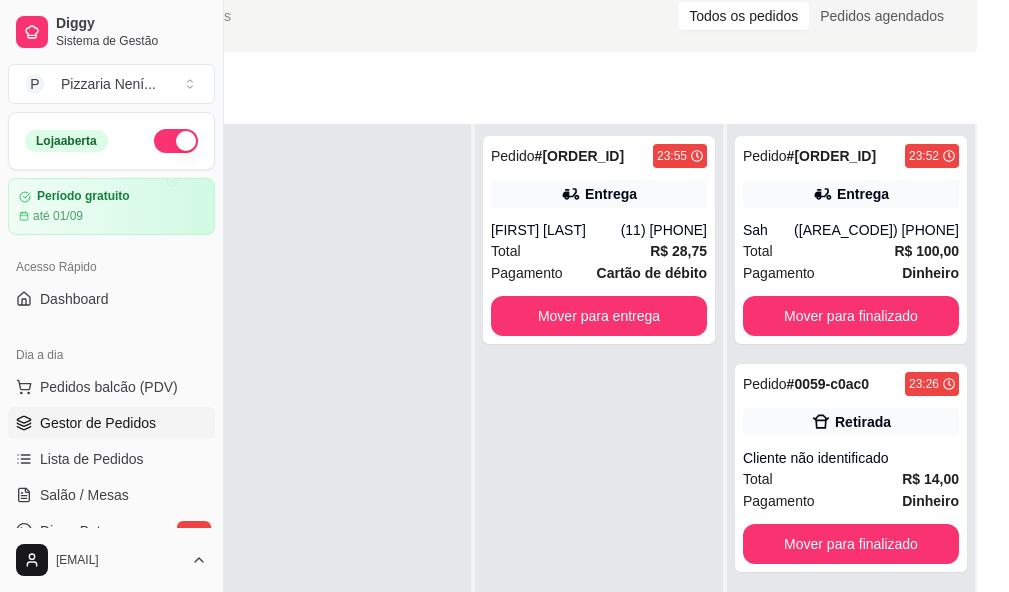 scroll, scrollTop: 0, scrollLeft: 61, axis: horizontal 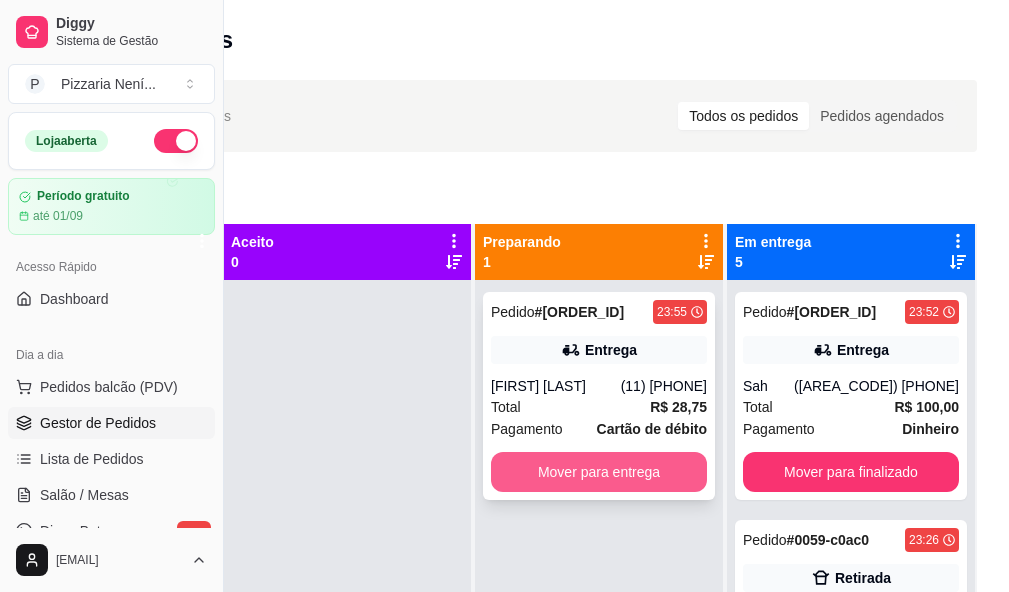 click on "Mover para entrega" at bounding box center (599, 472) 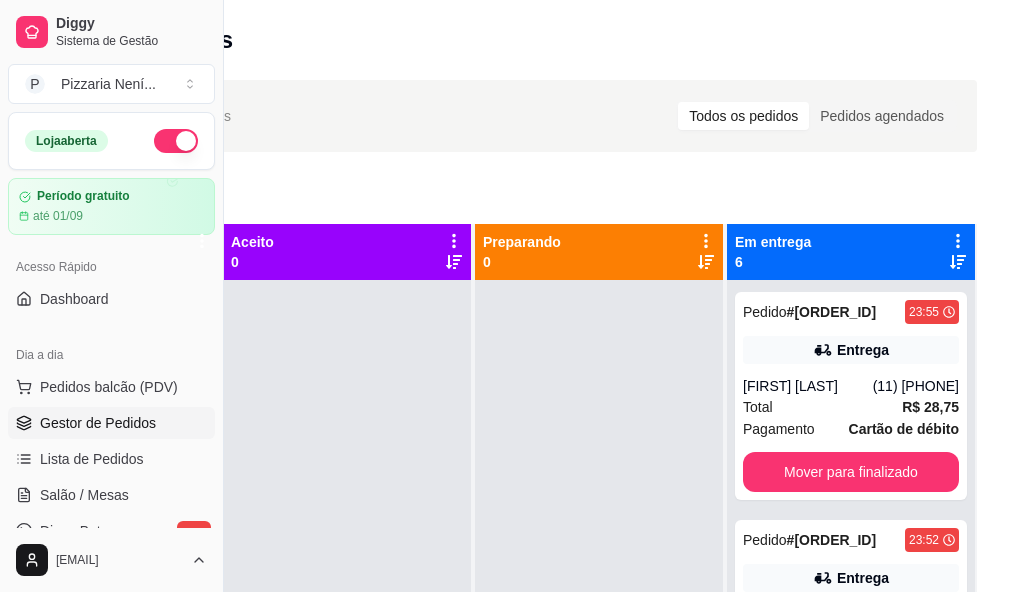 scroll, scrollTop: 71, scrollLeft: 61, axis: both 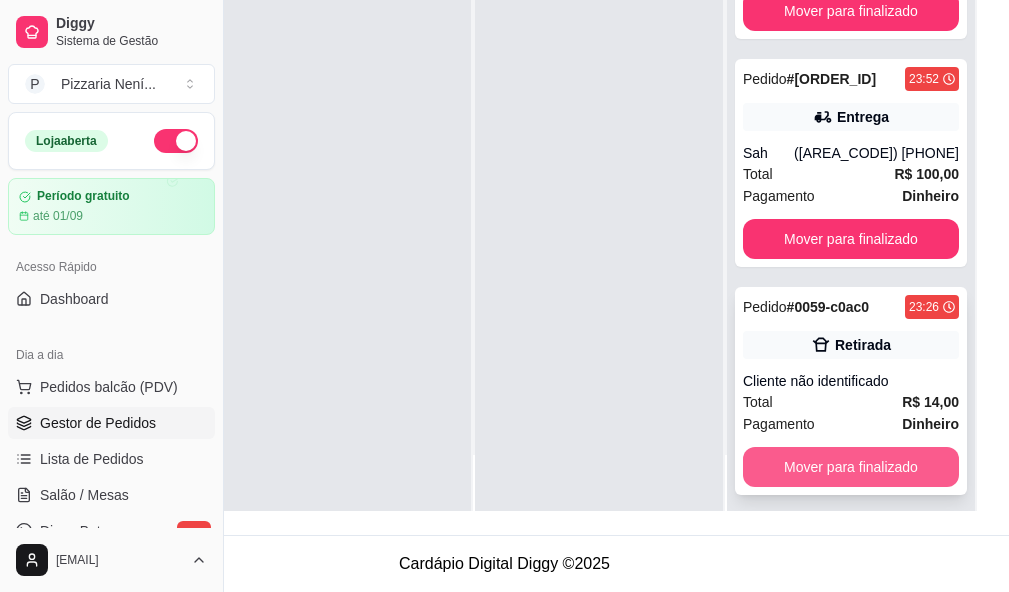 click on "Mover para finalizado" at bounding box center (851, 467) 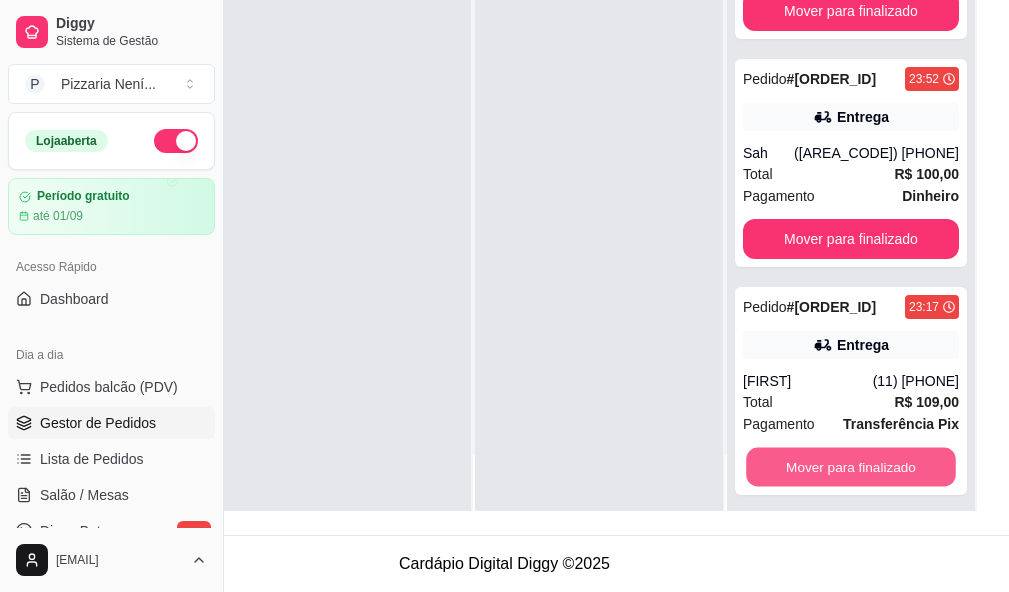 click on "Mover para finalizado" at bounding box center [851, 467] 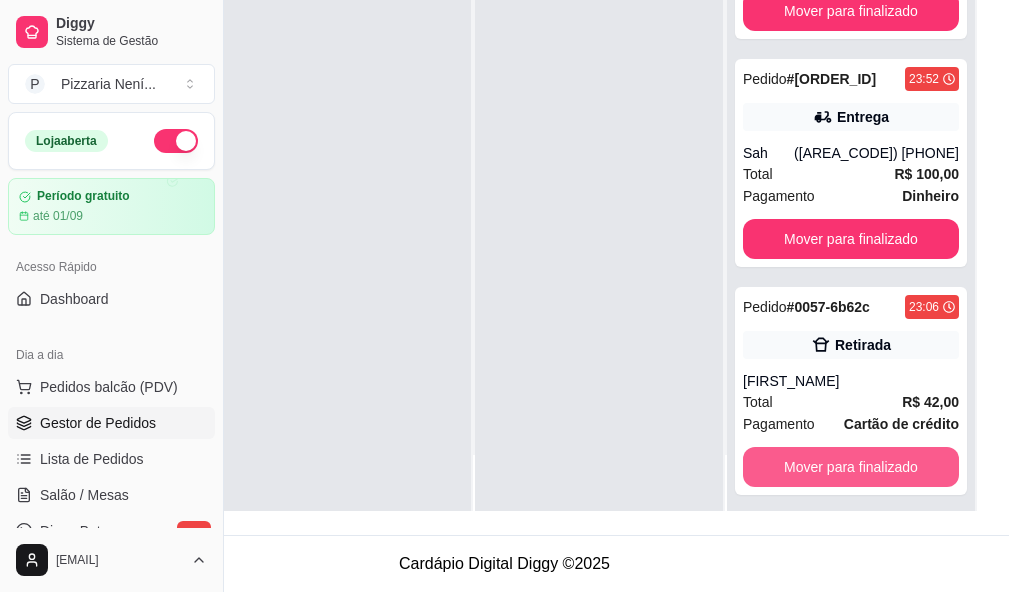 click on "Mover para finalizado" at bounding box center [851, 467] 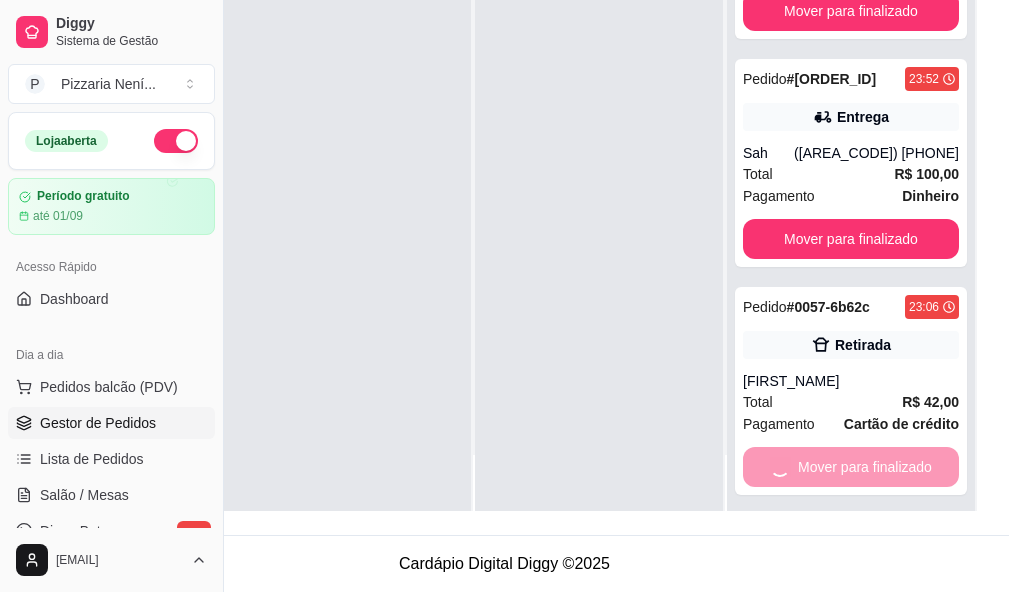 scroll, scrollTop: 97, scrollLeft: 0, axis: vertical 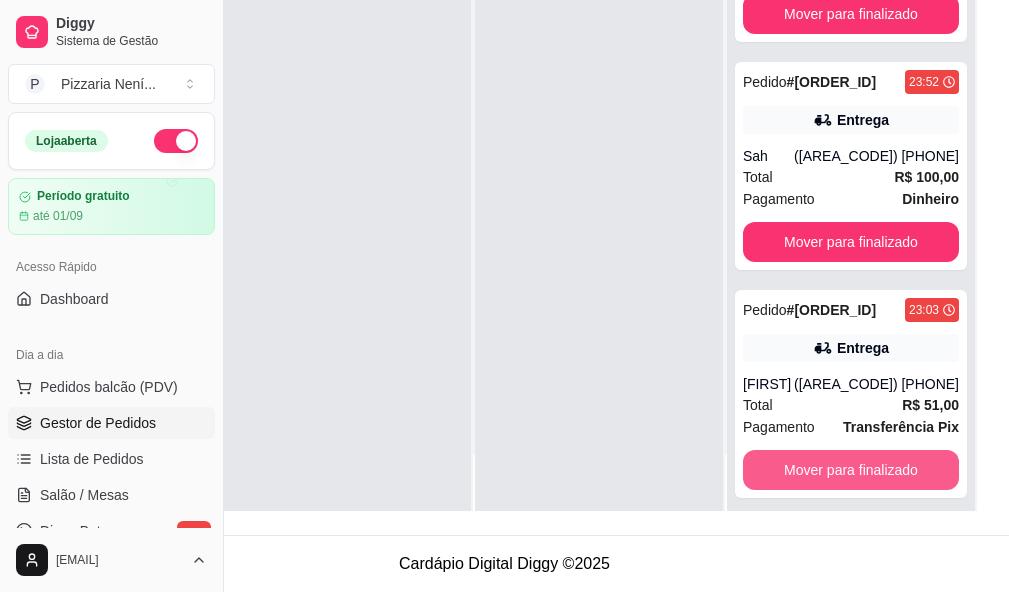 click on "Mover para finalizado" at bounding box center [851, 470] 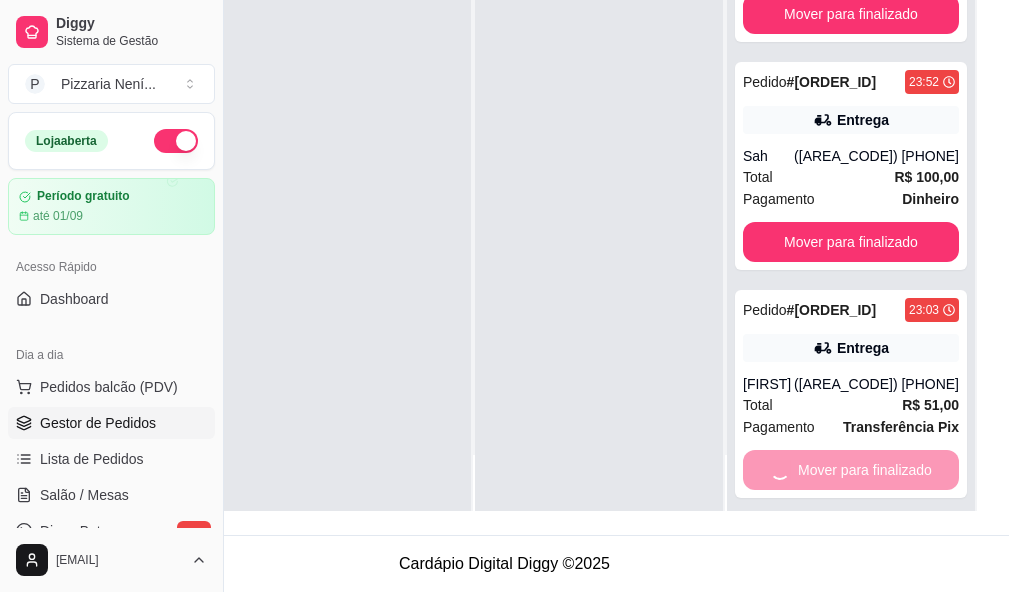 scroll, scrollTop: 0, scrollLeft: 0, axis: both 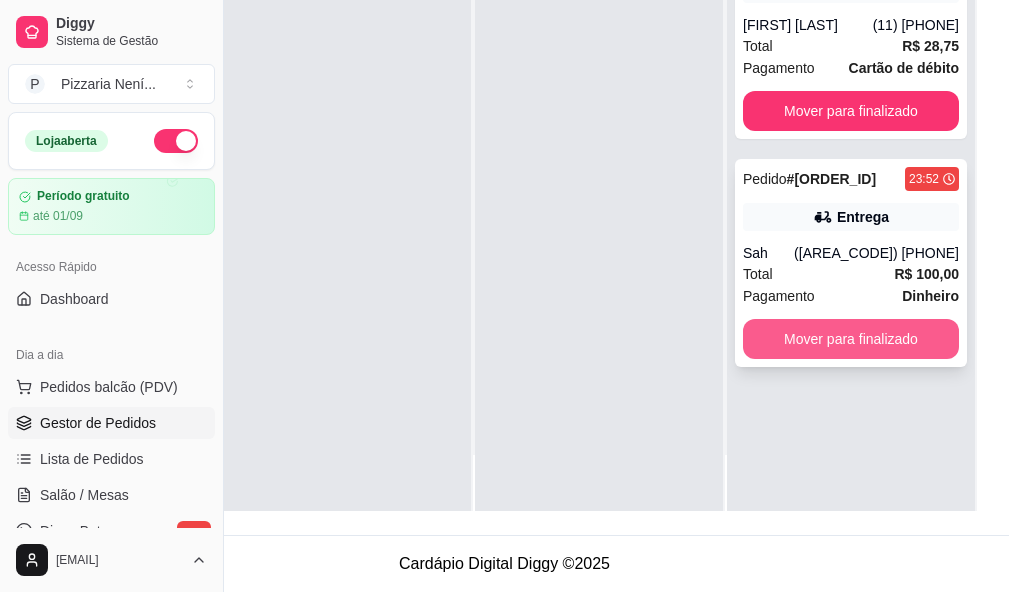 click on "Mover para finalizado" at bounding box center (851, 339) 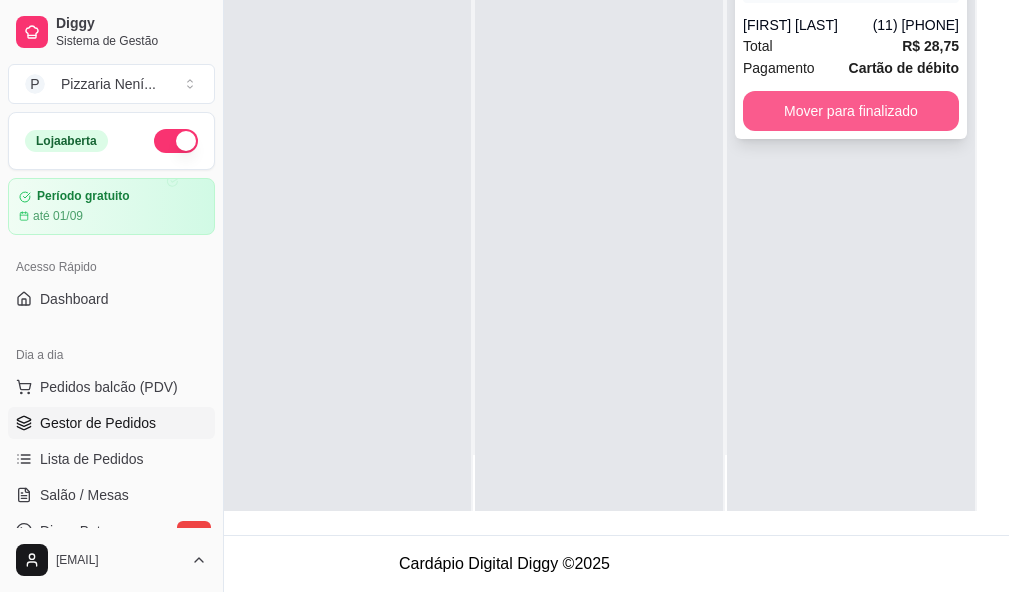 click on "Mover para finalizado" at bounding box center (851, 111) 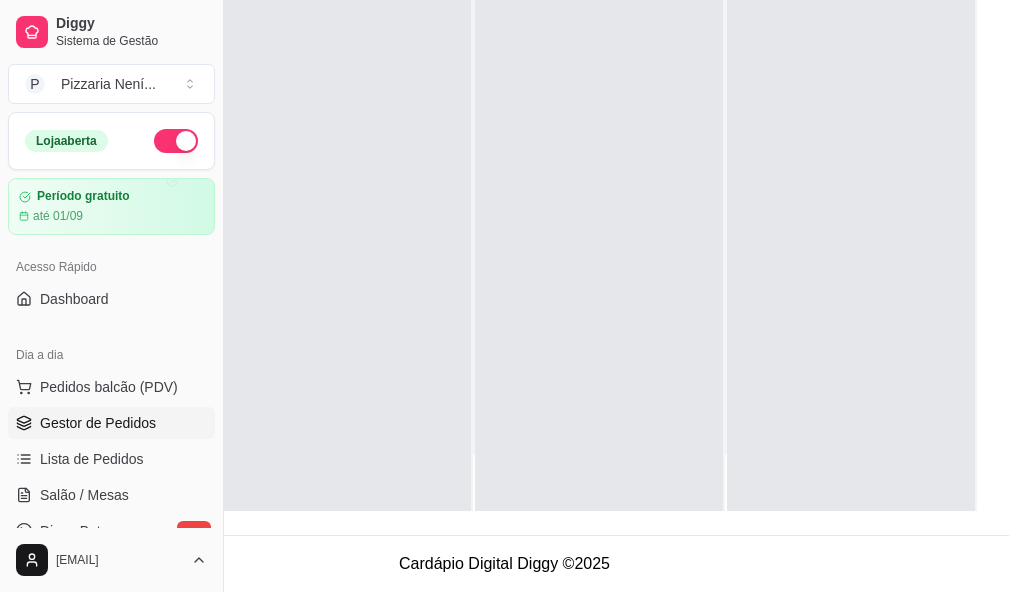 scroll, scrollTop: 0, scrollLeft: 61, axis: horizontal 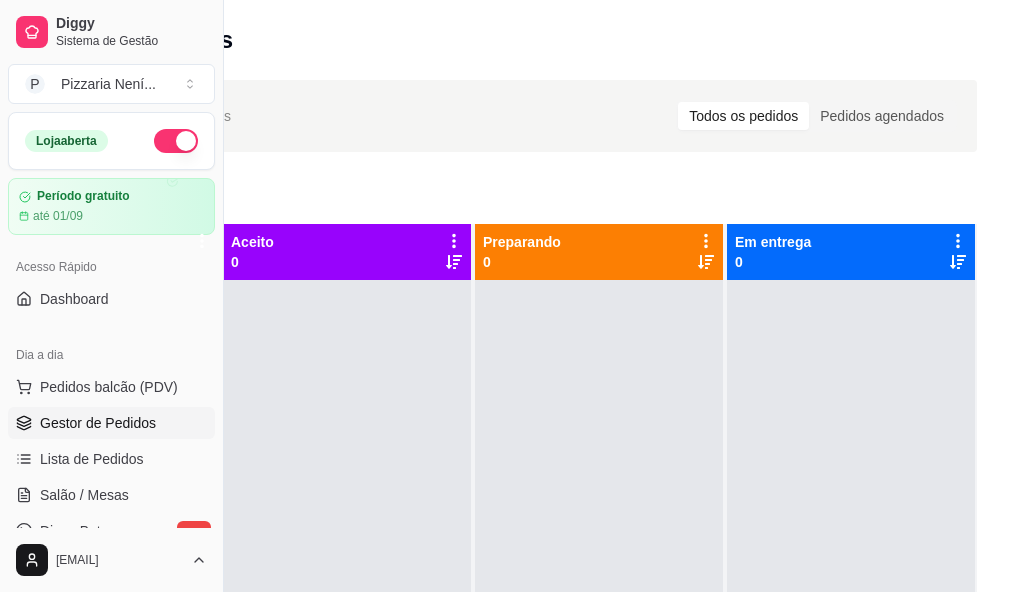 drag, startPoint x: 385, startPoint y: 590, endPoint x: 282, endPoint y: 590, distance: 103 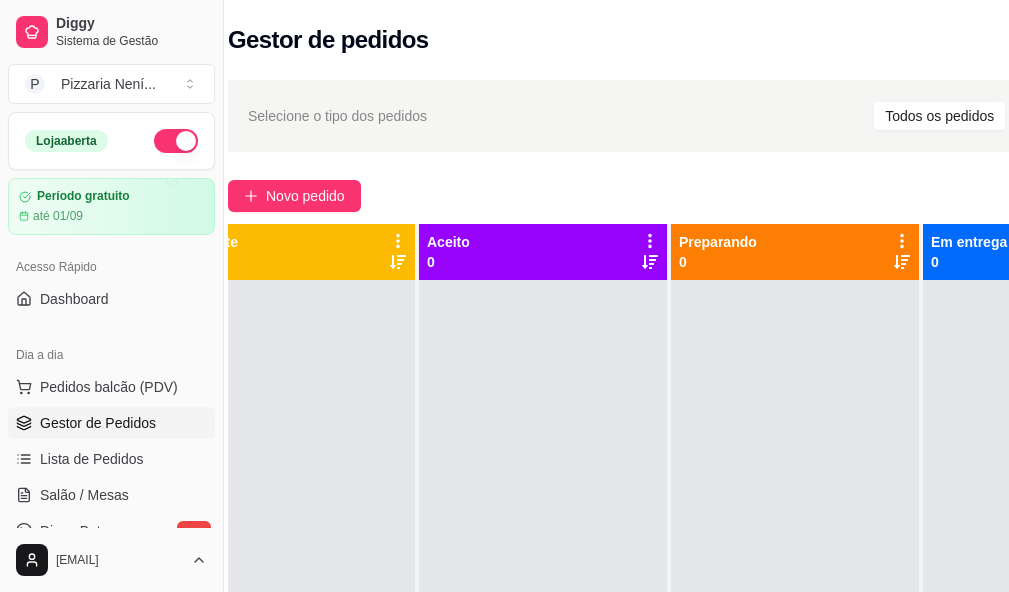 scroll, scrollTop: 320, scrollLeft: 28, axis: both 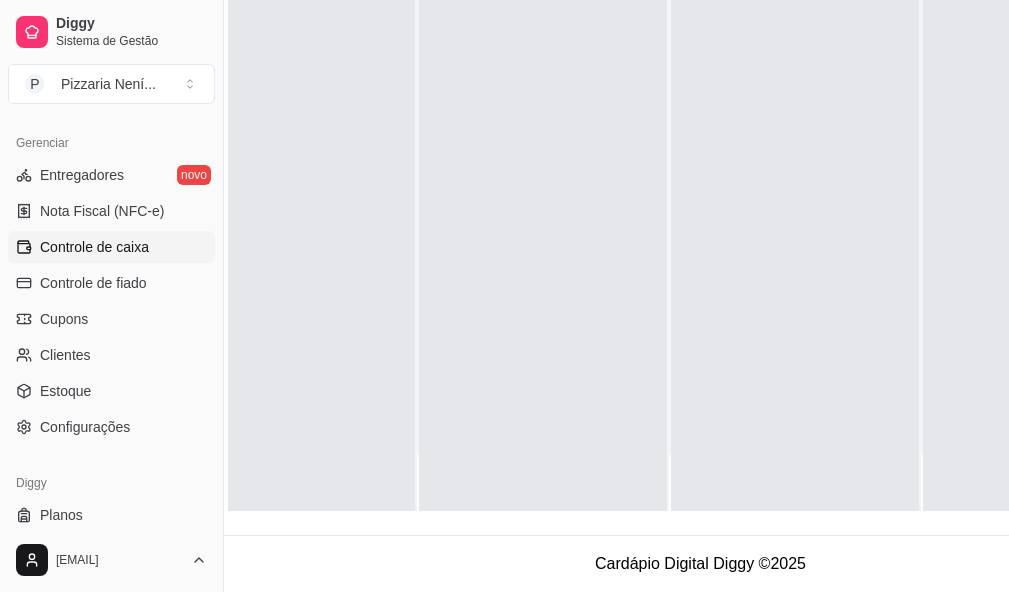 click on "Controle de caixa" at bounding box center (94, 247) 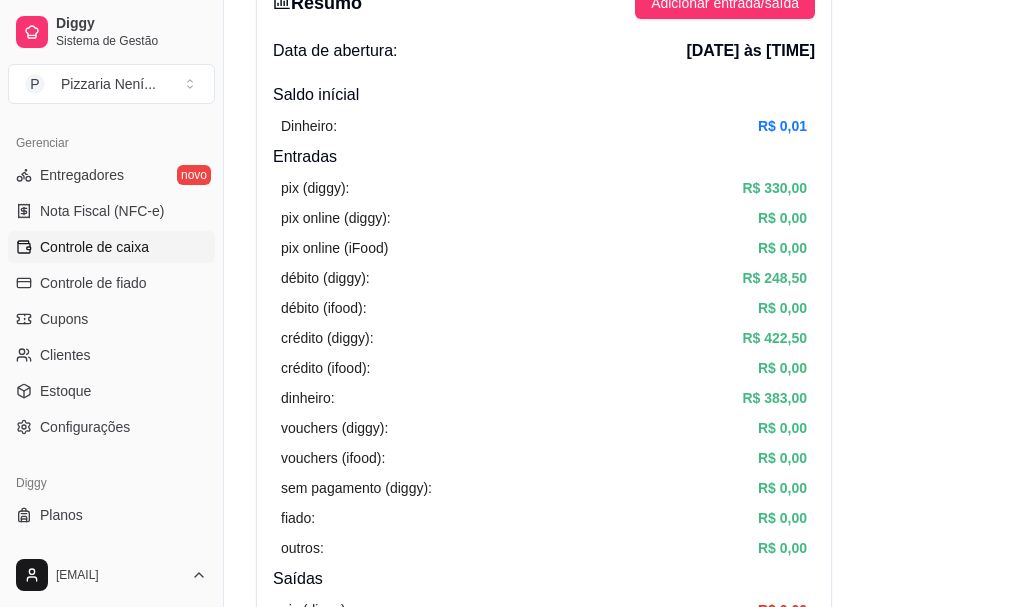 scroll, scrollTop: 0, scrollLeft: 0, axis: both 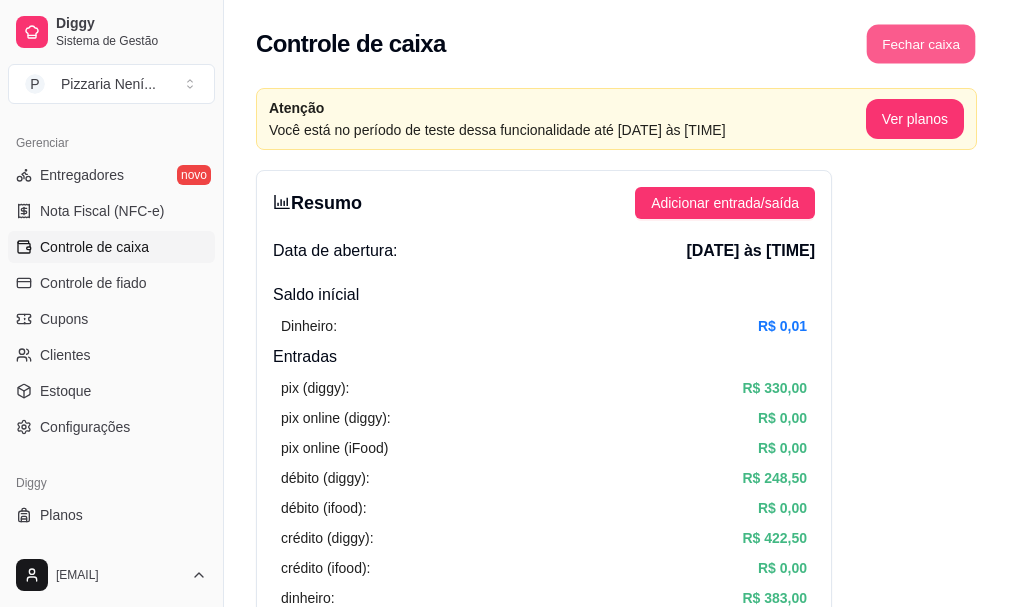 click on "Fechar caixa" at bounding box center (921, 44) 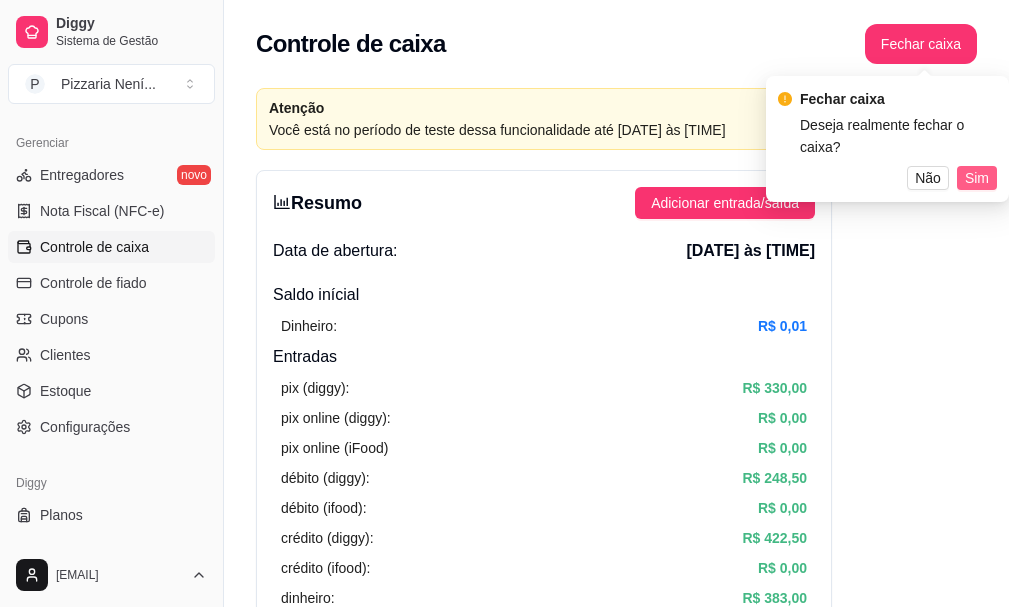 click on "Sim" at bounding box center (977, 178) 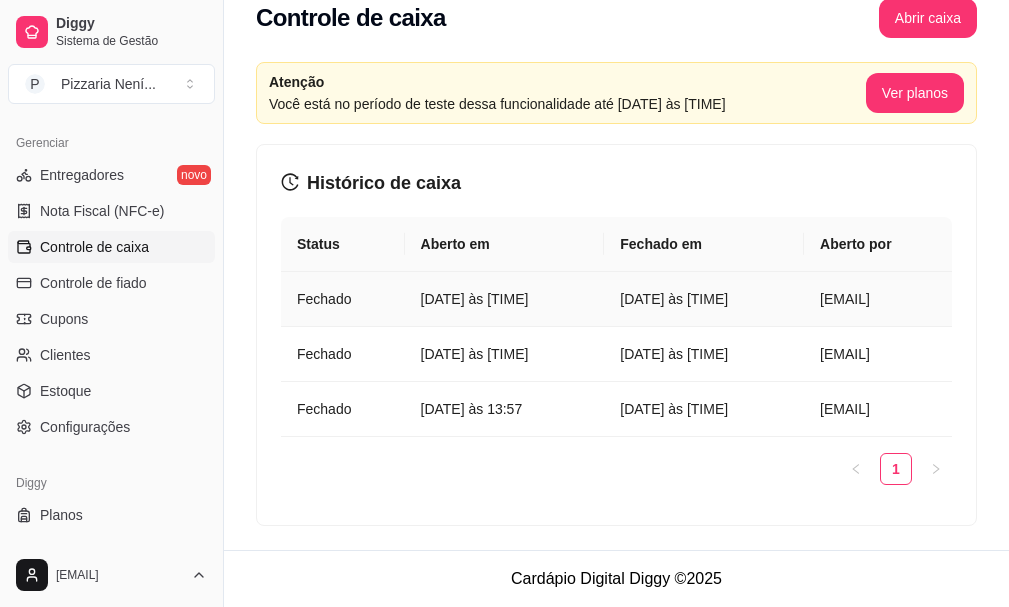 scroll, scrollTop: 0, scrollLeft: 0, axis: both 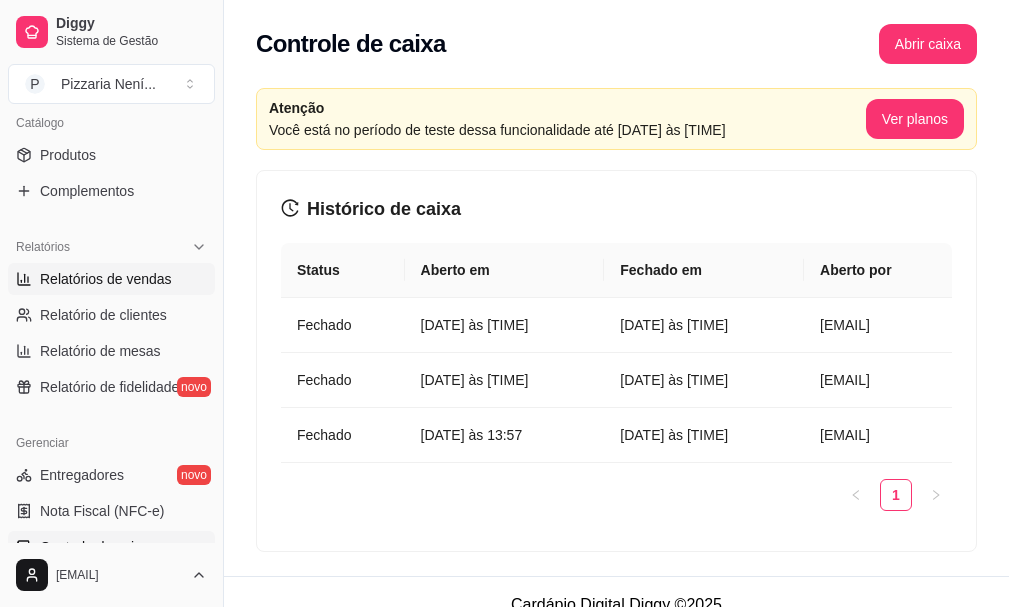 click on "Relatórios de vendas" at bounding box center [106, 279] 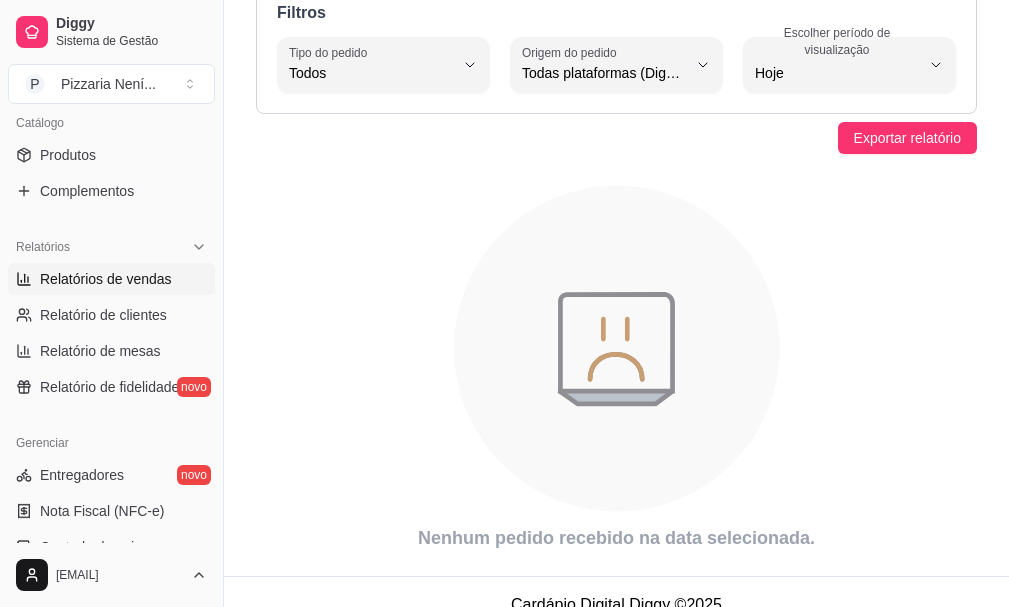 scroll, scrollTop: 0, scrollLeft: 0, axis: both 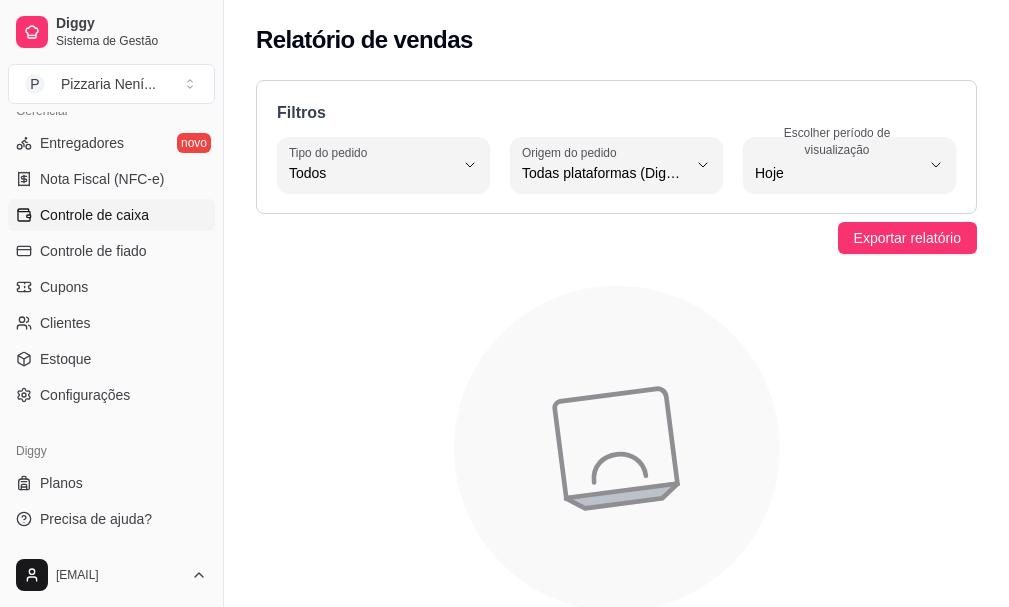 click on "Controle de caixa" at bounding box center (94, 215) 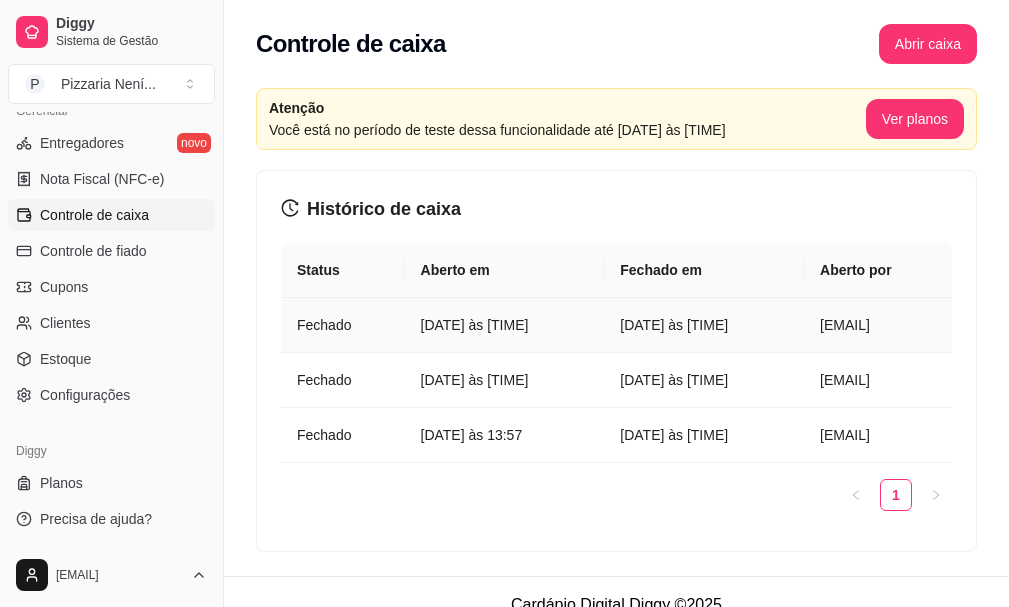 click on "[EMAIL]" at bounding box center [878, 325] 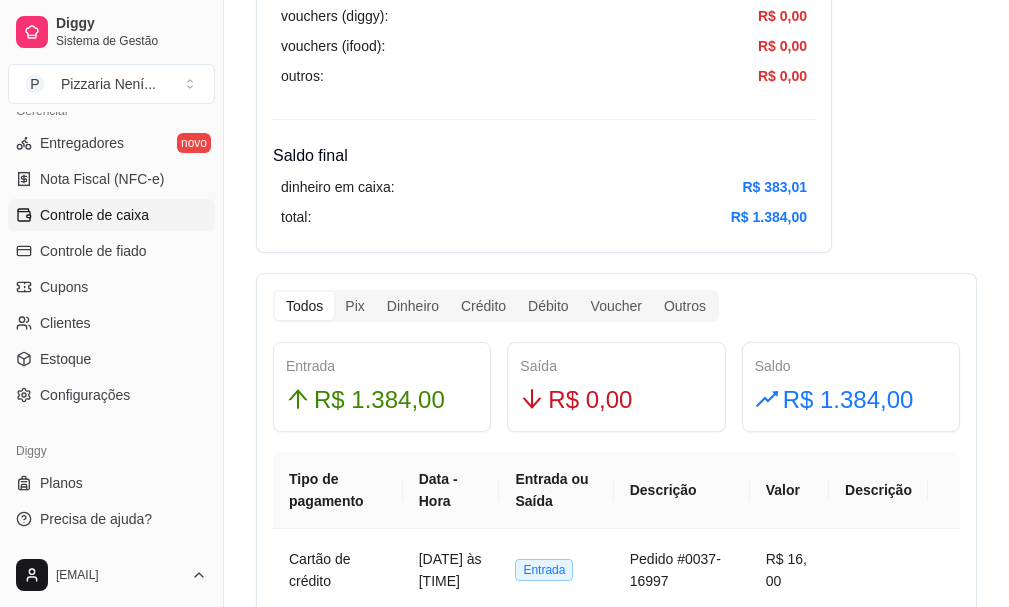 scroll, scrollTop: 1300, scrollLeft: 0, axis: vertical 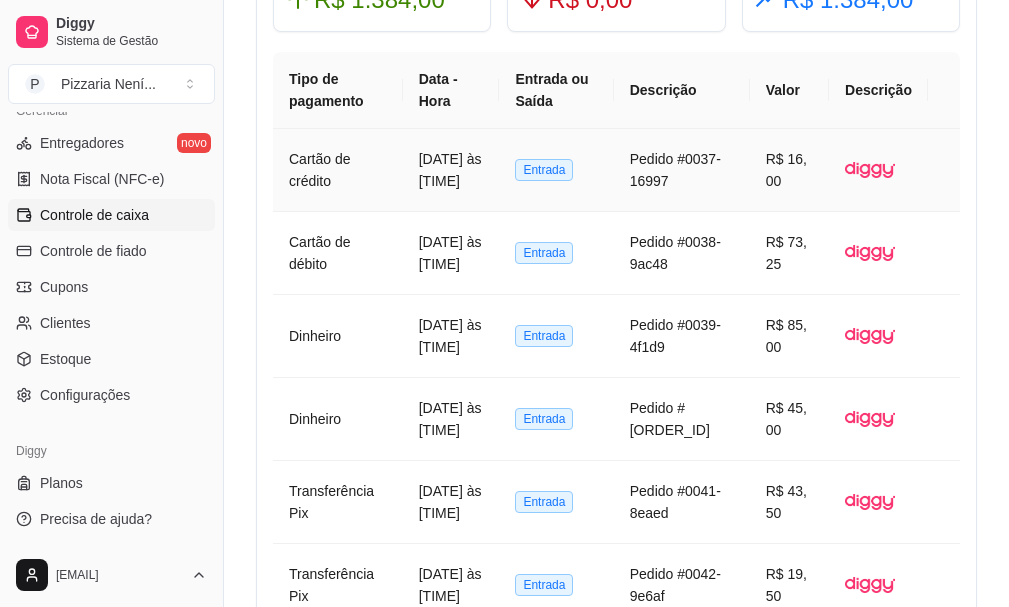 click on "[DATE] às [TIME]" at bounding box center (451, 170) 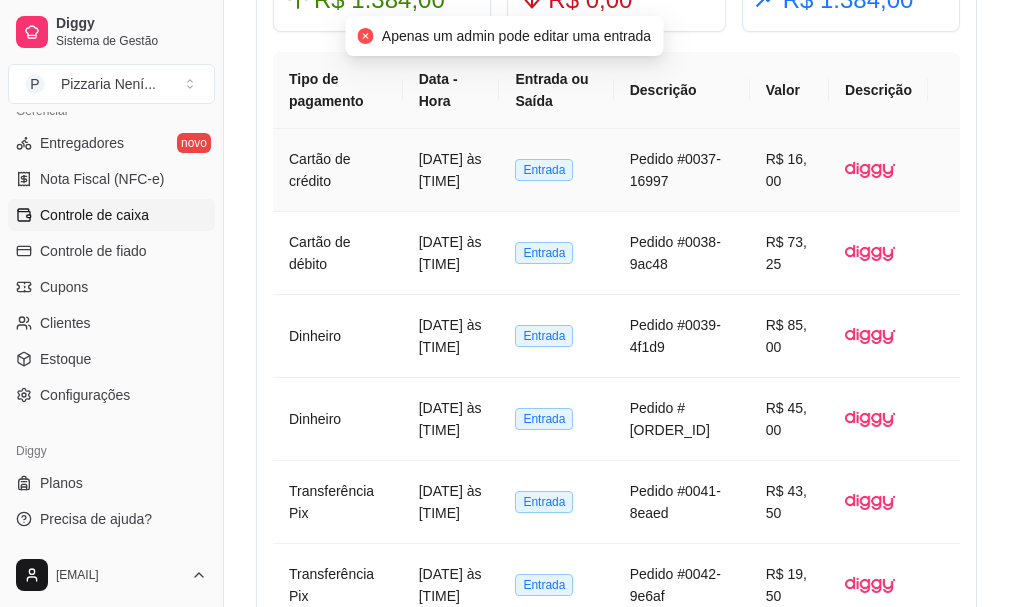 click on "[DATE] às [TIME]" at bounding box center [451, 170] 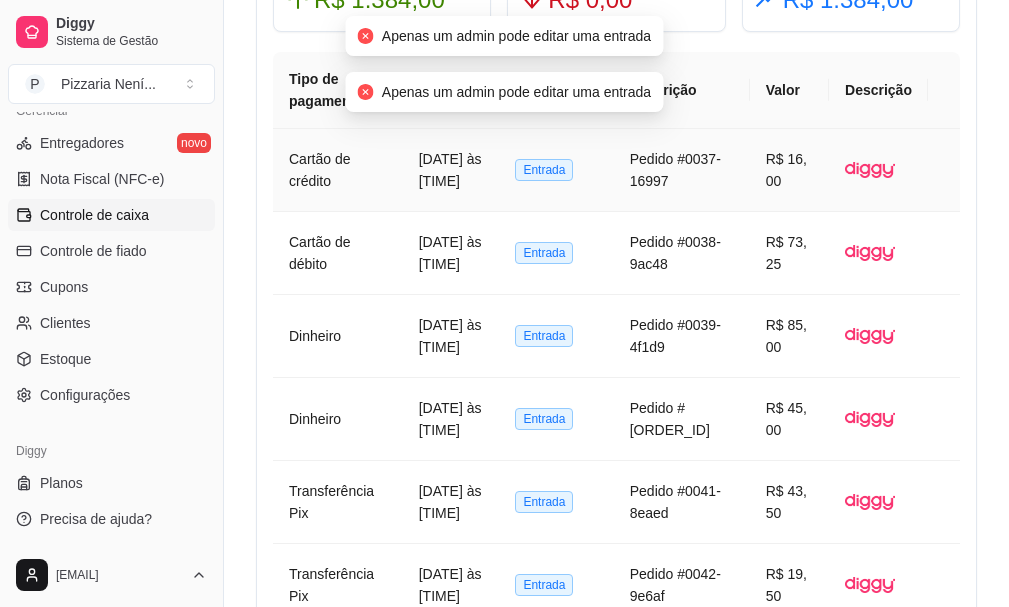 click on "Cartão de crédito" at bounding box center (338, 170) 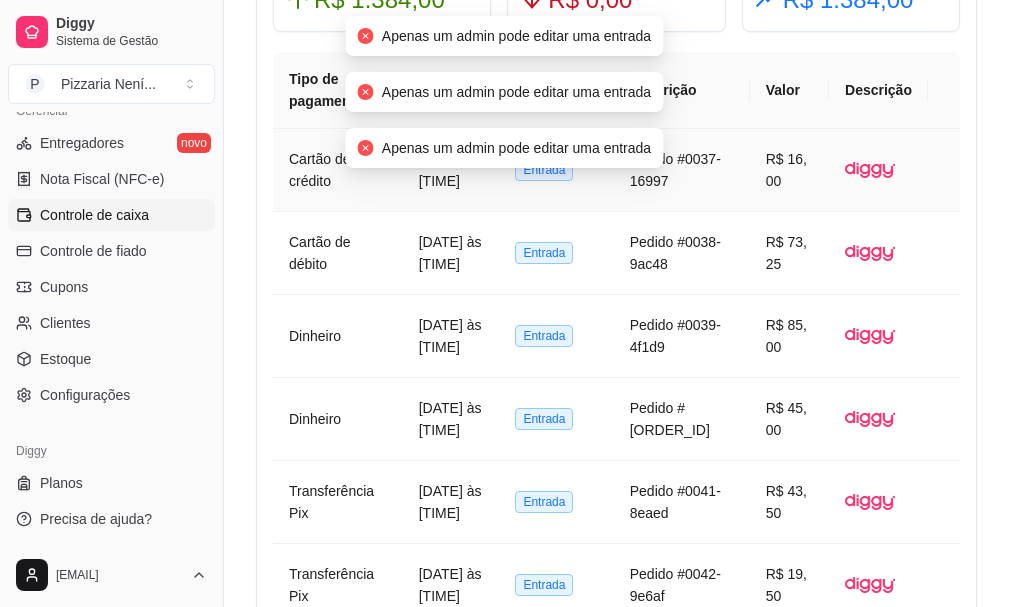 click on "Cartão de crédito" at bounding box center [338, 170] 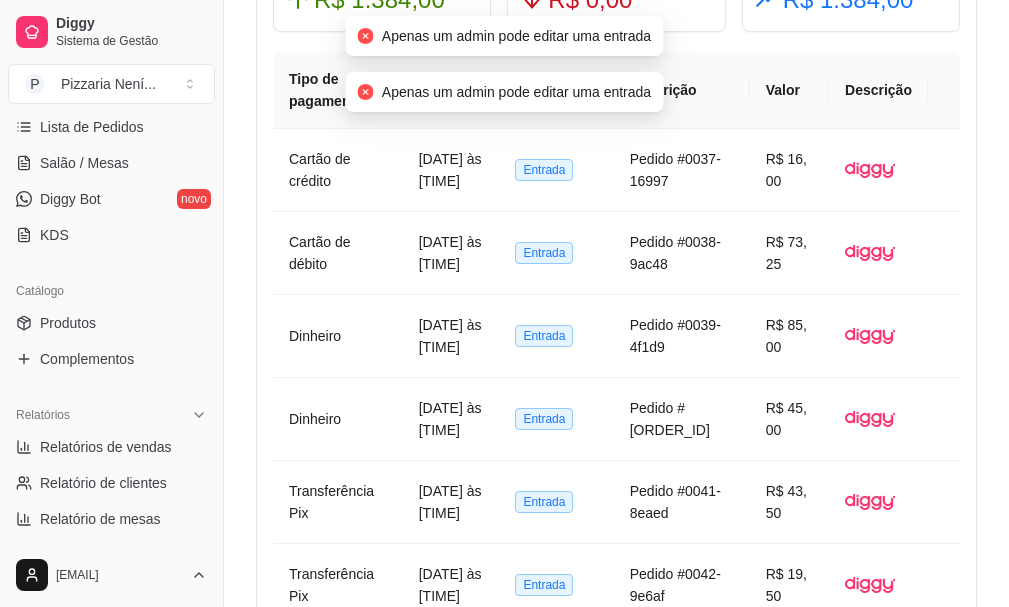 scroll, scrollTop: 532, scrollLeft: 0, axis: vertical 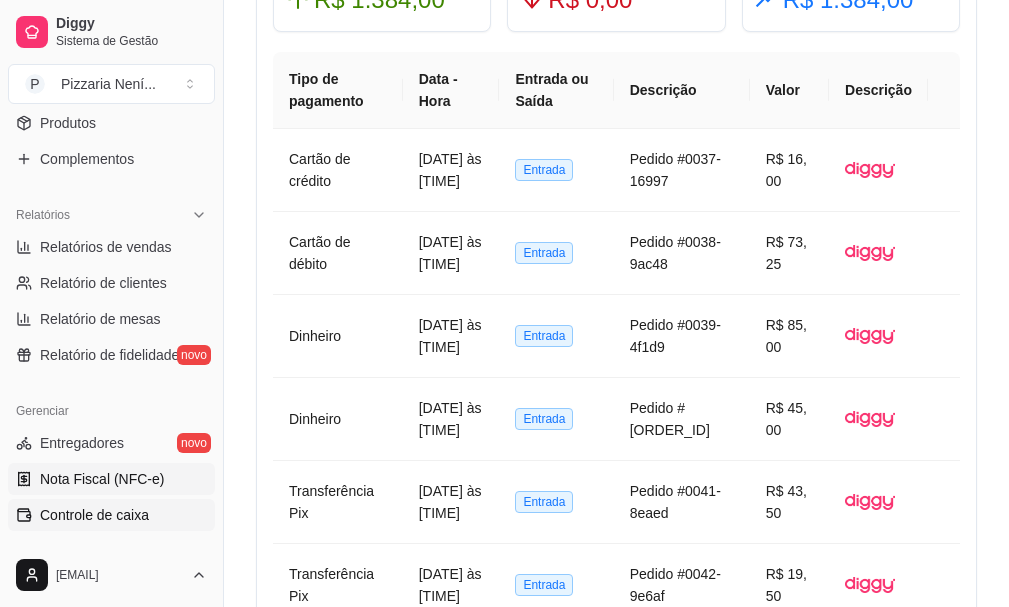 click on "Nota Fiscal (NFC-e)" at bounding box center [102, 479] 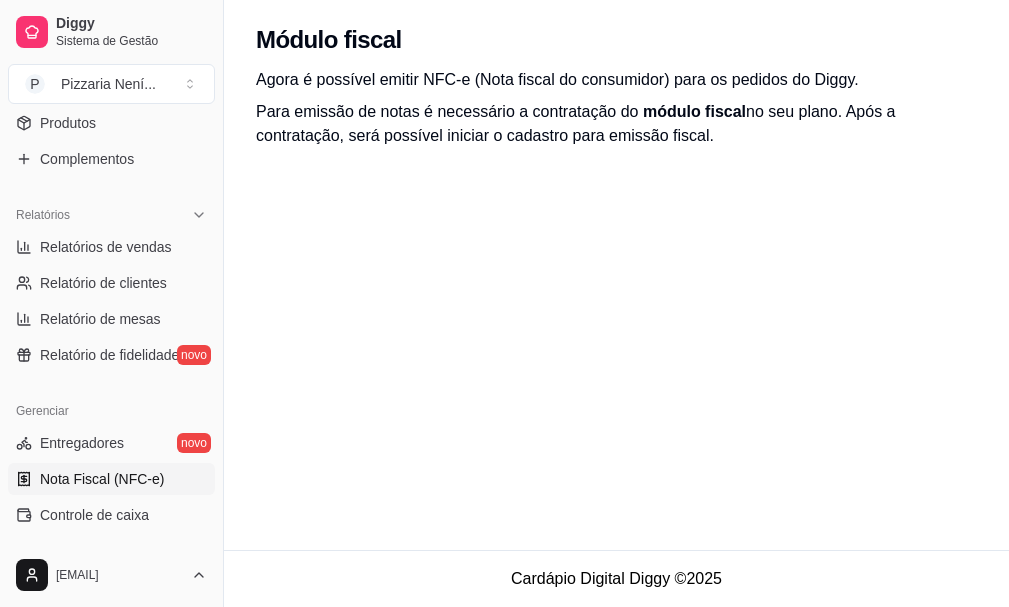scroll, scrollTop: 0, scrollLeft: 0, axis: both 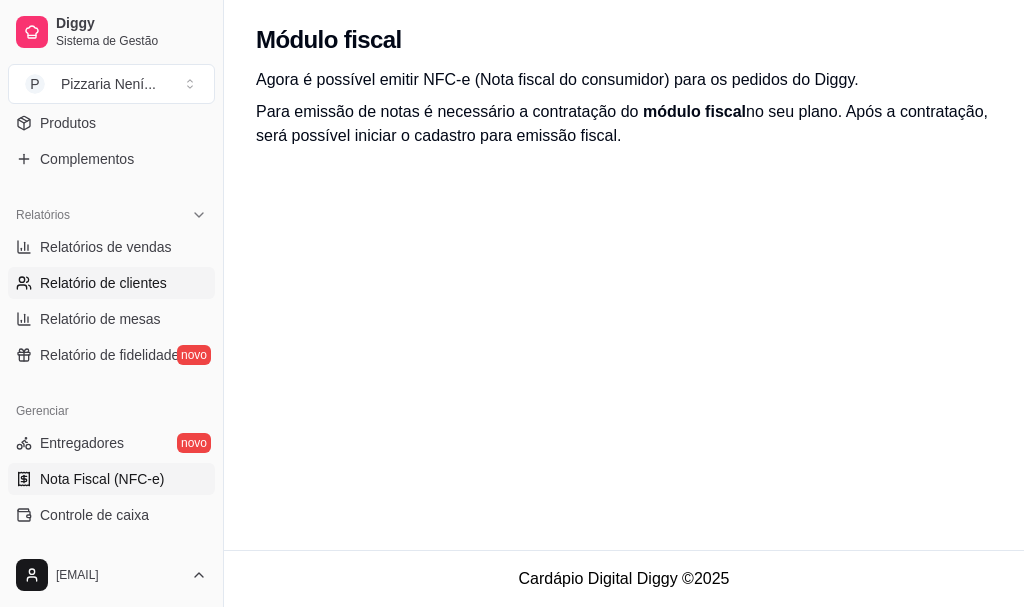 click on "Relatório de clientes" at bounding box center [103, 283] 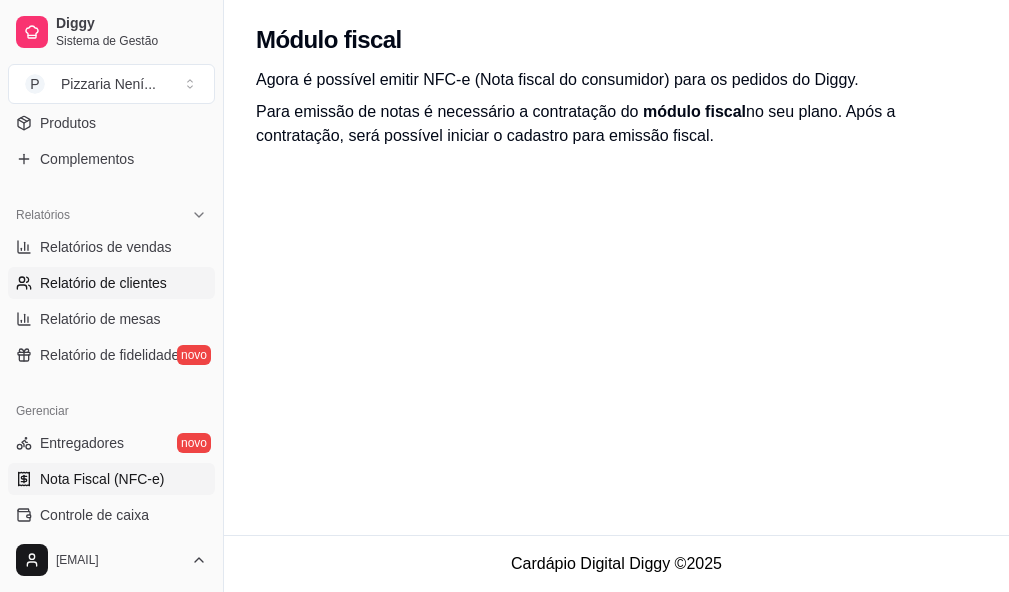 select on "30" 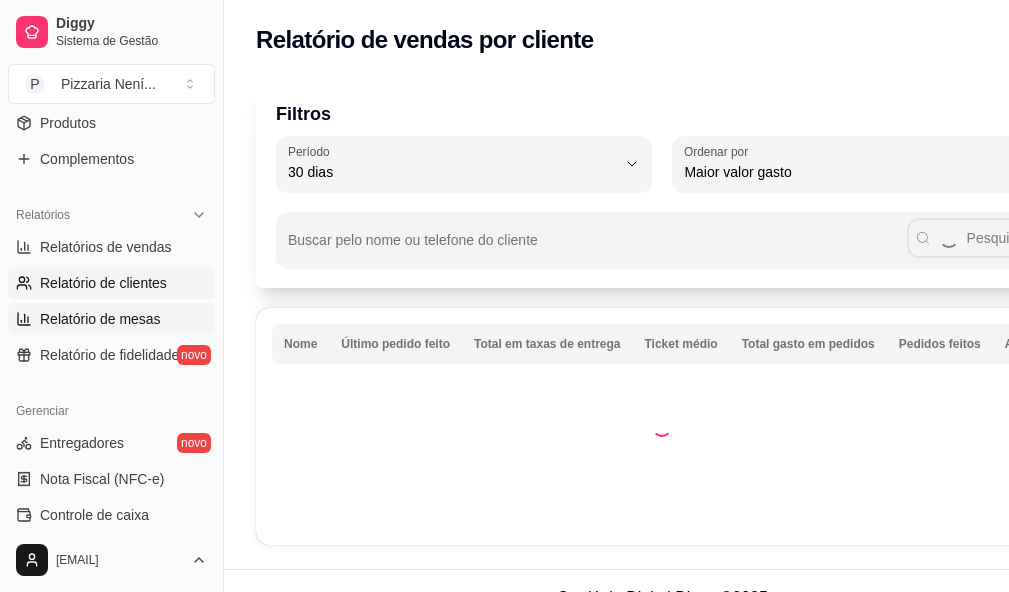 click on "Relatório de mesas" at bounding box center (100, 319) 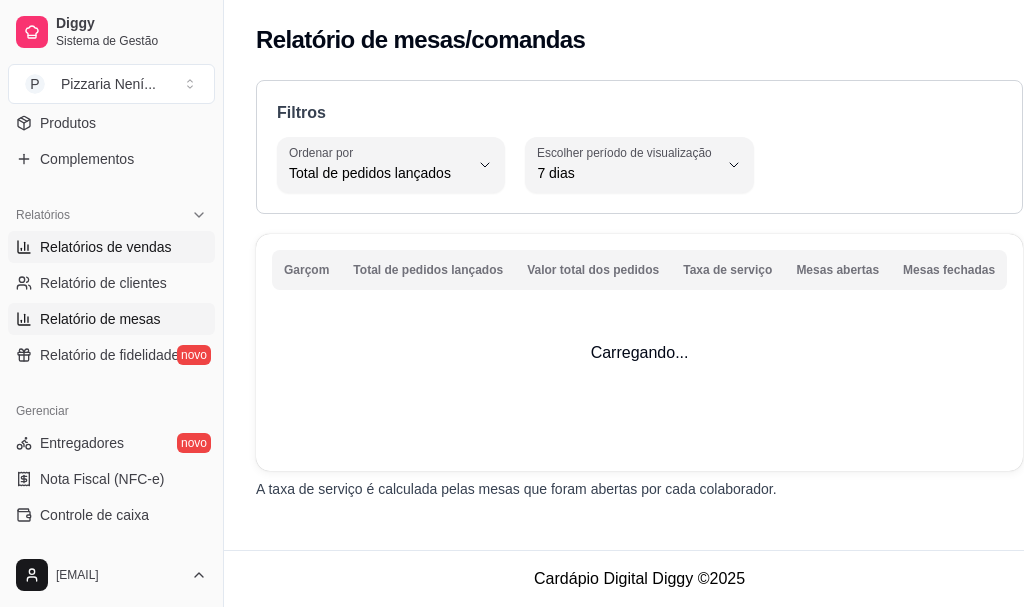 click on "Relatórios de vendas" at bounding box center [111, 247] 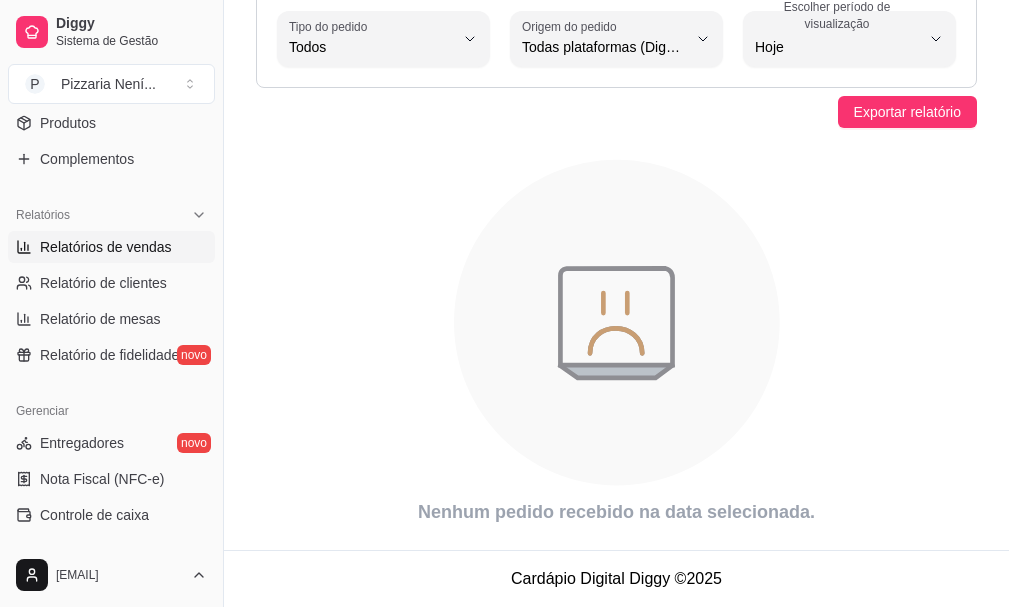 scroll, scrollTop: 0, scrollLeft: 0, axis: both 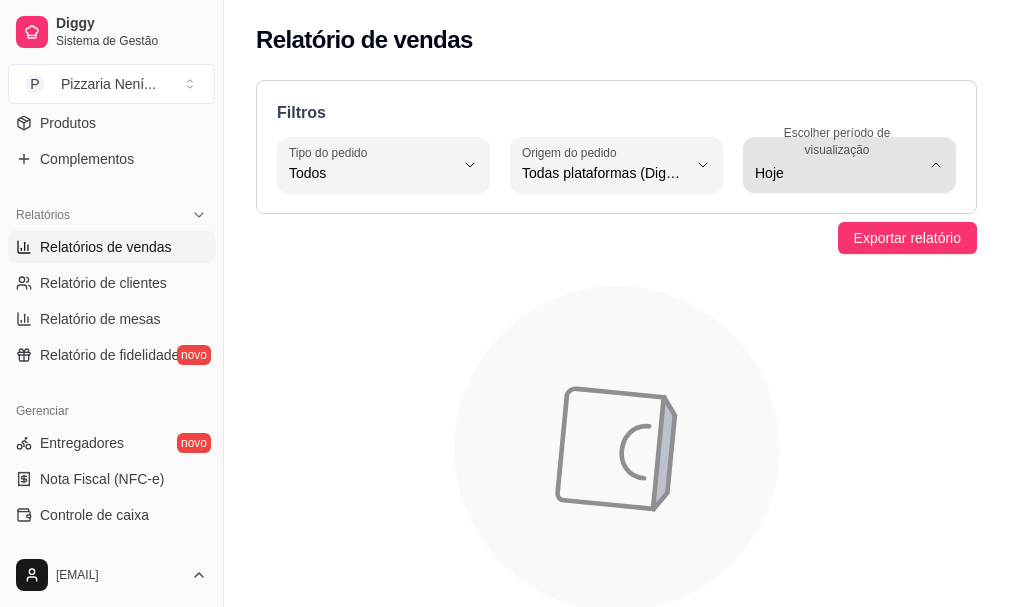 click on "Hoje" at bounding box center [837, 173] 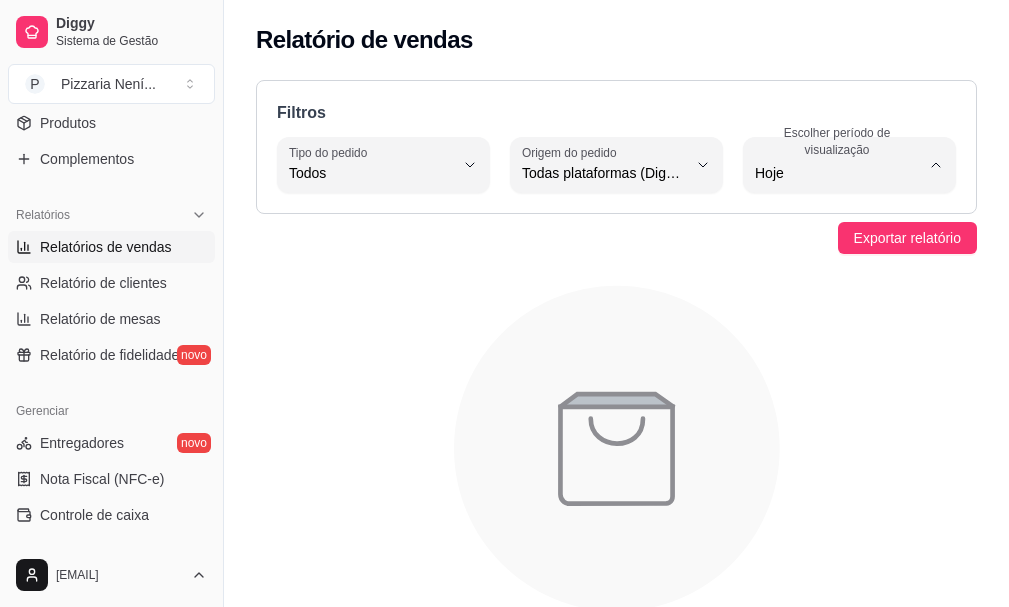 click on "Ontem" at bounding box center (840, 253) 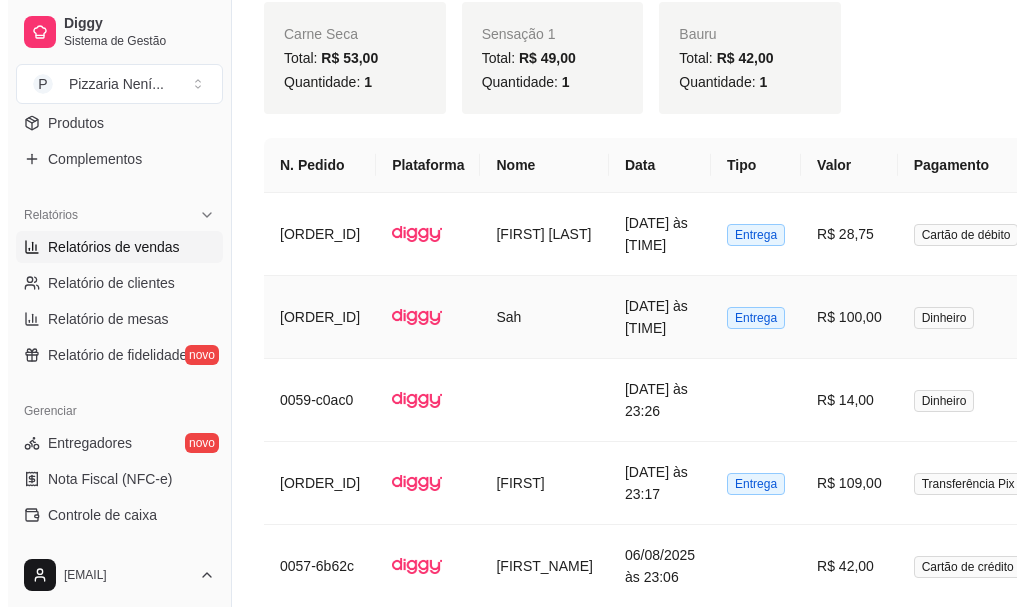 scroll, scrollTop: 2800, scrollLeft: 0, axis: vertical 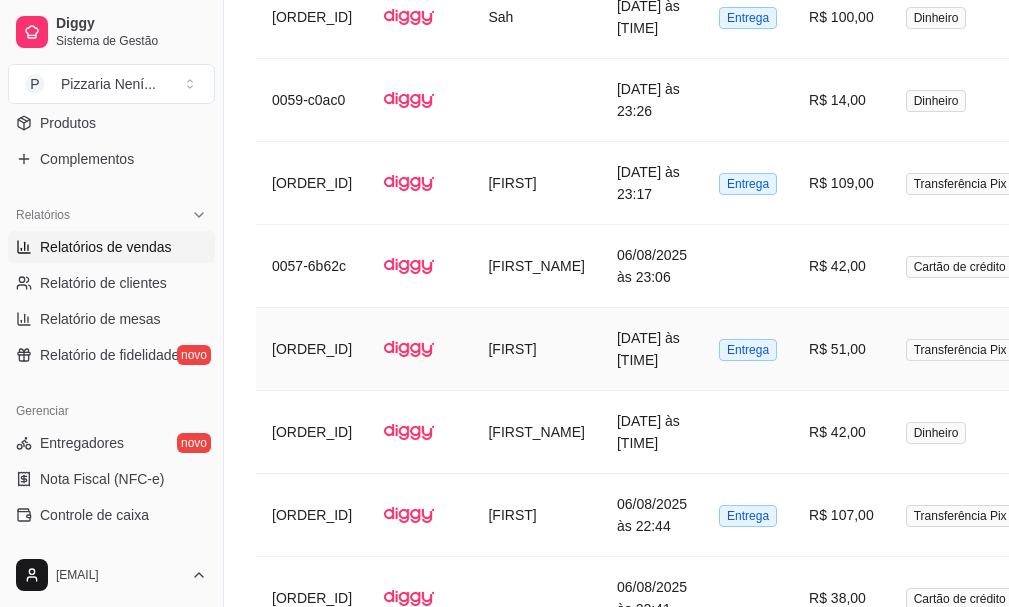click on "[FIRST]" at bounding box center [536, 349] 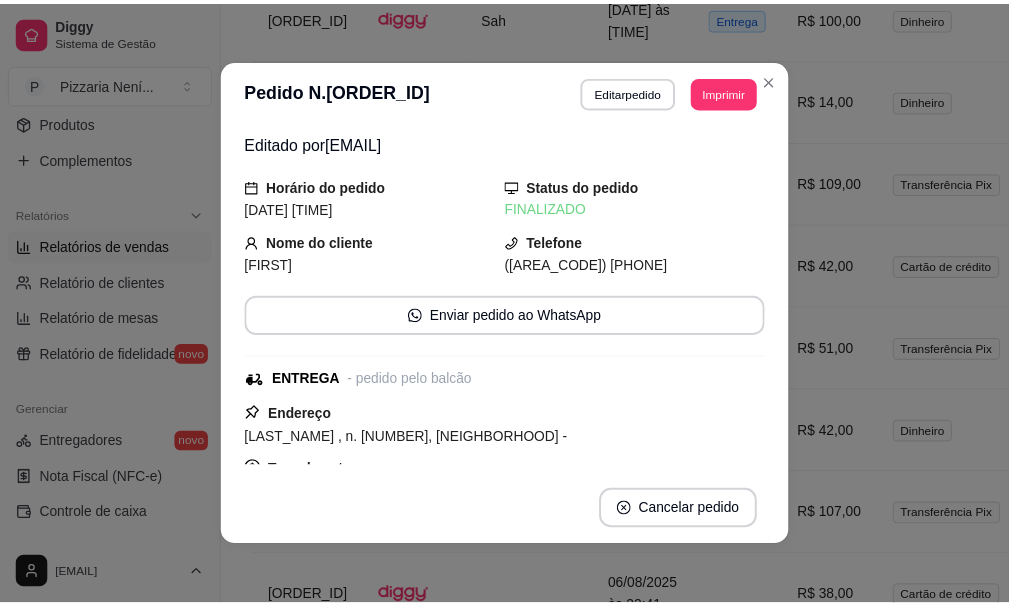 scroll, scrollTop: 423, scrollLeft: 0, axis: vertical 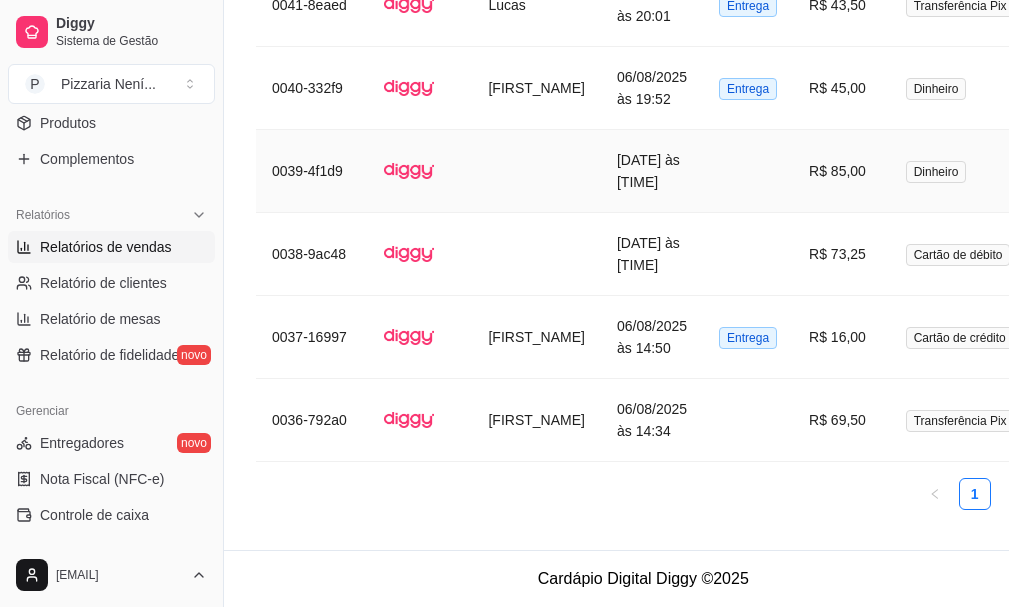 click on "[DATE] às [TIME]" at bounding box center (652, 171) 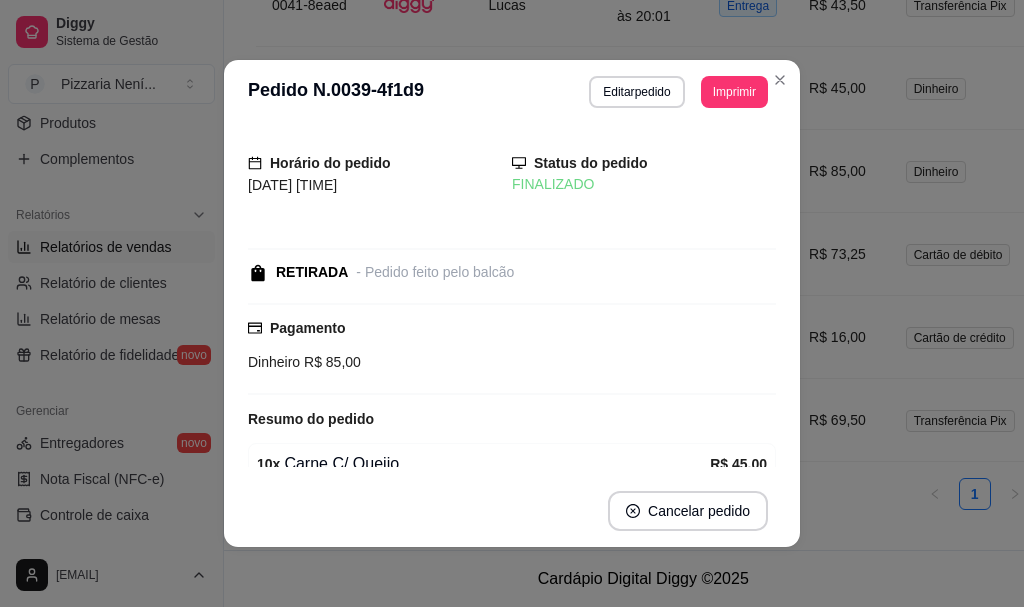 scroll, scrollTop: 159, scrollLeft: 0, axis: vertical 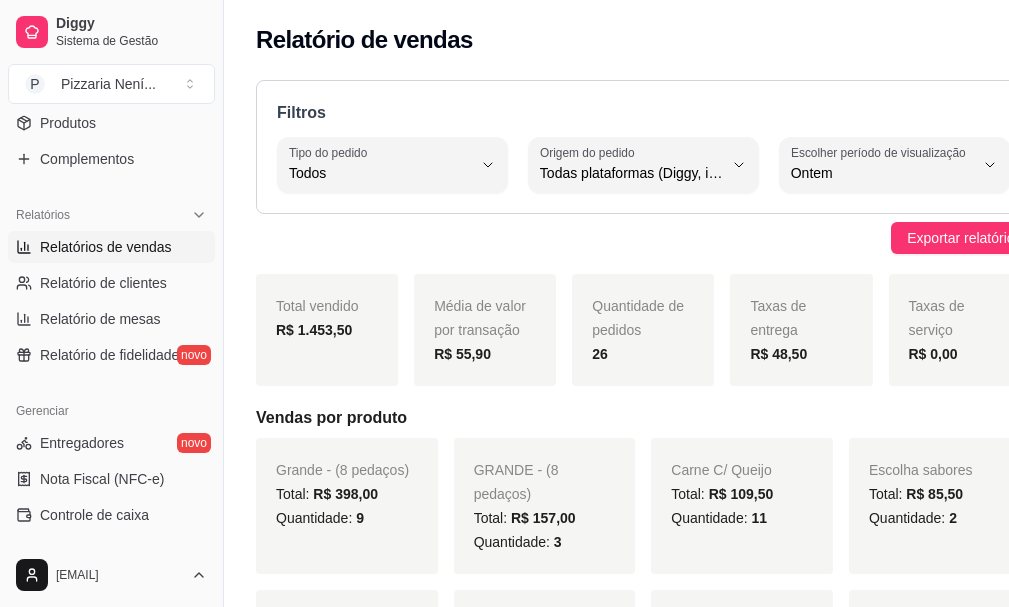 drag, startPoint x: 663, startPoint y: 162, endPoint x: 677, endPoint y: 73, distance: 90.0944 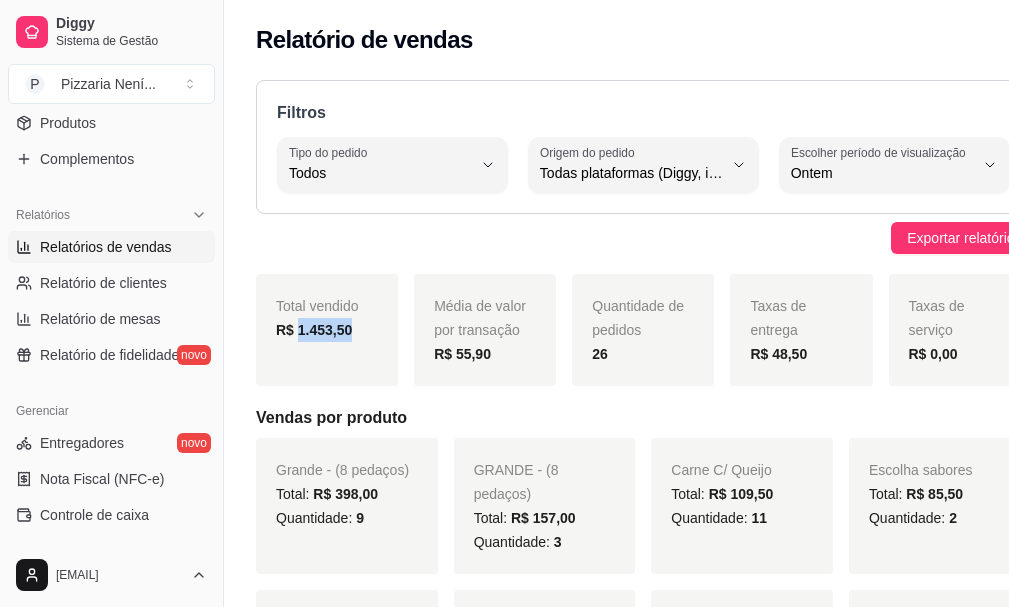 click on "R$ 1.453,50" at bounding box center [314, 330] 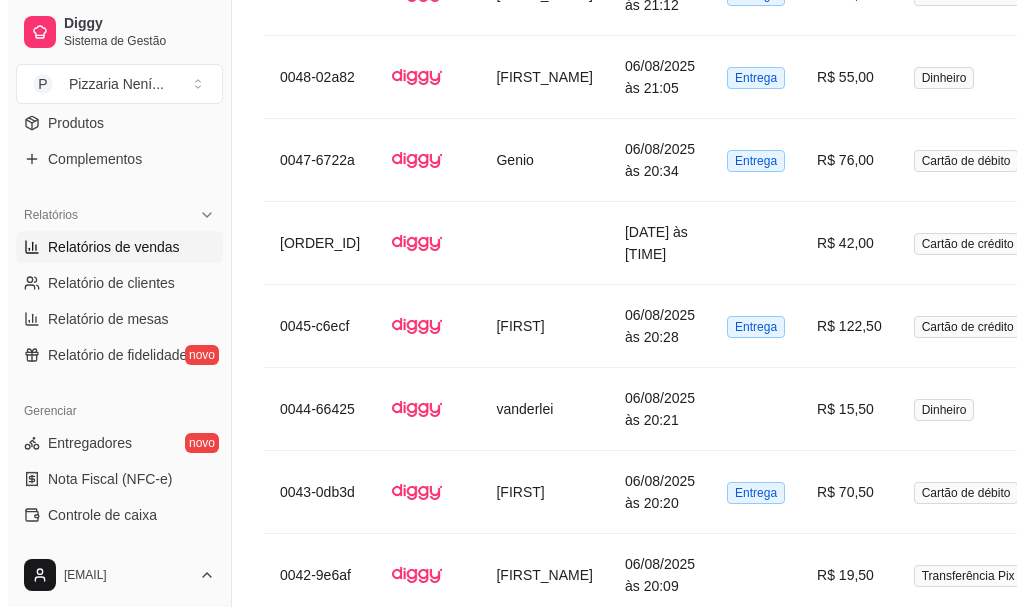 scroll, scrollTop: 4483, scrollLeft: 0, axis: vertical 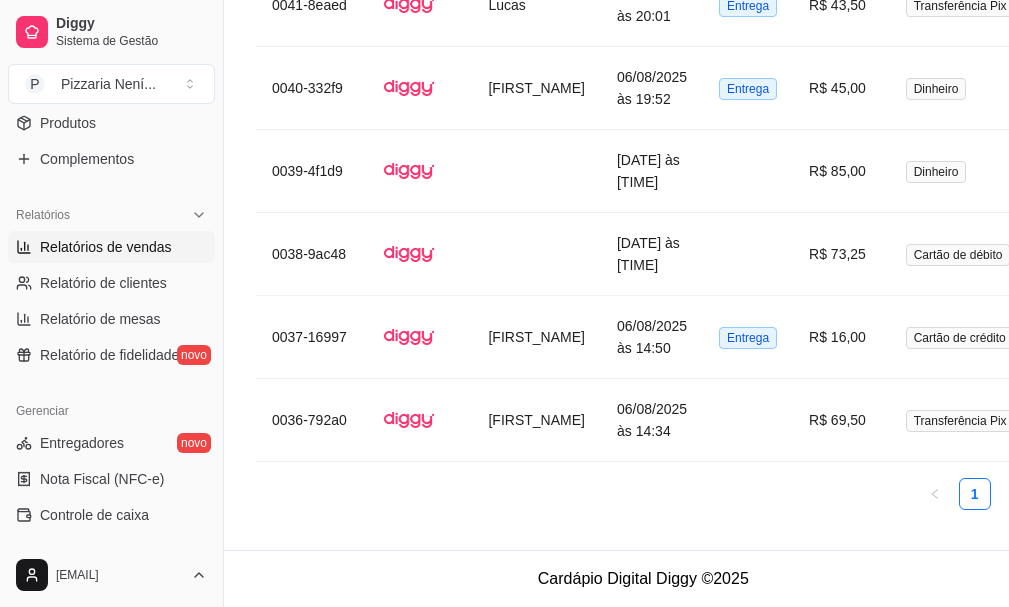 drag, startPoint x: 544, startPoint y: 429, endPoint x: 509, endPoint y: 634, distance: 207.96634 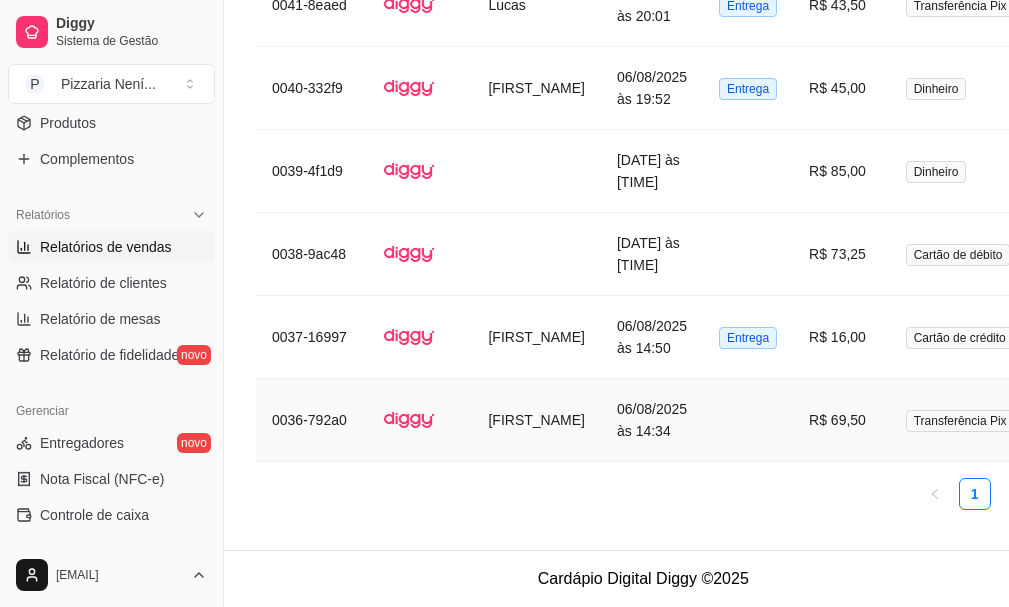 click on "06/08/2025 às 14:34" at bounding box center (652, 420) 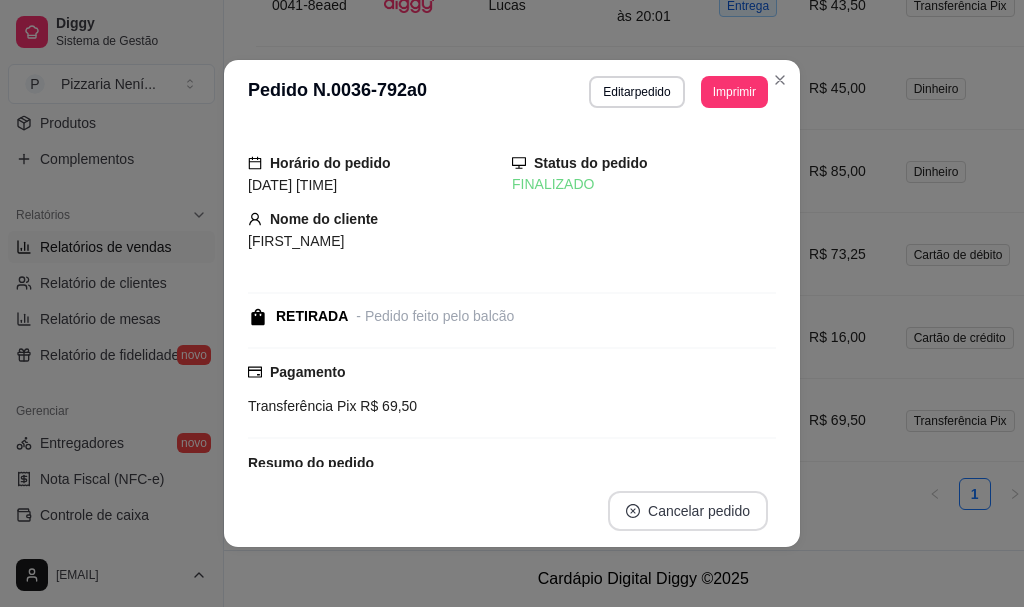 click on "Cancelar pedido" at bounding box center [688, 511] 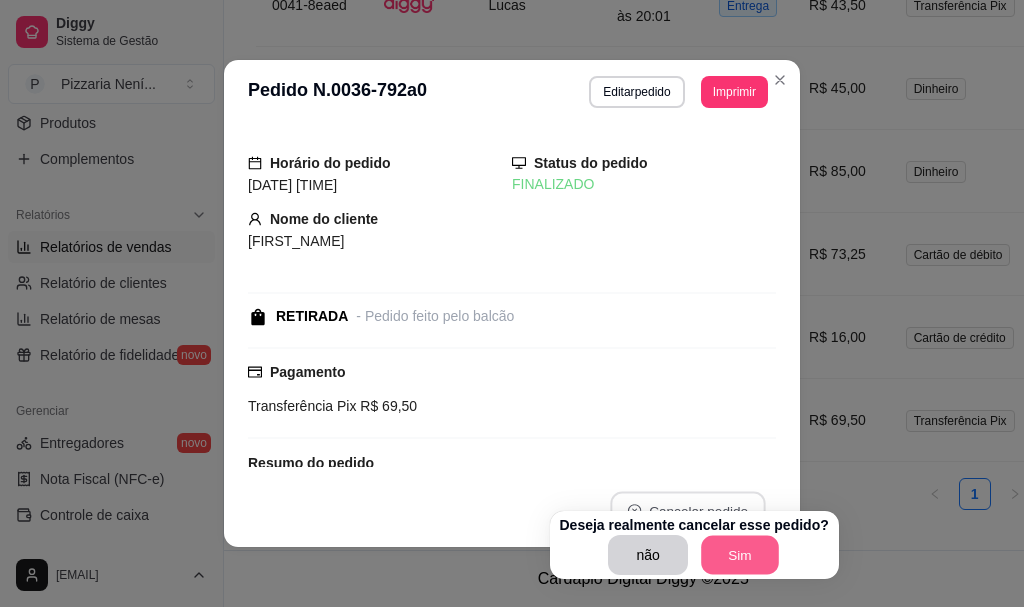 click on "Sim" at bounding box center (740, 555) 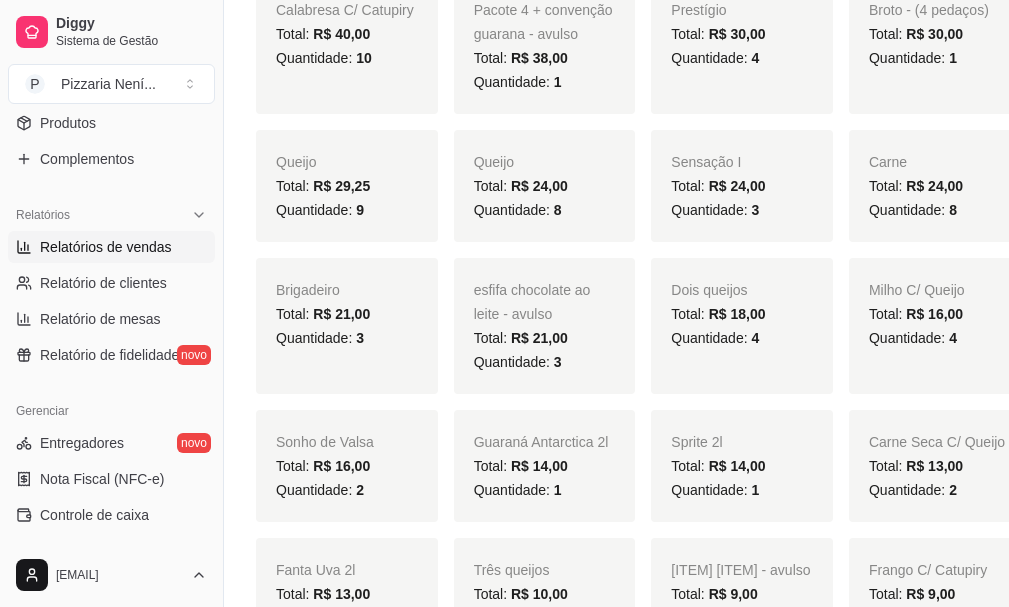 scroll, scrollTop: 0, scrollLeft: 0, axis: both 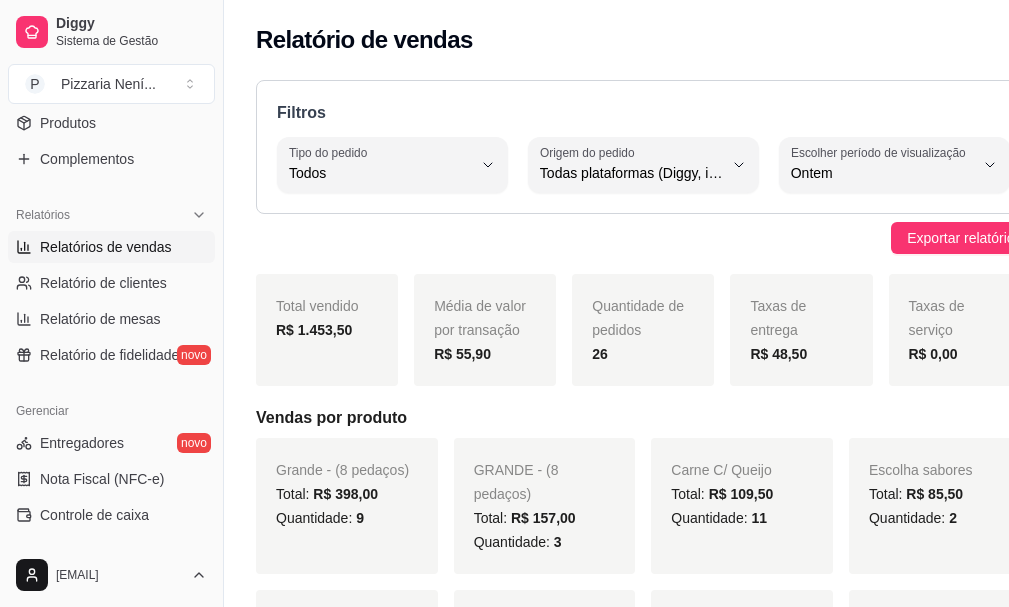 drag, startPoint x: 602, startPoint y: 502, endPoint x: 707, endPoint y: 39, distance: 474.75677 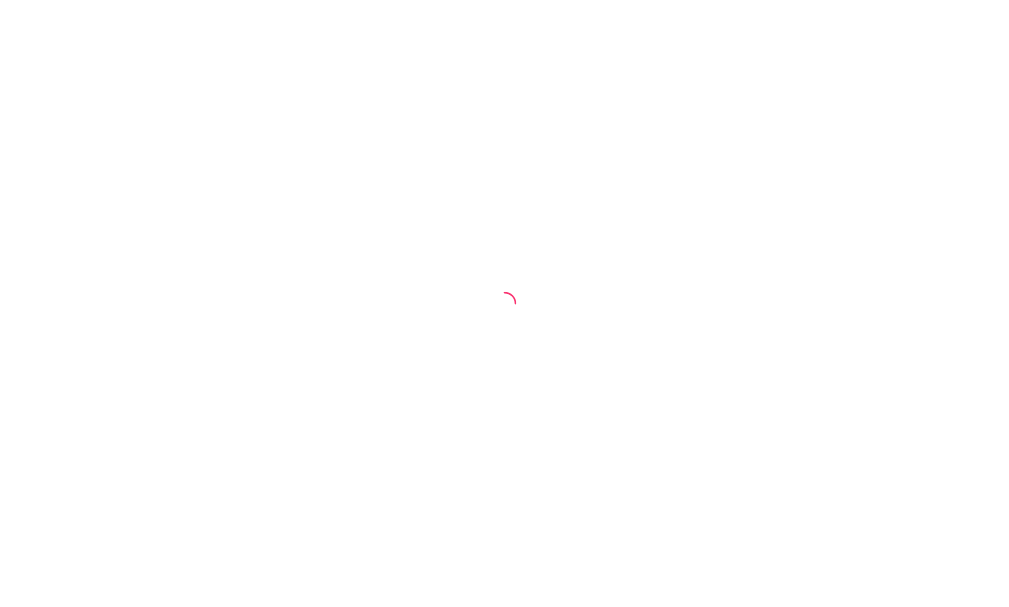 scroll, scrollTop: 0, scrollLeft: 0, axis: both 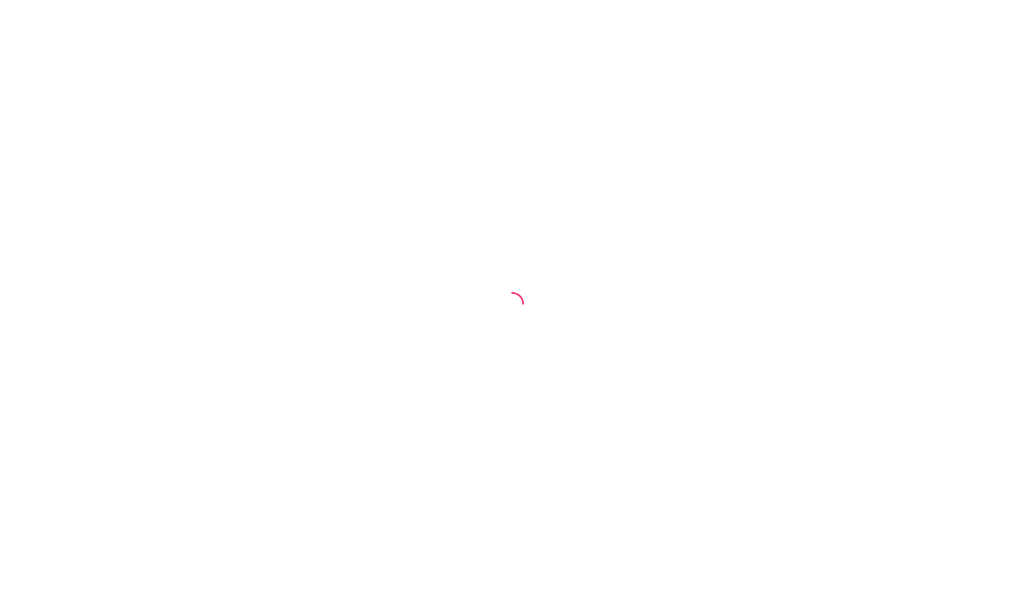 select on "ALL" 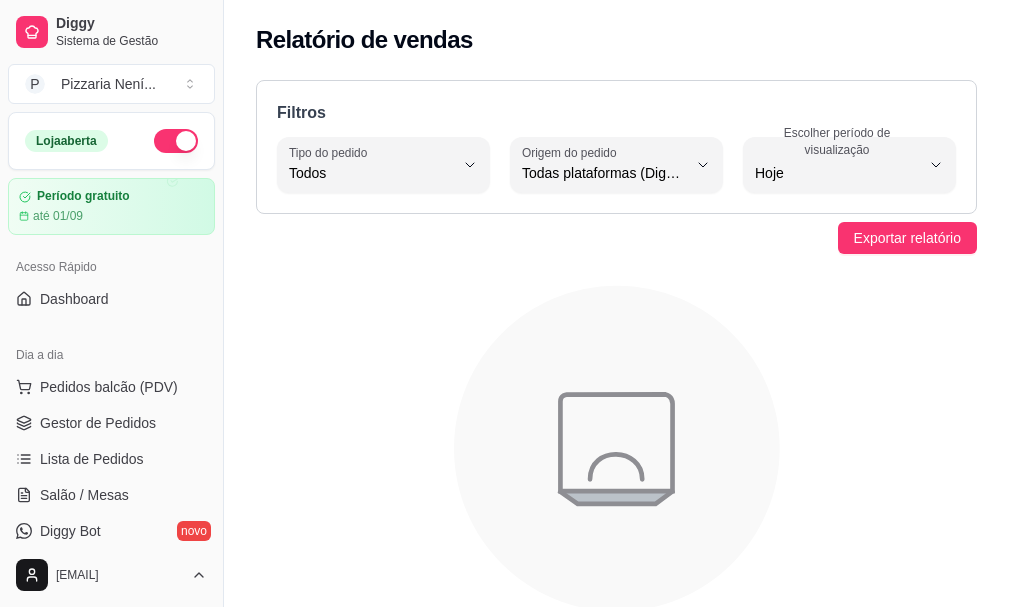 scroll, scrollTop: 126, scrollLeft: 0, axis: vertical 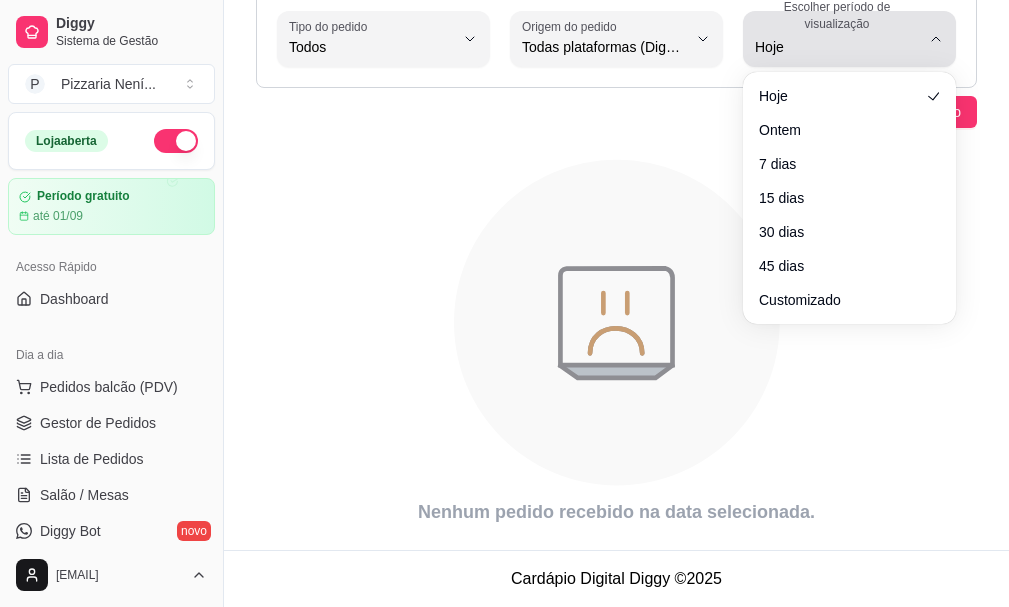 click on "Hoje" at bounding box center (837, 47) 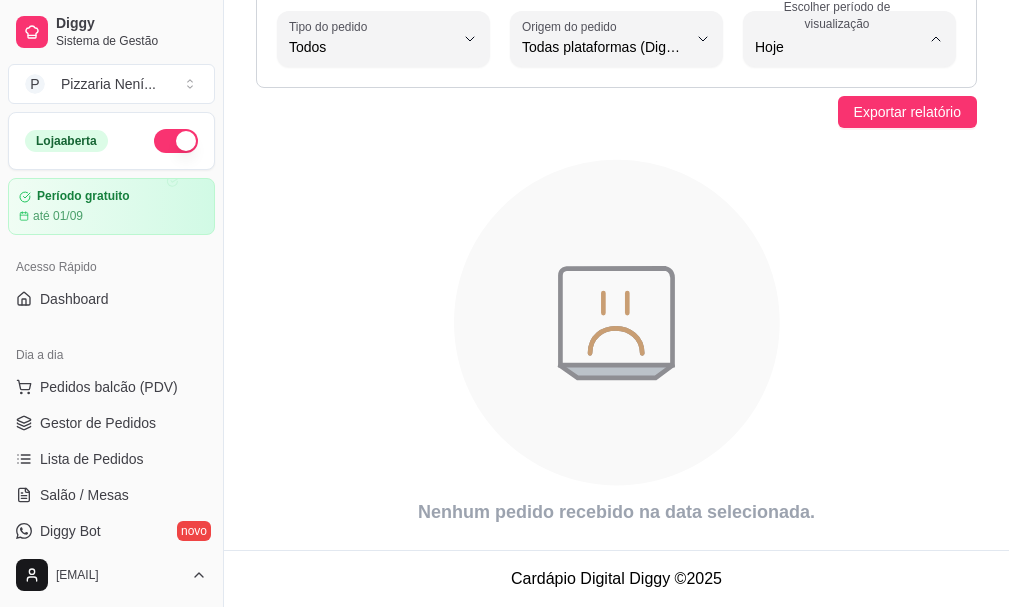 click on "Ontem" at bounding box center (840, 127) 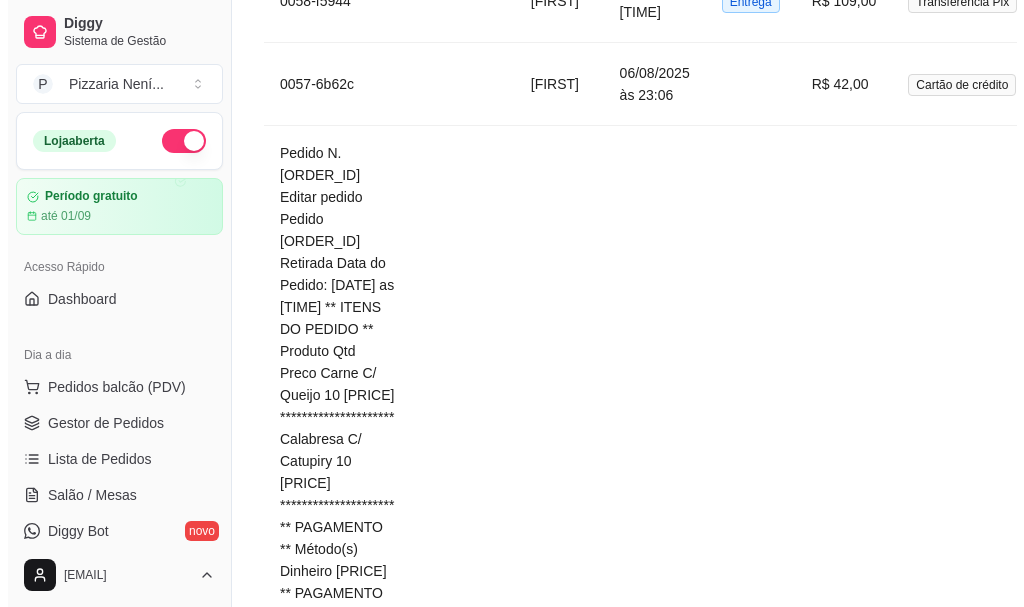 scroll, scrollTop: 4400, scrollLeft: 0, axis: vertical 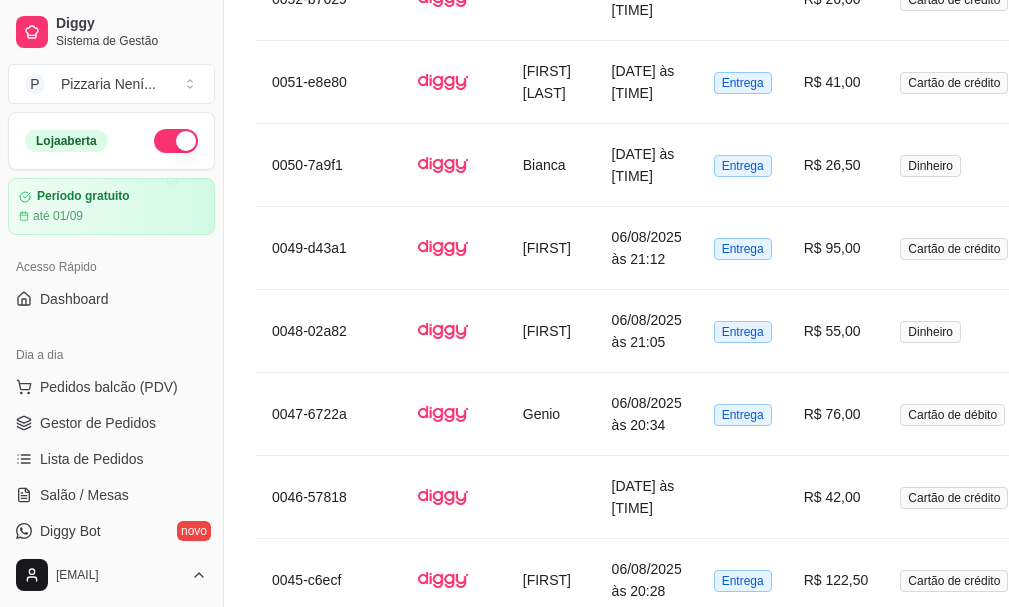 drag, startPoint x: 516, startPoint y: 540, endPoint x: 544, endPoint y: 508, distance: 42.520584 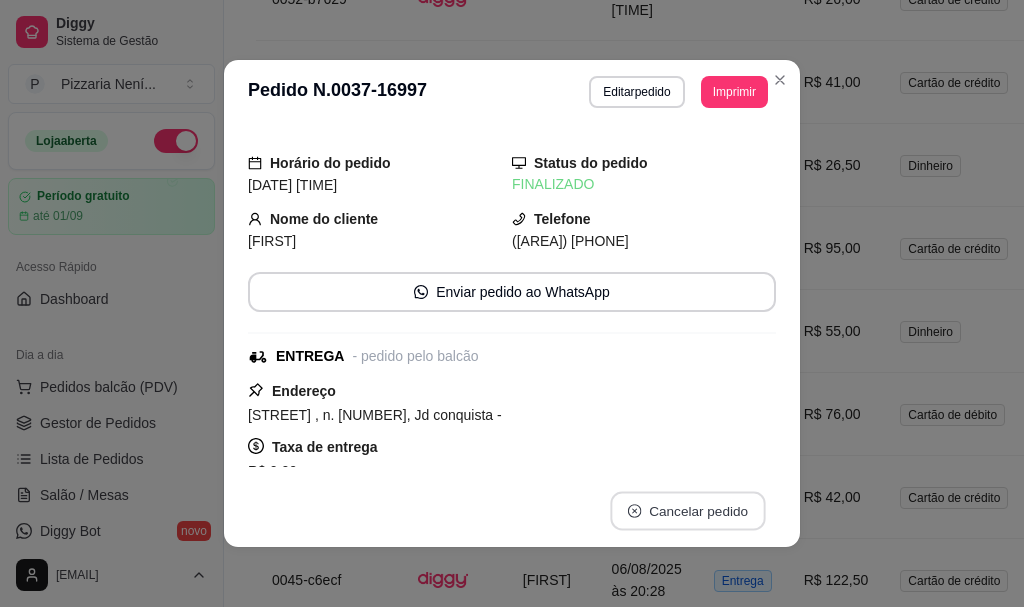 click on "Cancelar pedido" at bounding box center (687, 511) 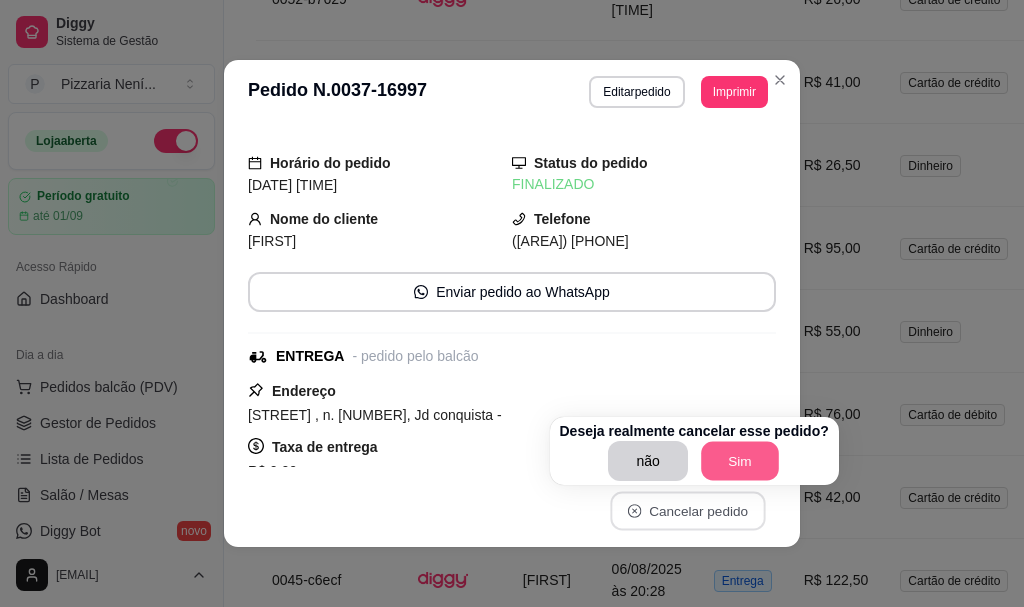 click on "Sim" at bounding box center (740, 461) 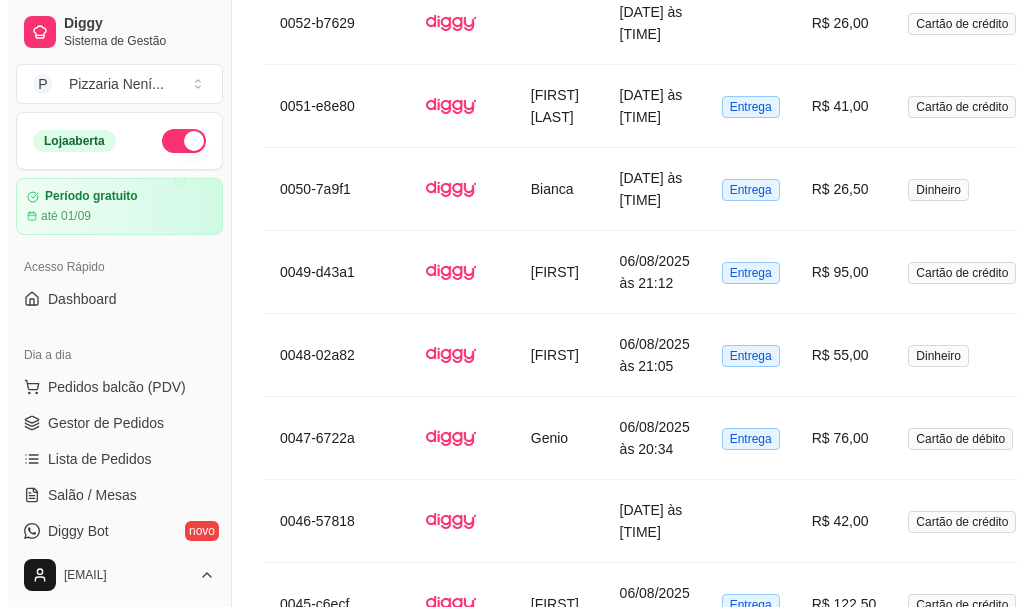 scroll, scrollTop: 4317, scrollLeft: 0, axis: vertical 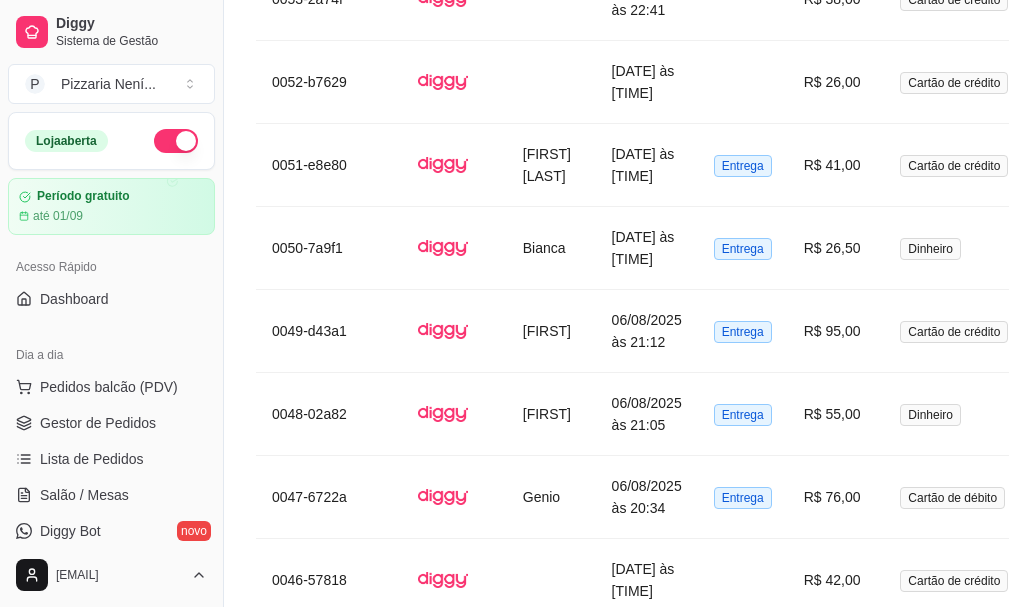 click on "06/08/2025 às 15:09" at bounding box center (647, 1161) 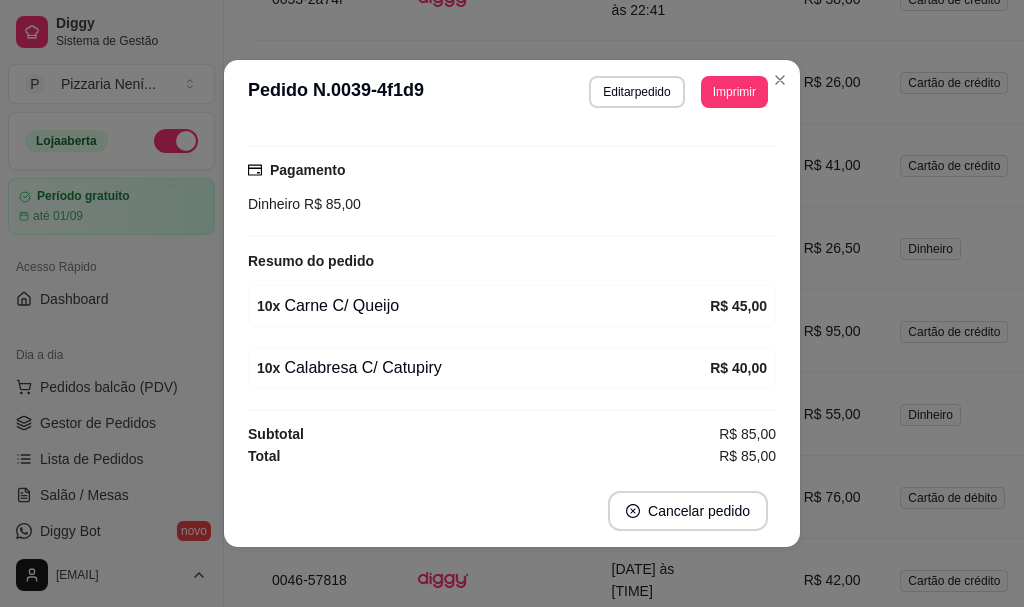 scroll, scrollTop: 0, scrollLeft: 0, axis: both 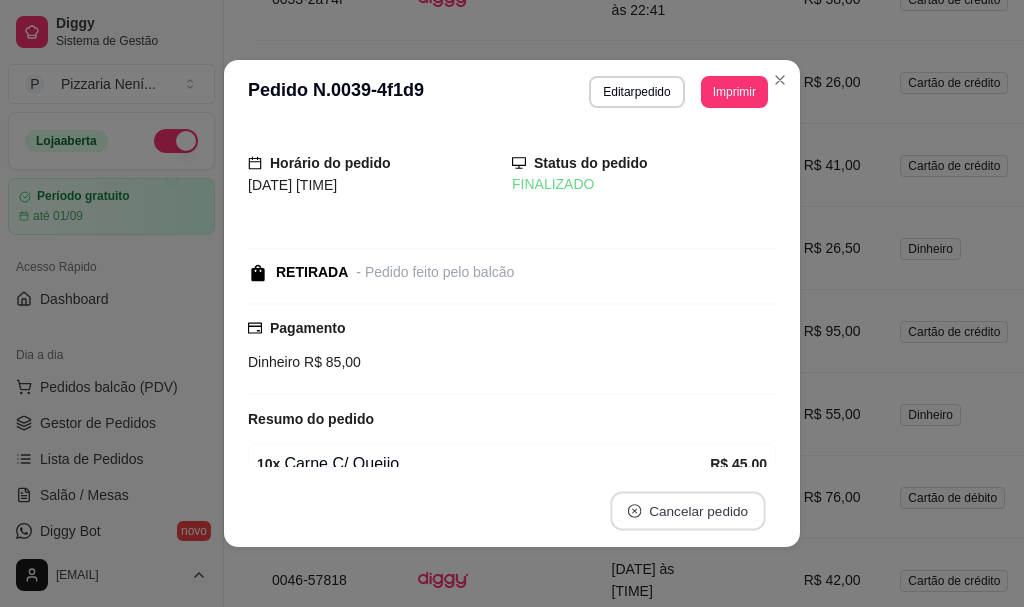 click on "Cancelar pedido" at bounding box center (687, 511) 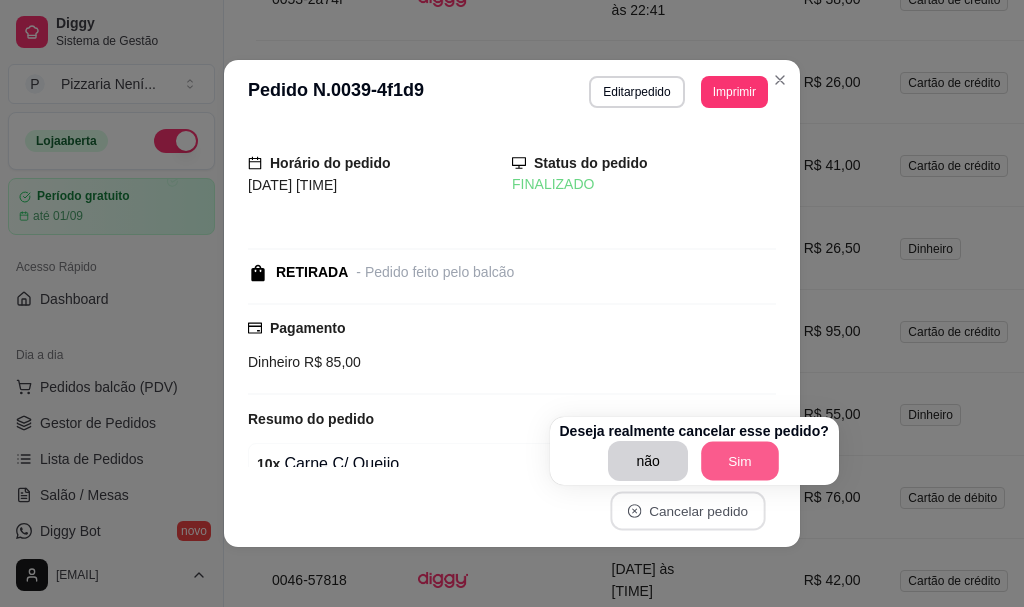 click on "Sim" at bounding box center [740, 461] 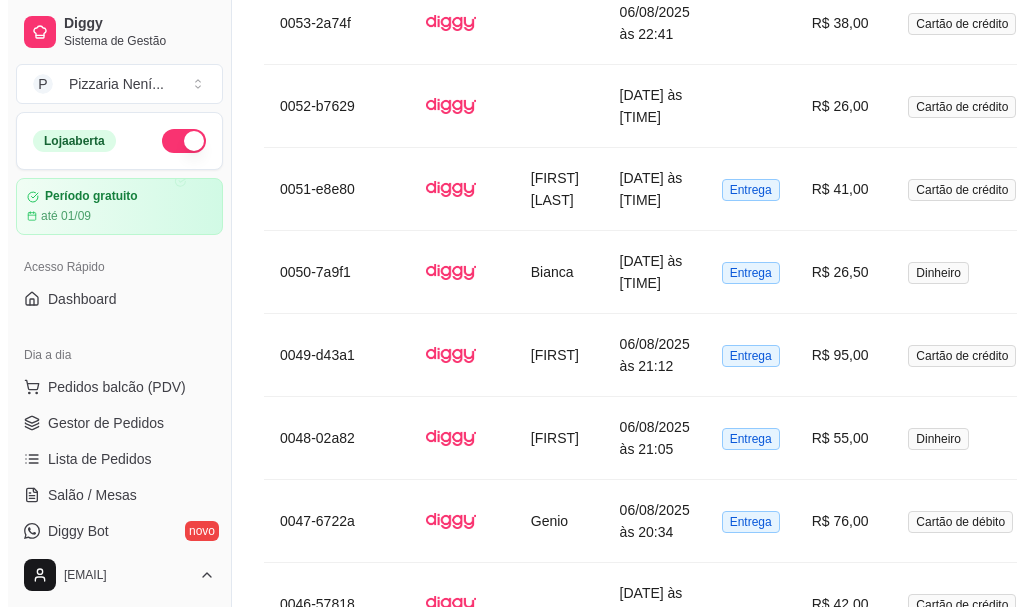 scroll, scrollTop: 4234, scrollLeft: 0, axis: vertical 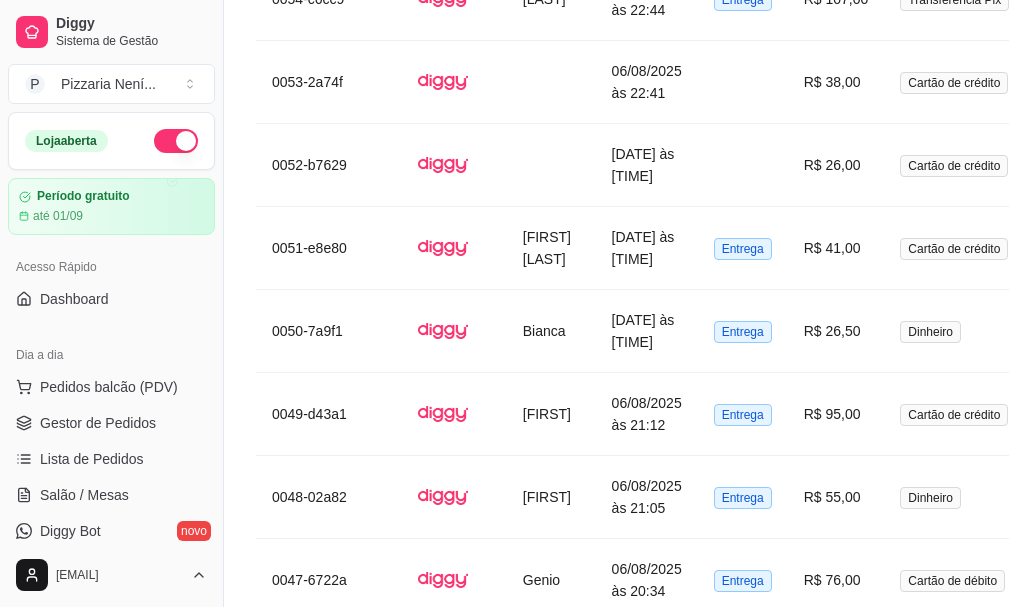 click on "06/08/2025 às 14:51" at bounding box center [647, 1244] 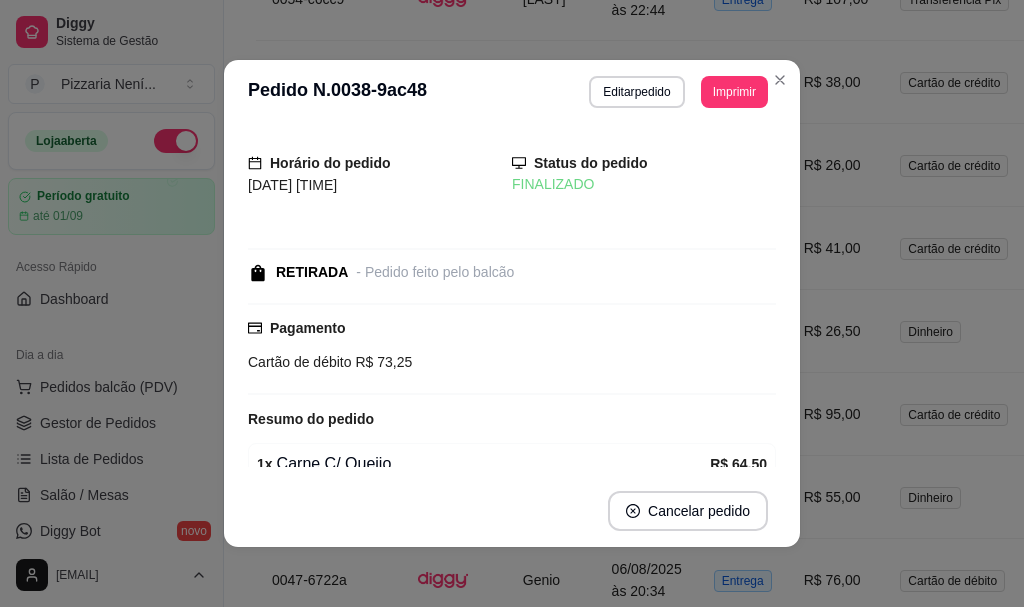 scroll, scrollTop: 279, scrollLeft: 0, axis: vertical 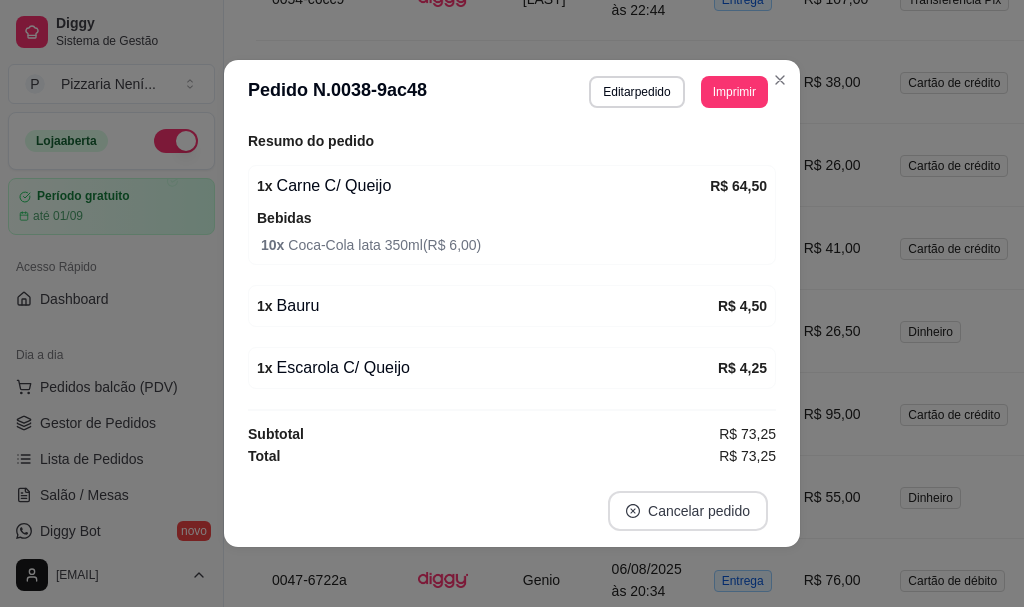 click on "Cancelar pedido" at bounding box center [688, 511] 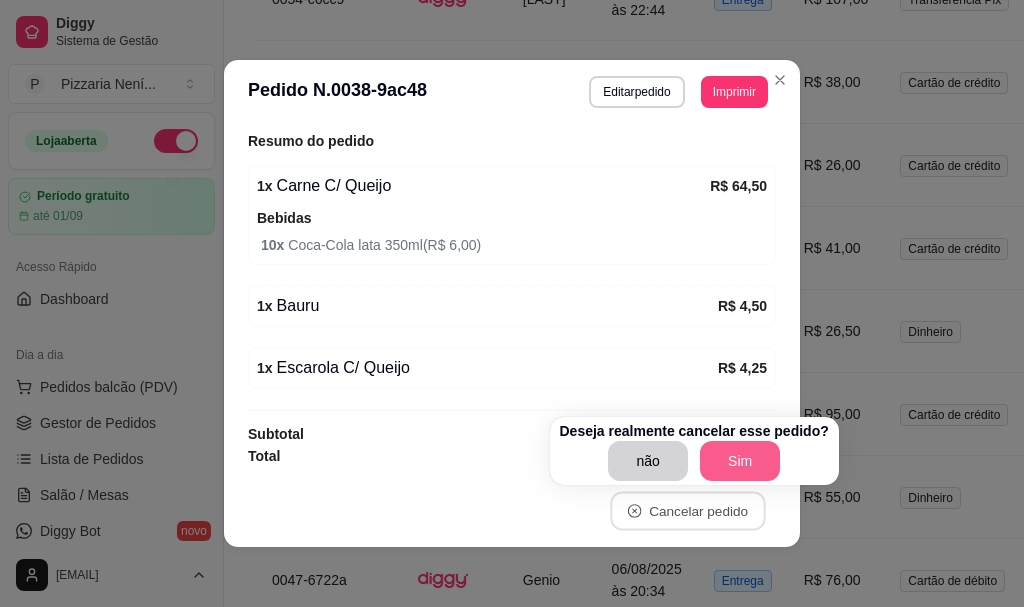 click on "Sim" at bounding box center (740, 461) 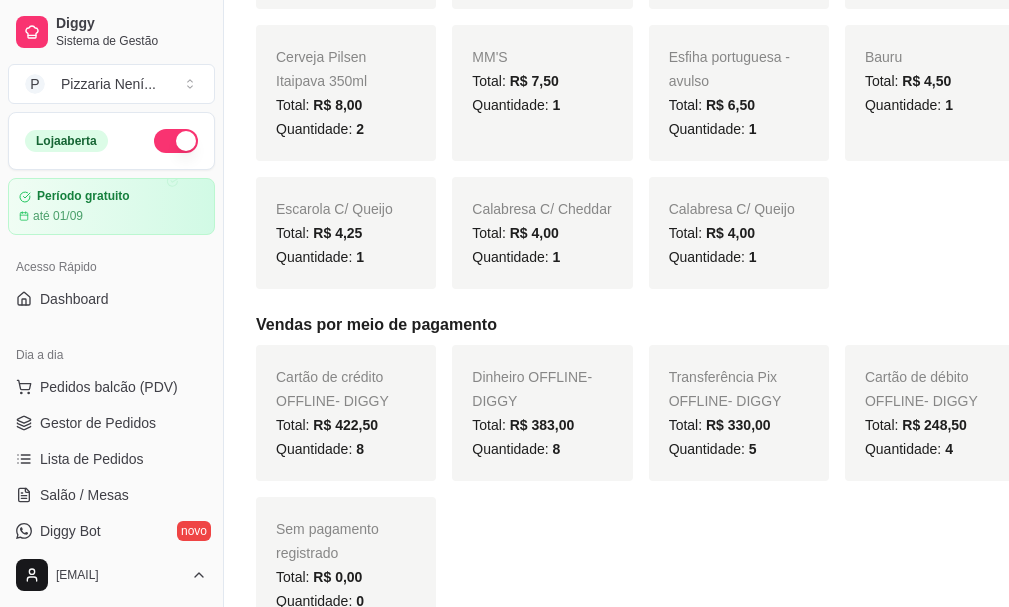 scroll, scrollTop: 0, scrollLeft: 0, axis: both 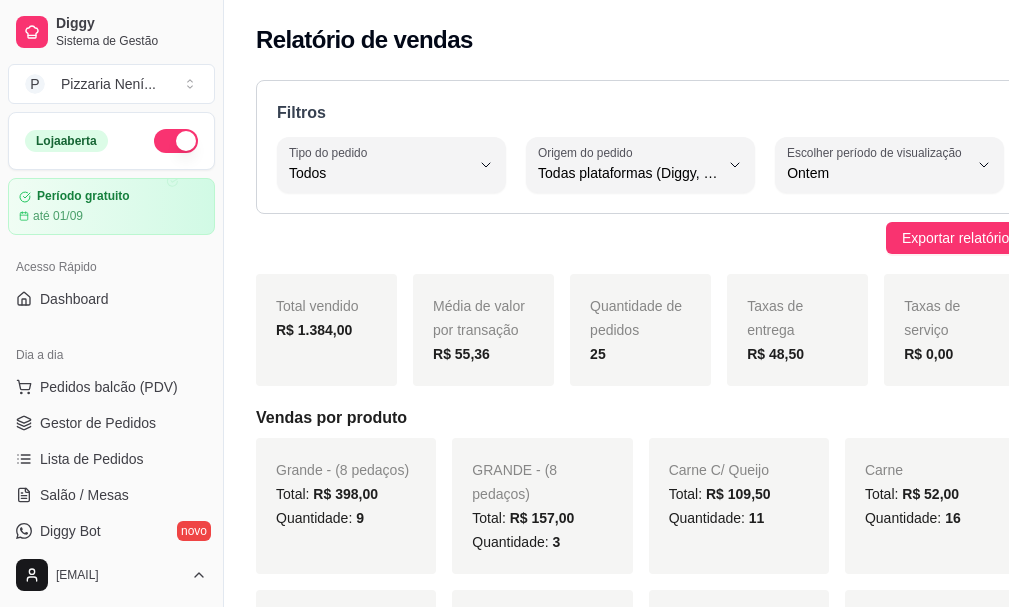 drag, startPoint x: 554, startPoint y: 147, endPoint x: 562, endPoint y: 98, distance: 49.648766 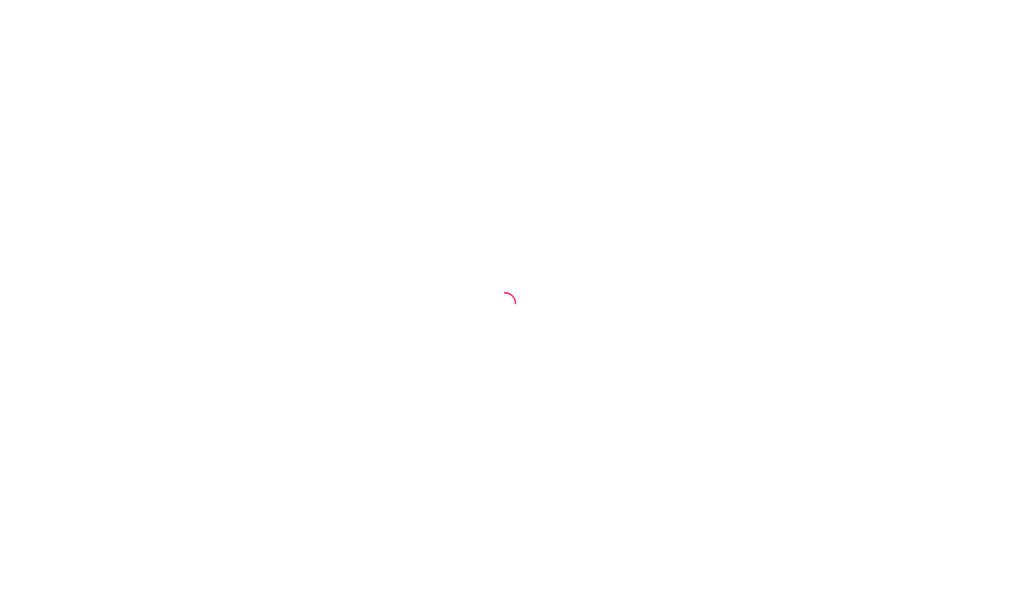 scroll, scrollTop: 0, scrollLeft: 0, axis: both 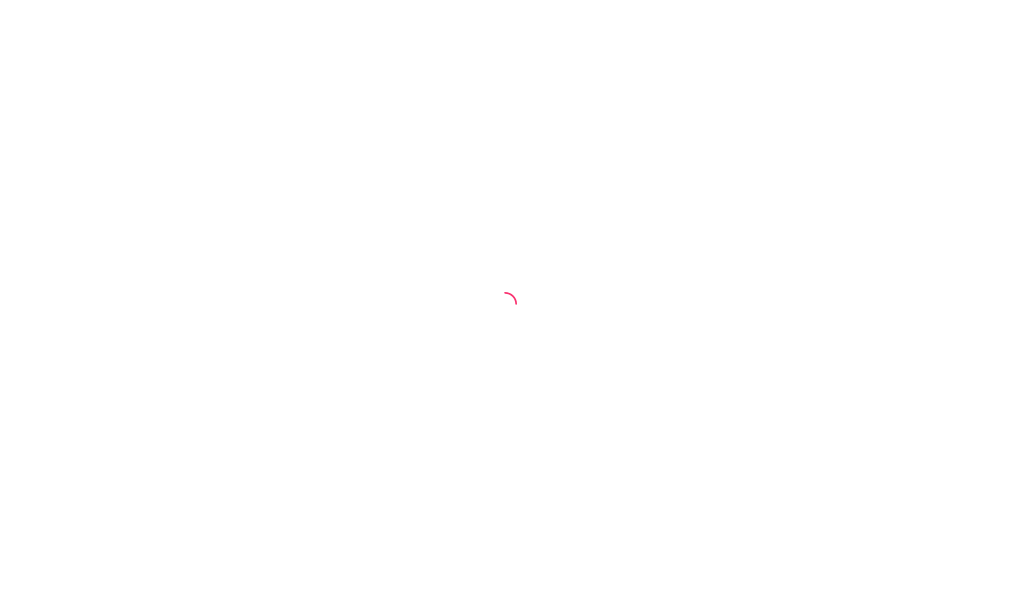 select on "ALL" 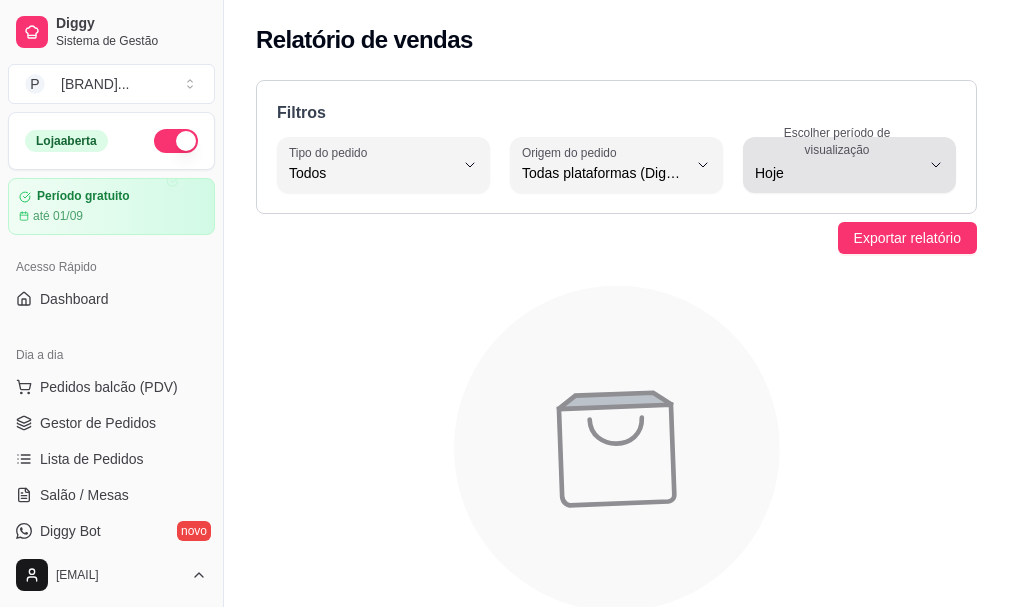 click on "Hoje" at bounding box center [837, 173] 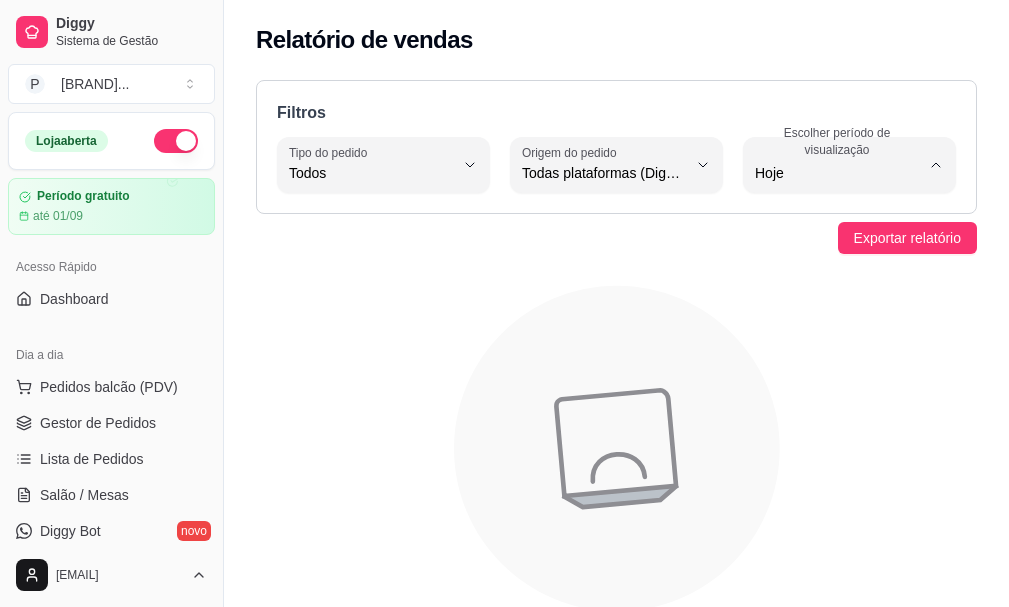 click on "Ontem" at bounding box center (840, 253) 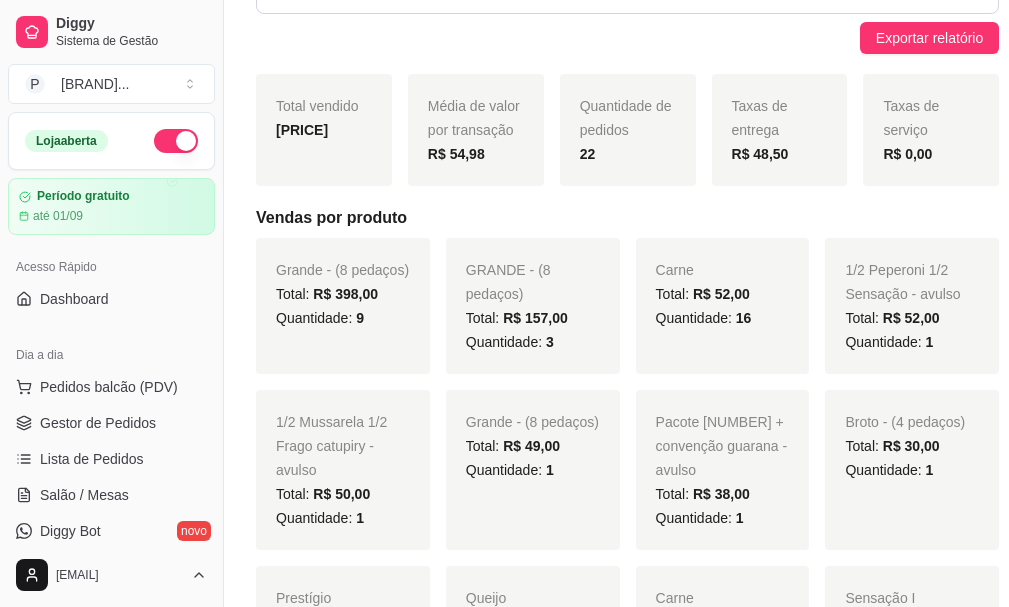 scroll, scrollTop: 100, scrollLeft: 0, axis: vertical 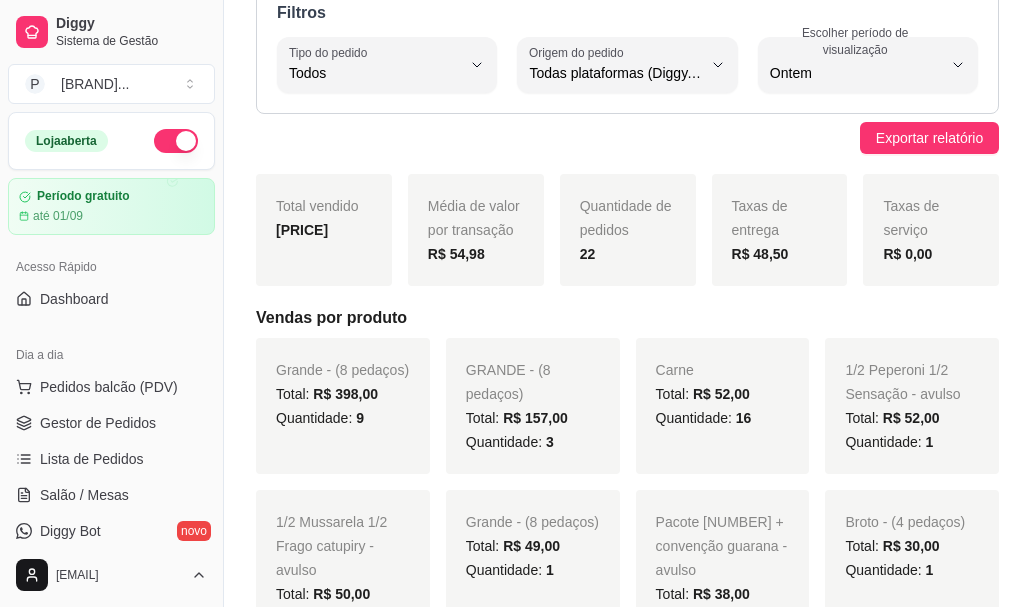 click on "Quantidade:   9" at bounding box center (343, 418) 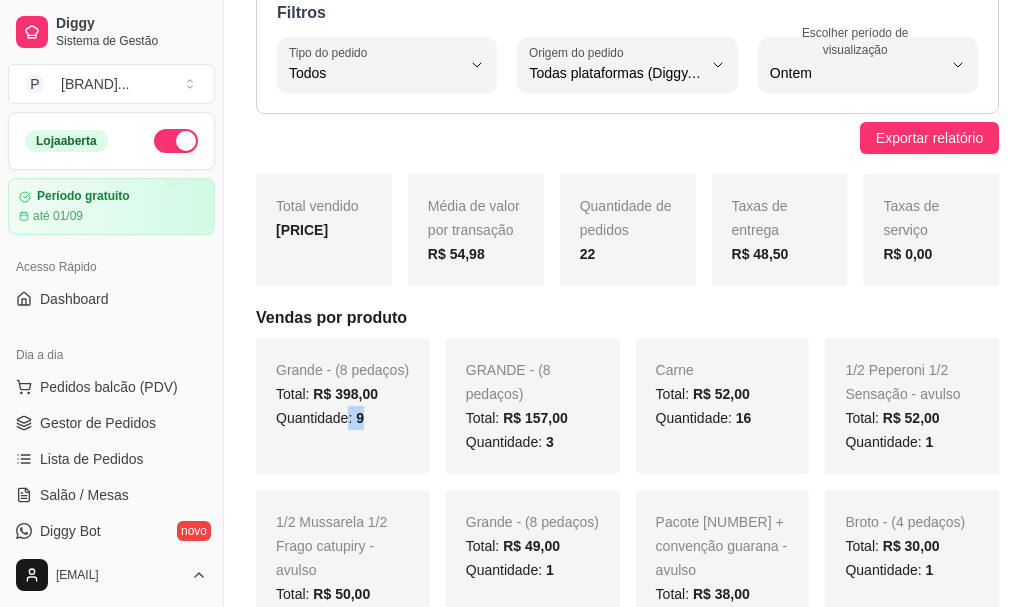 drag, startPoint x: 360, startPoint y: 444, endPoint x: 347, endPoint y: 444, distance: 13 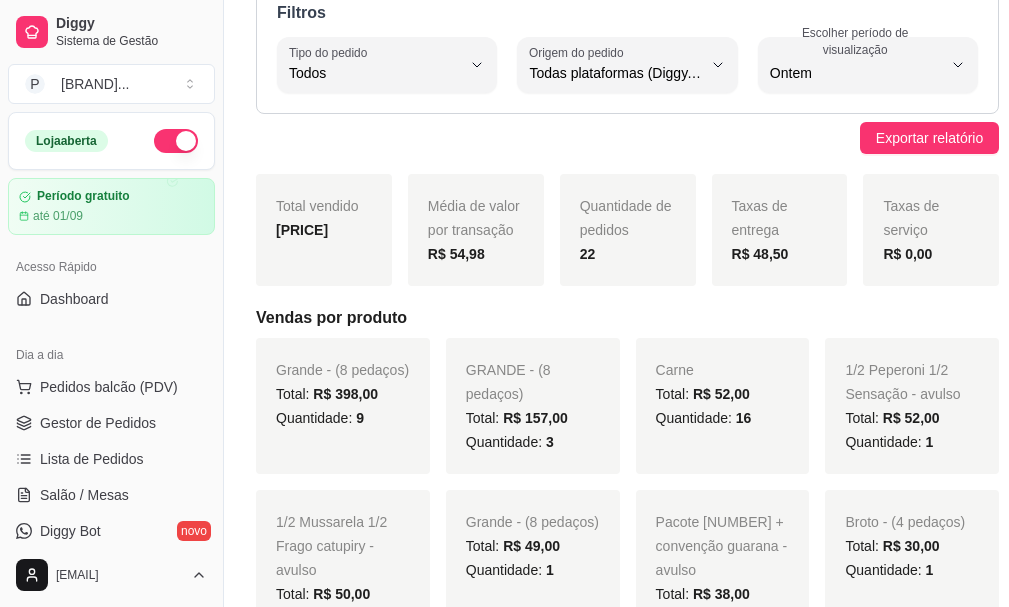 click on "Grande - (8 pedaços)" at bounding box center [342, 370] 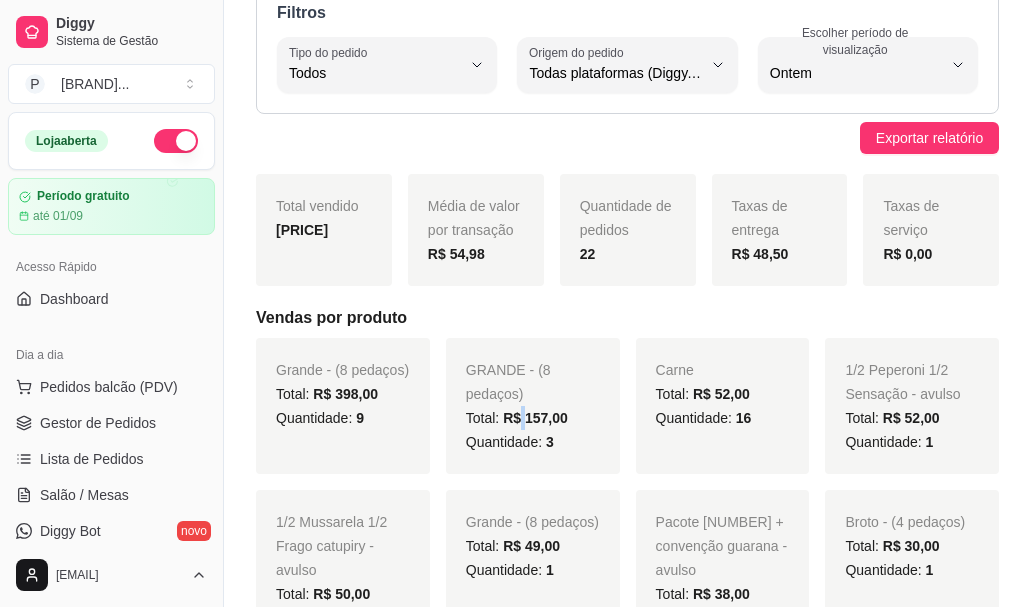 click on "R$ 157,00" at bounding box center (535, 418) 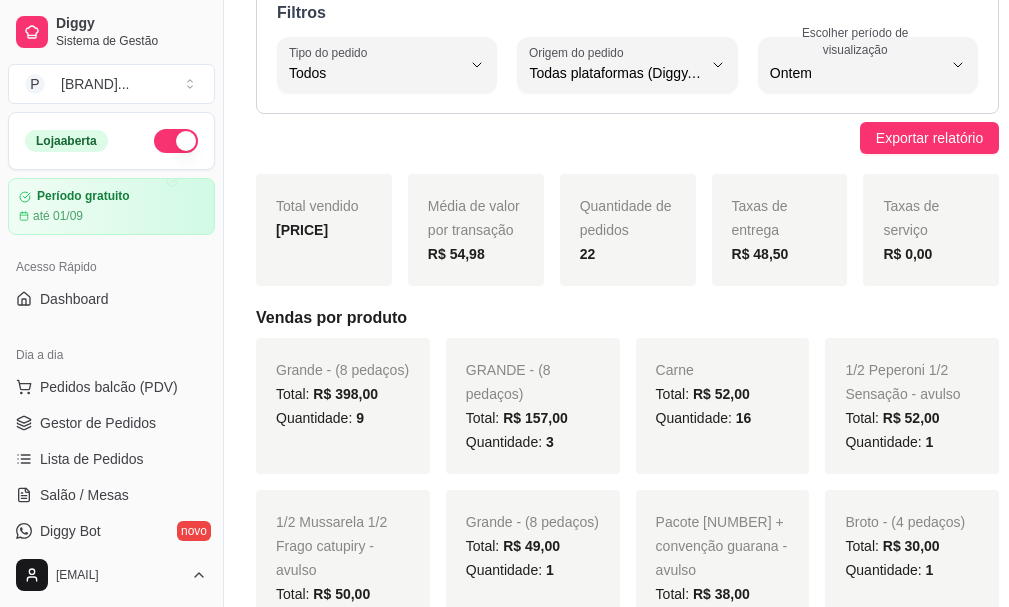 click on "Total:   R$ 398,00" at bounding box center [327, 394] 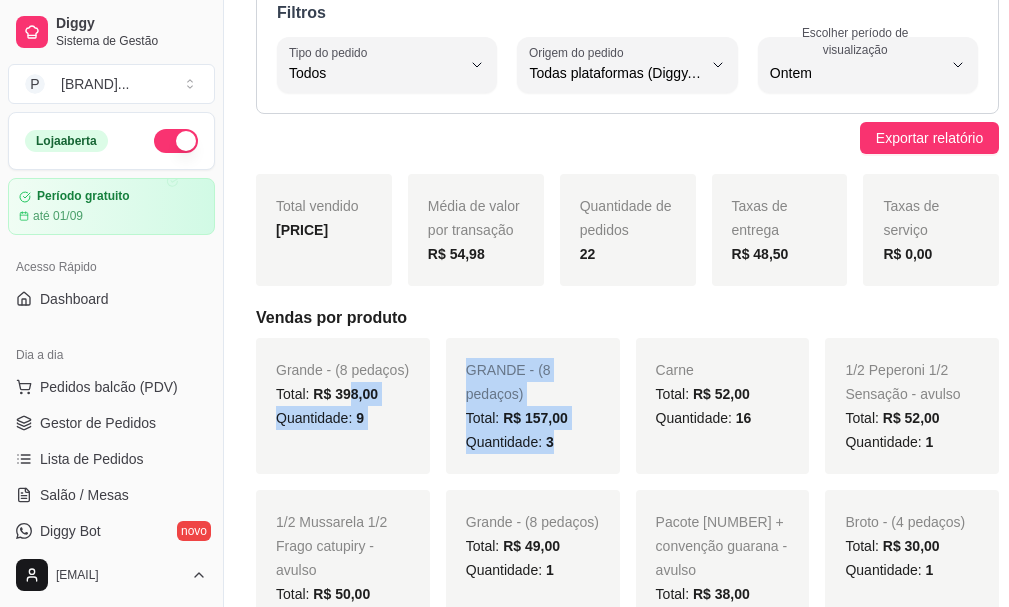 drag, startPoint x: 517, startPoint y: 445, endPoint x: 348, endPoint y: 415, distance: 171.64207 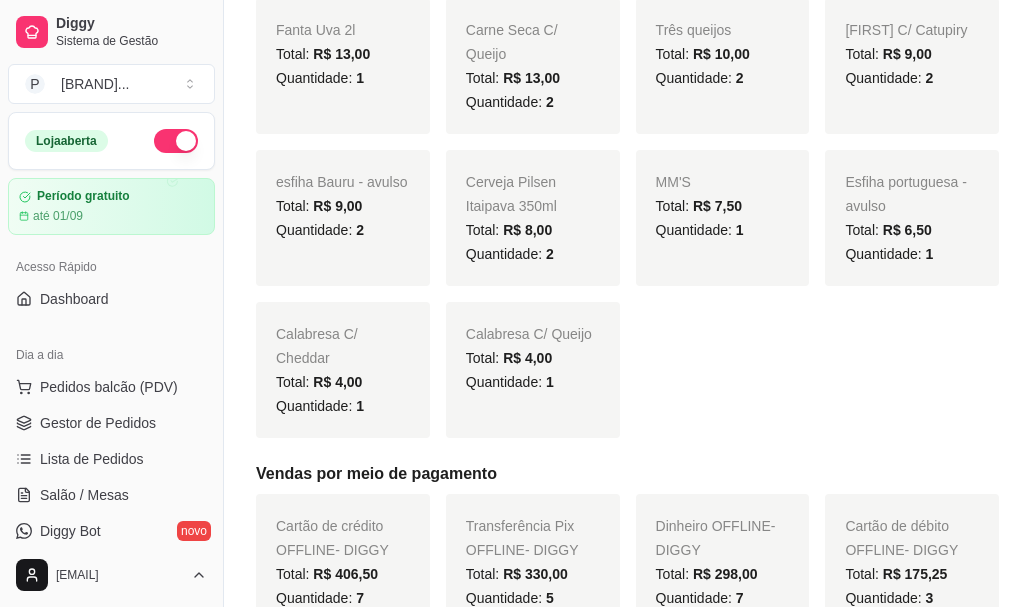 scroll, scrollTop: 1300, scrollLeft: 0, axis: vertical 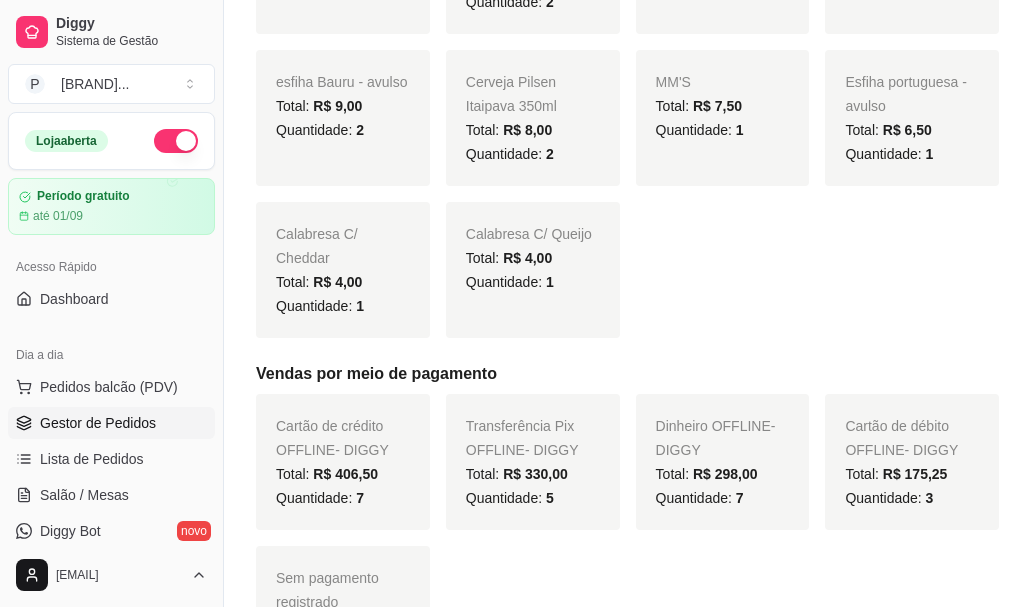click on "Gestor de Pedidos" at bounding box center [98, 423] 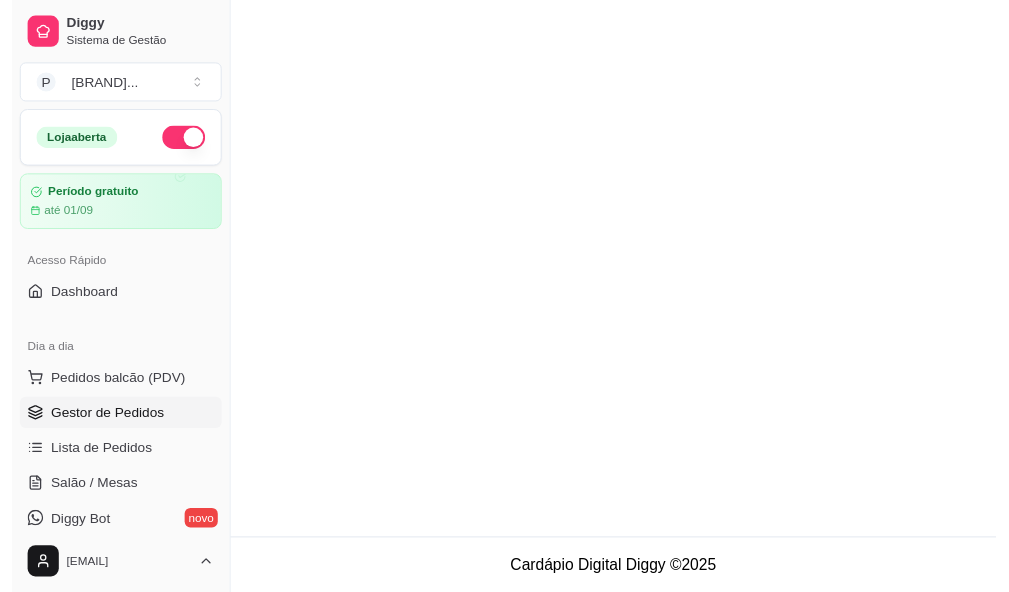 scroll, scrollTop: 0, scrollLeft: 0, axis: both 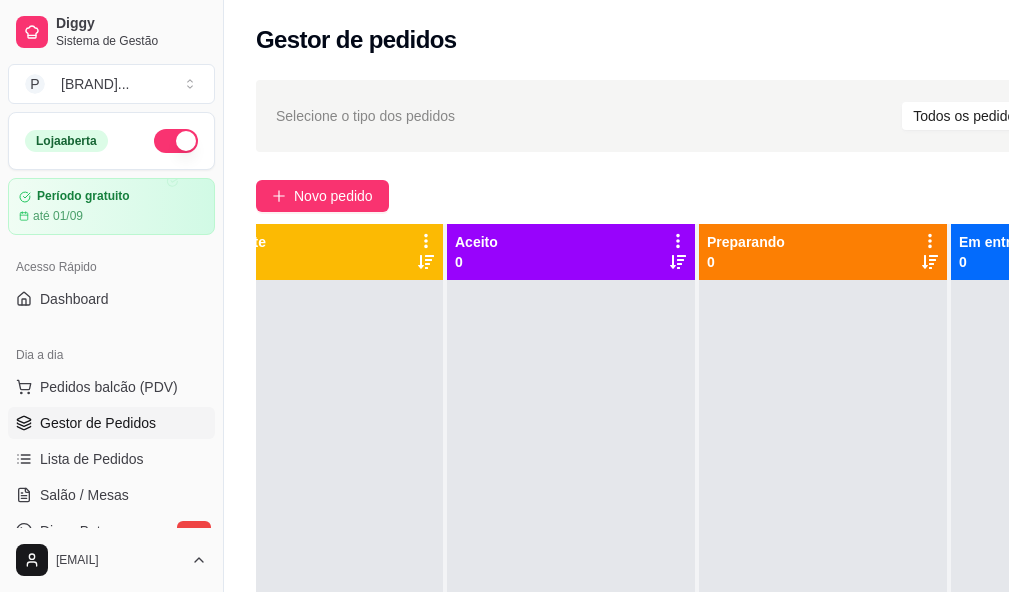 drag, startPoint x: 503, startPoint y: 392, endPoint x: 804, endPoint y: 378, distance: 301.3254 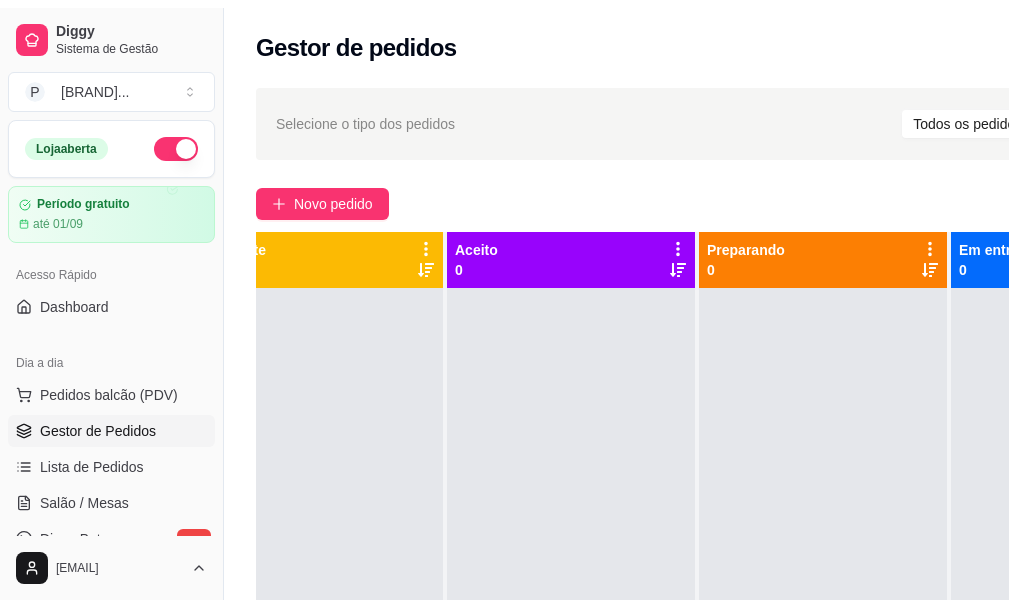 scroll, scrollTop: 126, scrollLeft: 0, axis: vertical 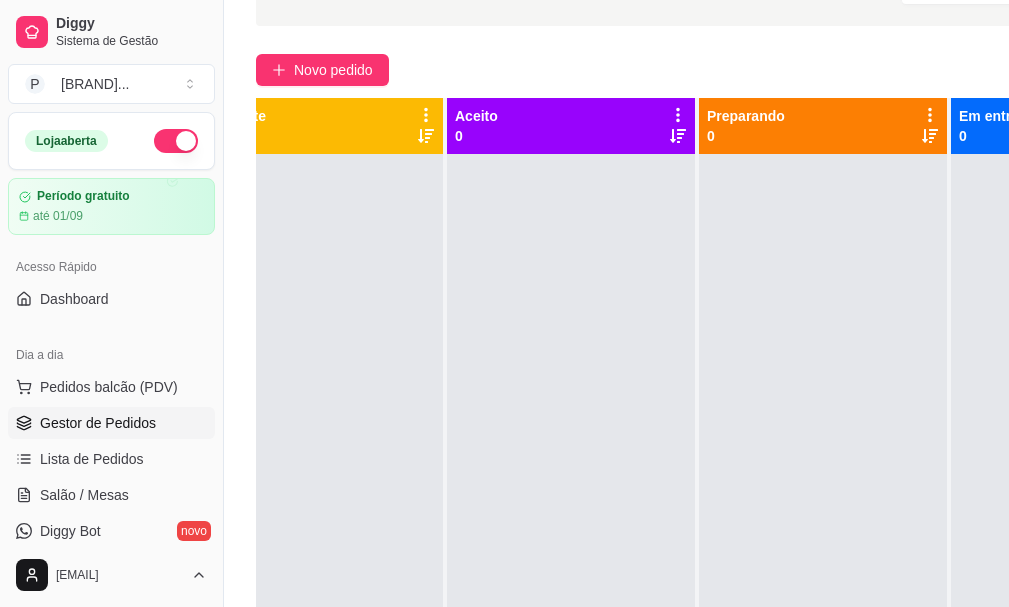 select on "ALL" 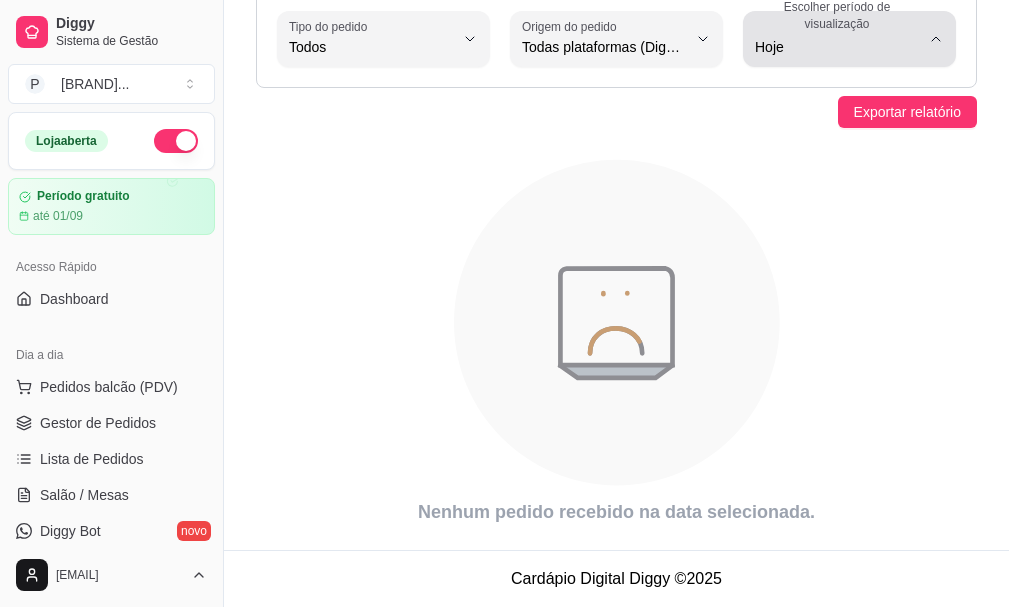 click on "Hoje" at bounding box center (837, 47) 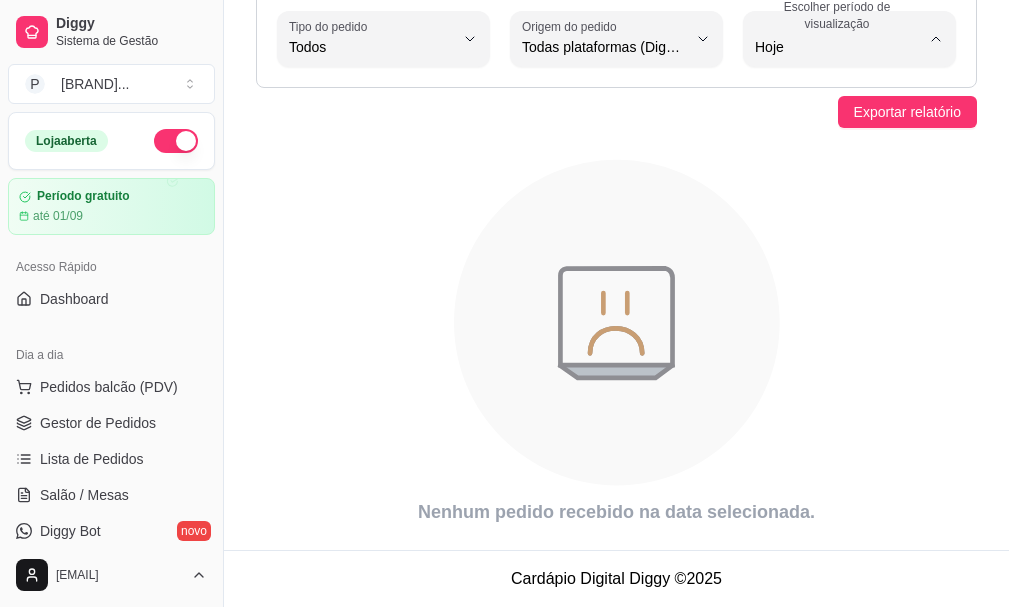 click on "Ontem" at bounding box center (840, 127) 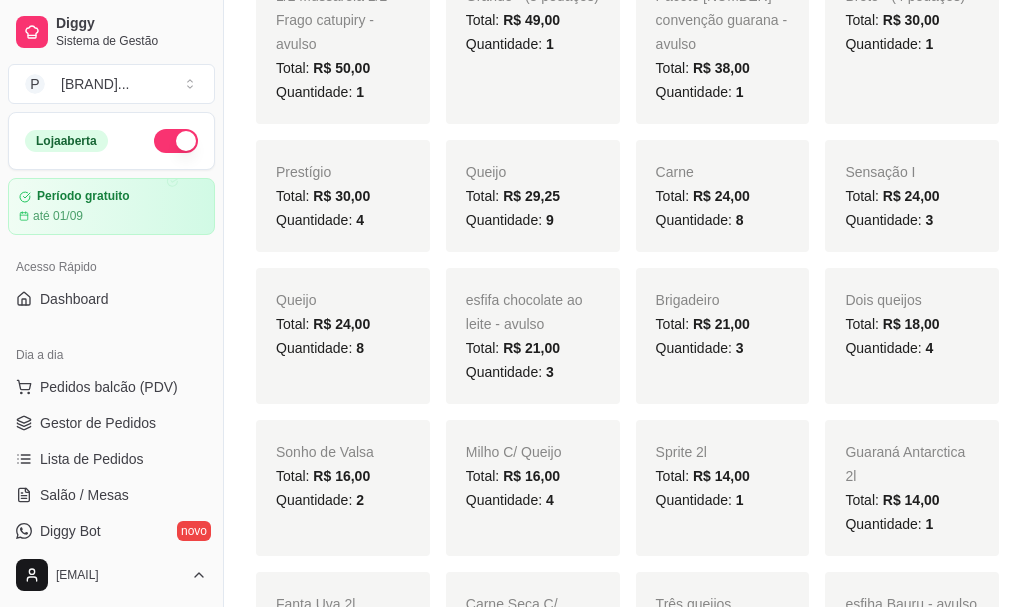 scroll, scrollTop: 126, scrollLeft: 0, axis: vertical 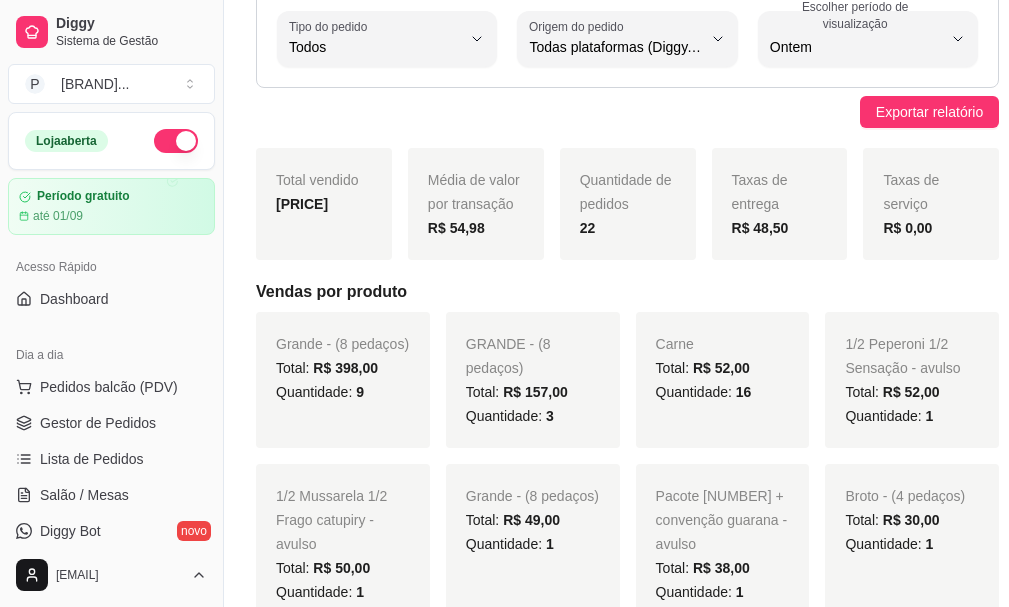 click on "16" at bounding box center (744, 392) 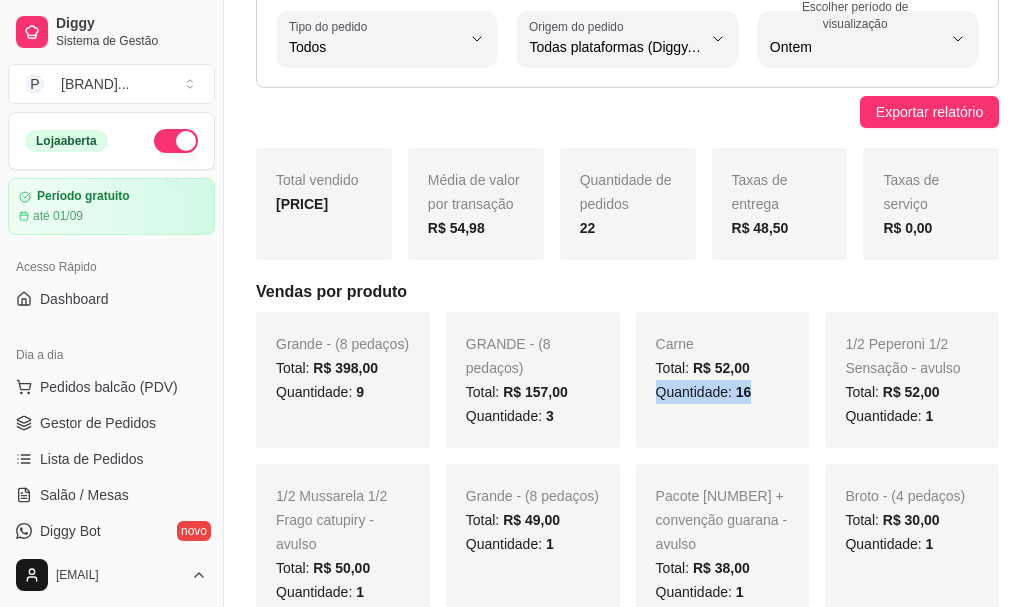 click on "16" at bounding box center (744, 392) 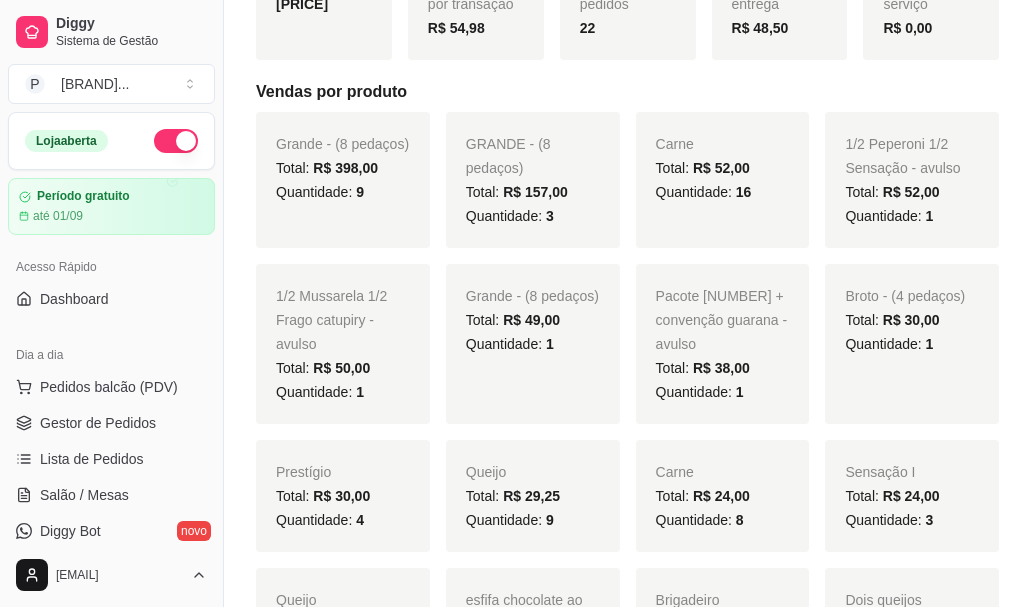click on "Quantidade:   1" at bounding box center (723, 392) 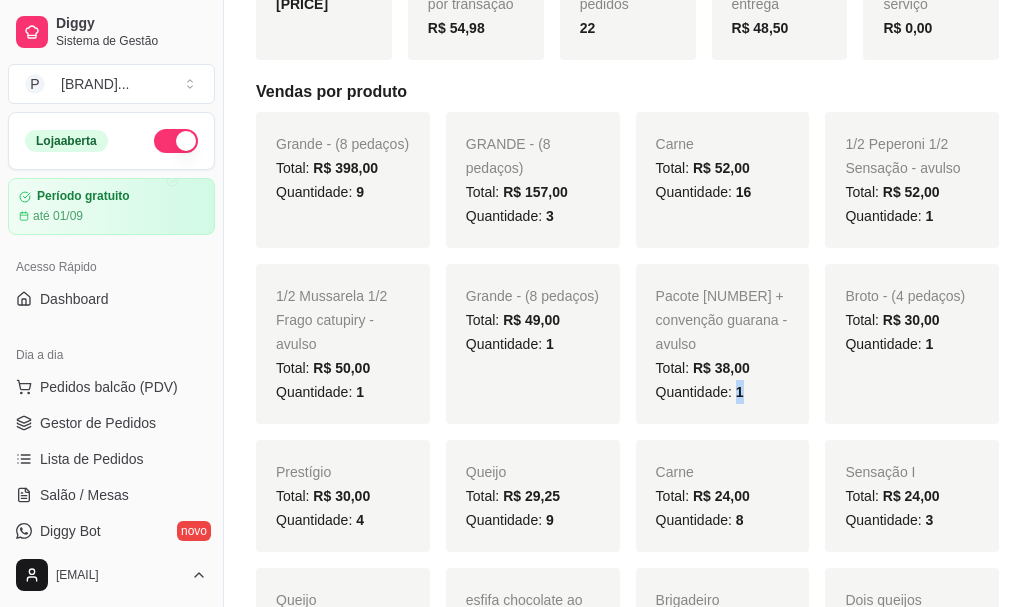 click on "Quantidade:   1" at bounding box center (723, 392) 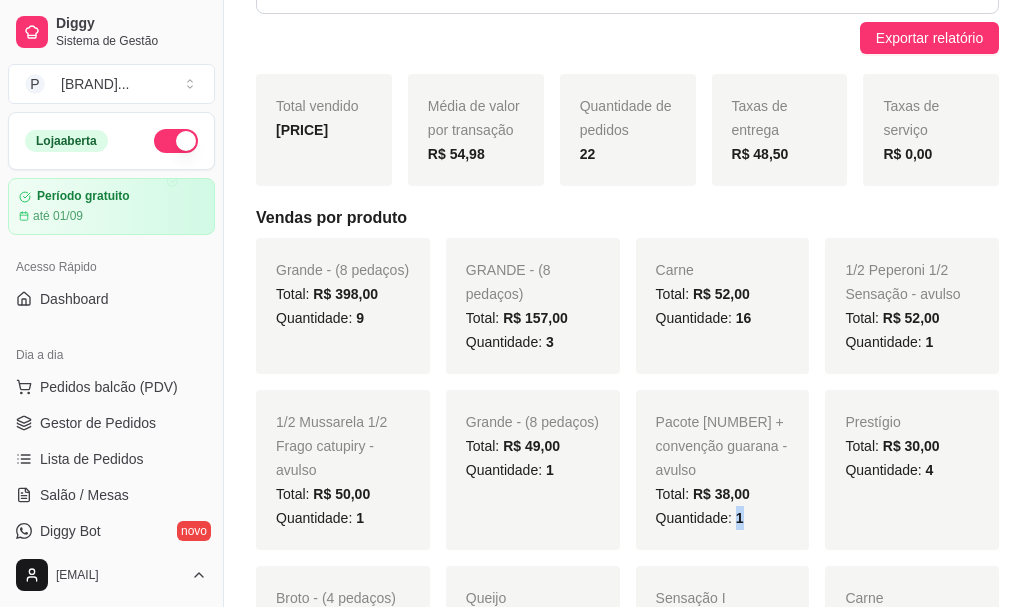 scroll, scrollTop: 100, scrollLeft: 0, axis: vertical 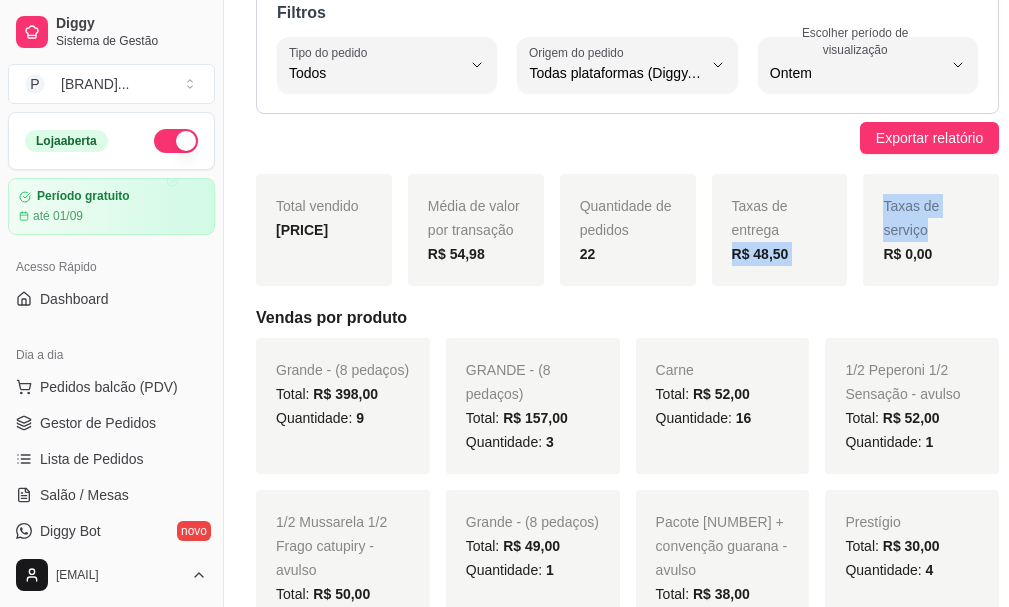 drag, startPoint x: 706, startPoint y: 260, endPoint x: 847, endPoint y: 267, distance: 141.17365 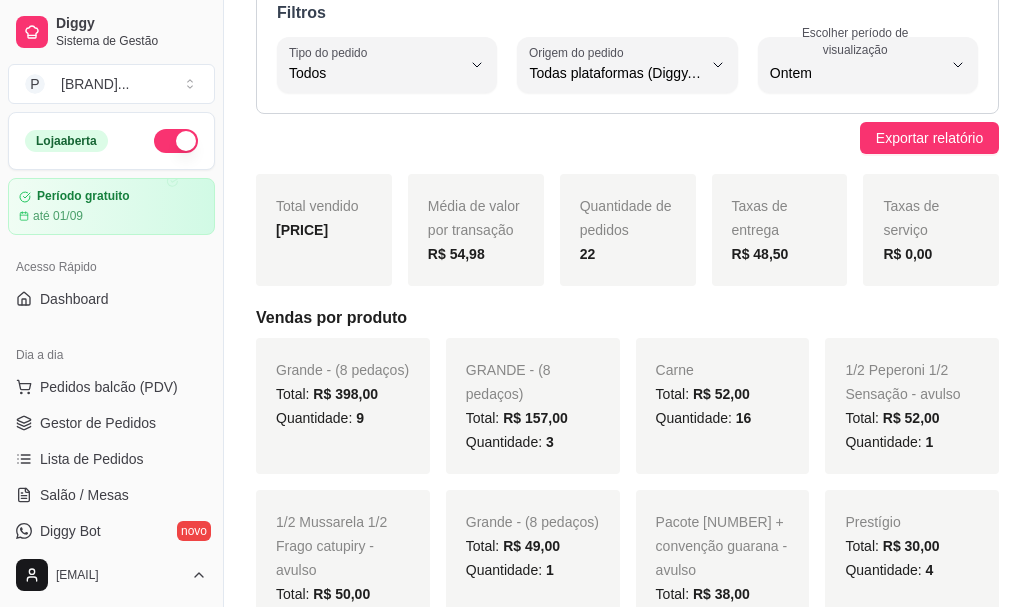click on "Total vendido R$ 1.209,75 Média de valor por transação R$ 54,98 Quantidade de pedidos 22 Taxas de entrega R$ 48,50 Taxas de serviço R$ 0,00 Vendas por produto Grande - (8 pedaços) Total:   R$ 398,00 Quantidade:   9 GRANDE - (8 pedaços) Total:   R$ 157,00 Quantidade:   3 Carne Total:   R$ 52,00 Quantidade:   16 1/2 Peperoni 1/2 Sensação - avulso Total:   R$ 52,00 Quantidade:   1 1/2 Mussarela 1/2 Frago catupiry - avulso Total:   R$ 50,00 Quantidade:   1 Grande - (8 pedaços) Total:   R$ 49,00 Quantidade:   1 Pacote 4   + convenção guarana  - avulso Total:   R$ 38,00 Quantidade:   1 Prestígio Total:   R$ 30,00 Quantidade:   4 Broto - (4 pedaços) Total:   R$ 30,00 Quantidade:   1 Queijo Total:   R$ 29,25 Quantidade:   9 Sensação I Total:   R$ 24,00 Quantidade:   3 Carne Total:   R$ 24,00 Quantidade:   8 Queijo Total:   R$ 24,00 Quantidade:   8 esfifa chocolate ao leite  - avulso Total:   R$ 21,00 Quantidade:   3 Brigadeiro Total:   R$ 21,00 Quantidade:   3 Dois queijos Total:" at bounding box center [627, 2299] 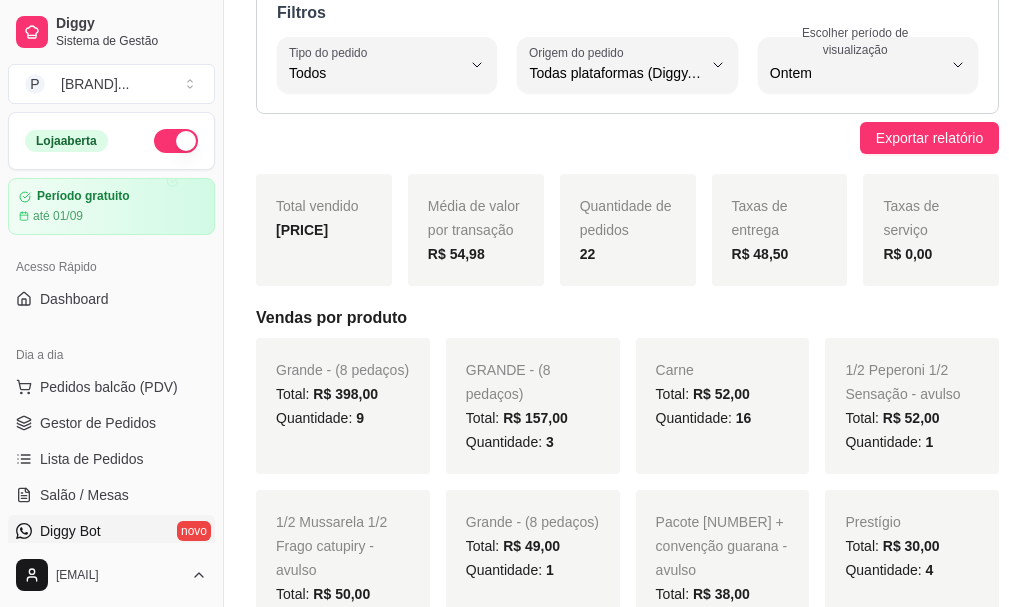 scroll, scrollTop: 200, scrollLeft: 0, axis: vertical 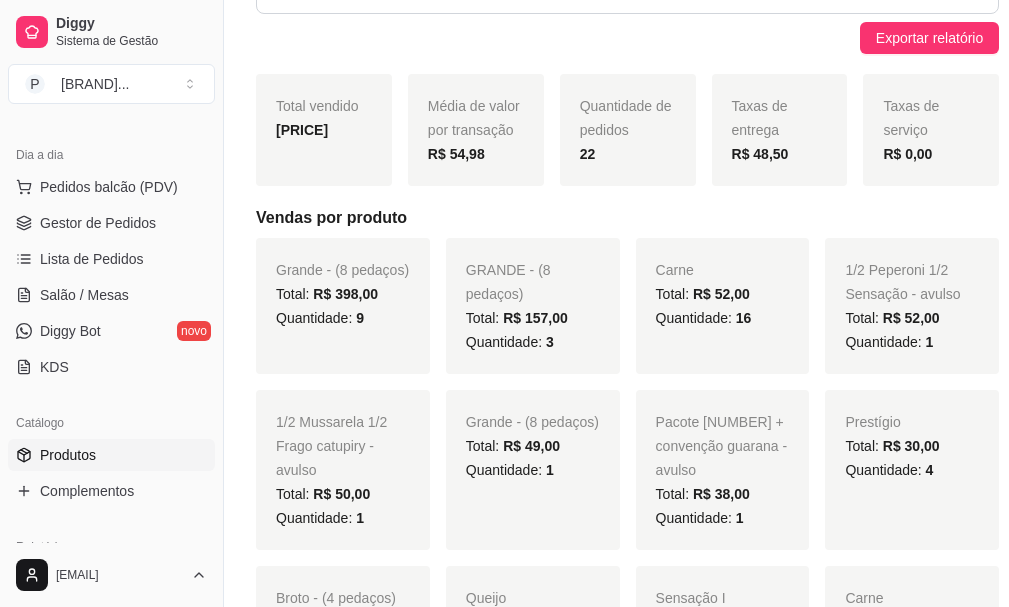 click on "Produtos" at bounding box center (68, 455) 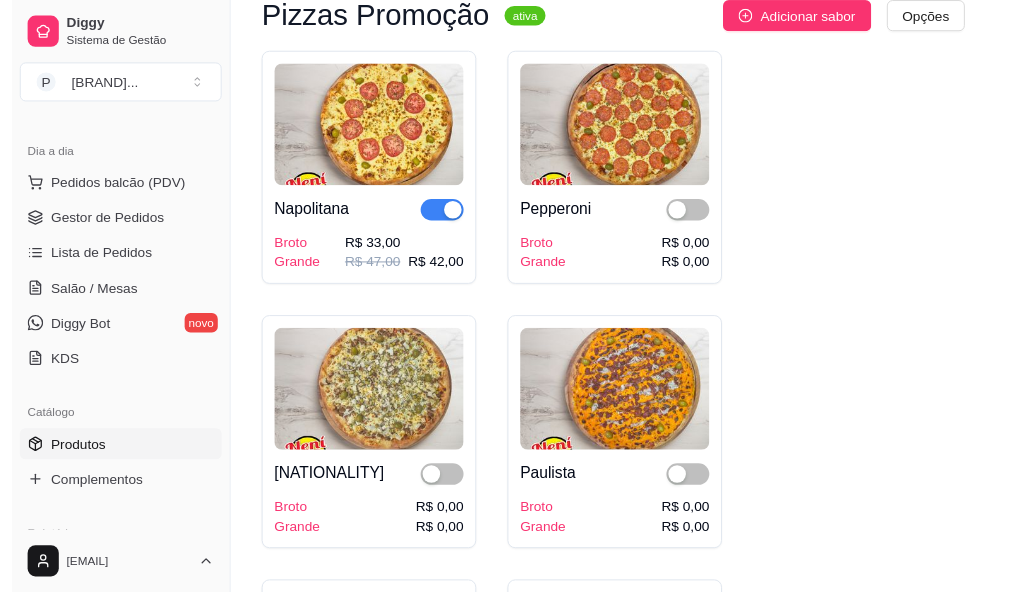 scroll, scrollTop: 0, scrollLeft: 0, axis: both 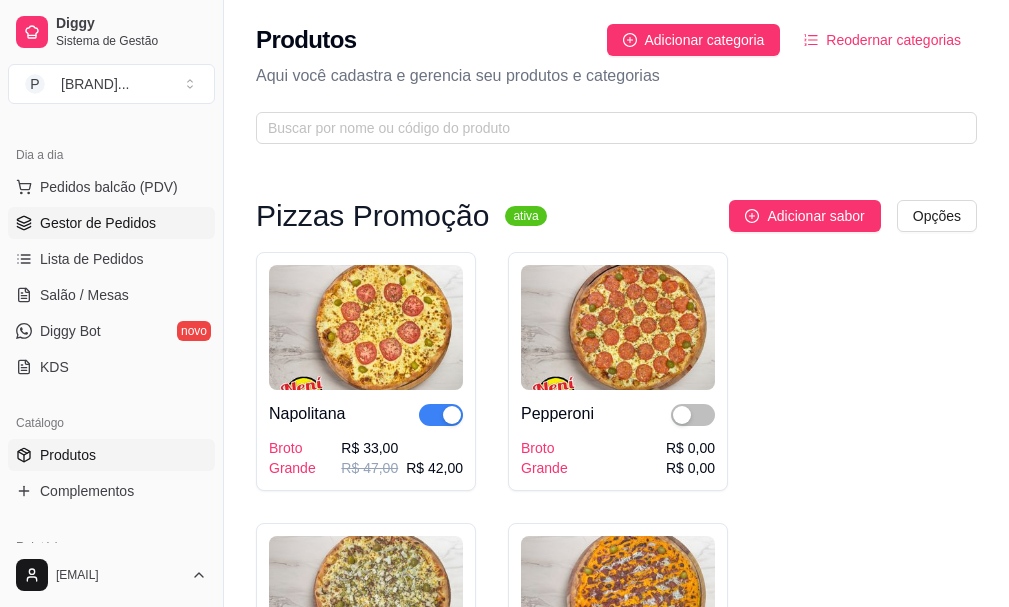 click on "Gestor de Pedidos" at bounding box center [98, 223] 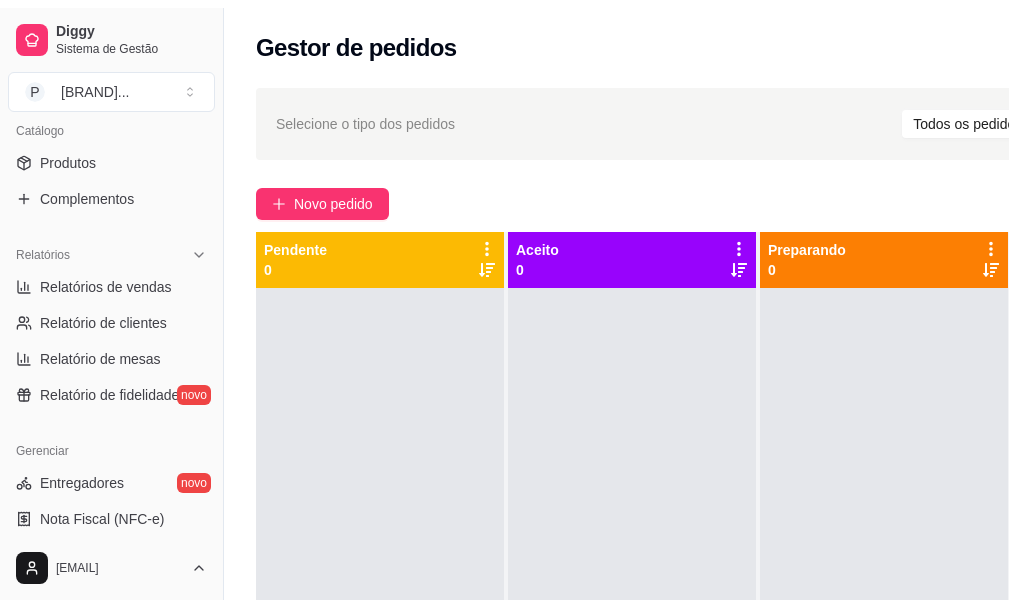 scroll, scrollTop: 800, scrollLeft: 0, axis: vertical 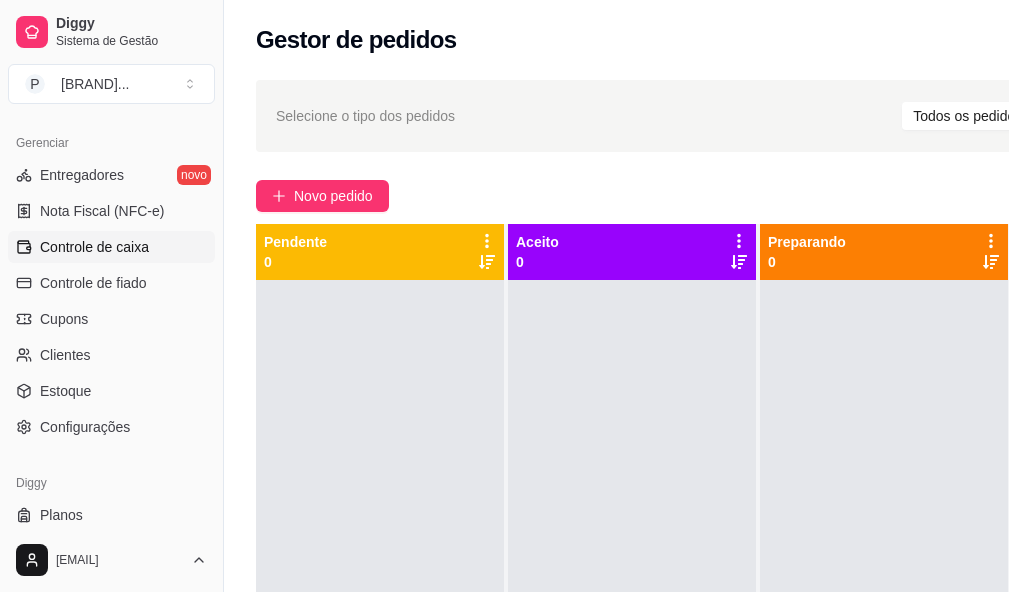 click on "Controle de caixa" at bounding box center (94, 247) 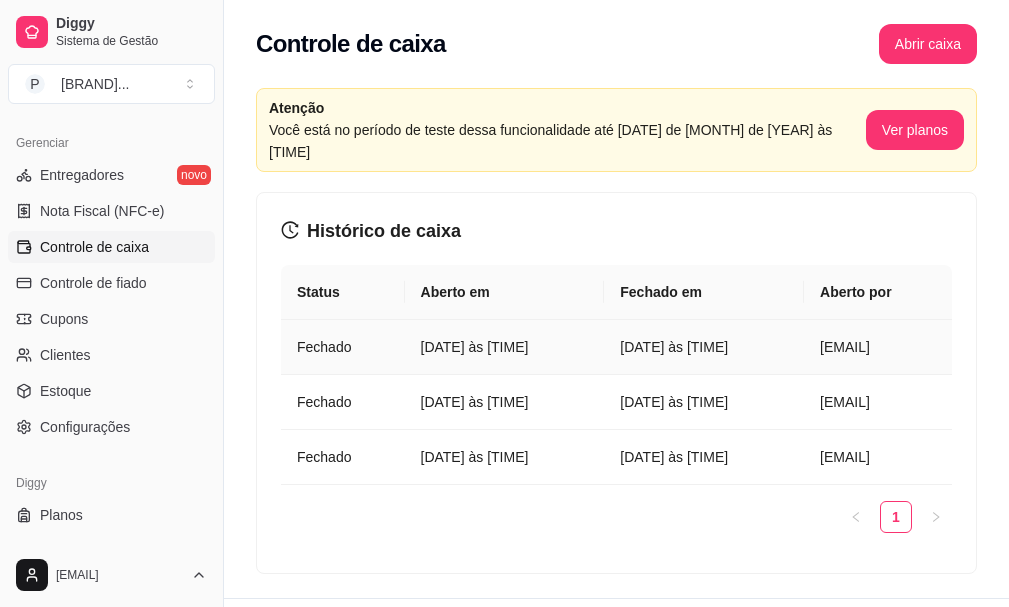 click on "[DATE] às [TIME]" at bounding box center (704, 347) 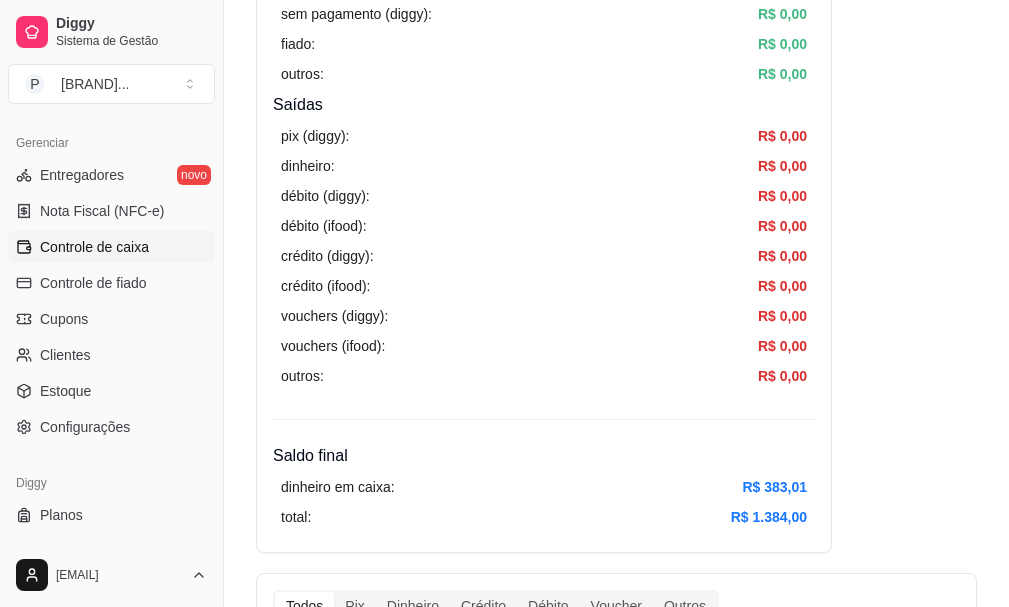 scroll, scrollTop: 1000, scrollLeft: 0, axis: vertical 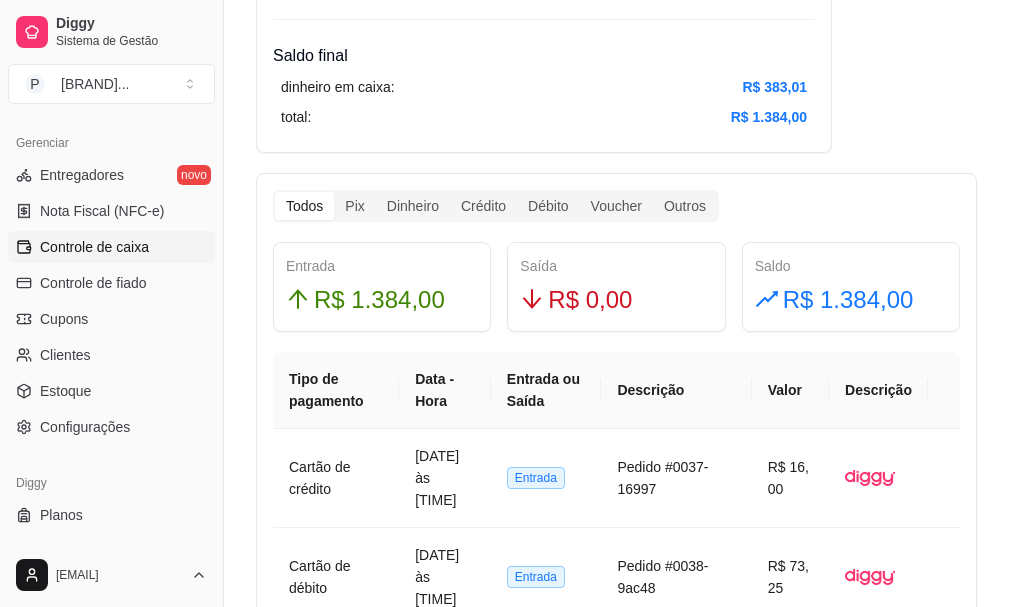 click on "R$ 1.384,00" at bounding box center [379, 300] 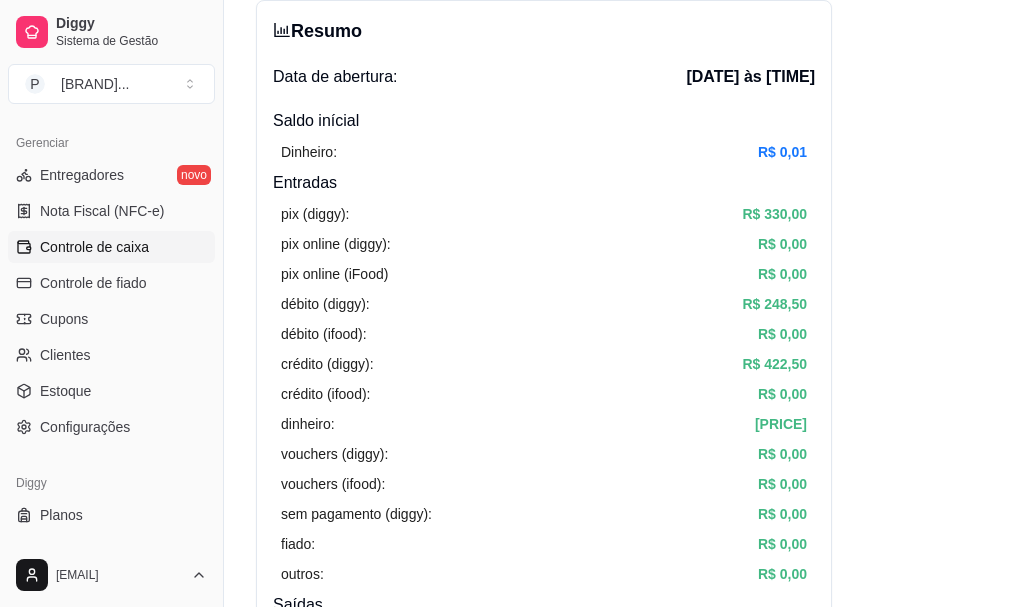 scroll, scrollTop: 0, scrollLeft: 0, axis: both 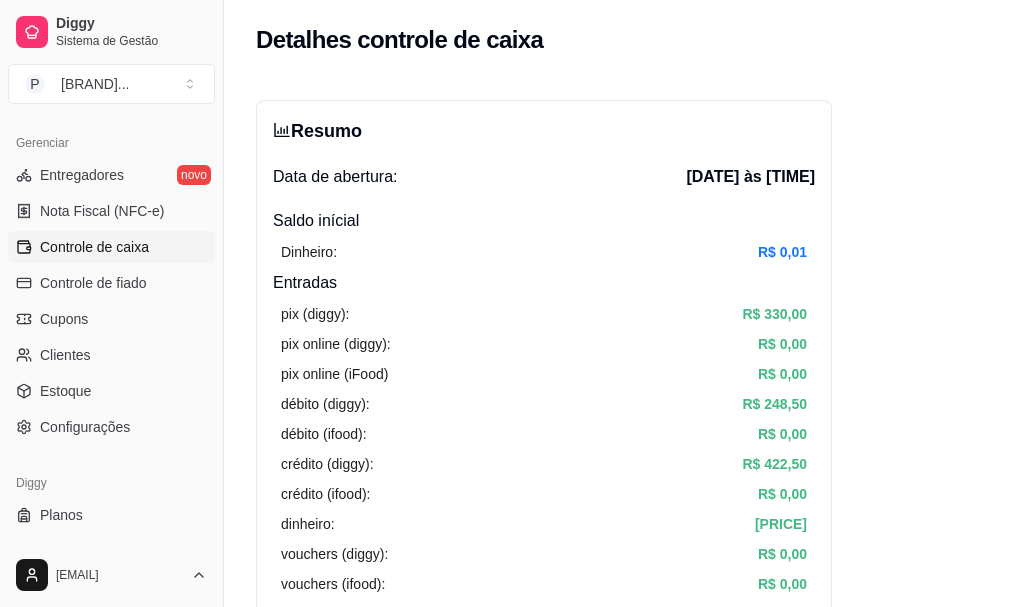 click on "Resumo" at bounding box center (317, 131) 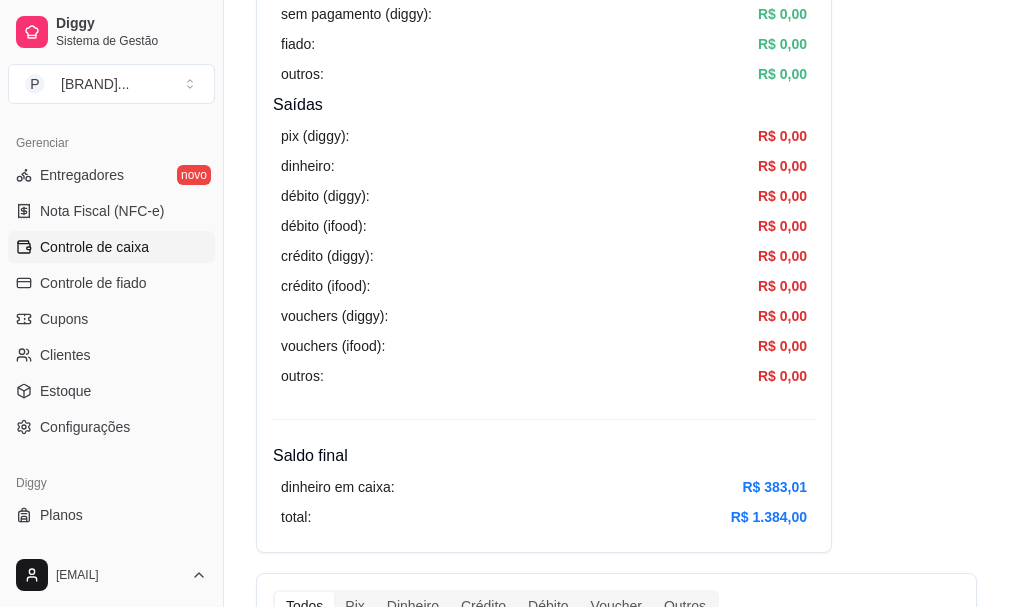 scroll, scrollTop: 700, scrollLeft: 0, axis: vertical 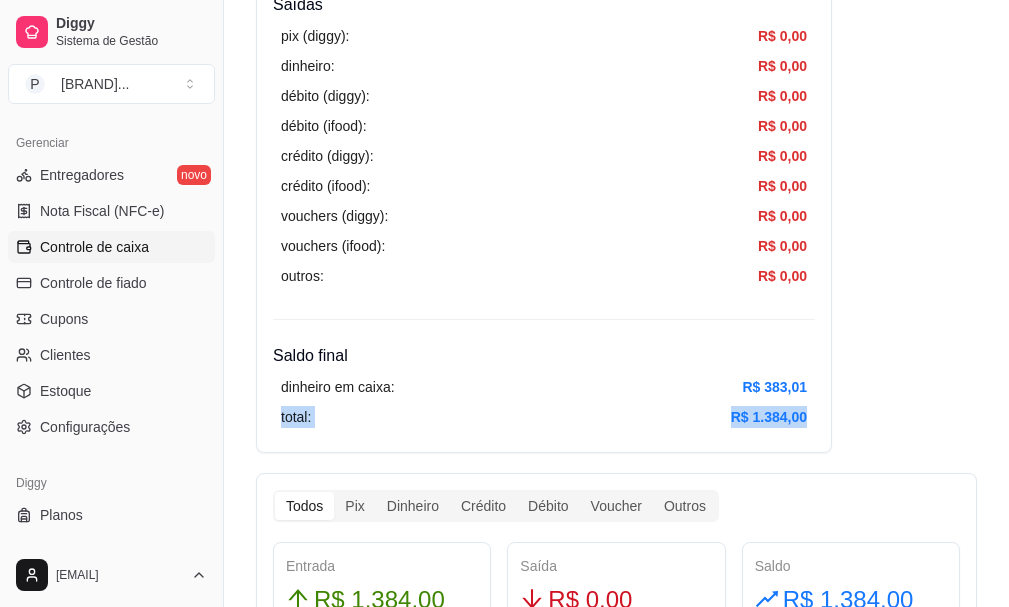 drag, startPoint x: 272, startPoint y: 419, endPoint x: 871, endPoint y: 440, distance: 599.368 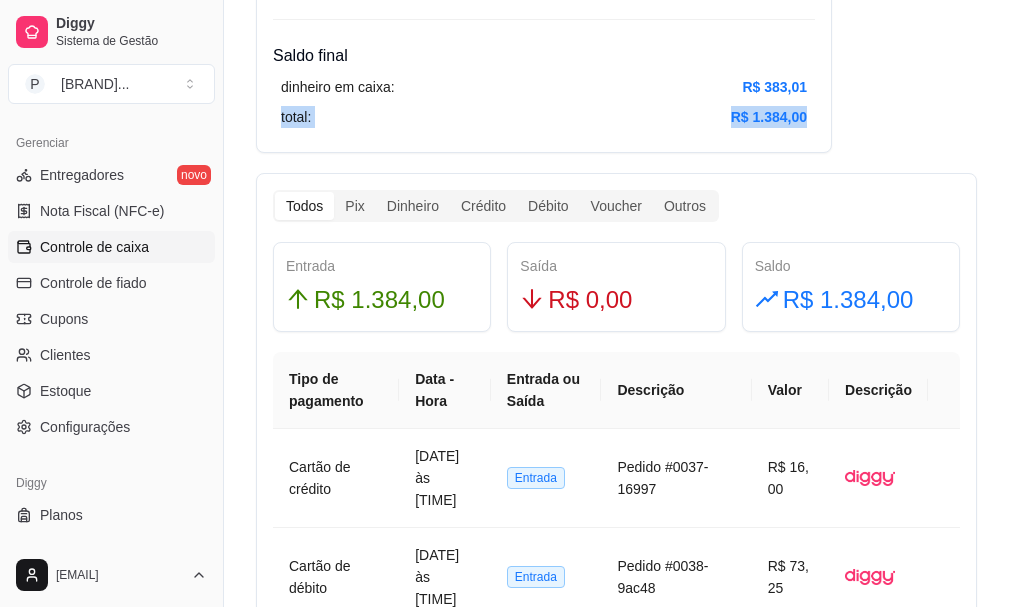 scroll, scrollTop: 1400, scrollLeft: 0, axis: vertical 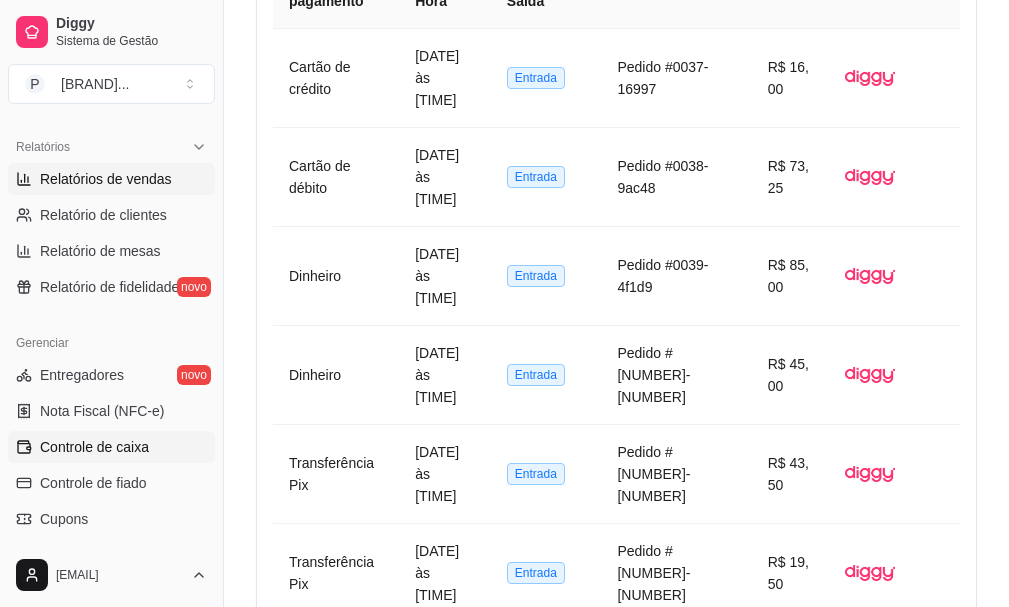click on "Relatórios de vendas" at bounding box center [106, 179] 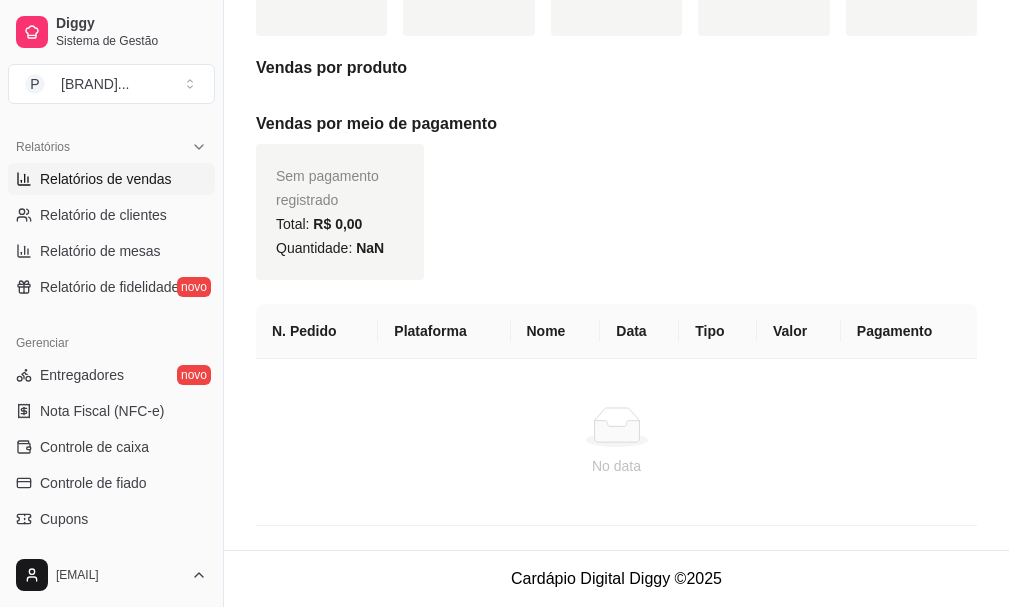 scroll, scrollTop: 0, scrollLeft: 0, axis: both 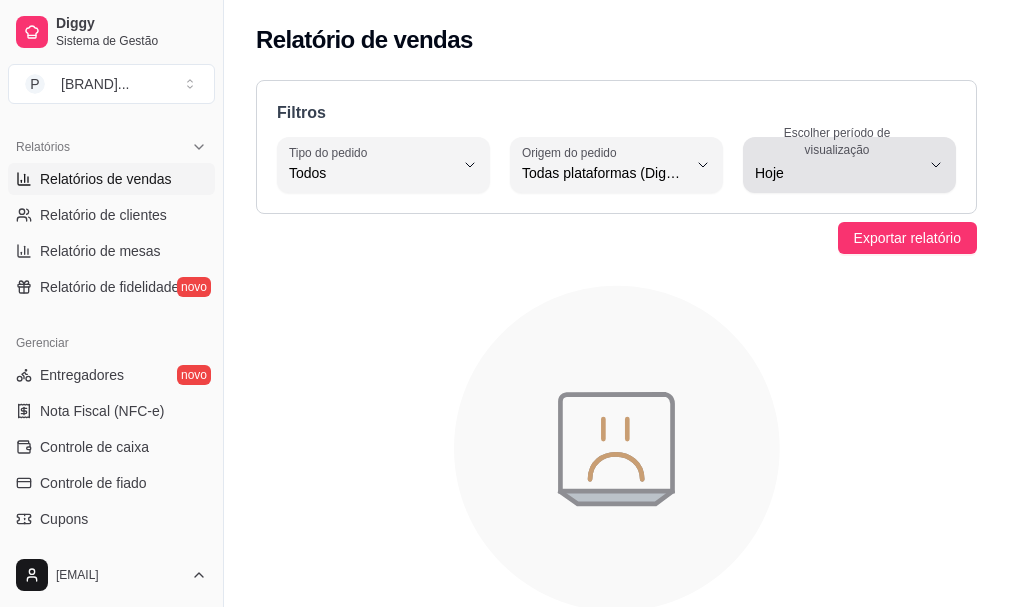 click on "Hoje" at bounding box center [837, 165] 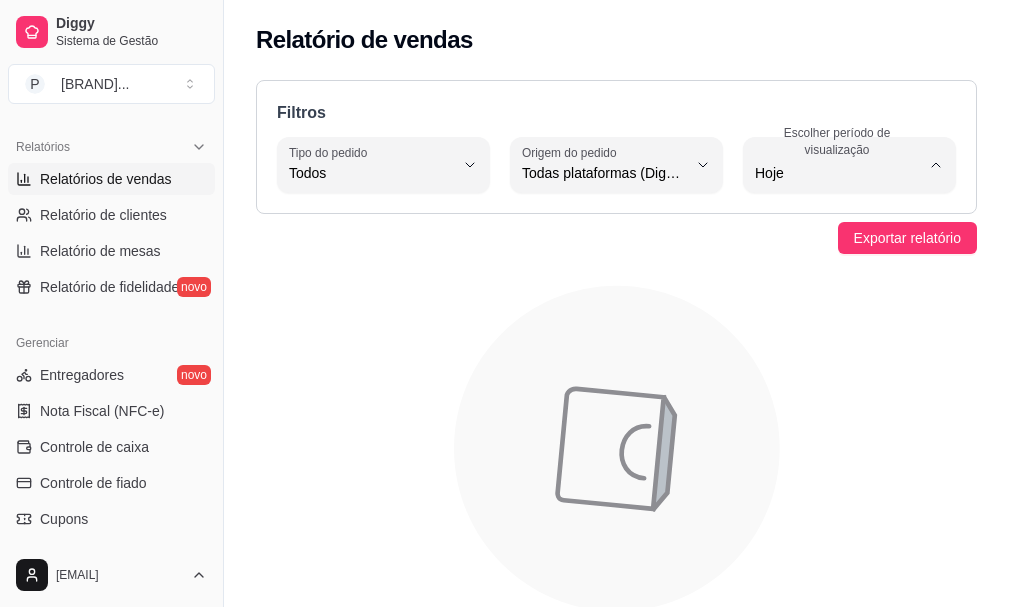 click on "Ontem" at bounding box center (840, 253) 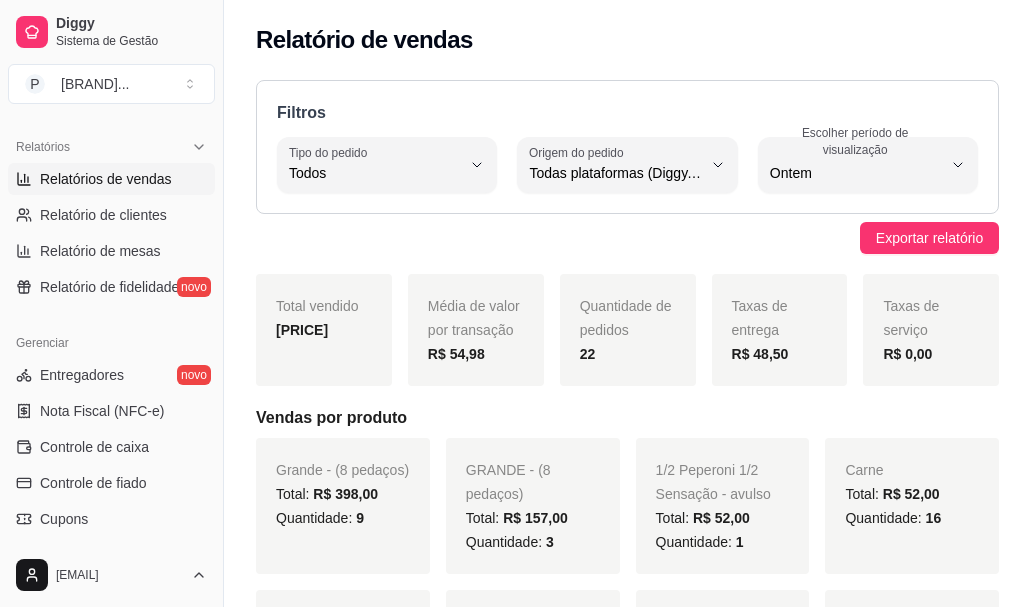 scroll, scrollTop: 200, scrollLeft: 0, axis: vertical 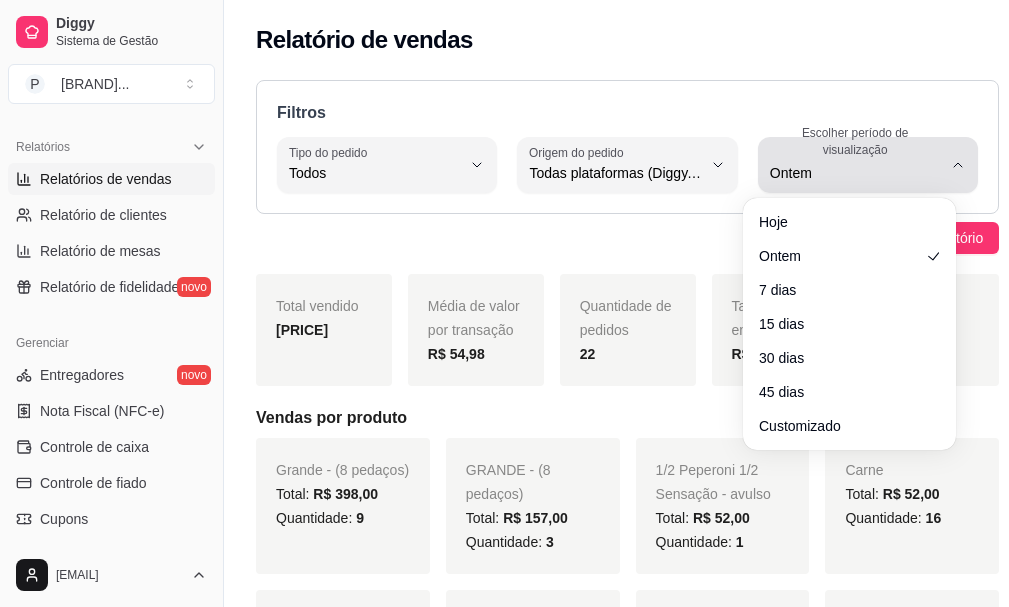 click on "Ontem" at bounding box center [856, 165] 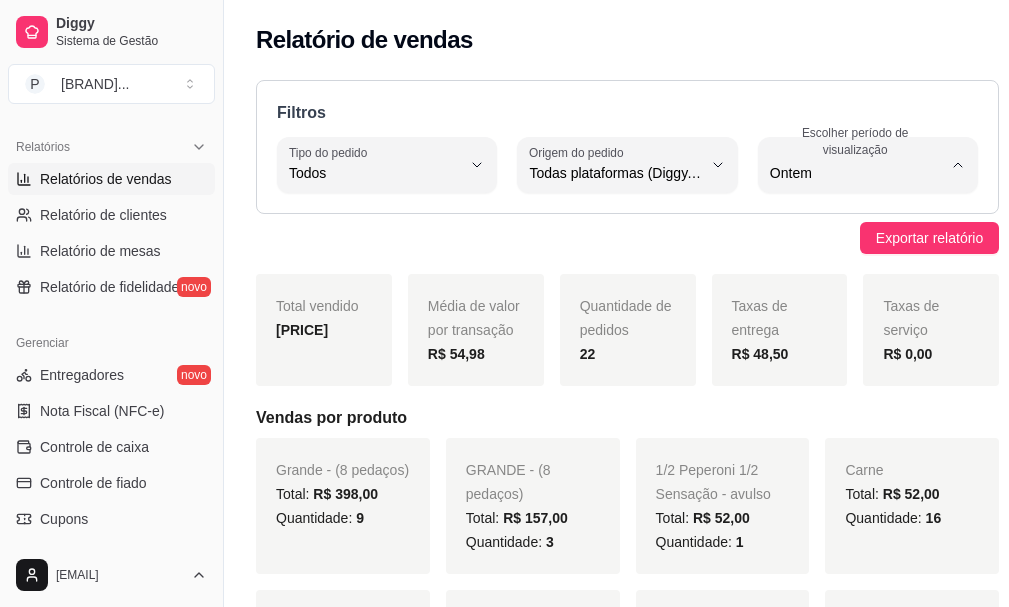 click on "7 dias" at bounding box center (840, 286) 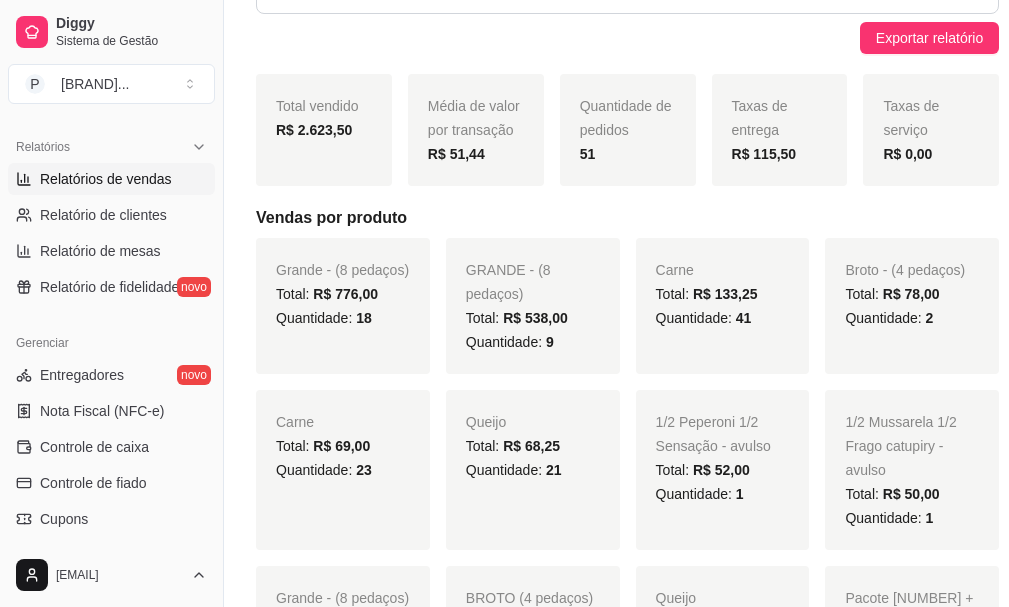 scroll, scrollTop: 0, scrollLeft: 0, axis: both 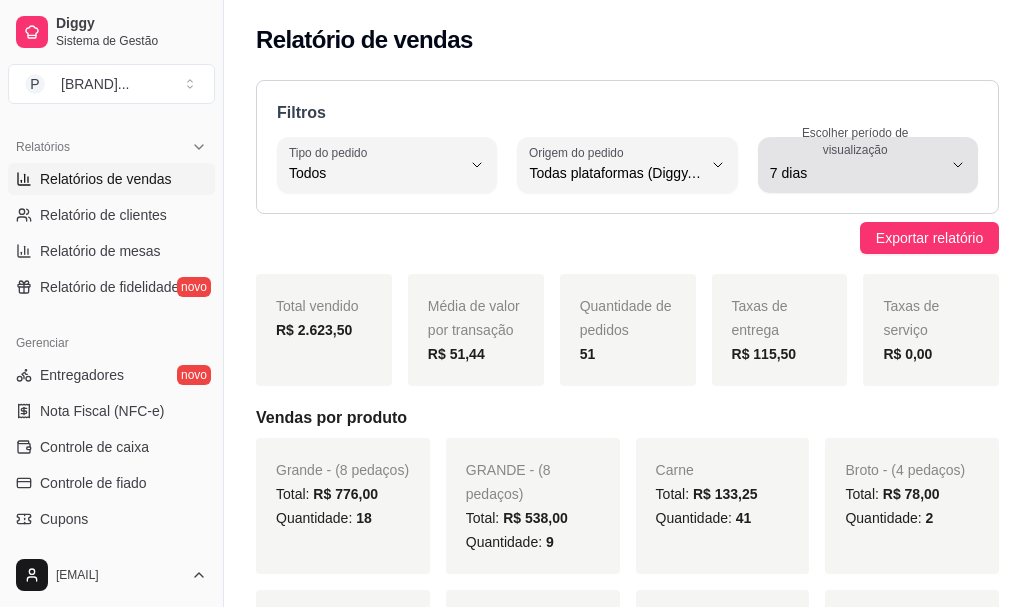 click on "7 dias" at bounding box center (856, 173) 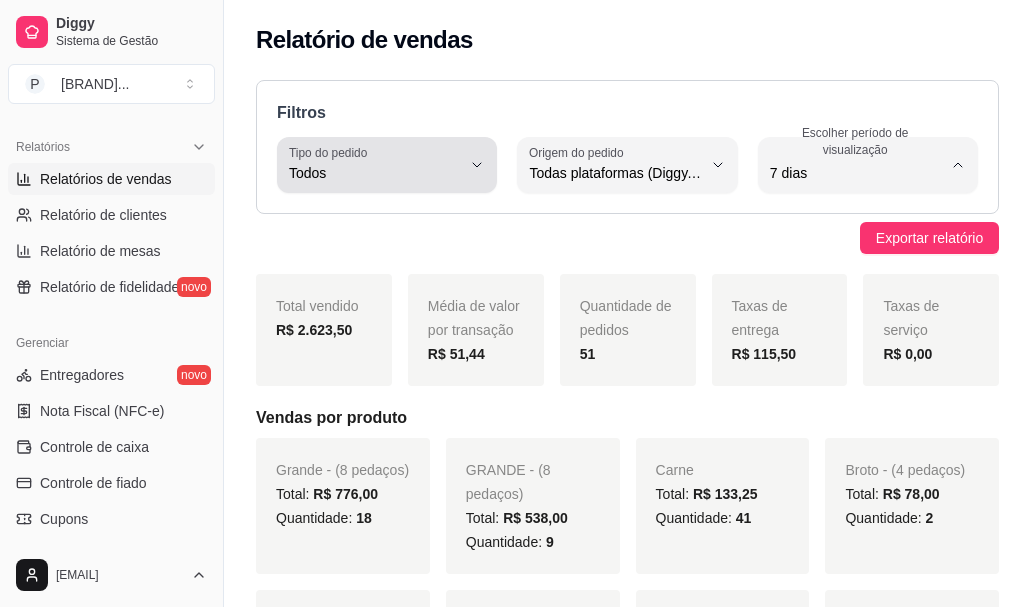 click on "Todos" at bounding box center (375, 173) 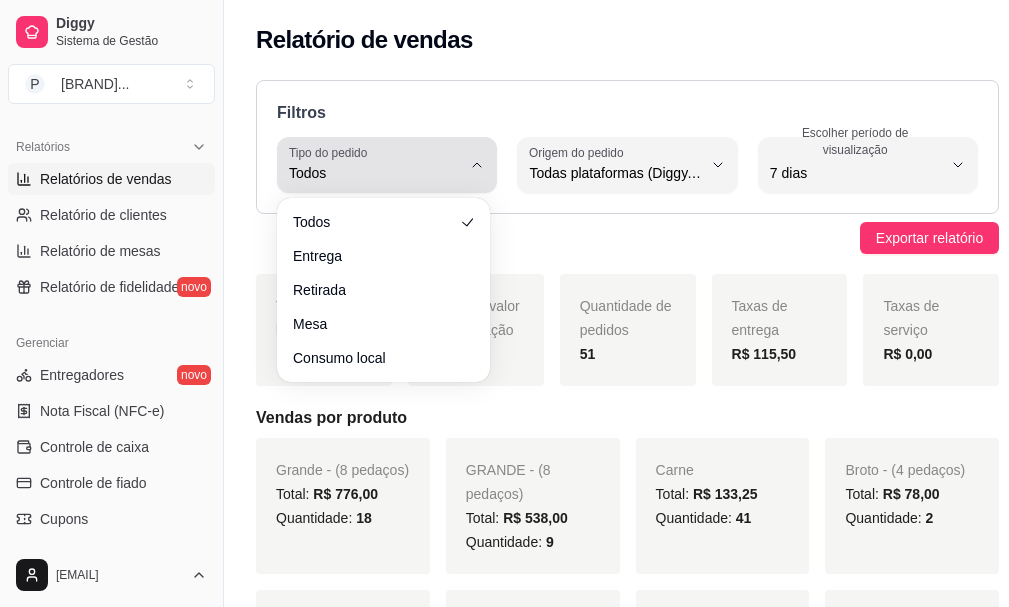 click on "Todos" at bounding box center (375, 173) 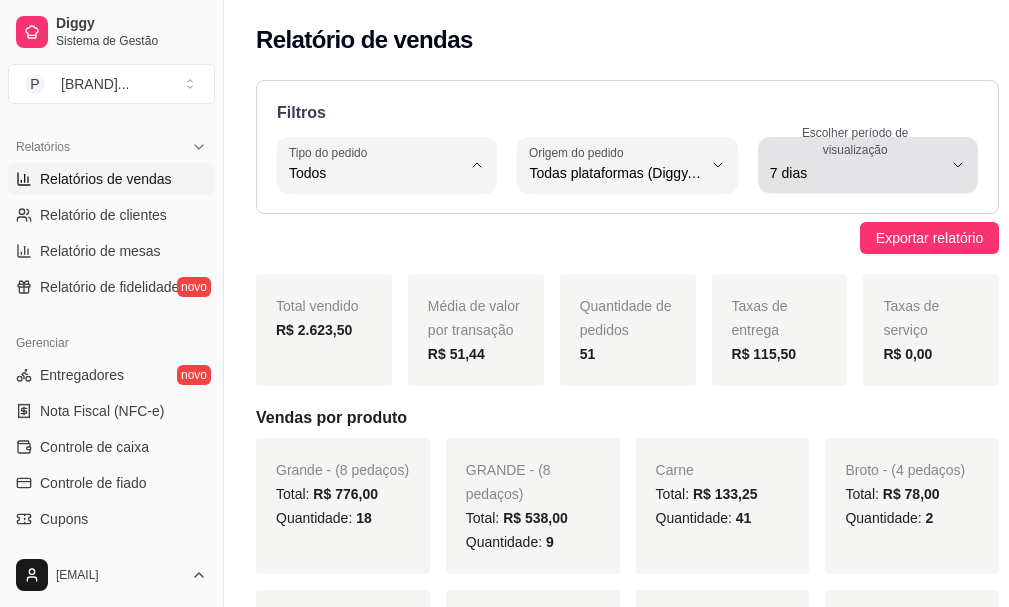 click on "7 dias" at bounding box center [856, 173] 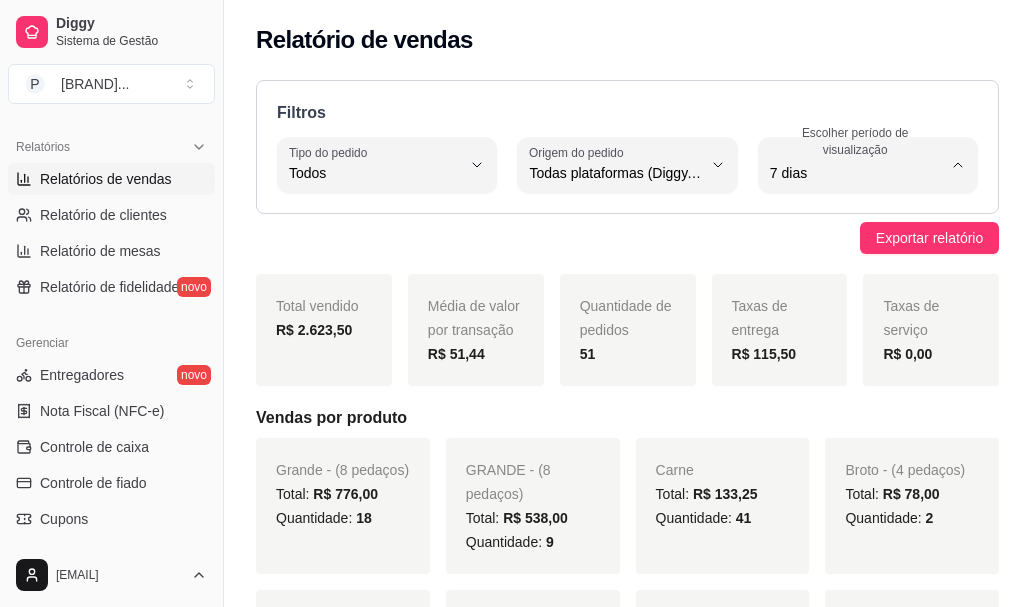 click on "Ontem" at bounding box center [840, 253] 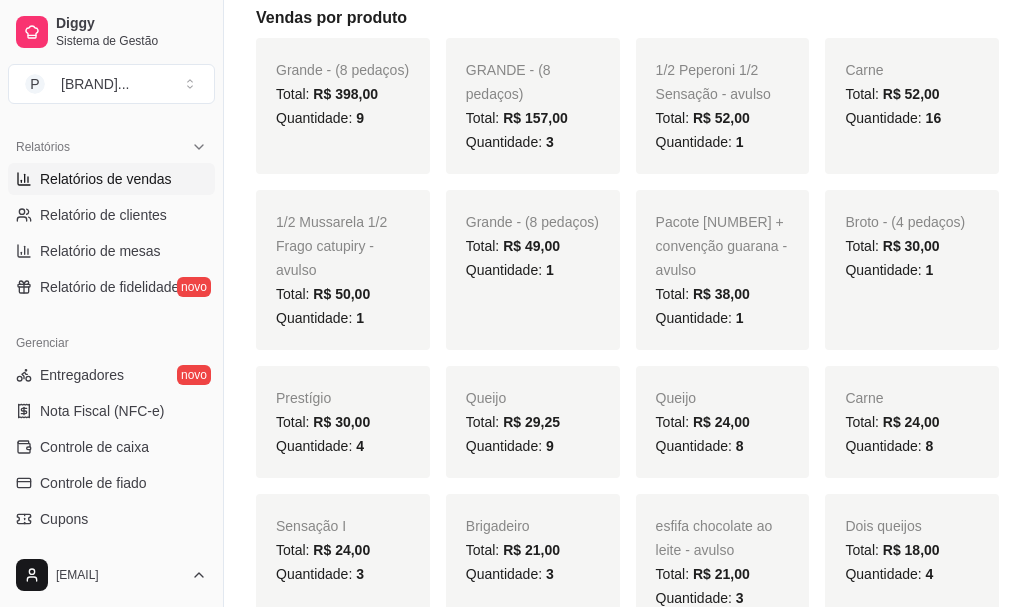 scroll, scrollTop: 0, scrollLeft: 0, axis: both 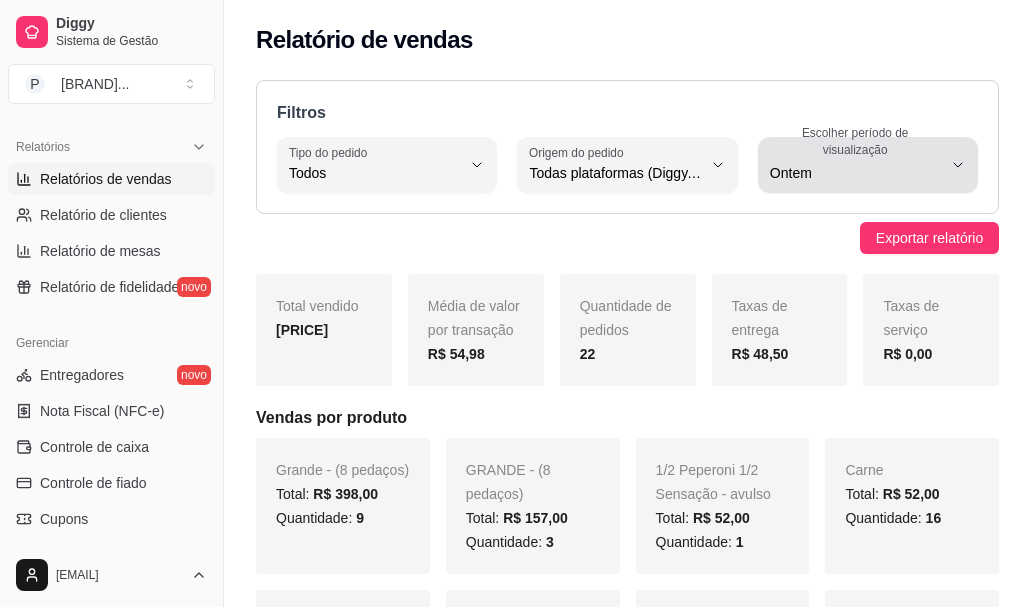 click on "Ontem" at bounding box center (856, 173) 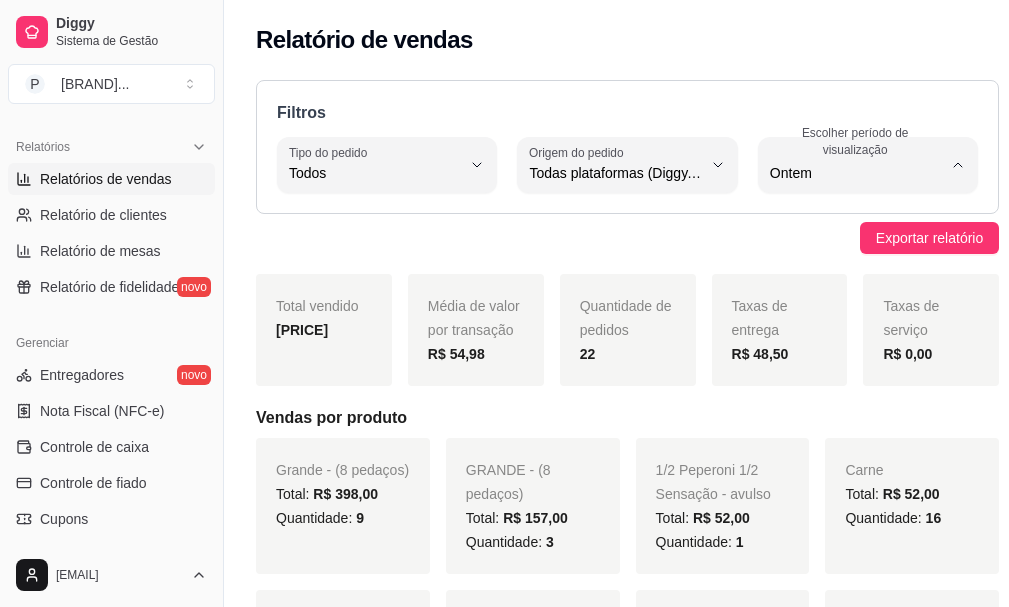 click on "7 dias" at bounding box center [840, 286] 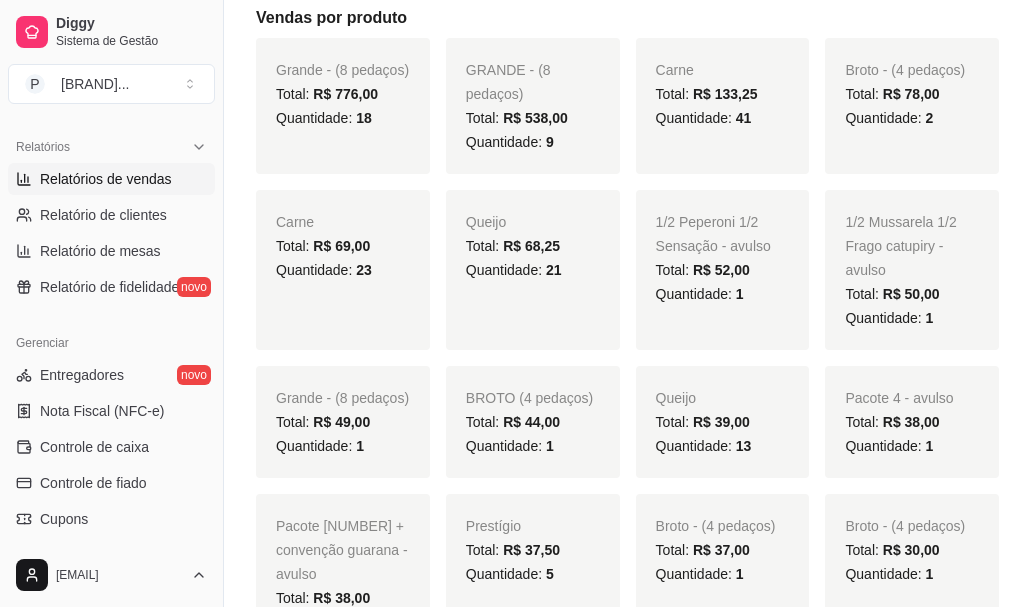 scroll, scrollTop: 0, scrollLeft: 0, axis: both 